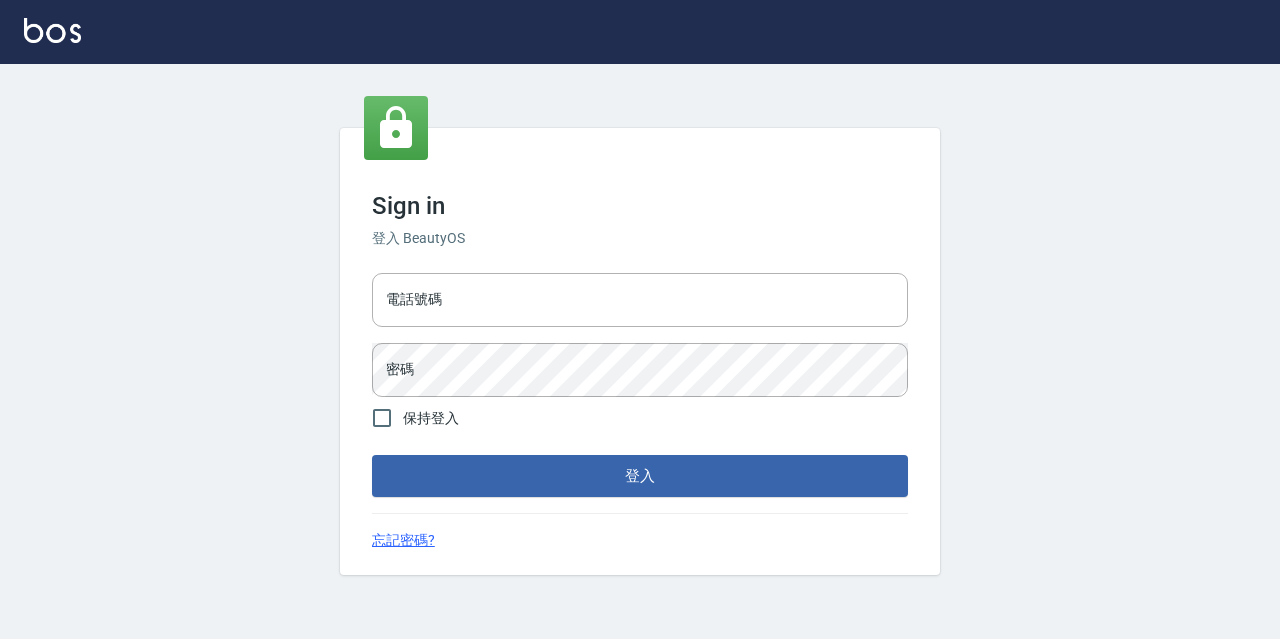 scroll, scrollTop: 0, scrollLeft: 0, axis: both 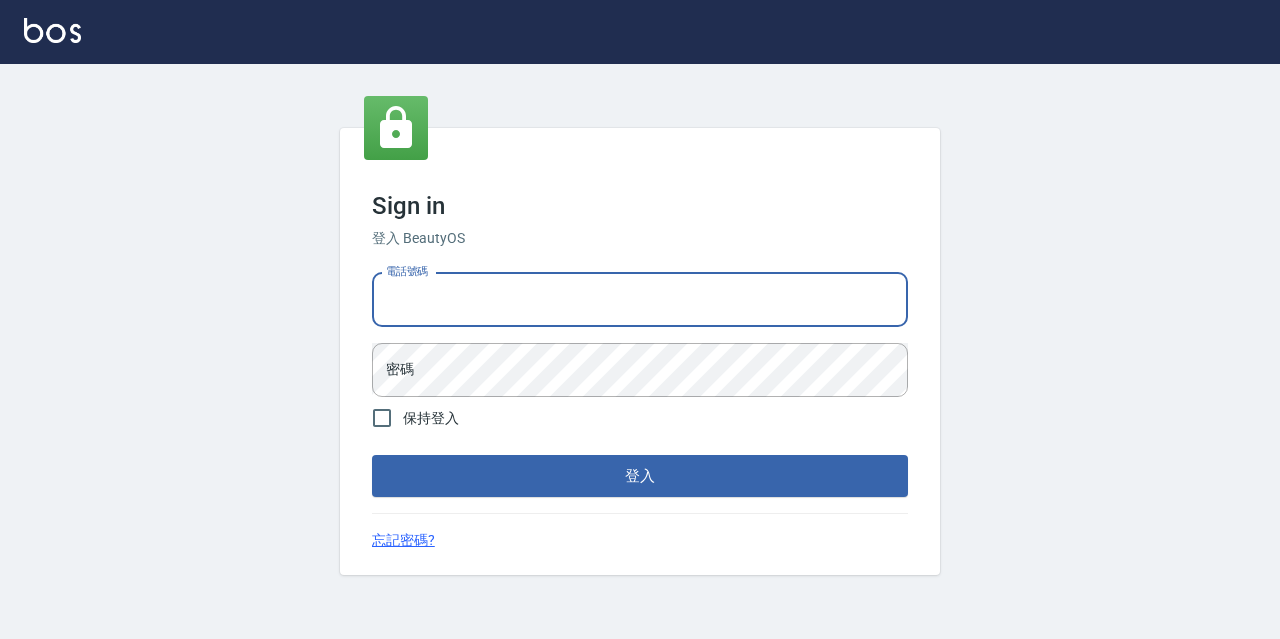 type on "0967388409" 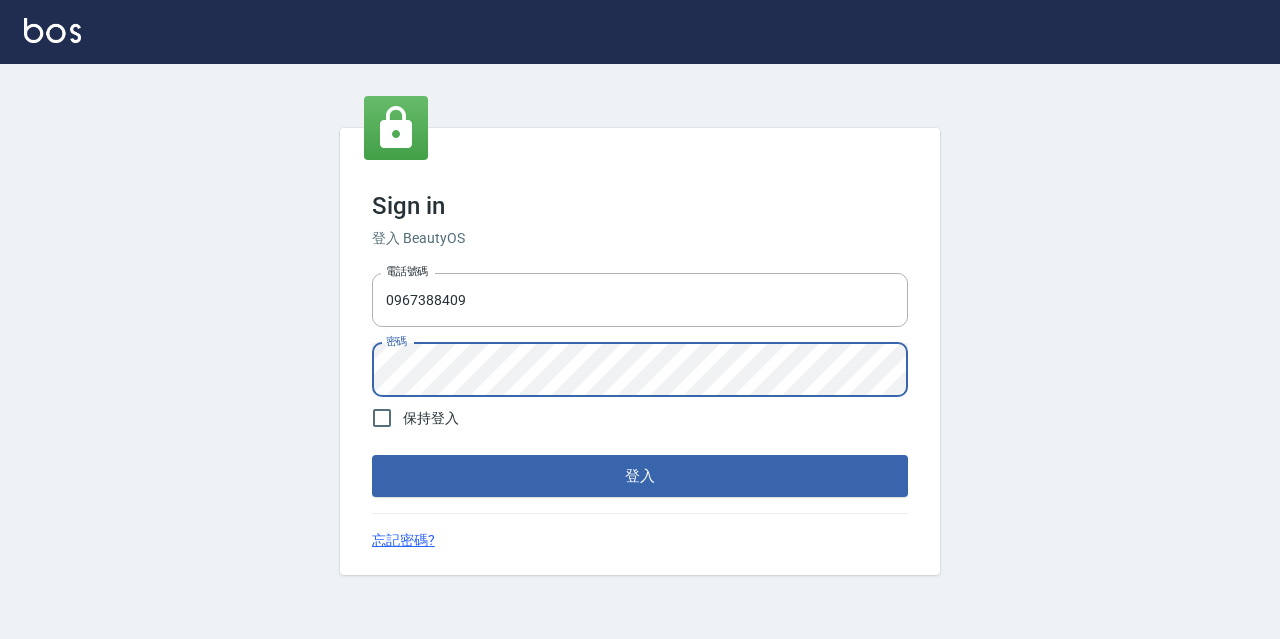 click on "登入" at bounding box center (640, 476) 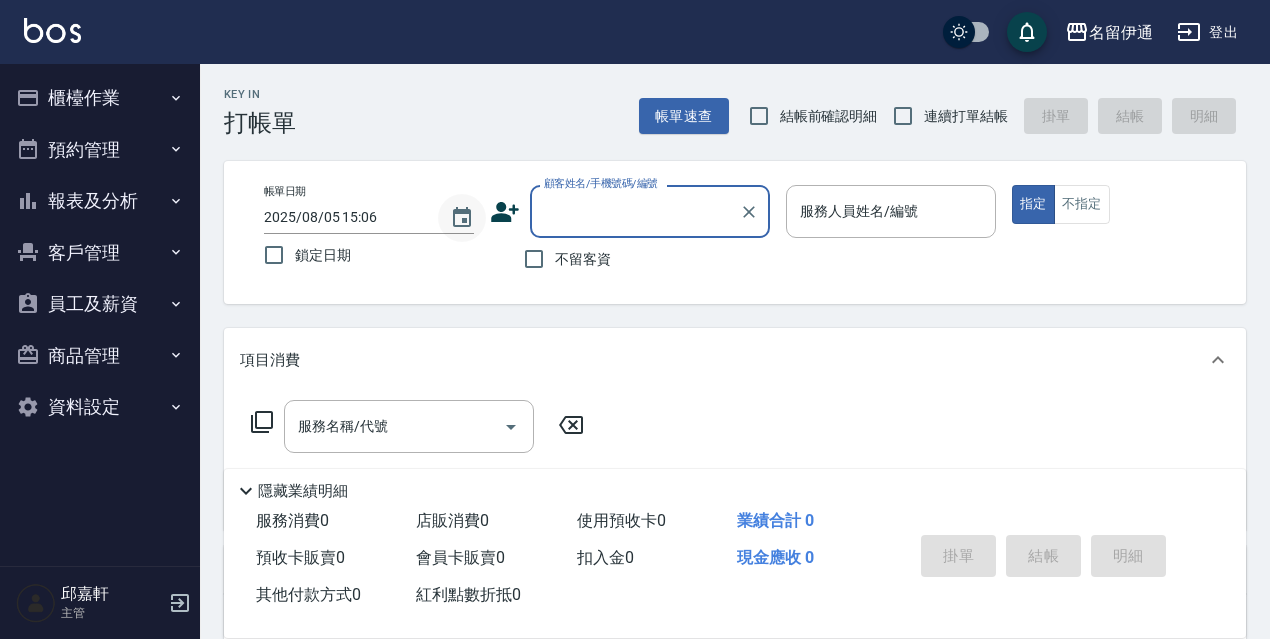 click 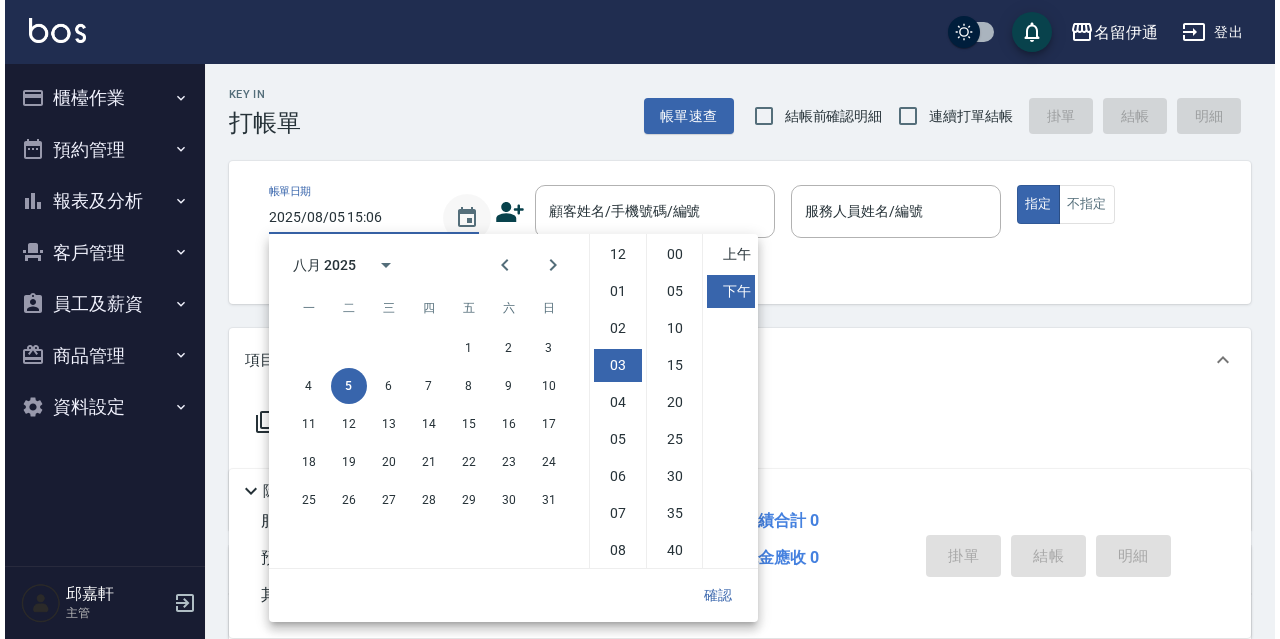 scroll, scrollTop: 111, scrollLeft: 0, axis: vertical 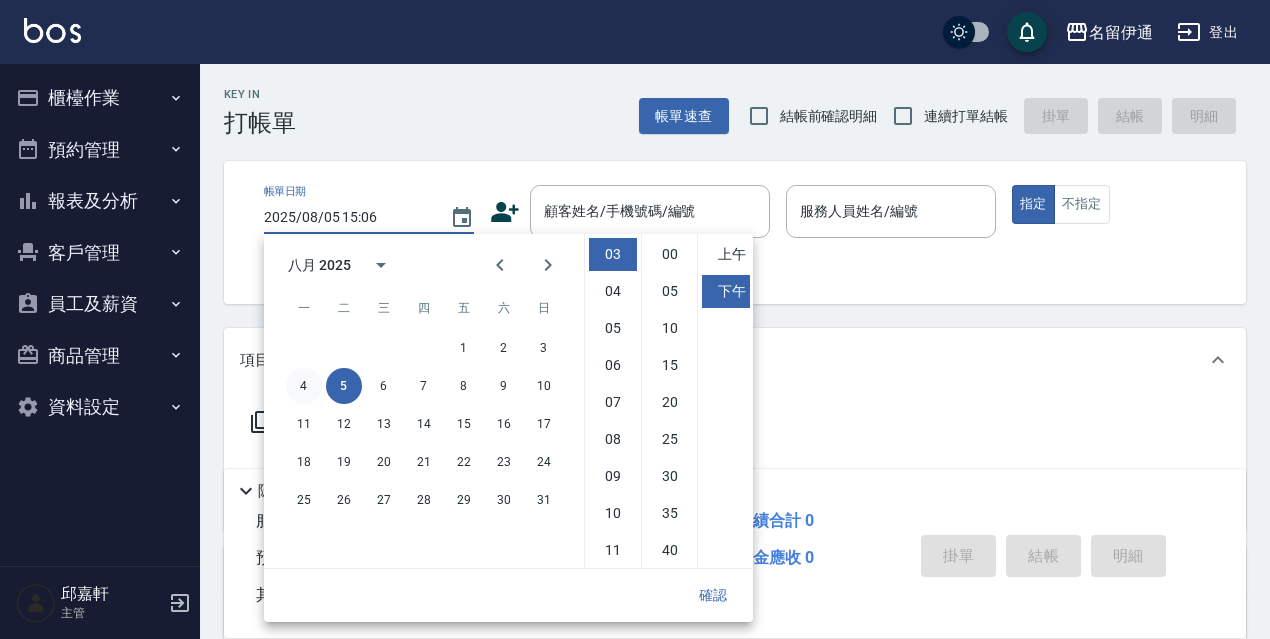 click on "4" at bounding box center [304, 386] 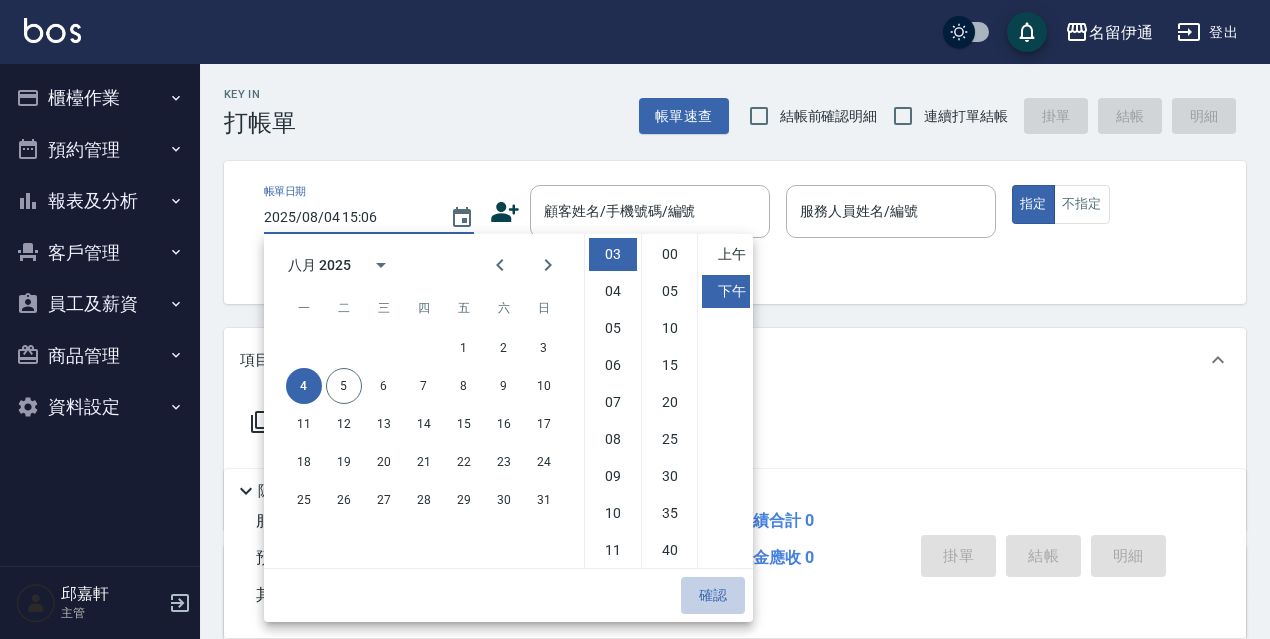 click on "確認" at bounding box center [713, 595] 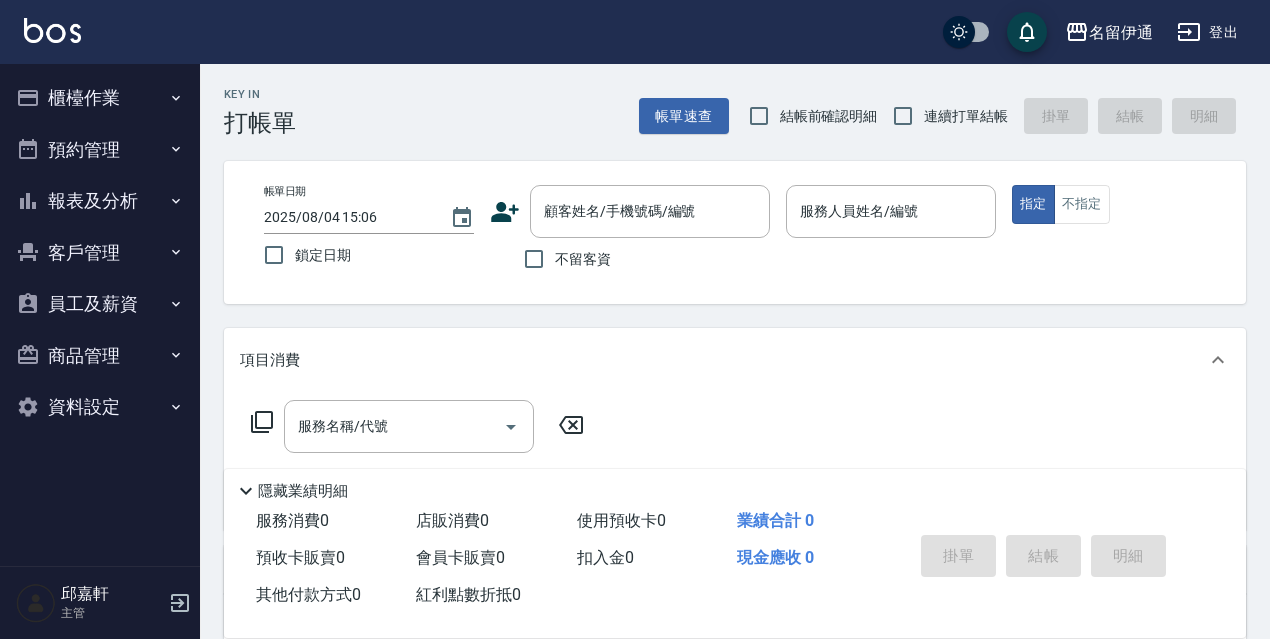 click on "鎖定日期" at bounding box center [355, 255] 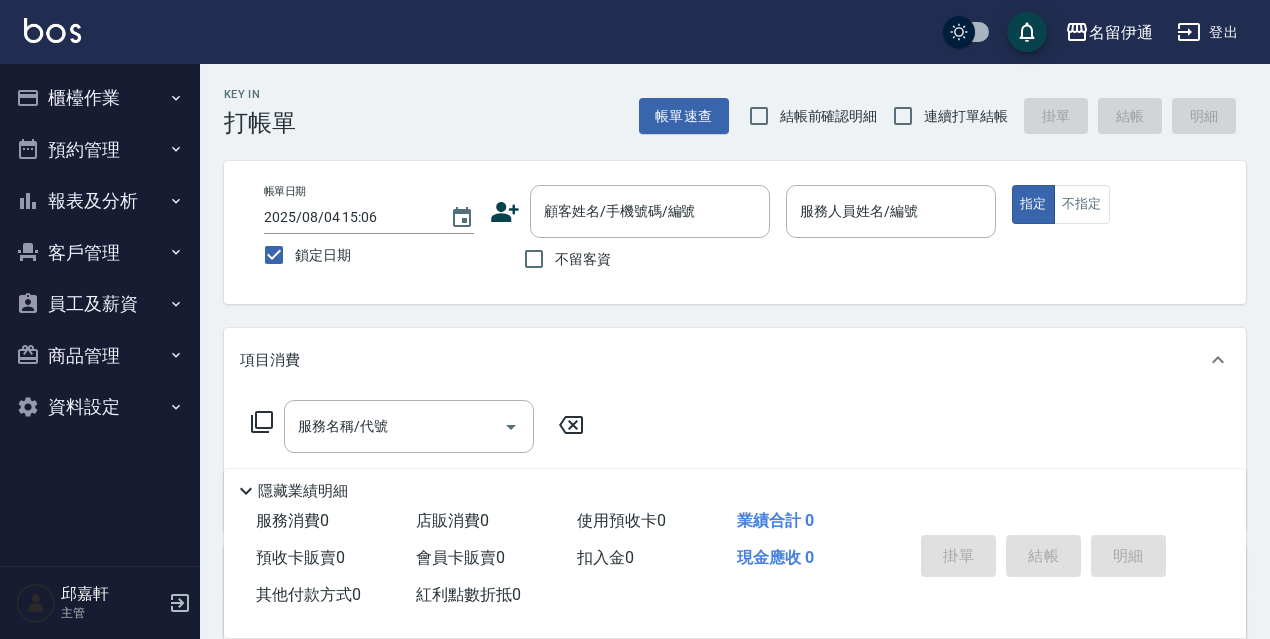 click on "不留客資" at bounding box center [583, 259] 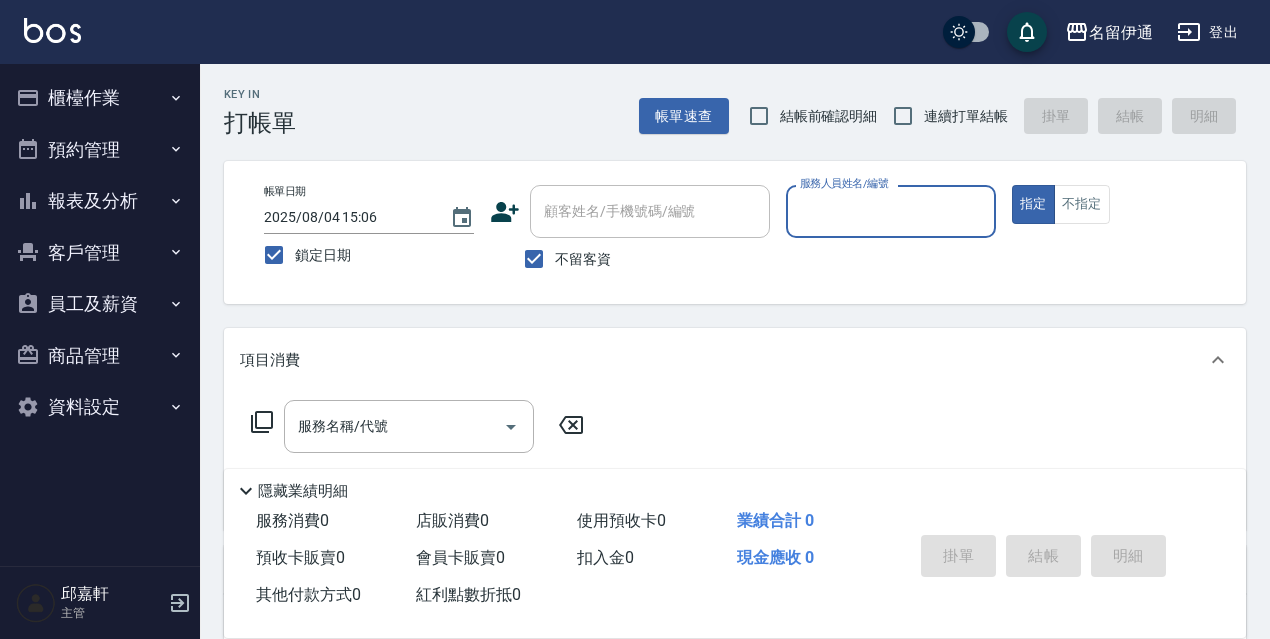 click on "結帳前確認明細" at bounding box center [808, 116] 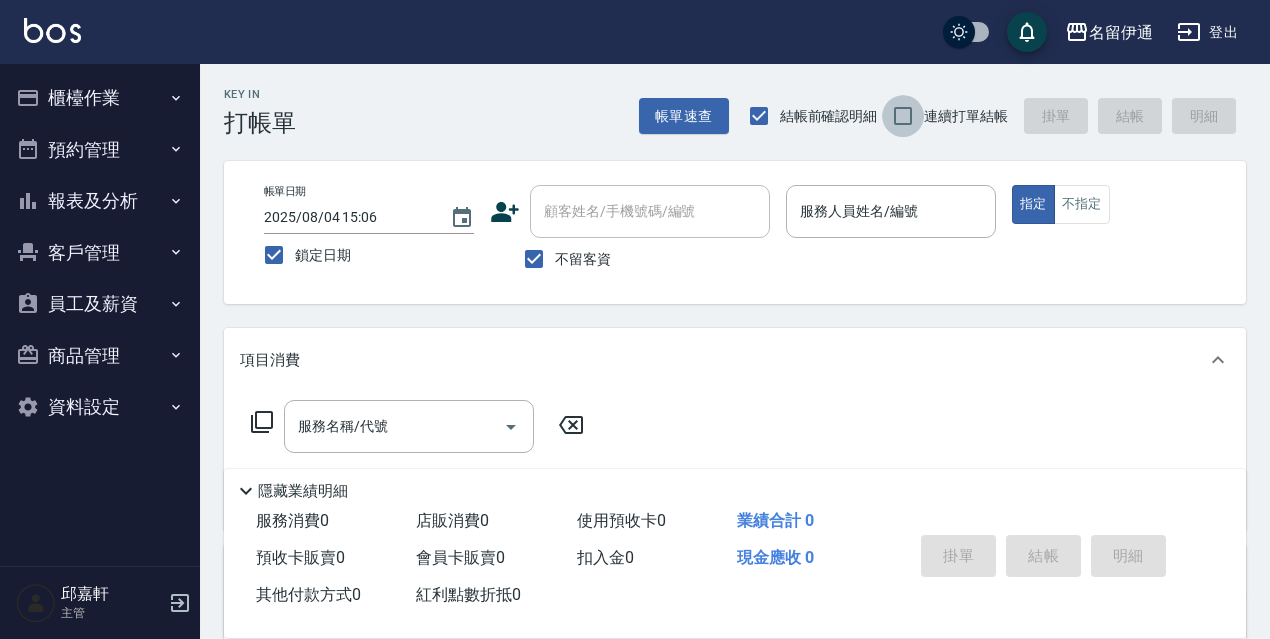 click on "連續打單結帳" at bounding box center (903, 116) 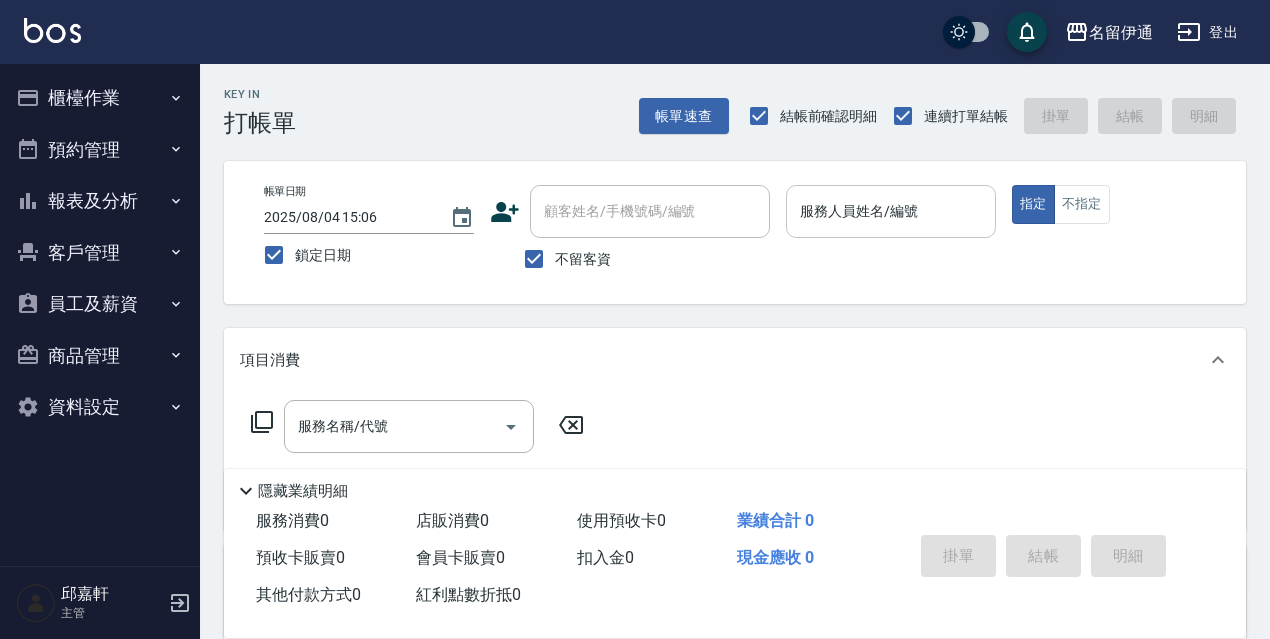 click on "服務人員姓名/編號" at bounding box center [891, 211] 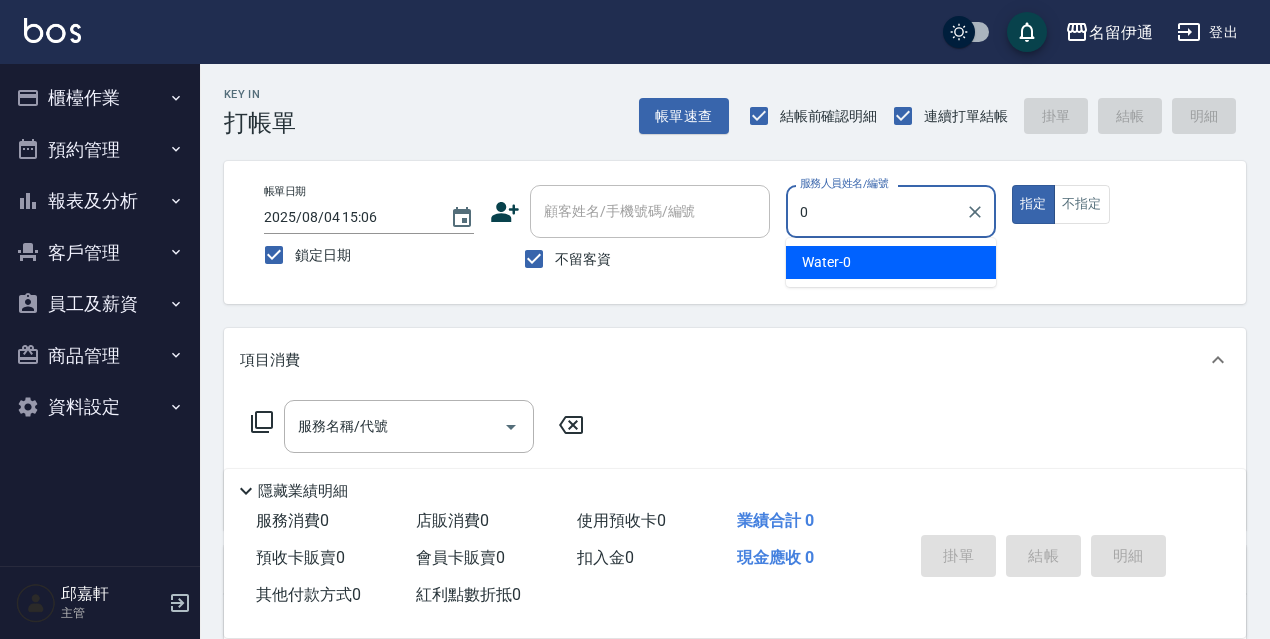 type on "Water-0" 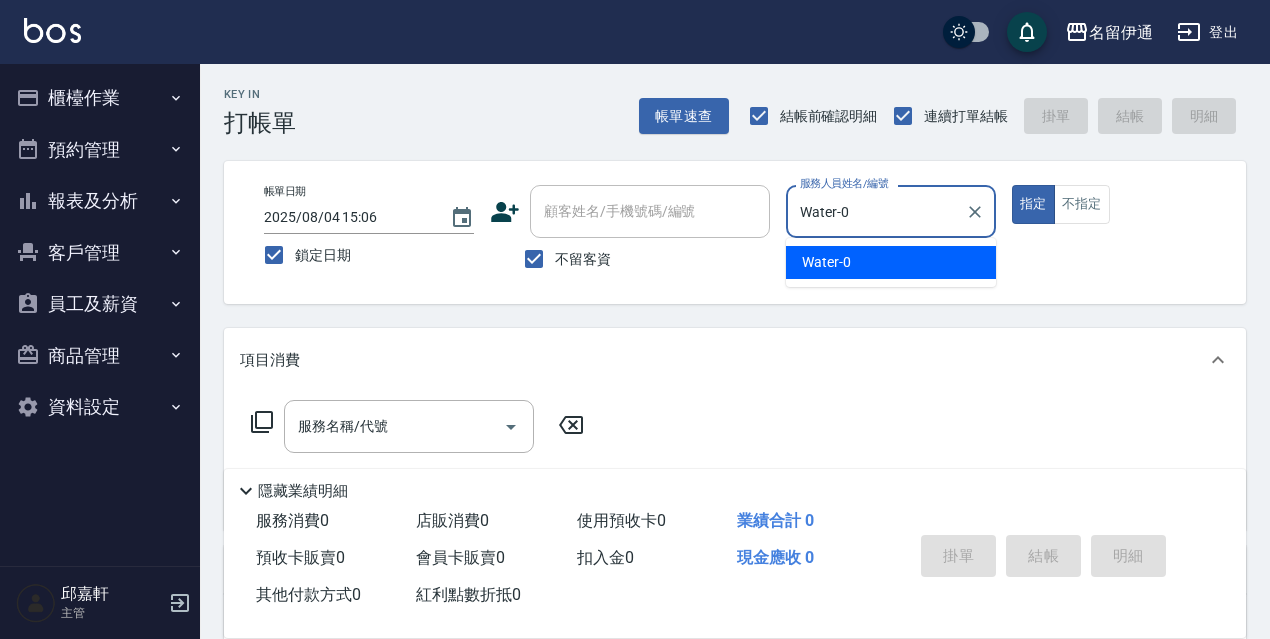 type on "true" 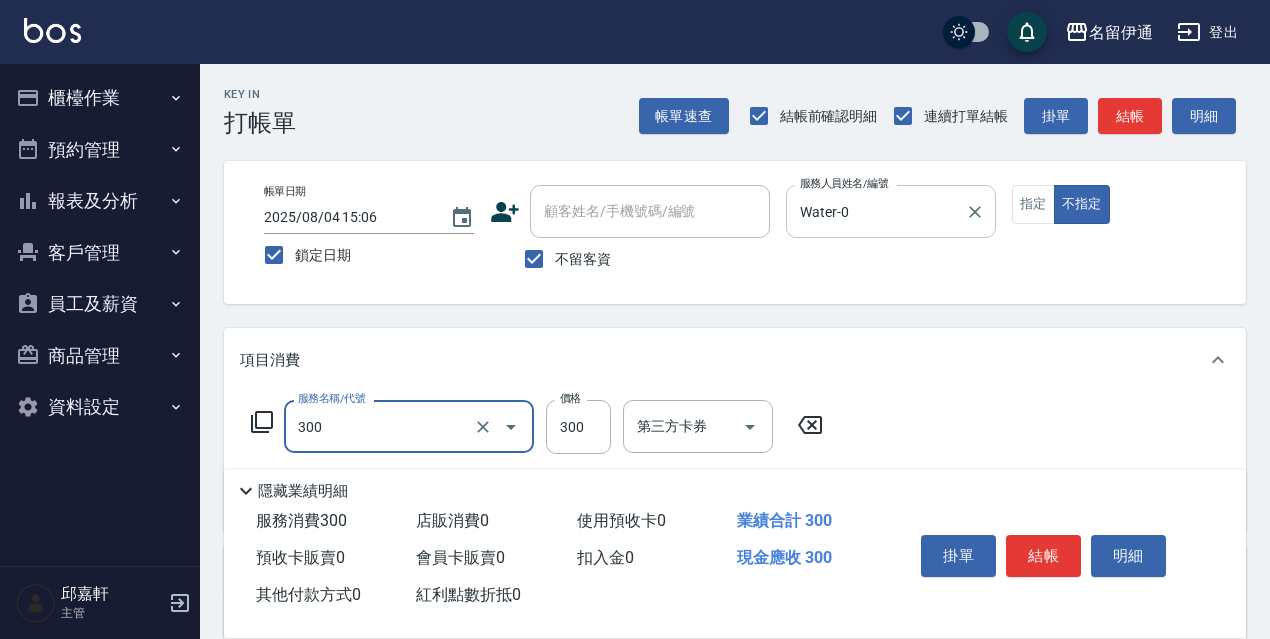 type on "300" 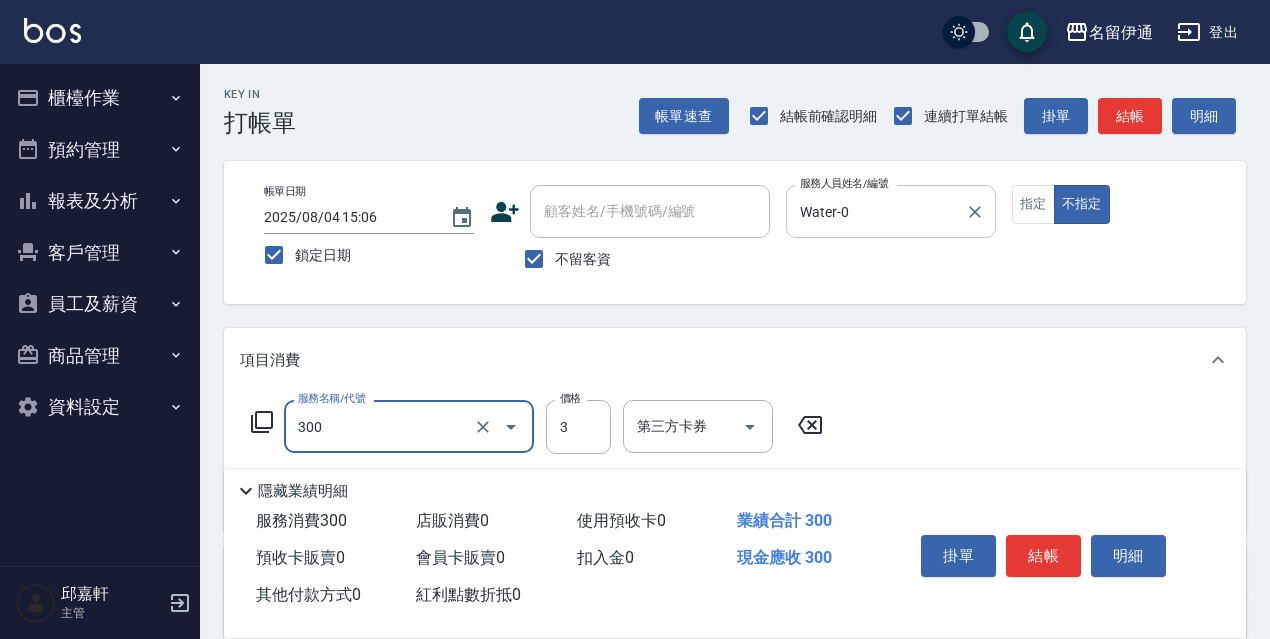 type on "洗髮300(300)" 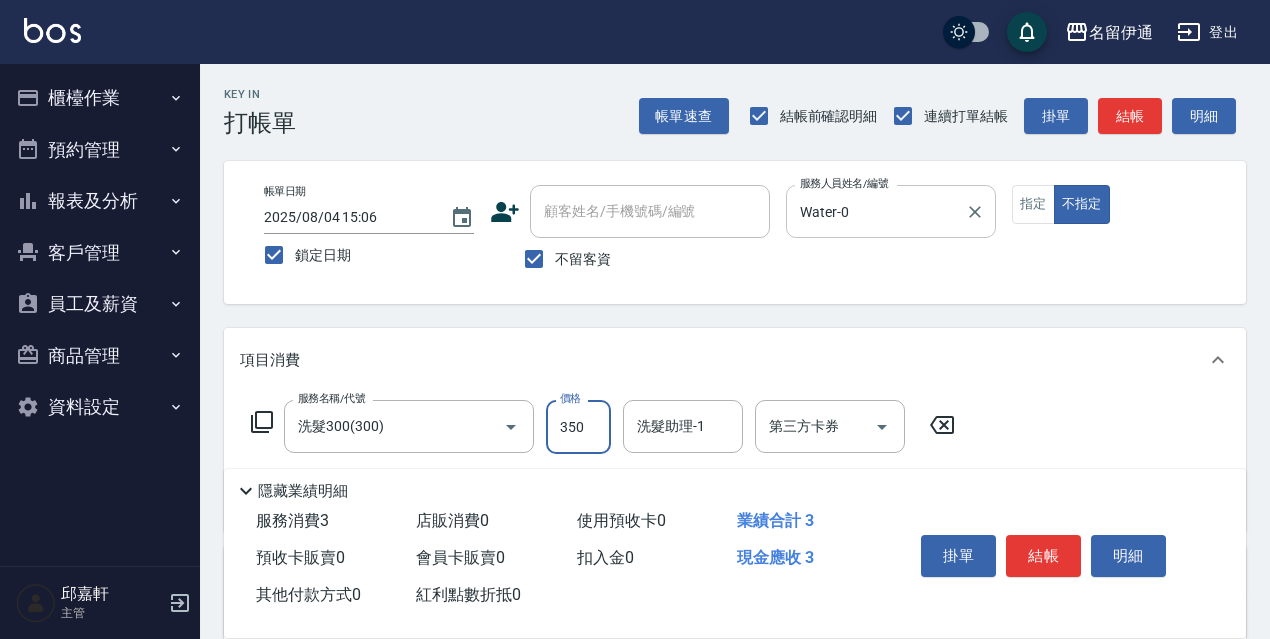 type on "350" 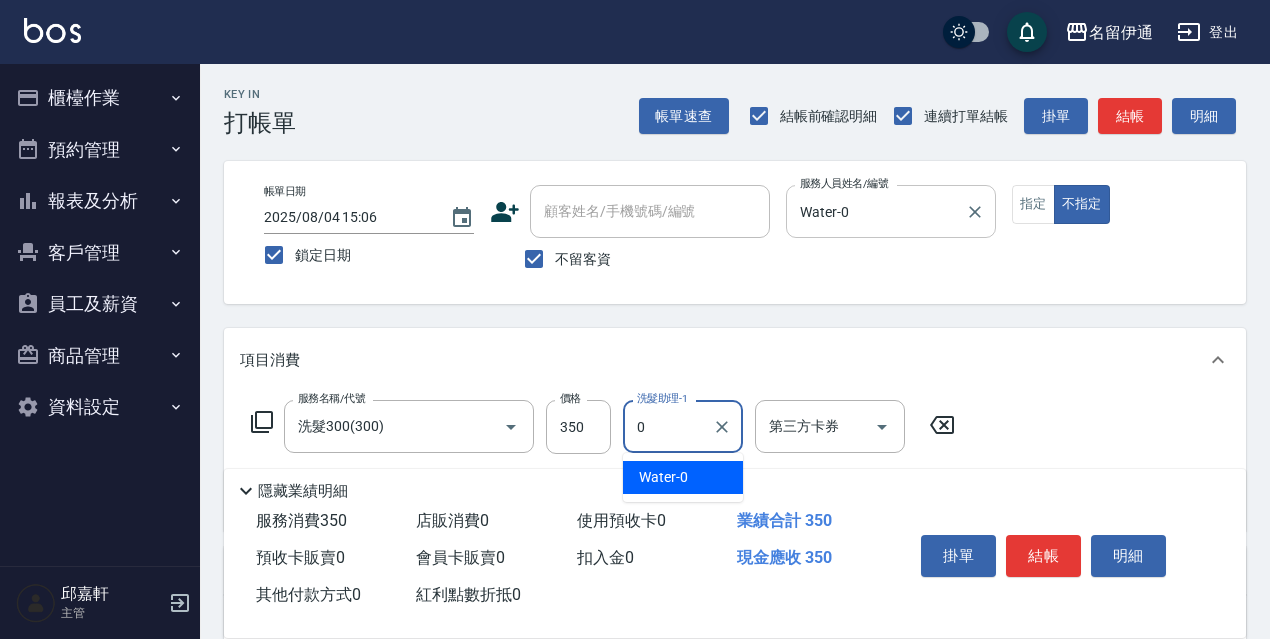 type on "Water-0" 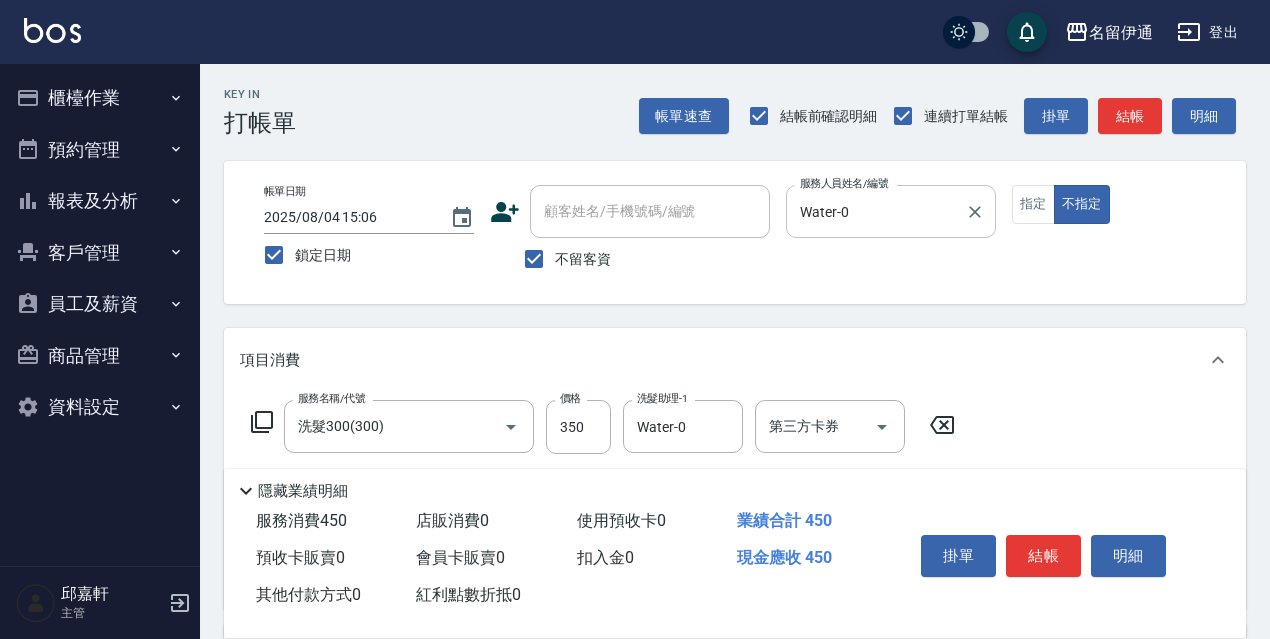 type on "剪髮<瀏海>(302)" 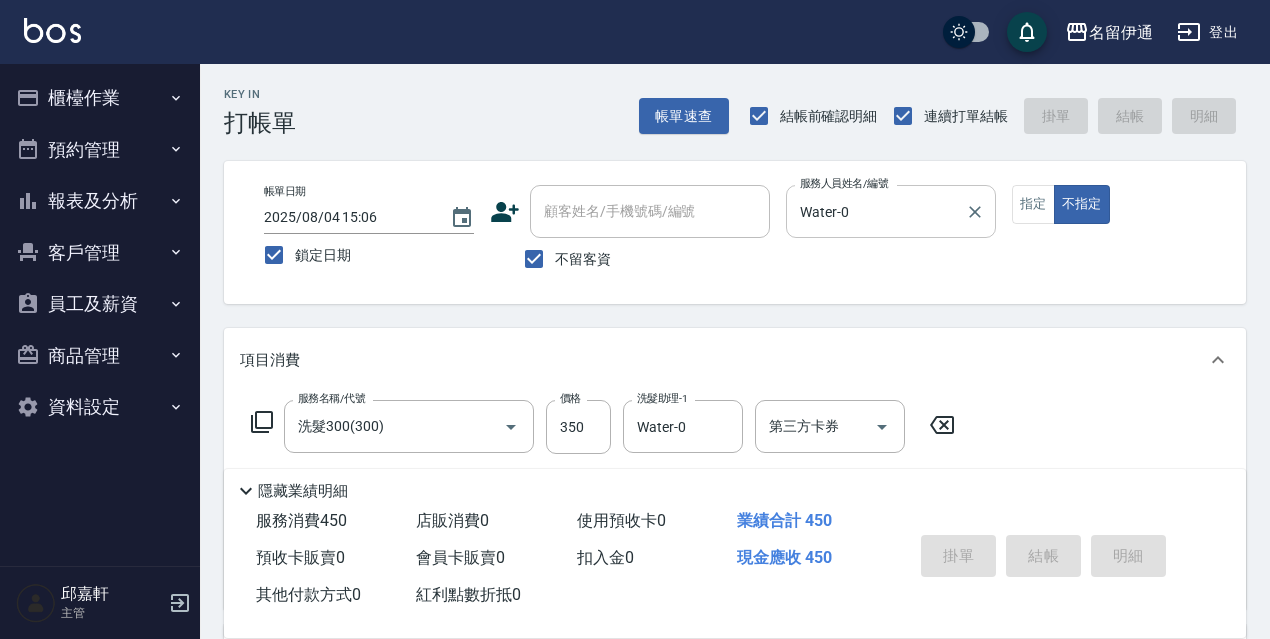 type 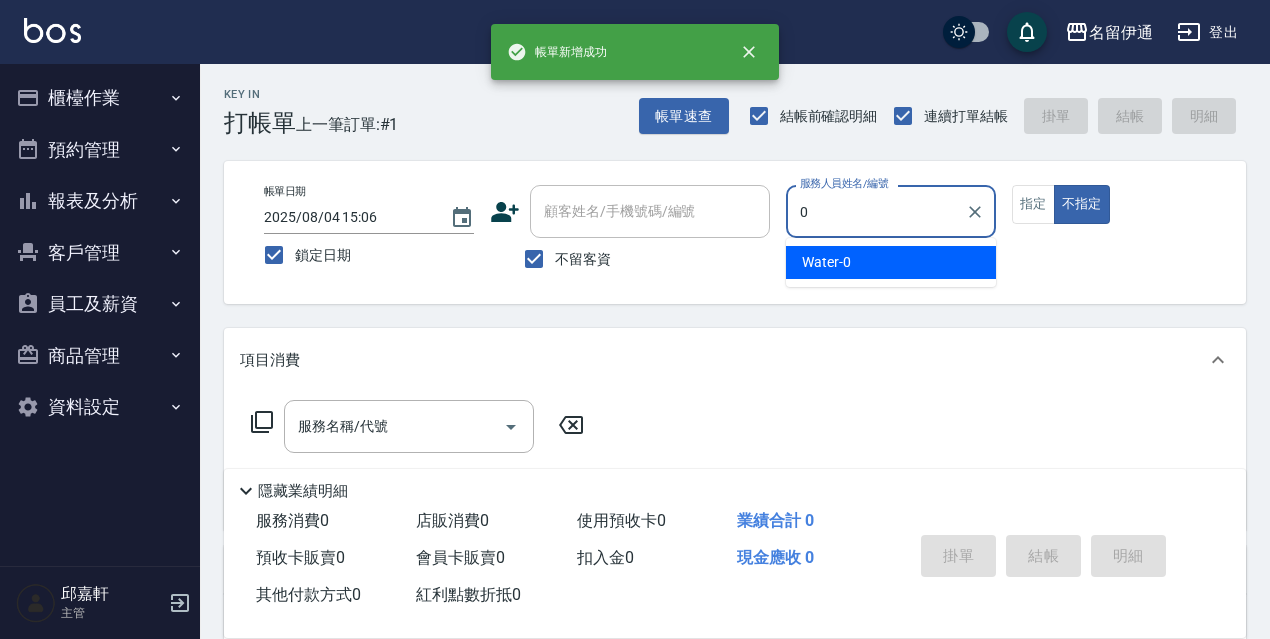 type on "Water-0" 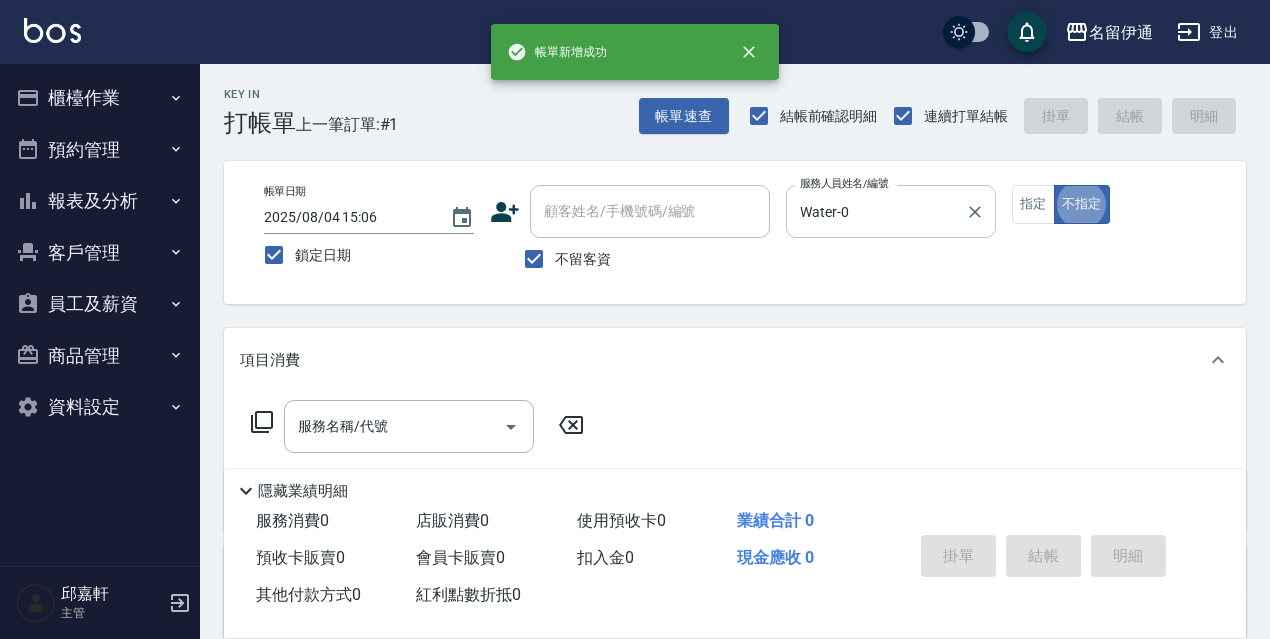 type on "false" 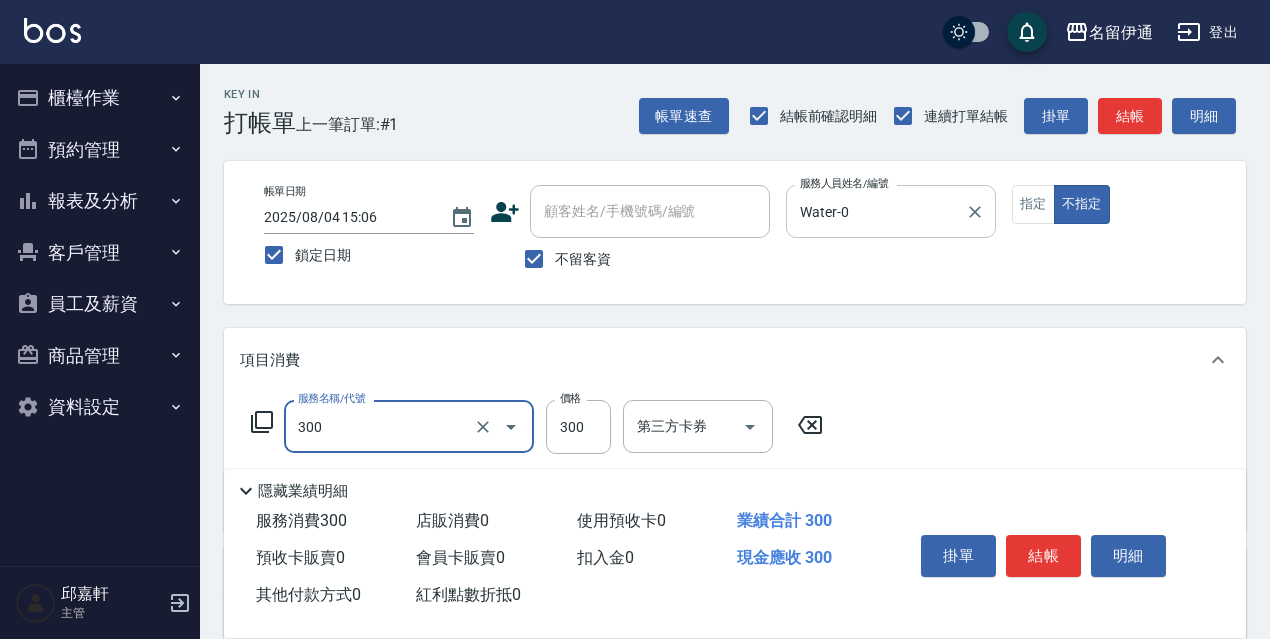 type on "洗髮300(300)" 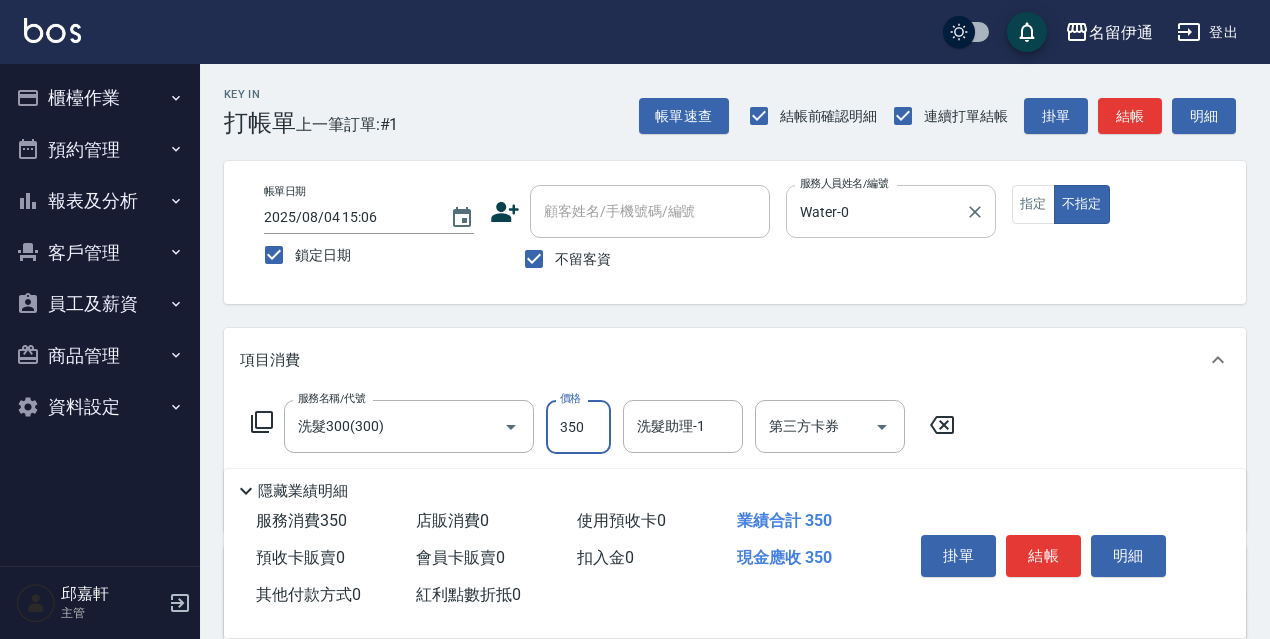 type on "350" 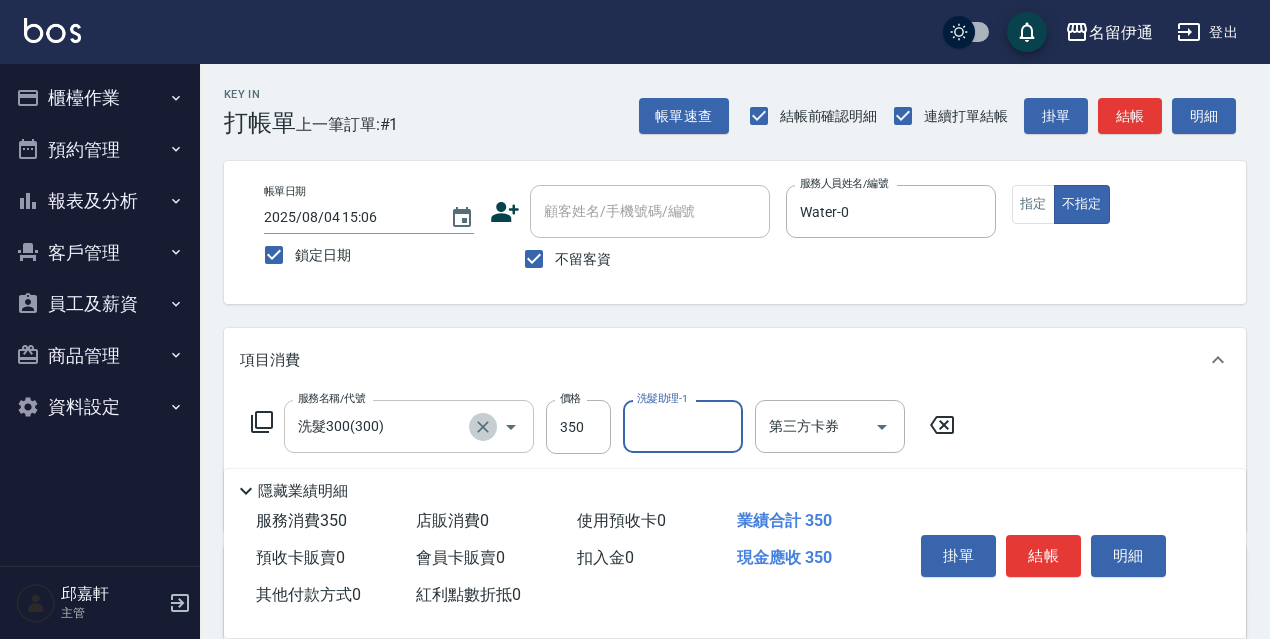 click 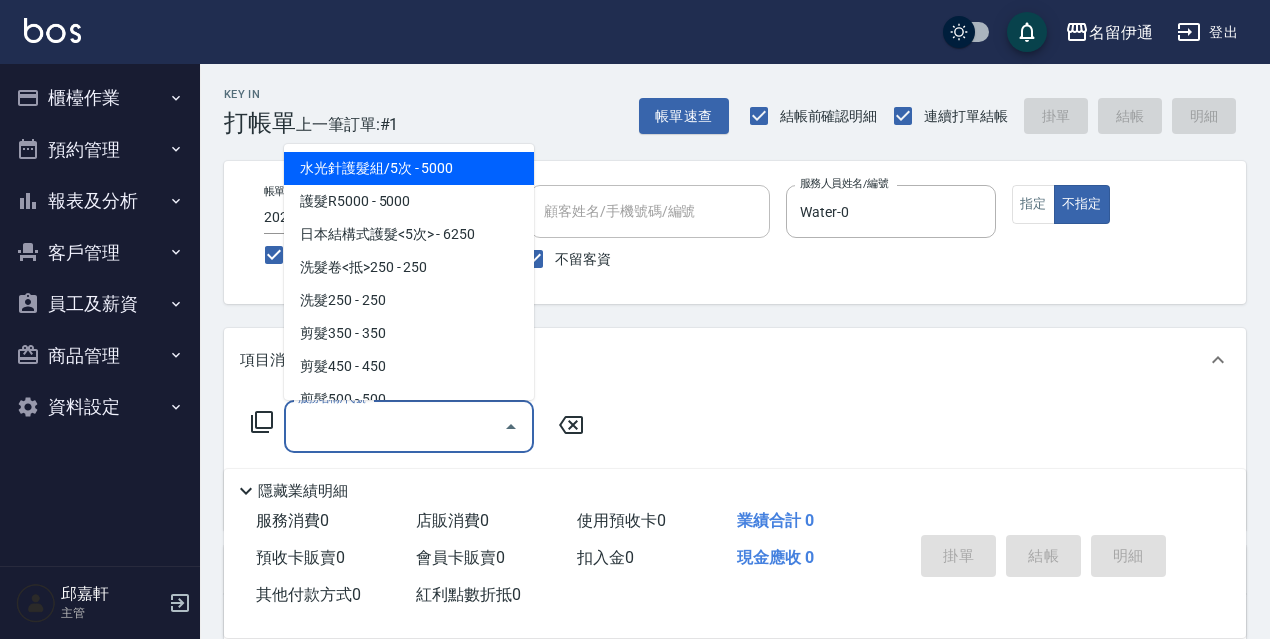 type on "5" 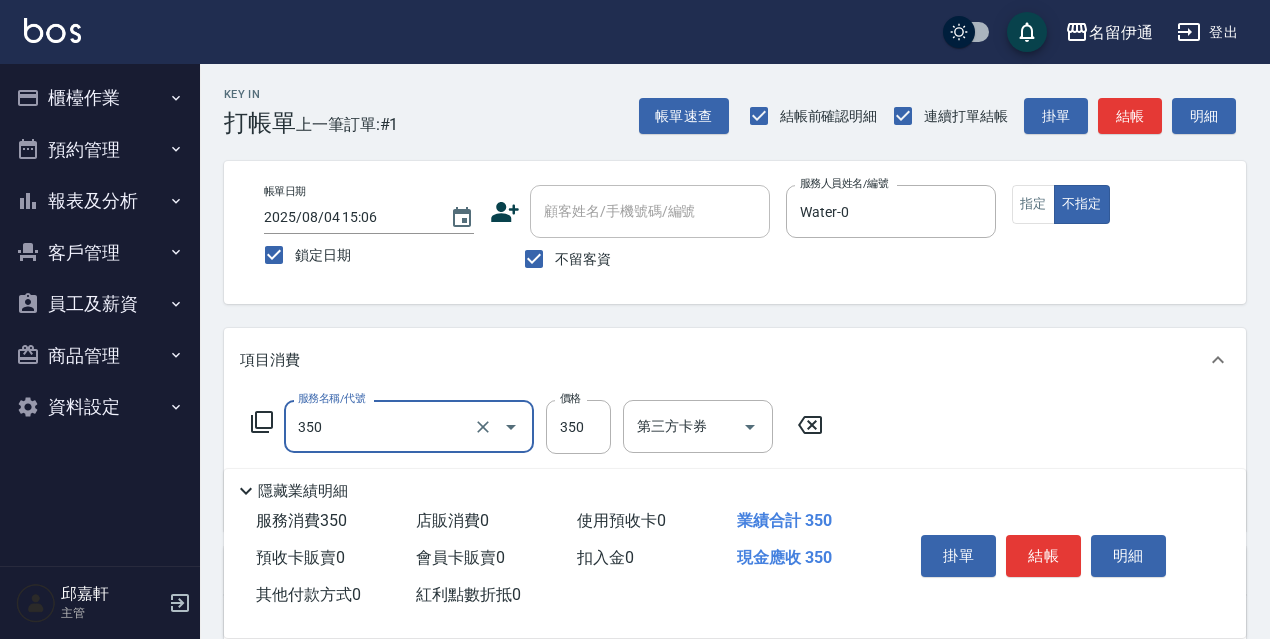 type on "洗髮350(350)" 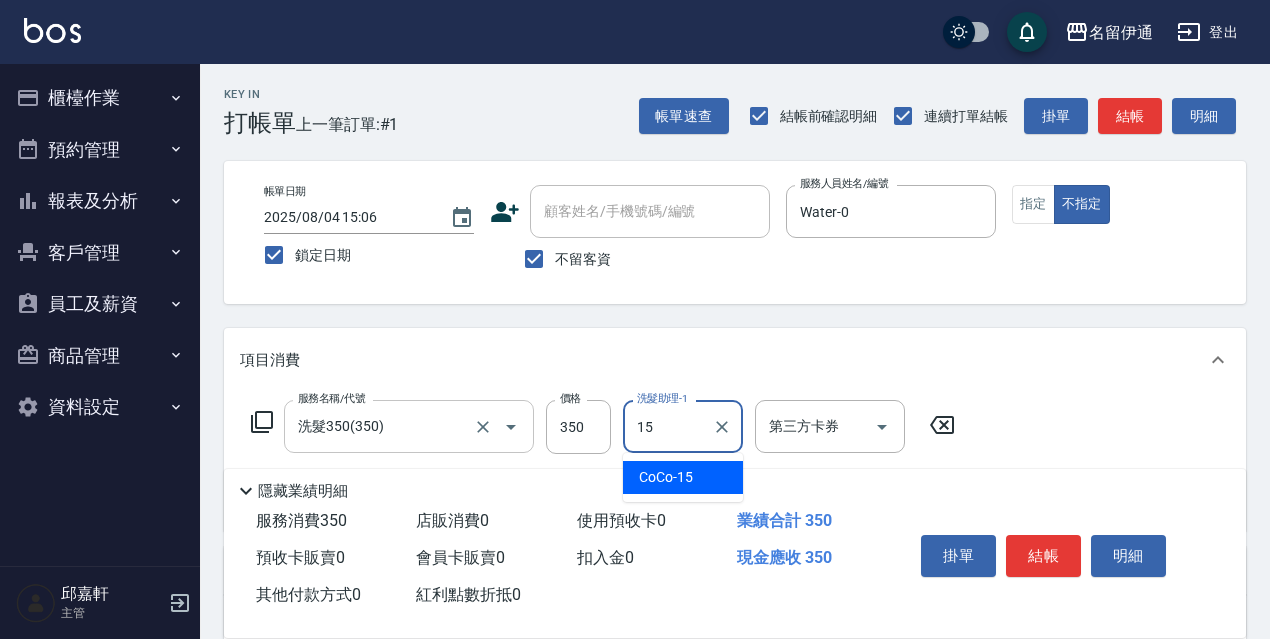 type on "CoCo-15" 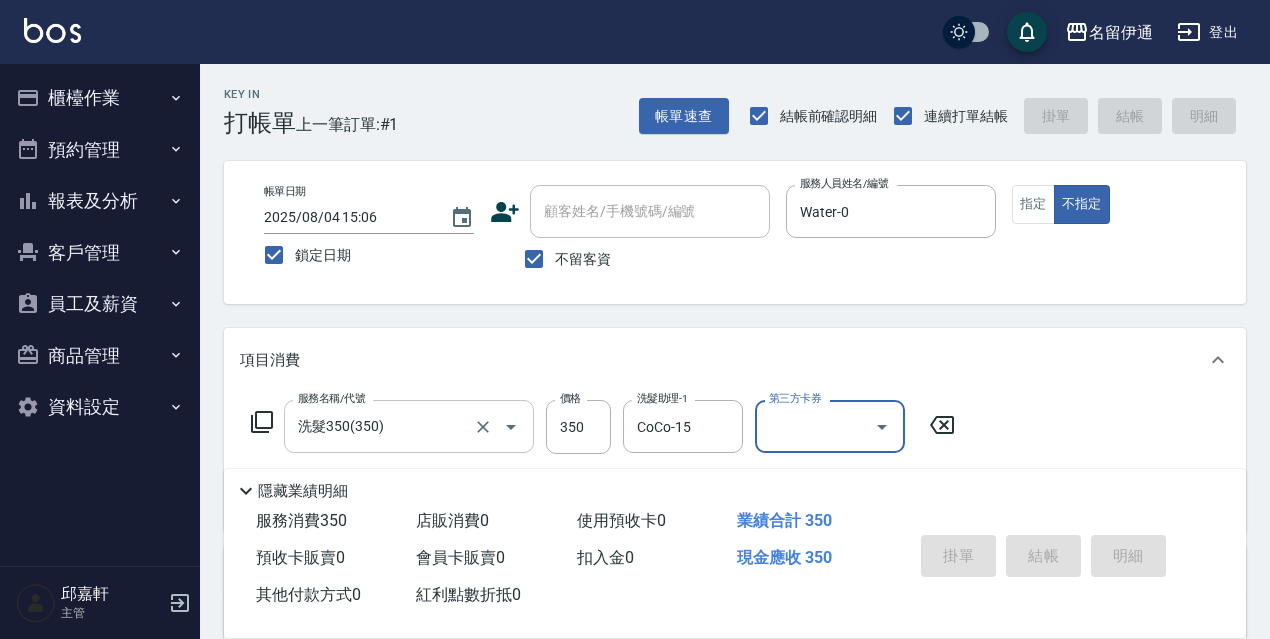 type 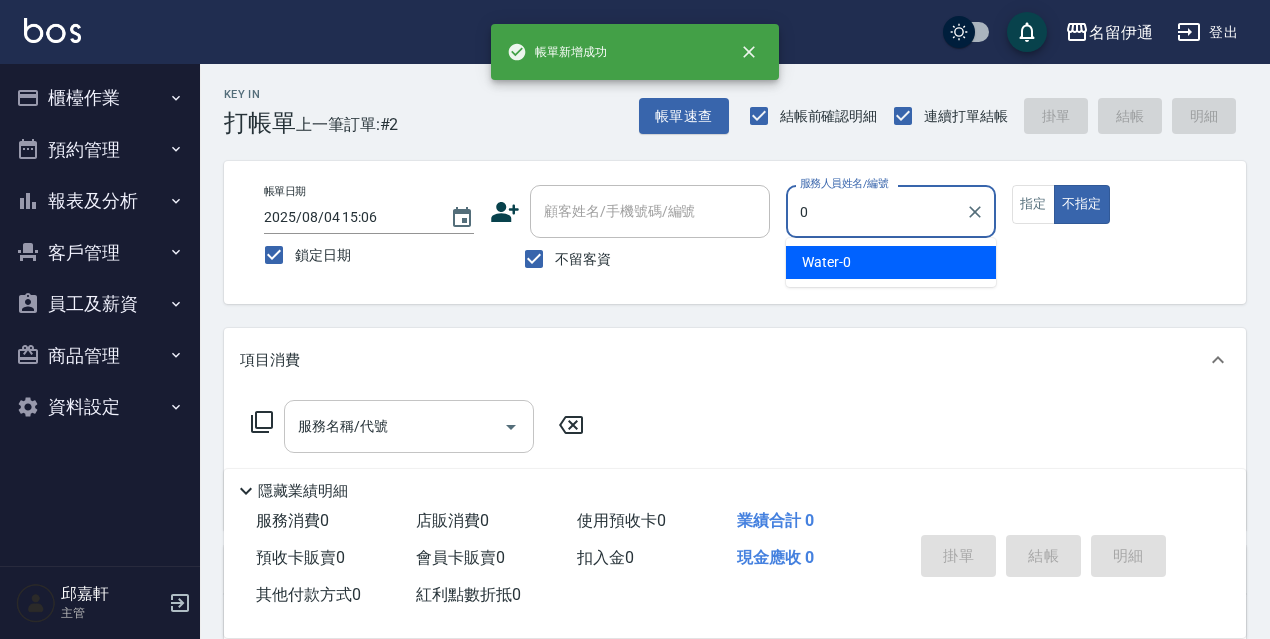 type on "Water-0" 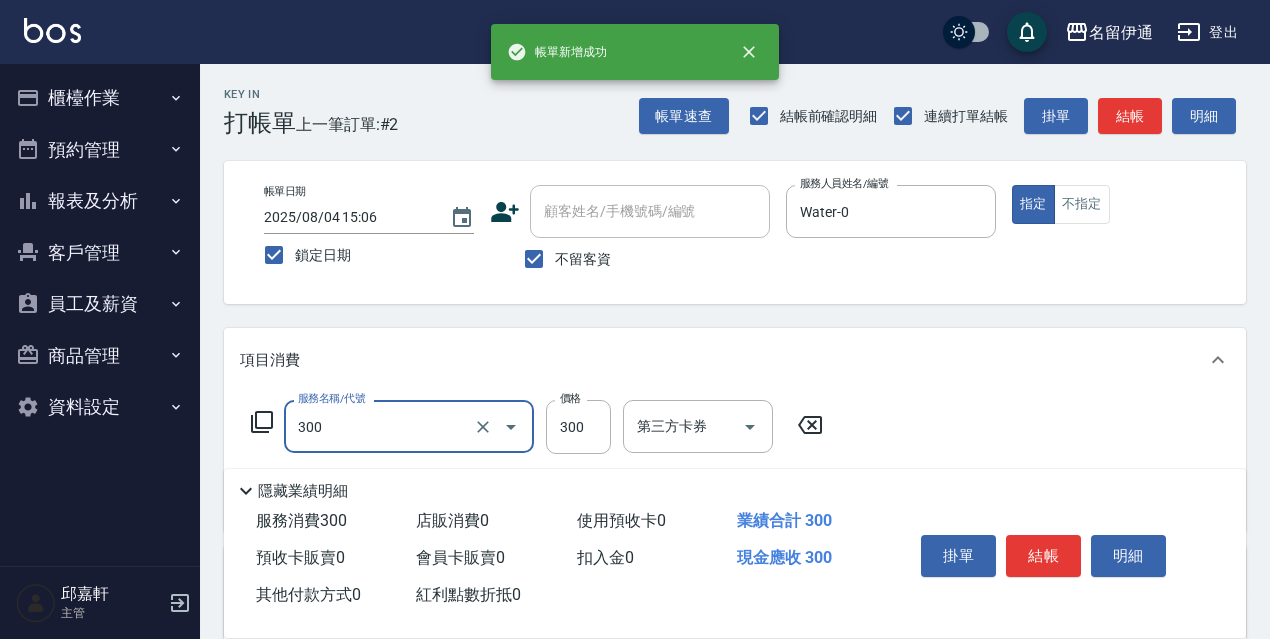 type on "洗髮300(300)" 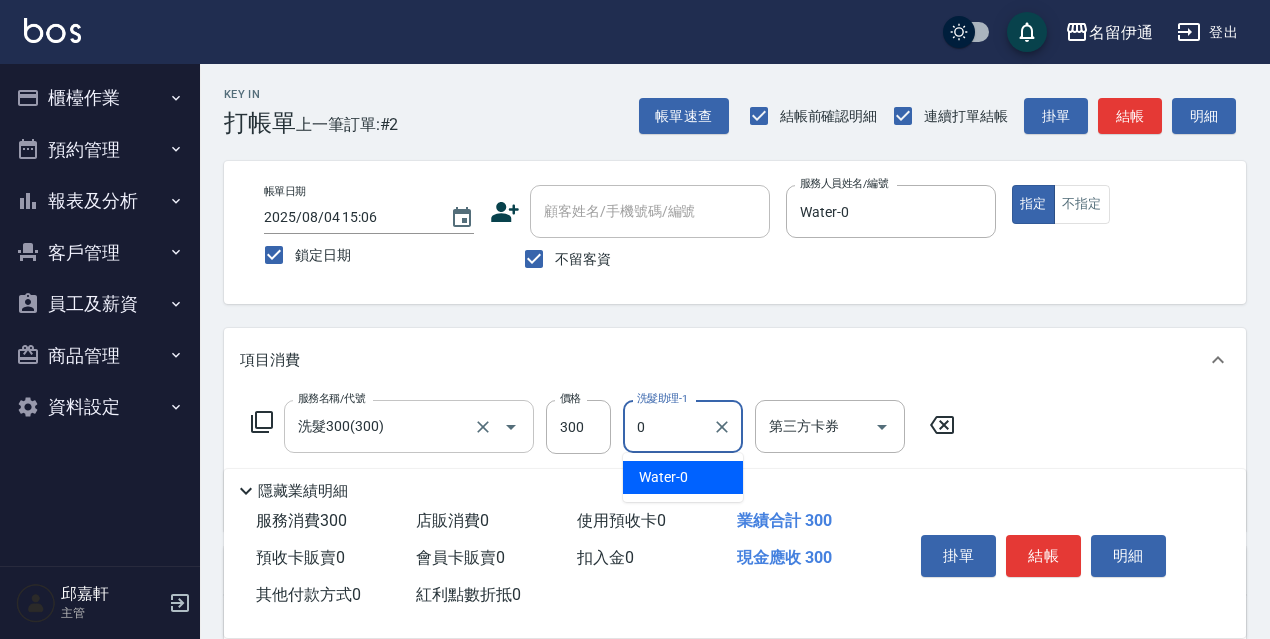 type on "Water-0" 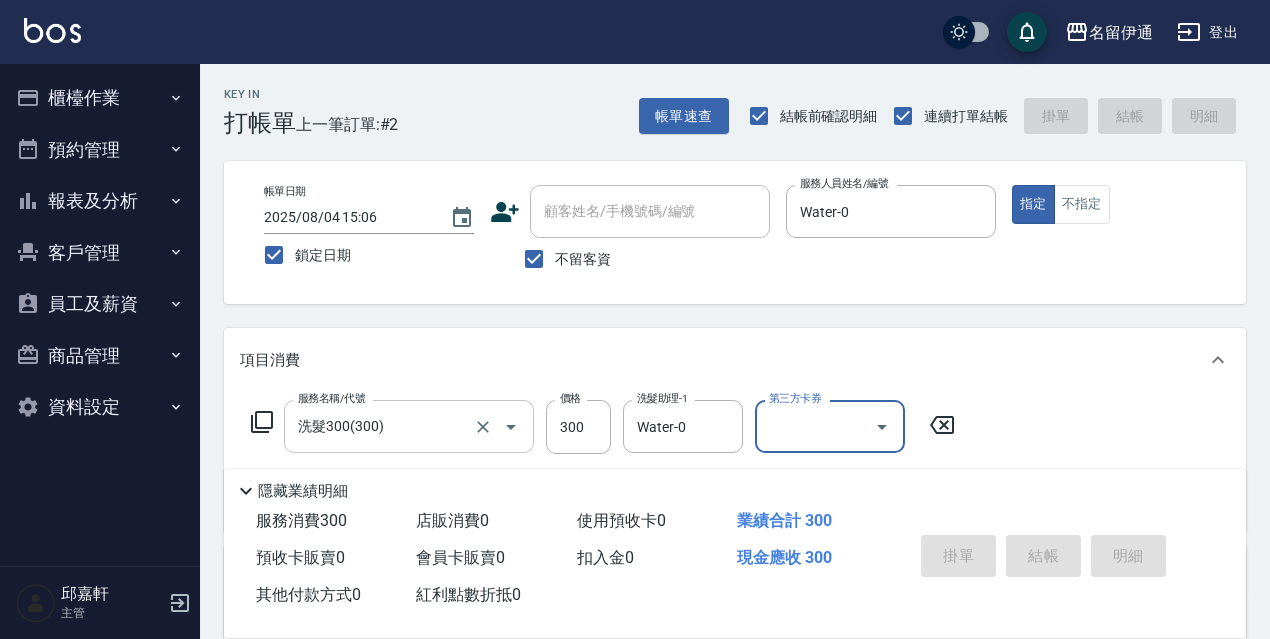 type 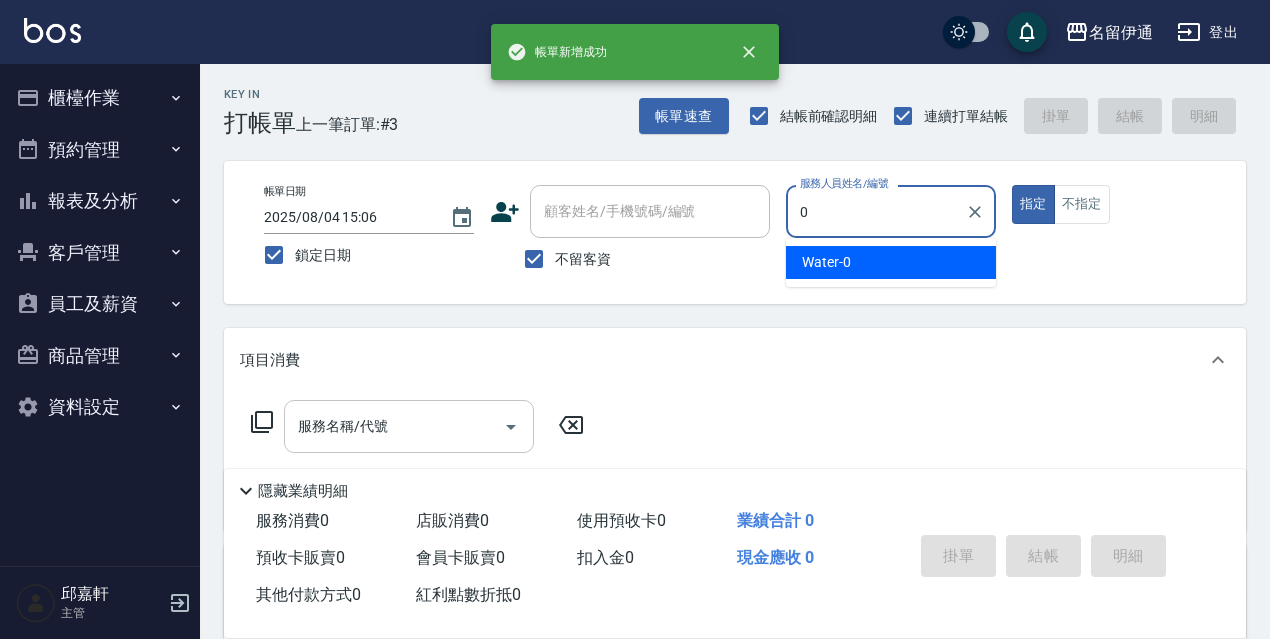 type on "Water-0" 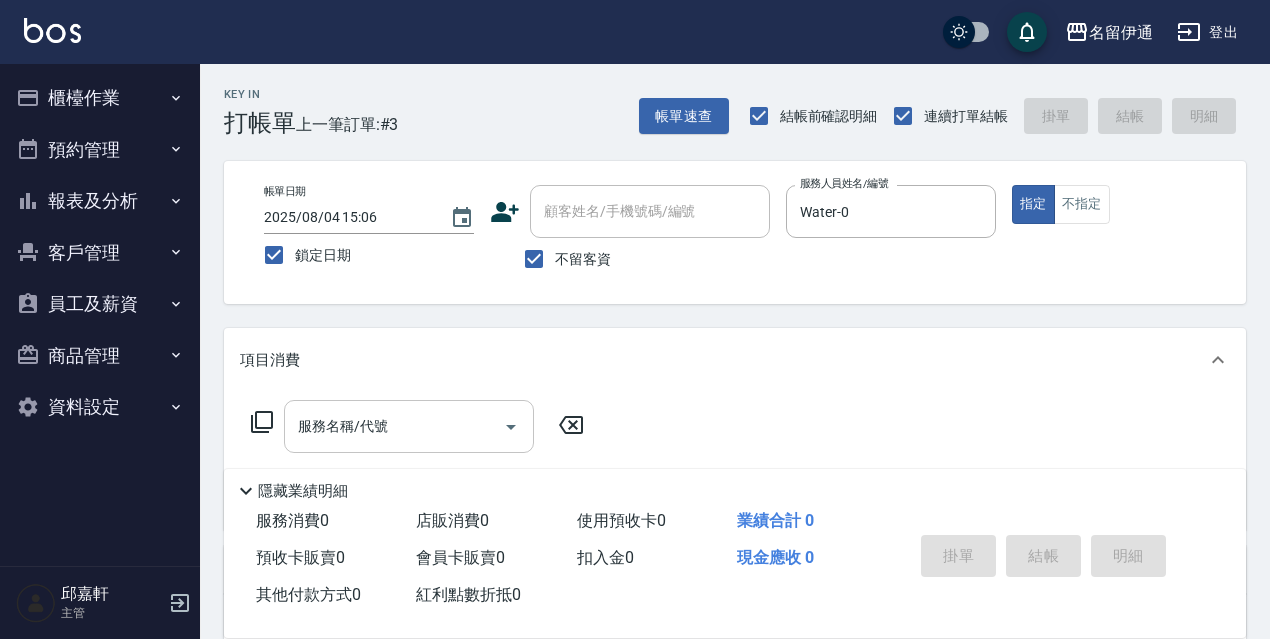 click 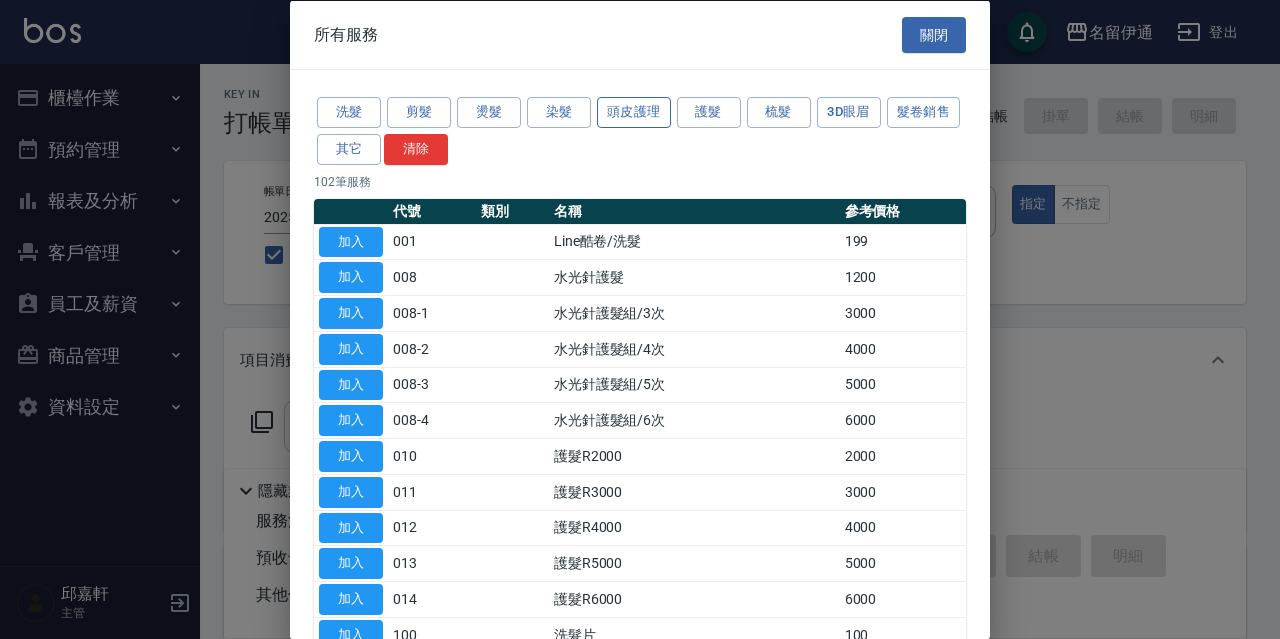 click on "頭皮護理" at bounding box center (634, 112) 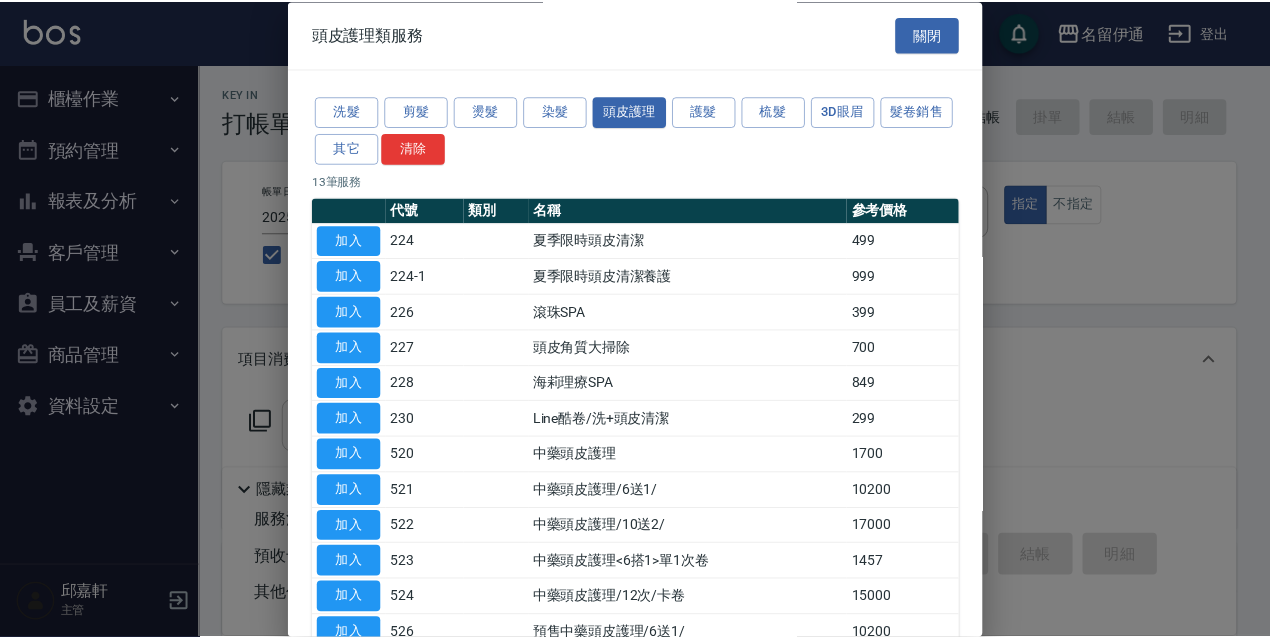 scroll, scrollTop: 159, scrollLeft: 0, axis: vertical 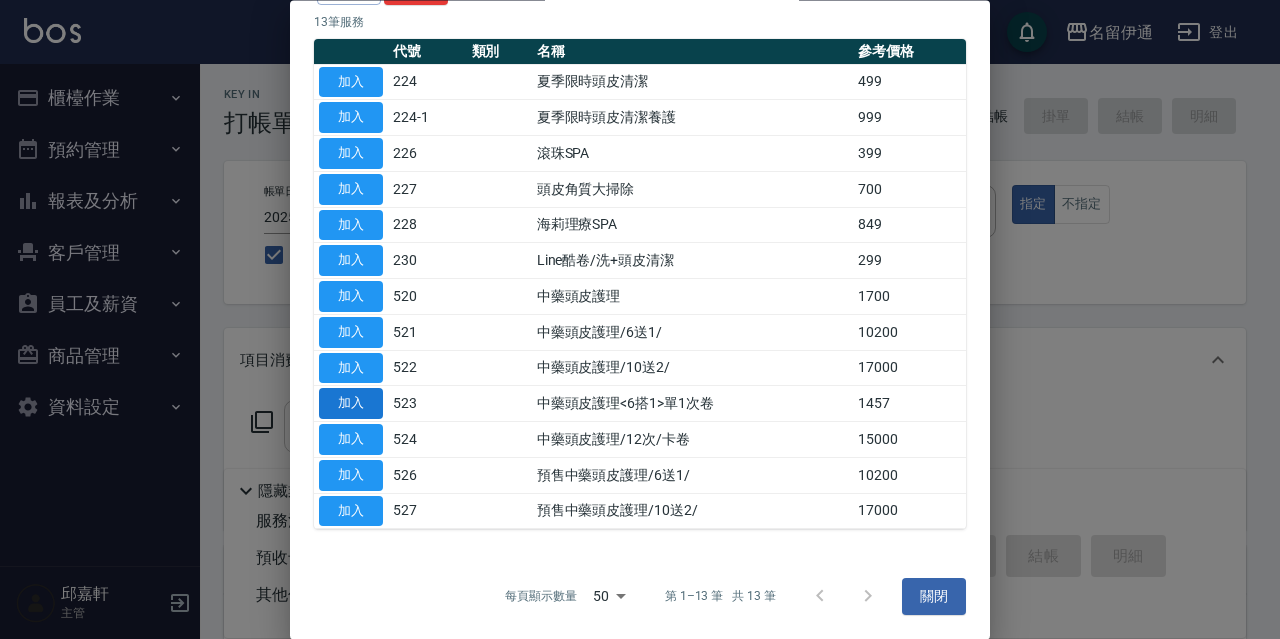 click on "加入" at bounding box center (351, 404) 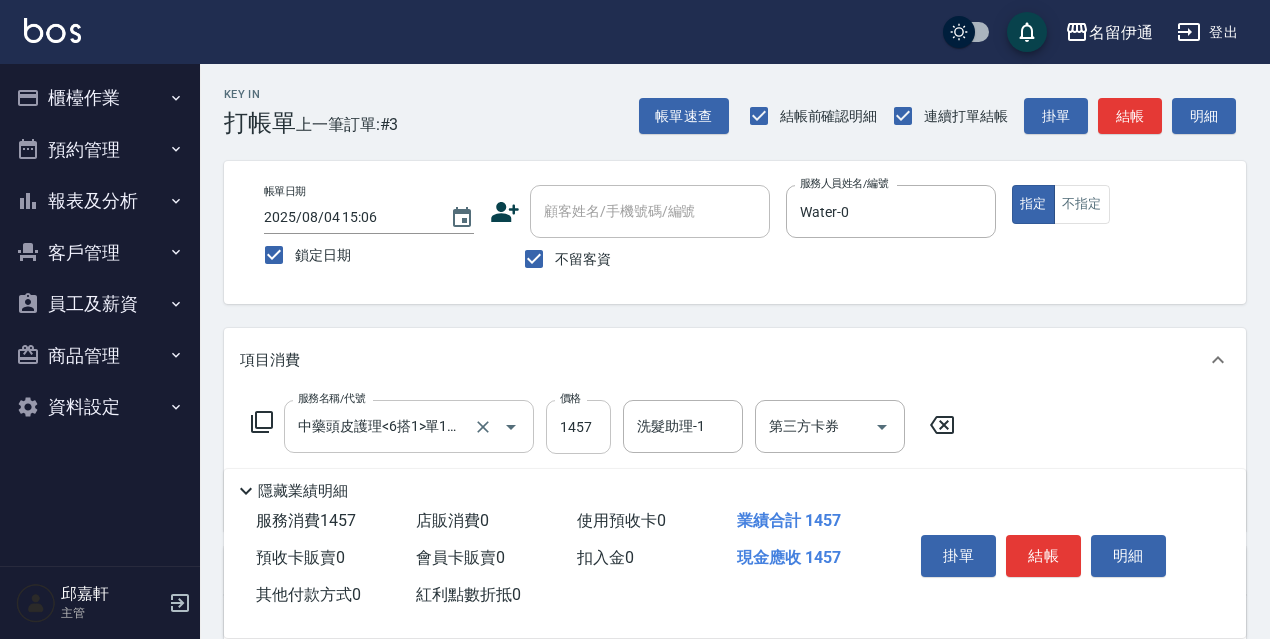 click on "1457" at bounding box center [578, 427] 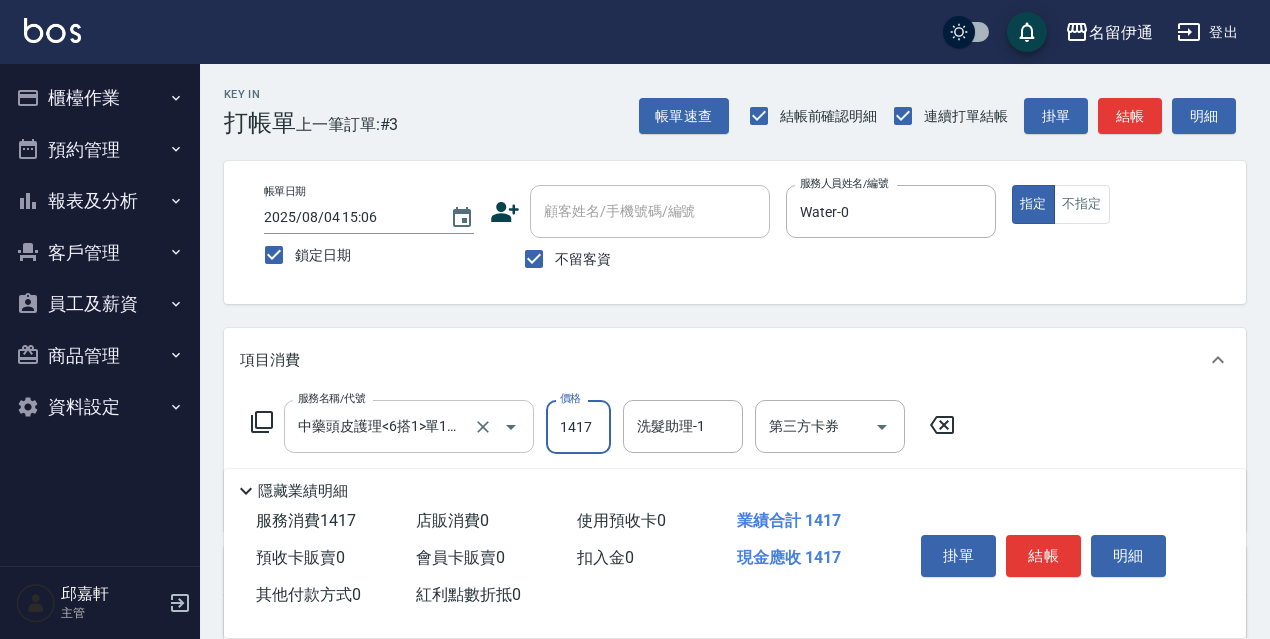 type on "1417" 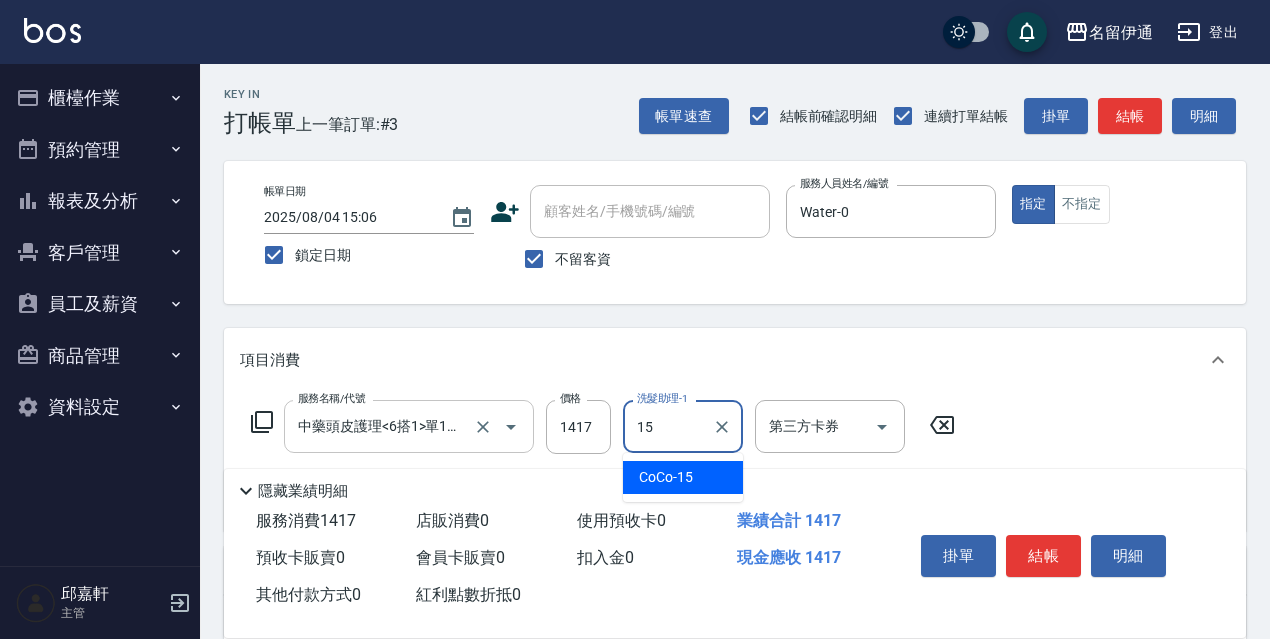 type on "CoCo-15" 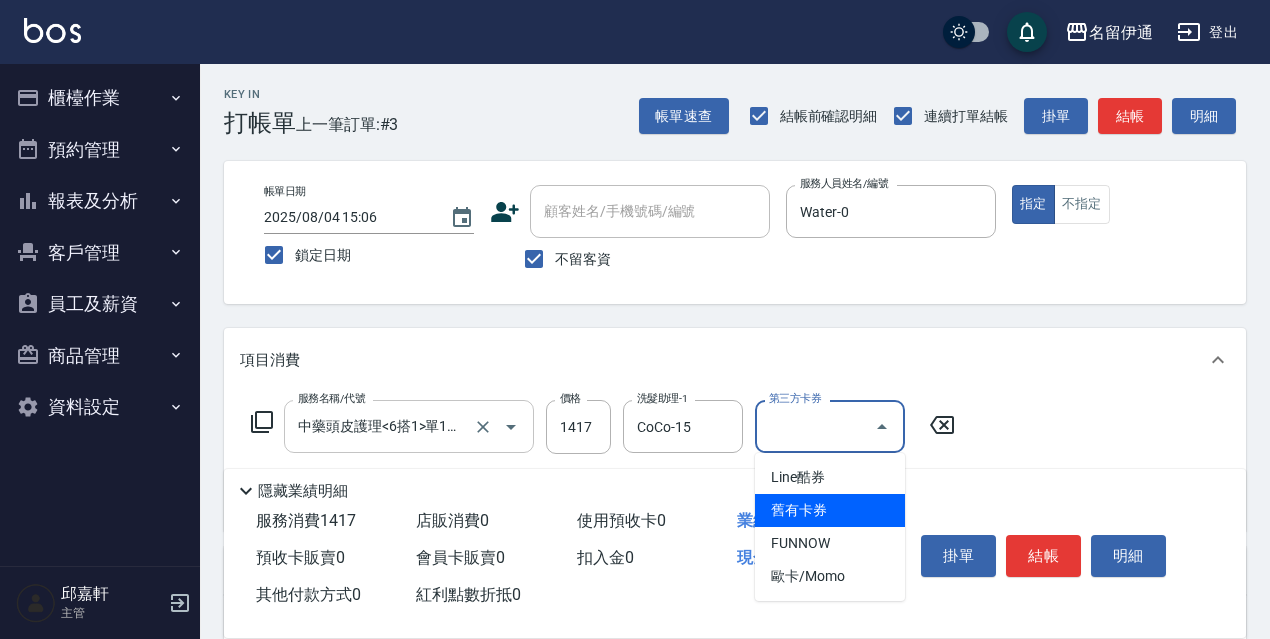type on "舊有卡券" 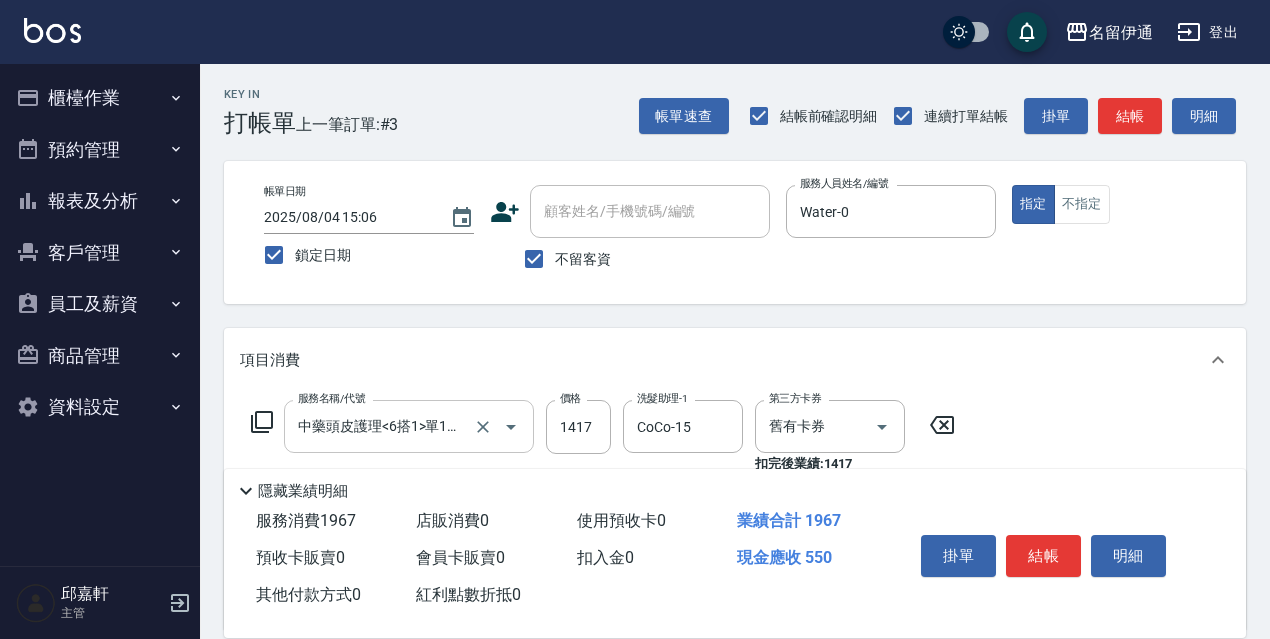 type on "剪髮550(308)" 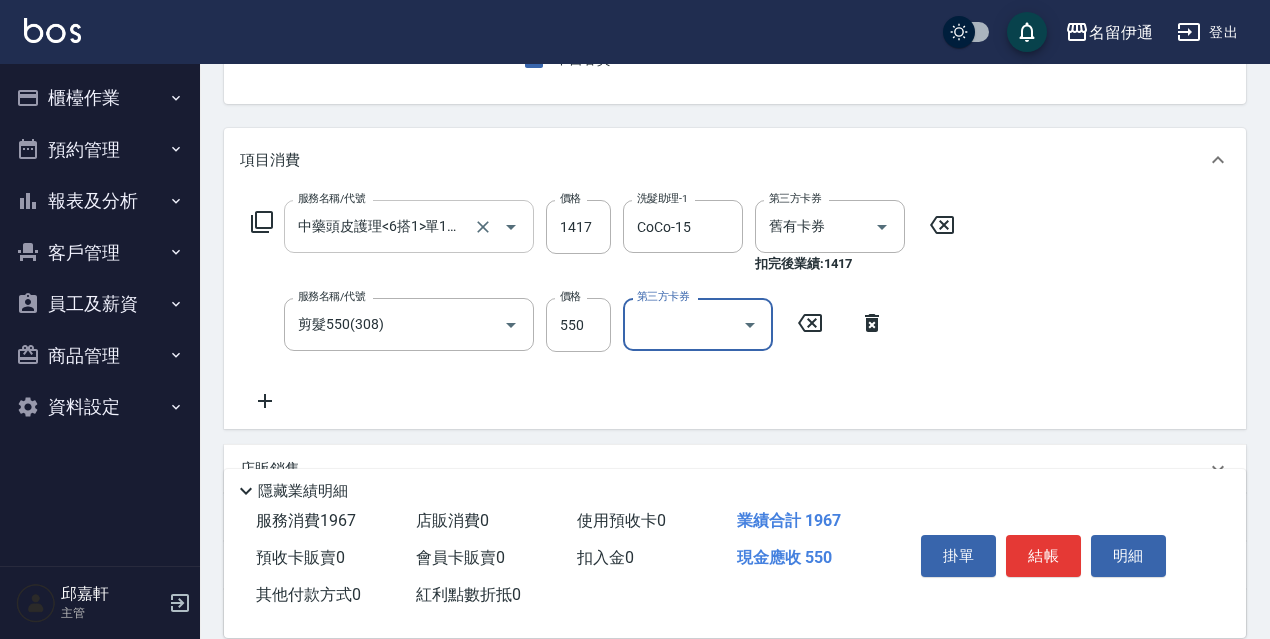 scroll, scrollTop: 300, scrollLeft: 0, axis: vertical 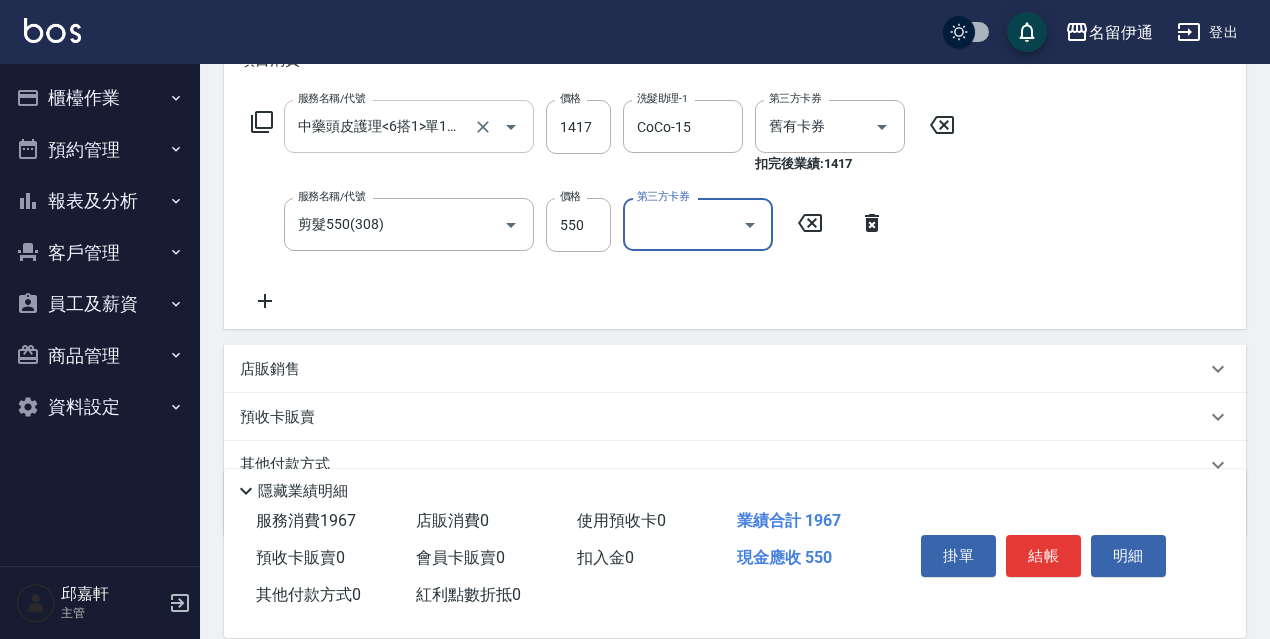 click on "店販銷售" at bounding box center (735, 369) 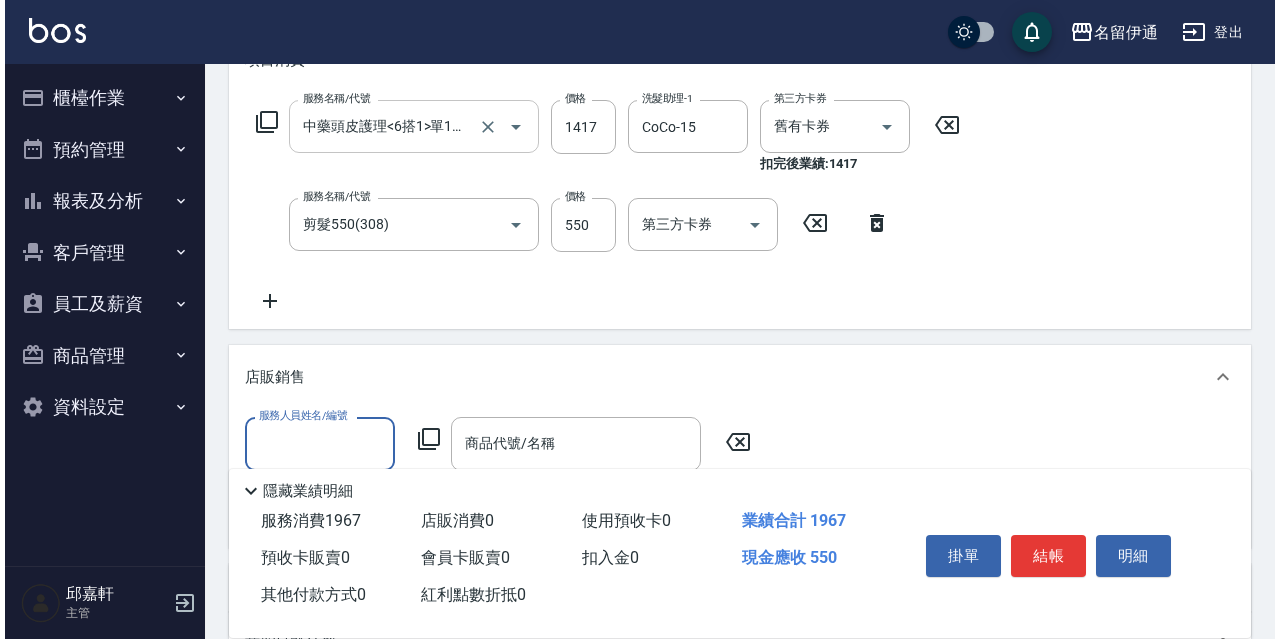 scroll, scrollTop: 0, scrollLeft: 0, axis: both 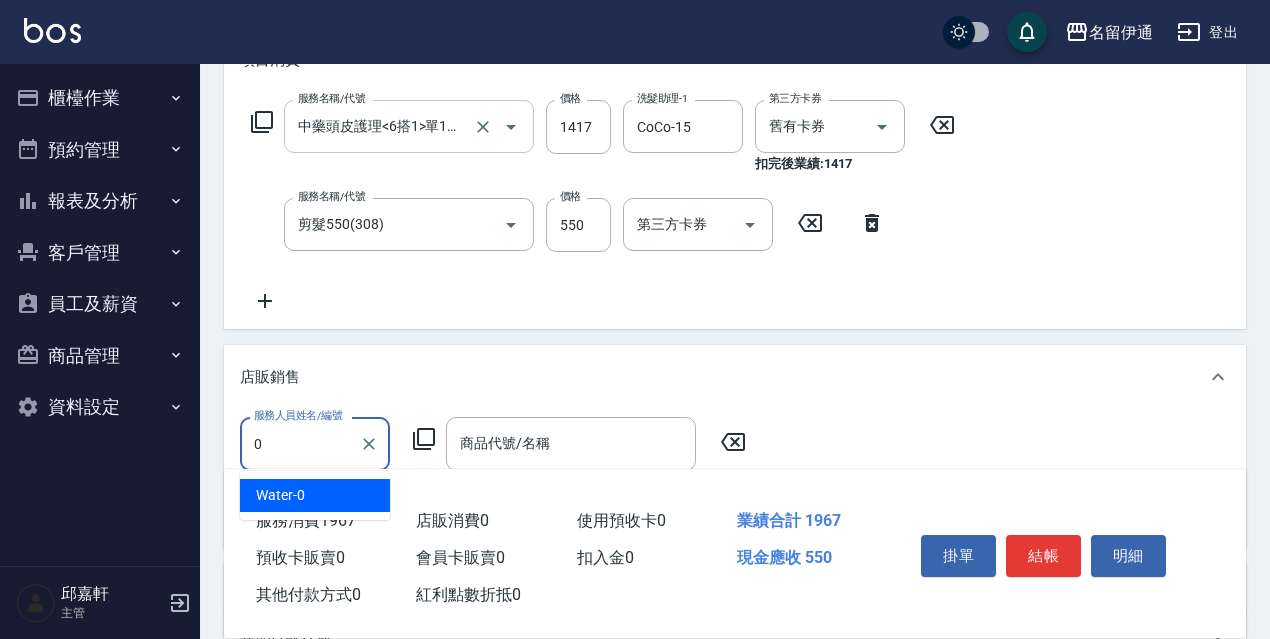 type on "Water-0" 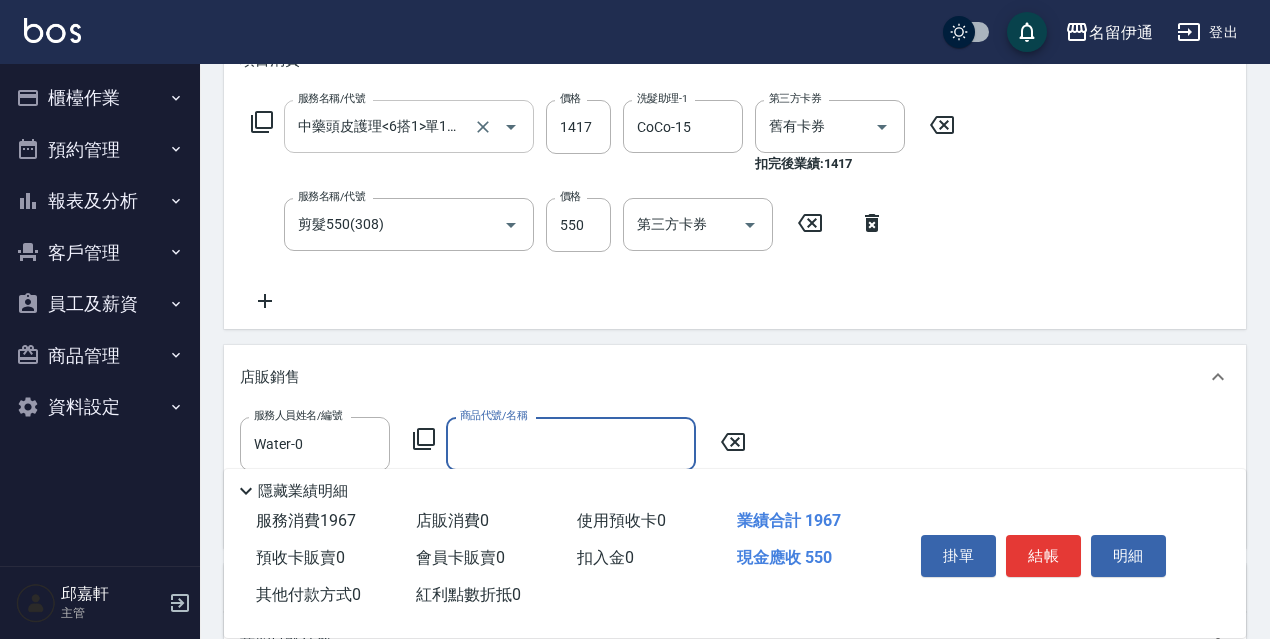 click 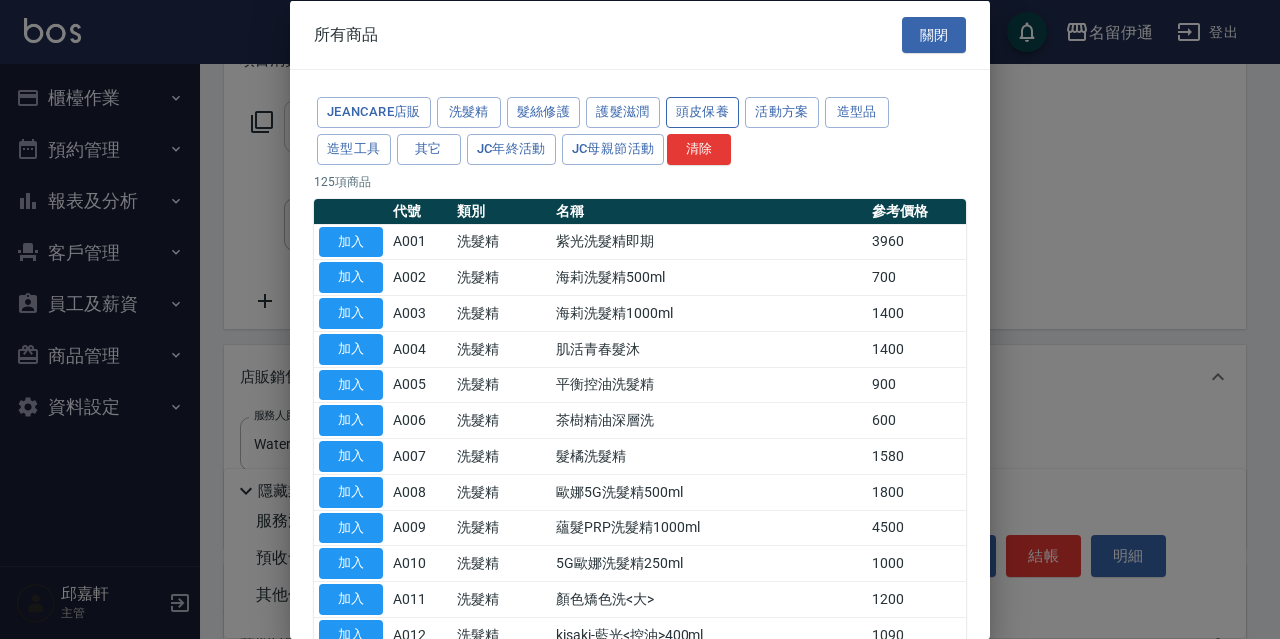 click on "頭皮保養" at bounding box center [703, 112] 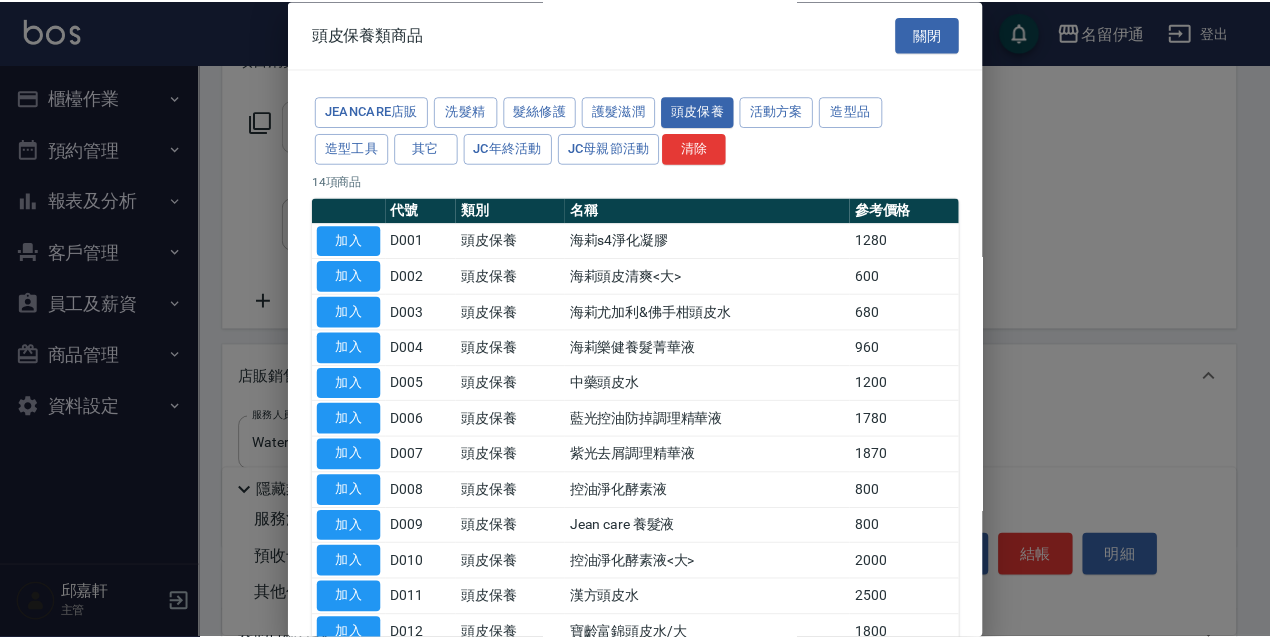 scroll, scrollTop: 195, scrollLeft: 0, axis: vertical 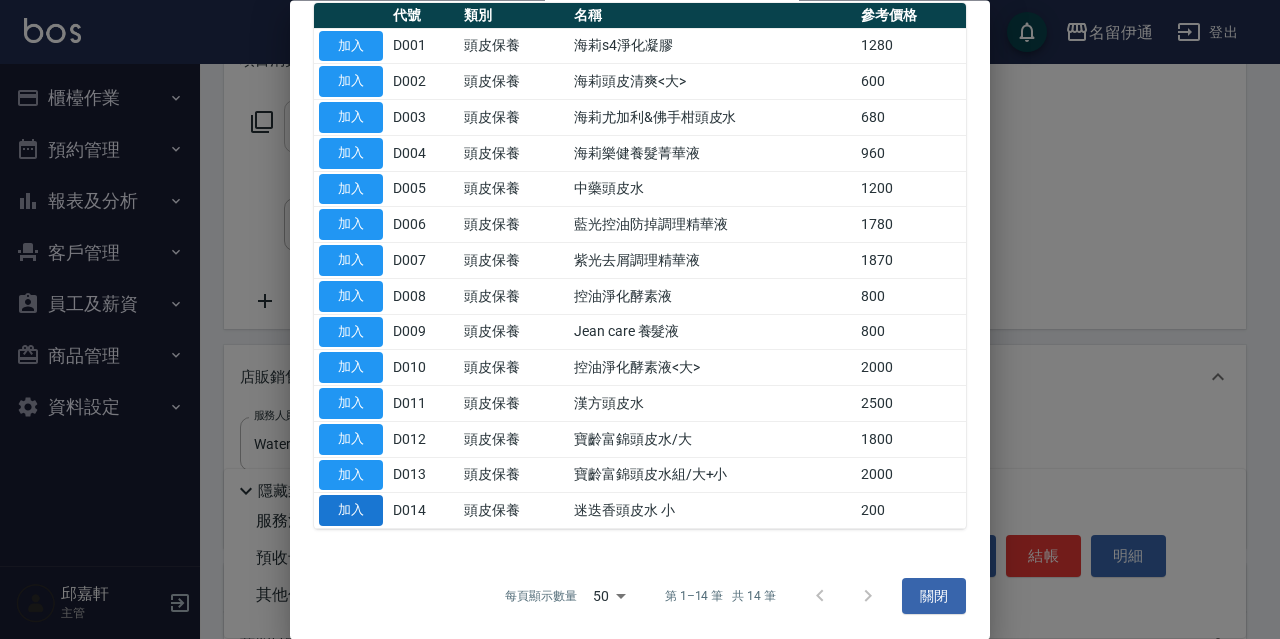 click on "加入" at bounding box center (351, 511) 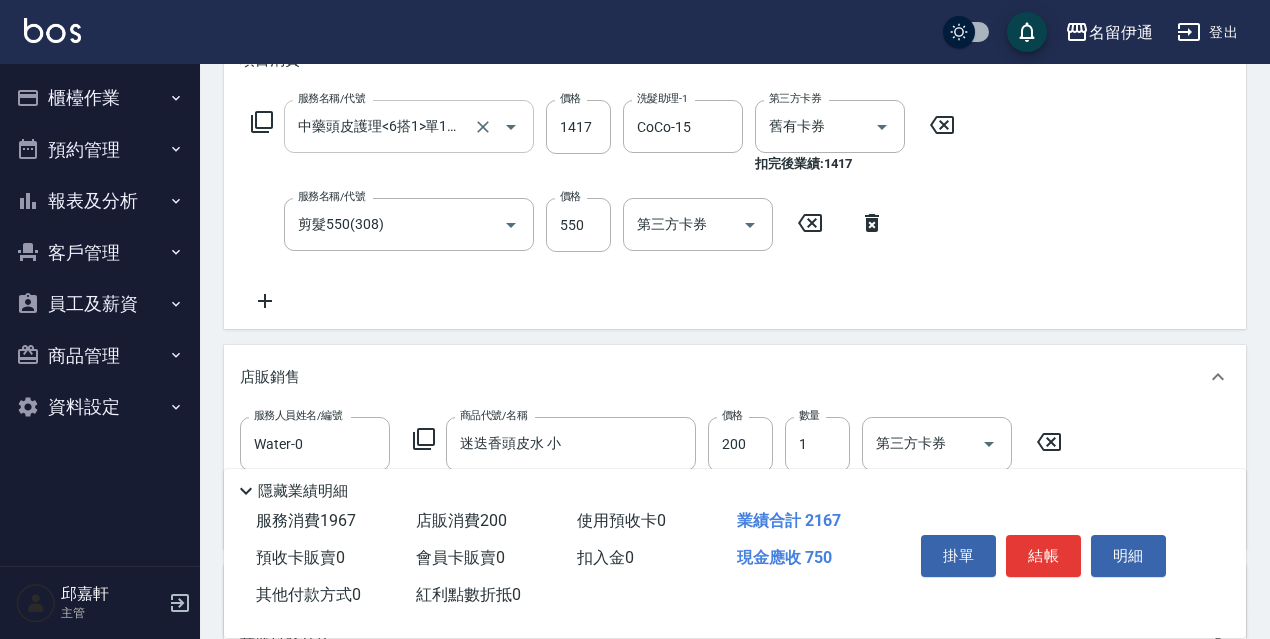 scroll, scrollTop: 500, scrollLeft: 0, axis: vertical 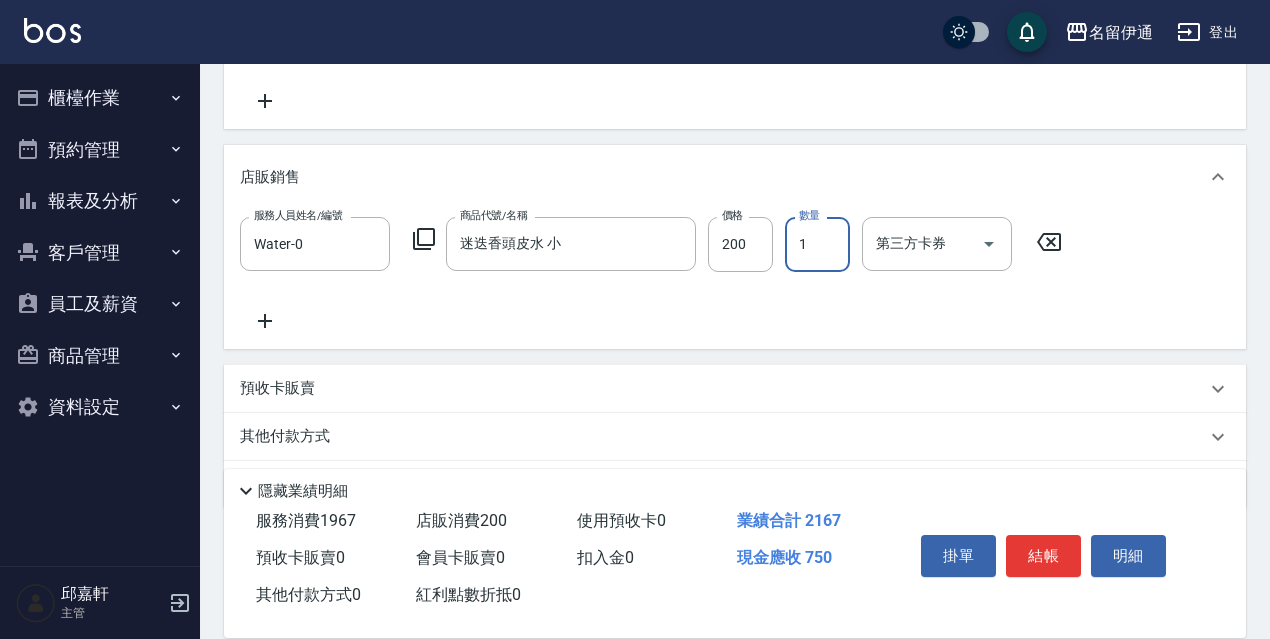 click on "1" at bounding box center (817, 244) 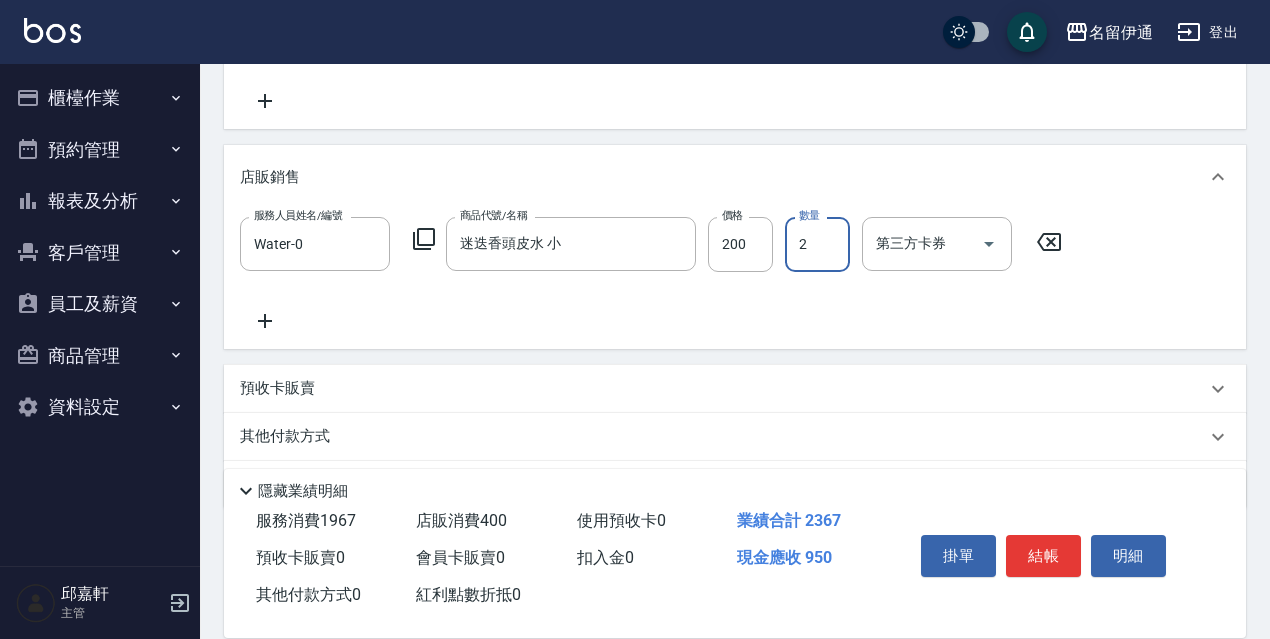 type on "2" 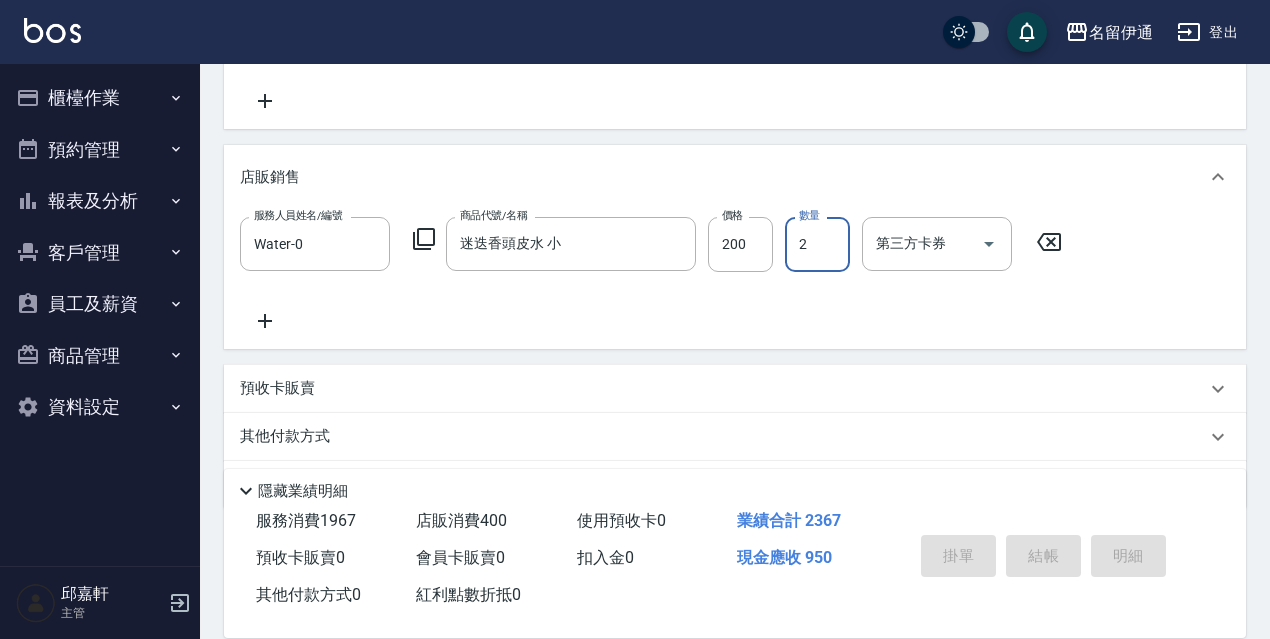 type 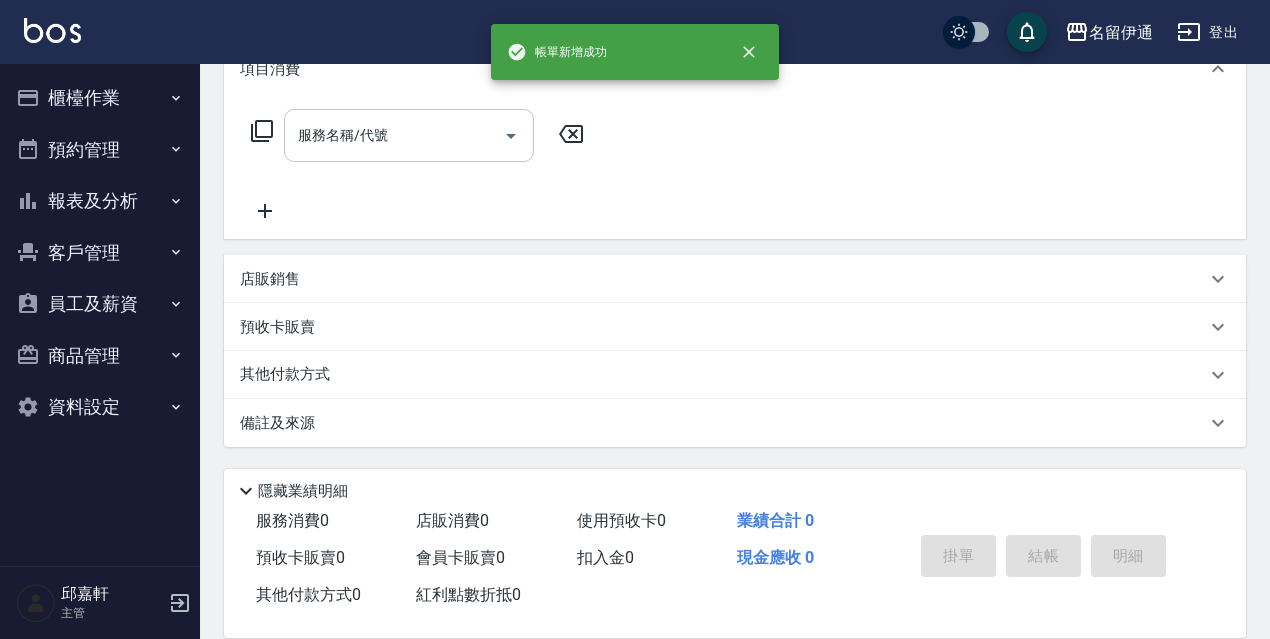 scroll, scrollTop: 0, scrollLeft: 0, axis: both 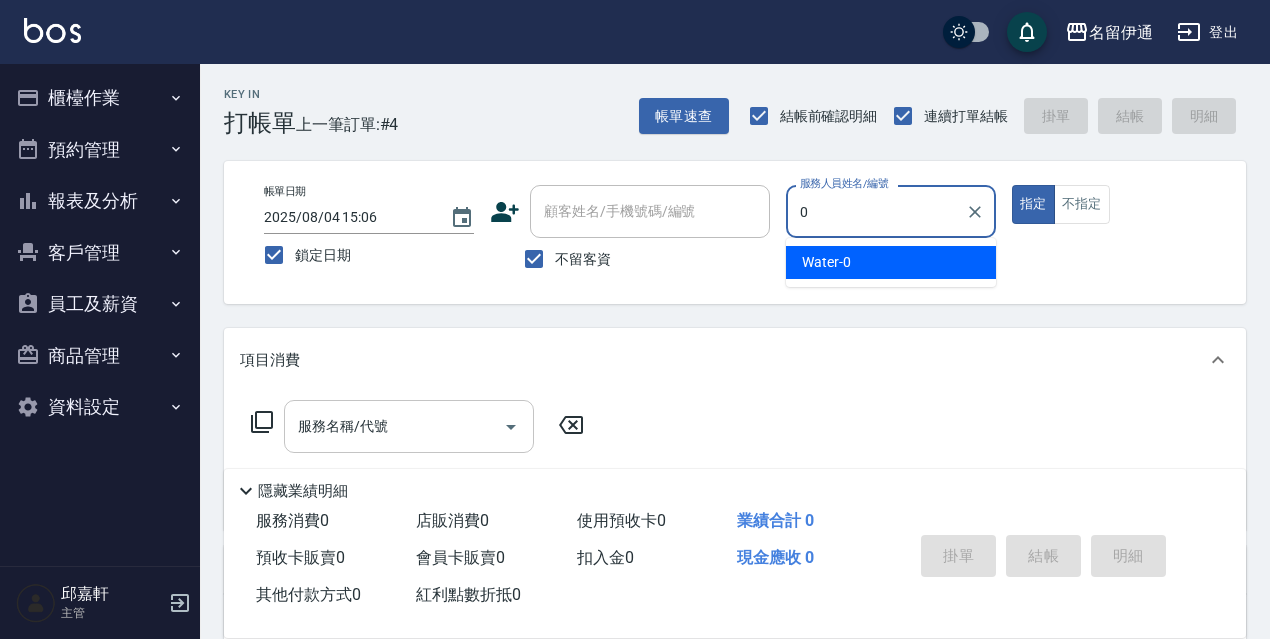 type on "Water-0" 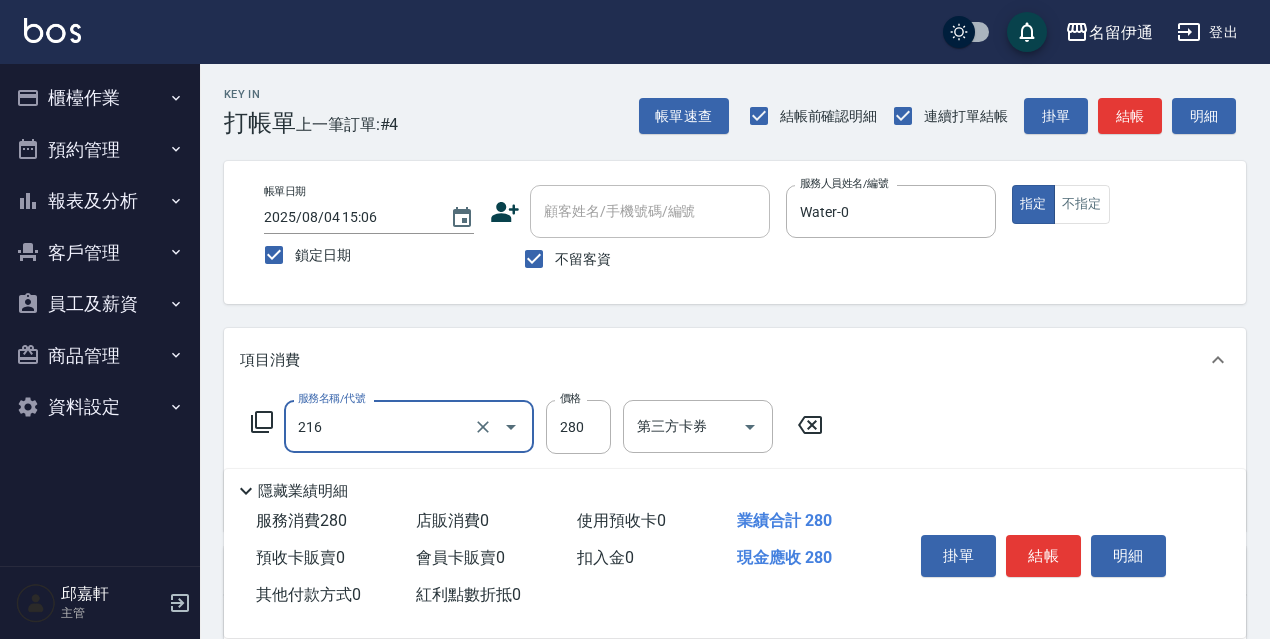 type on "洗髮卷<抵>280(216)" 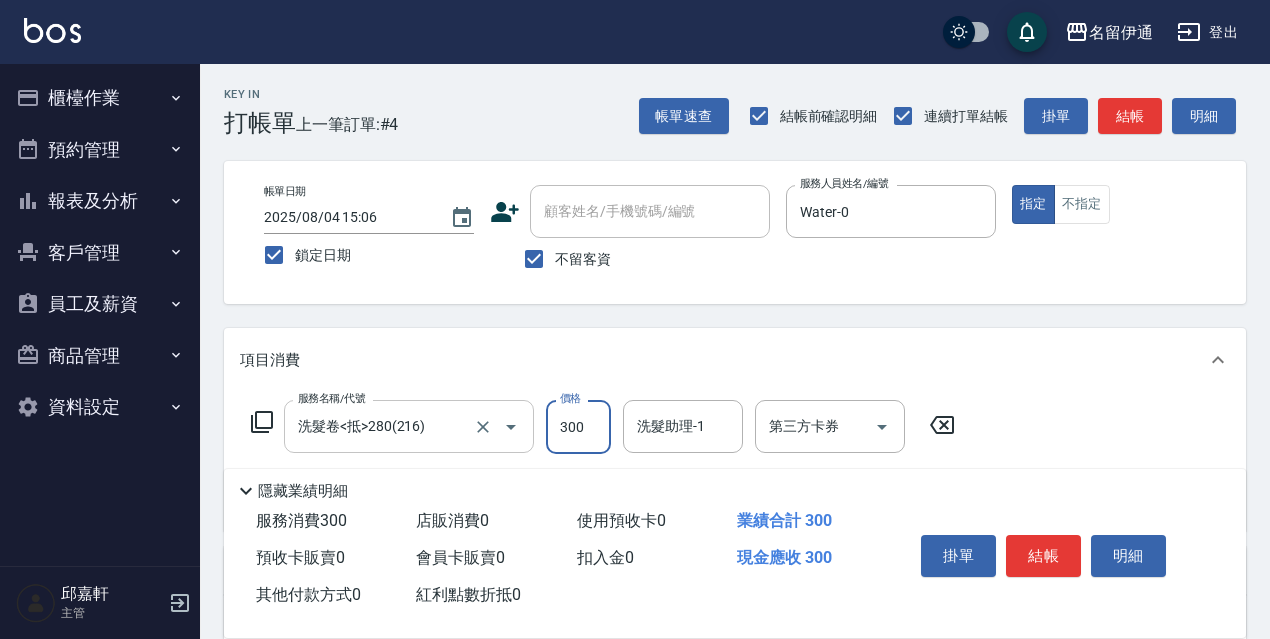 type on "300" 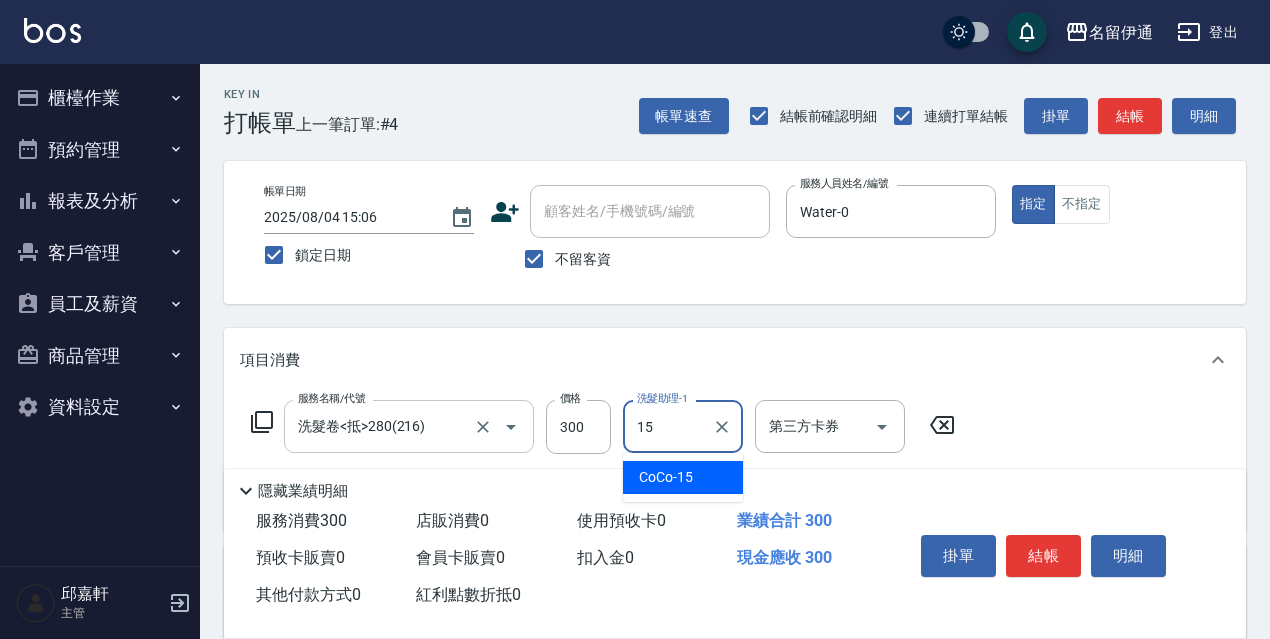 type on "CoCo-15" 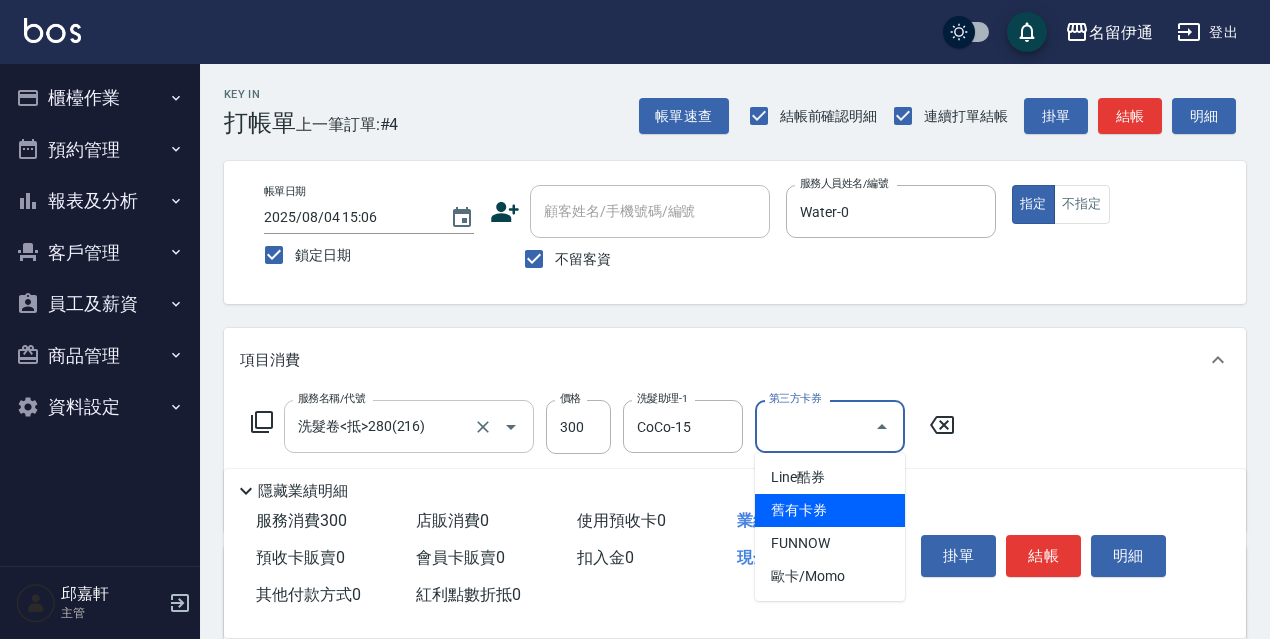 type on "舊有卡券" 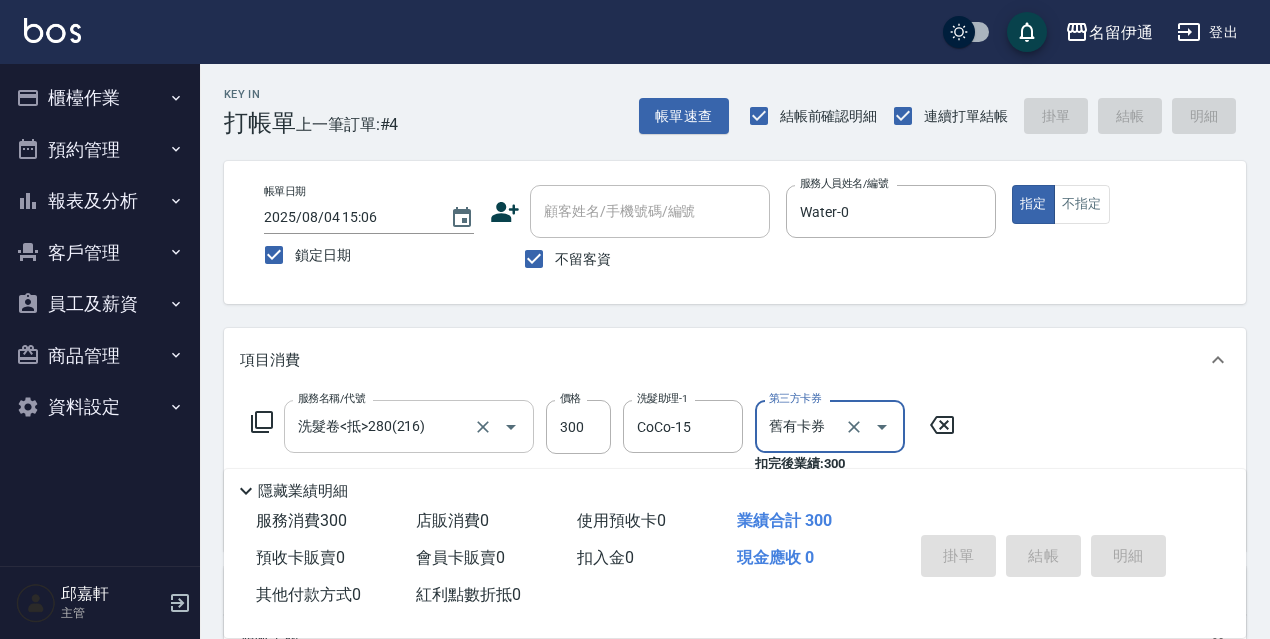 type 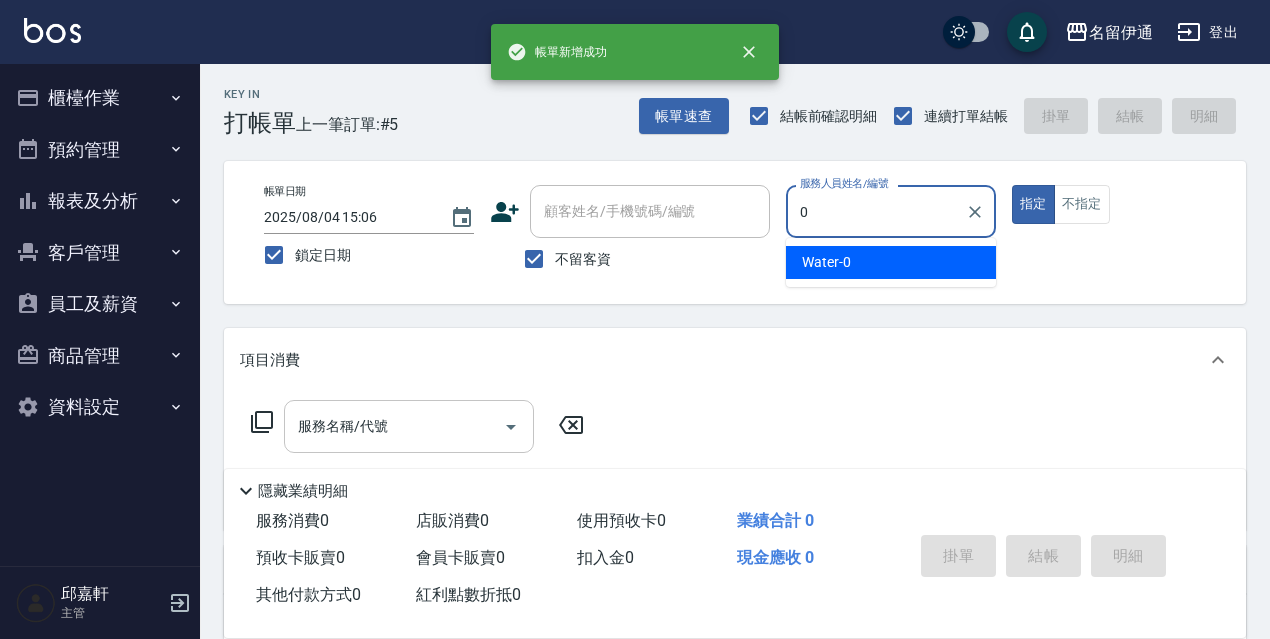 type on "Water-0" 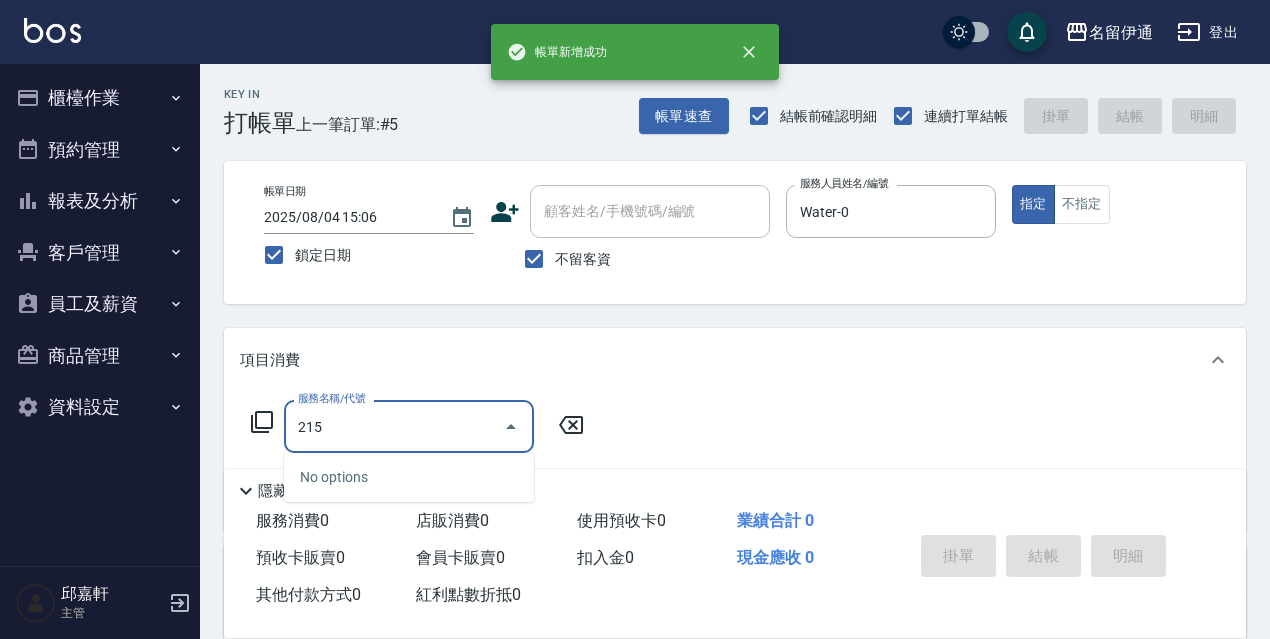 type on "洗髮卷<抵>250(215)" 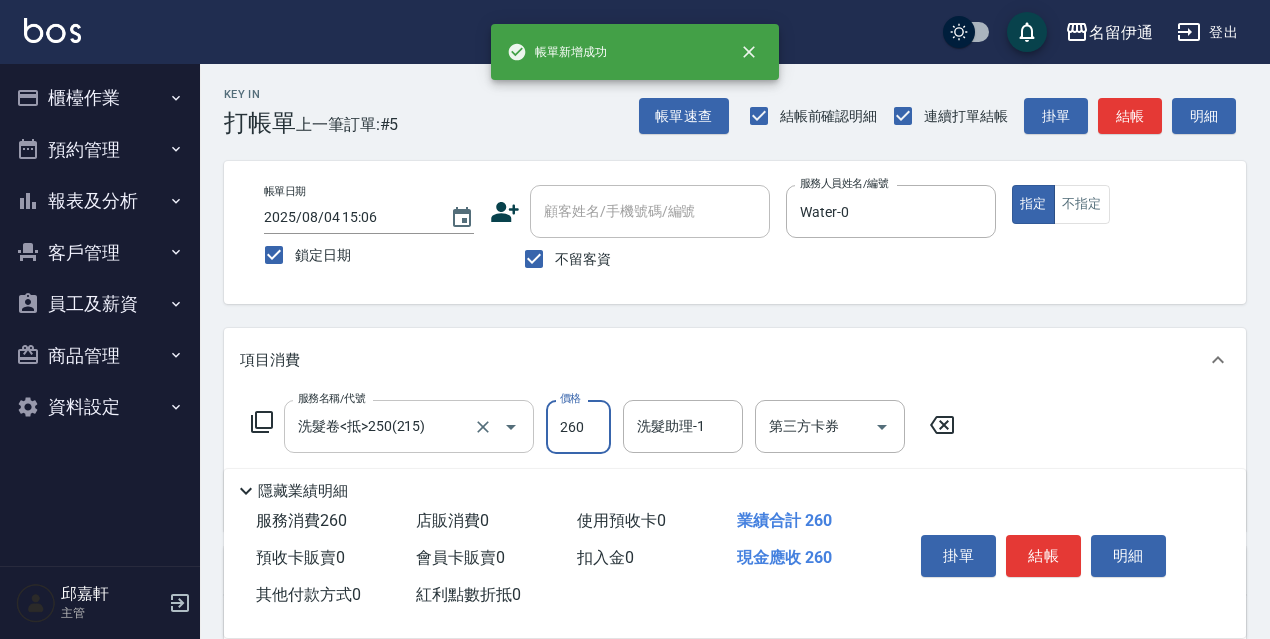 type on "260" 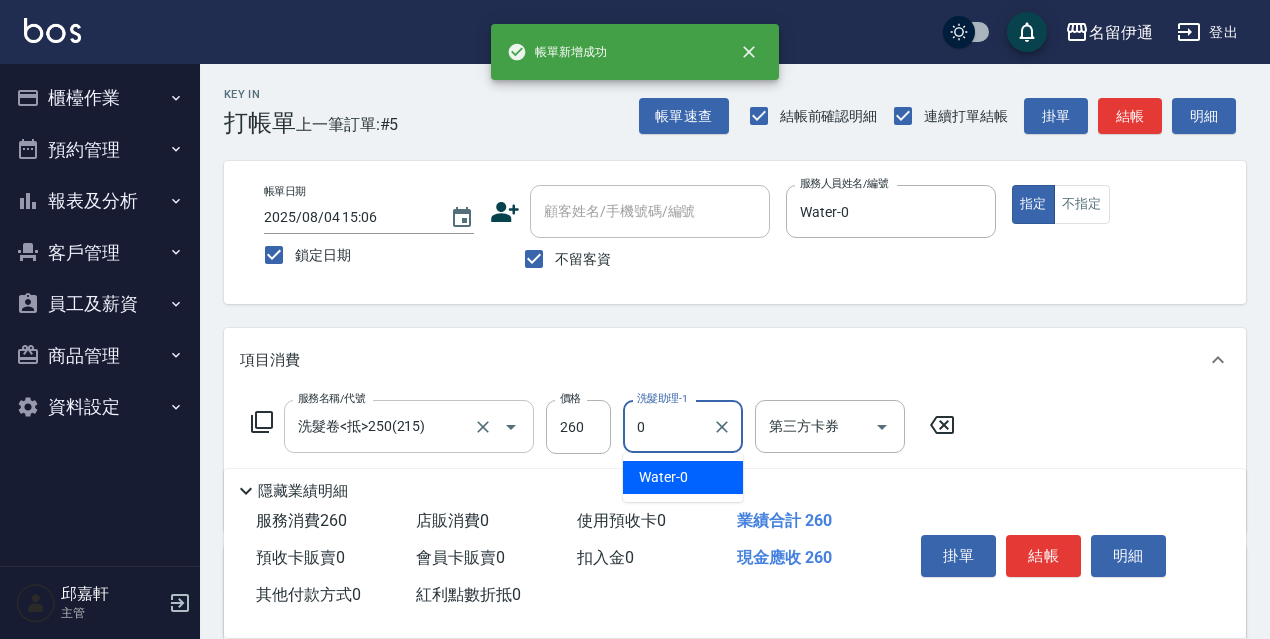 type on "Water-0" 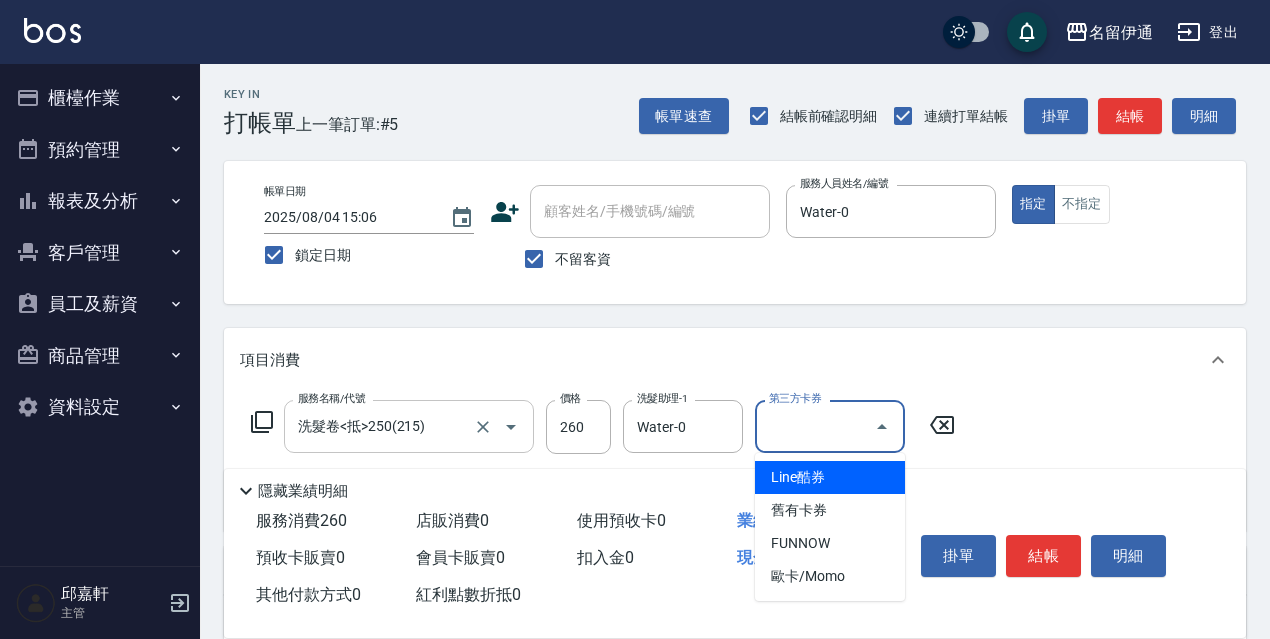 type on "舊有卡券" 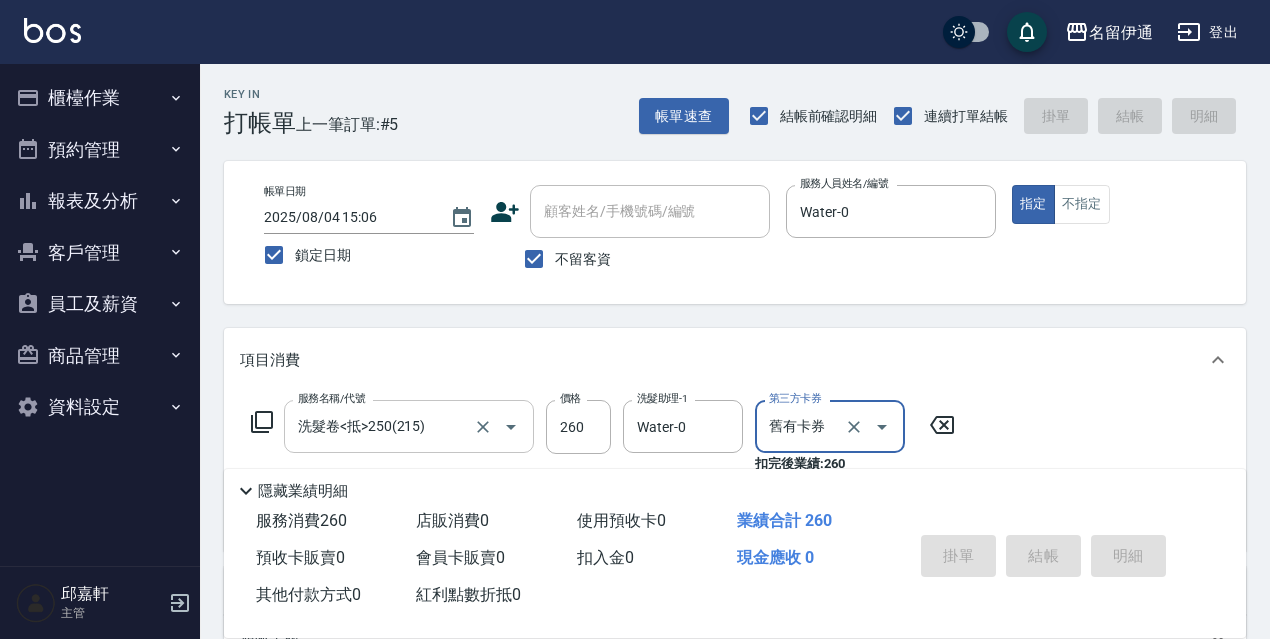 type 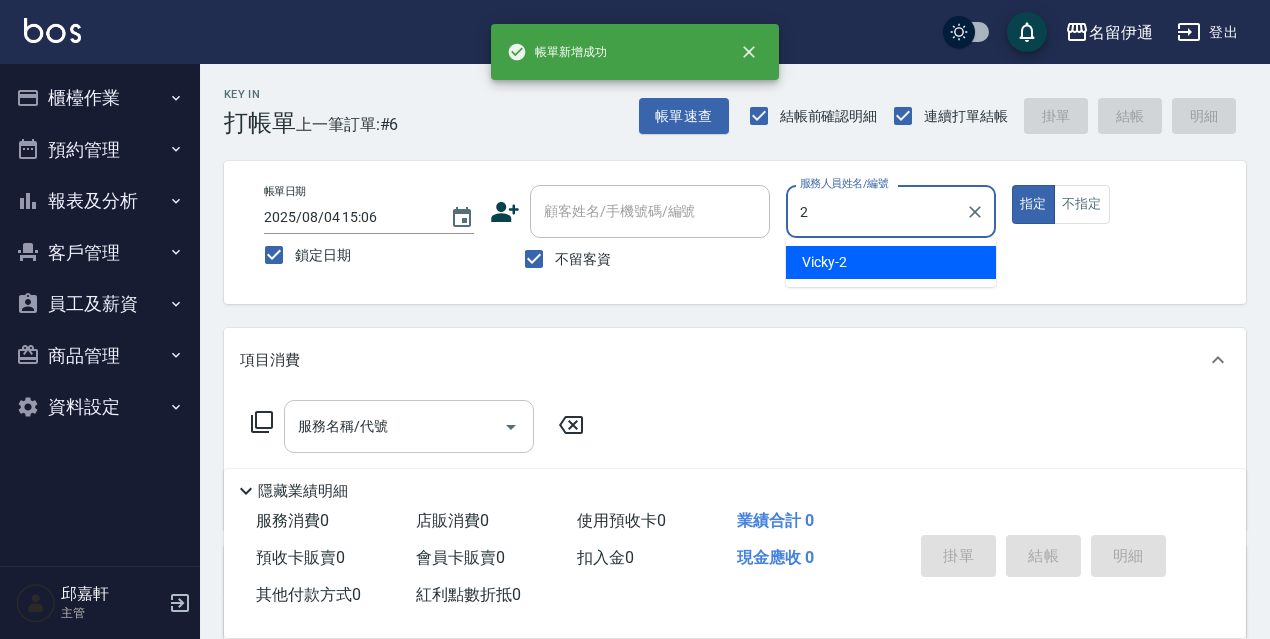 type on "Vicky-2" 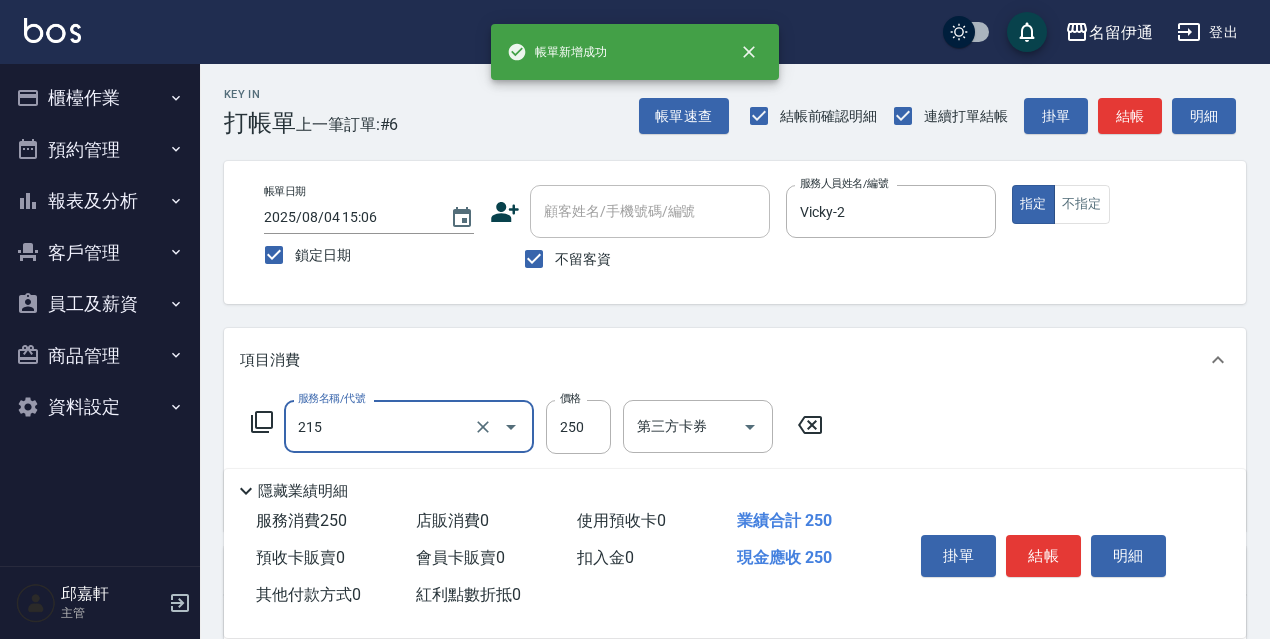 type on "洗髮卷<抵>250(215)" 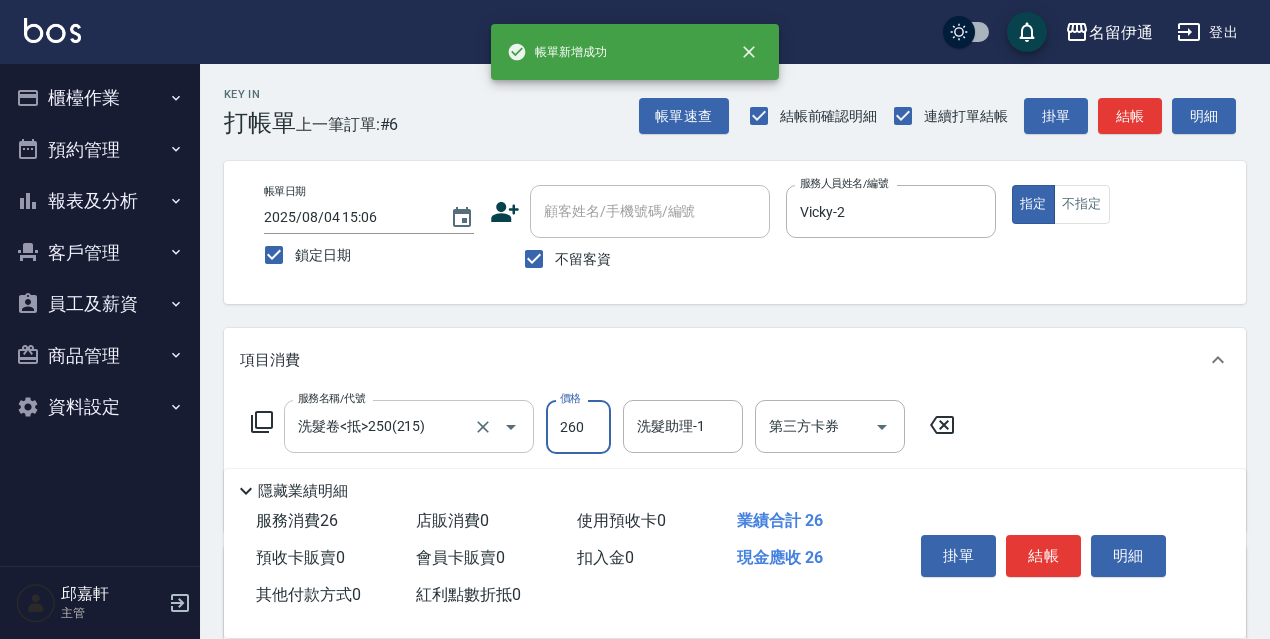 type on "260" 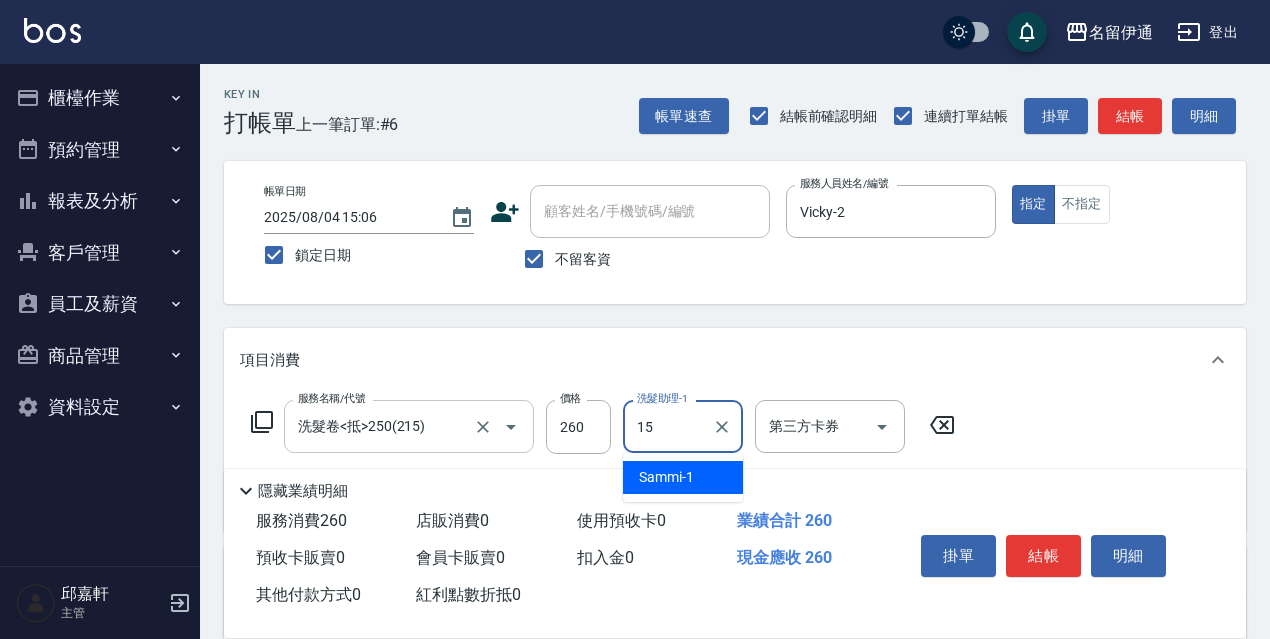 type on "CoCo-15" 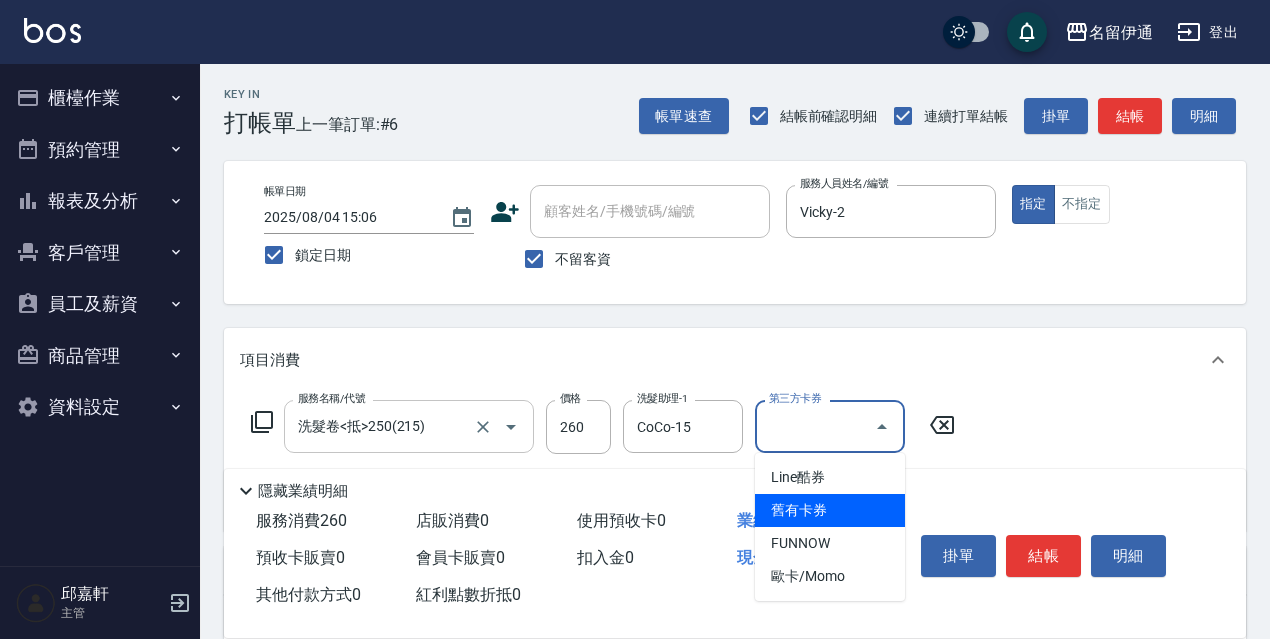 type on "舊有卡券" 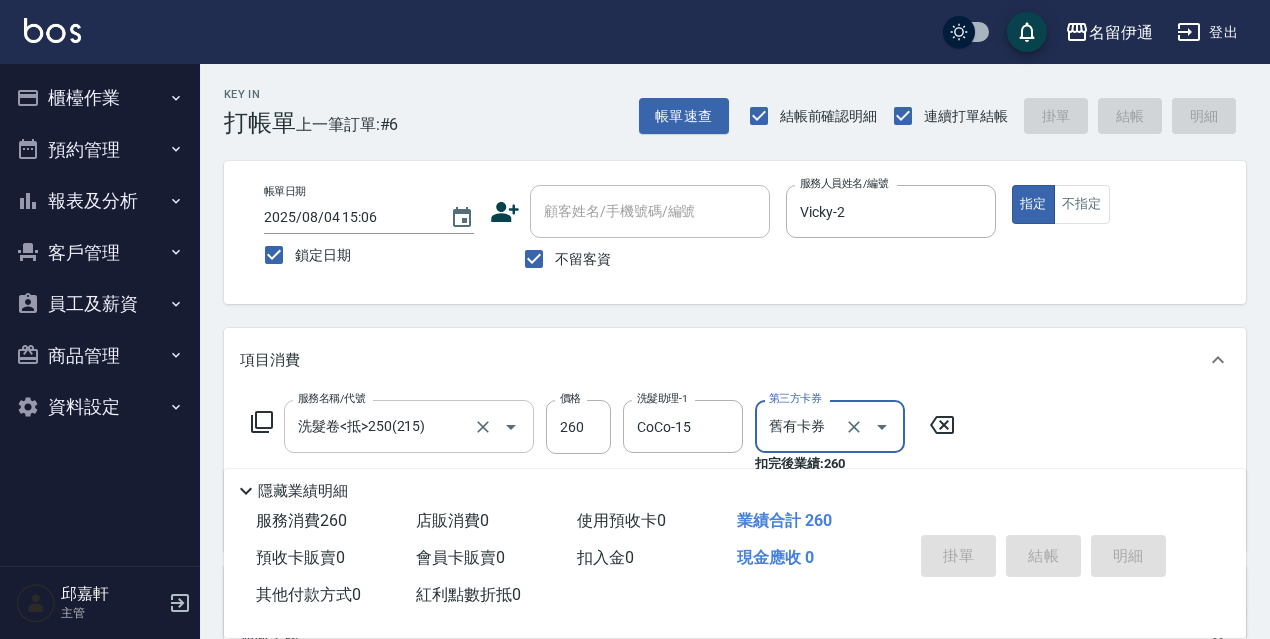 type 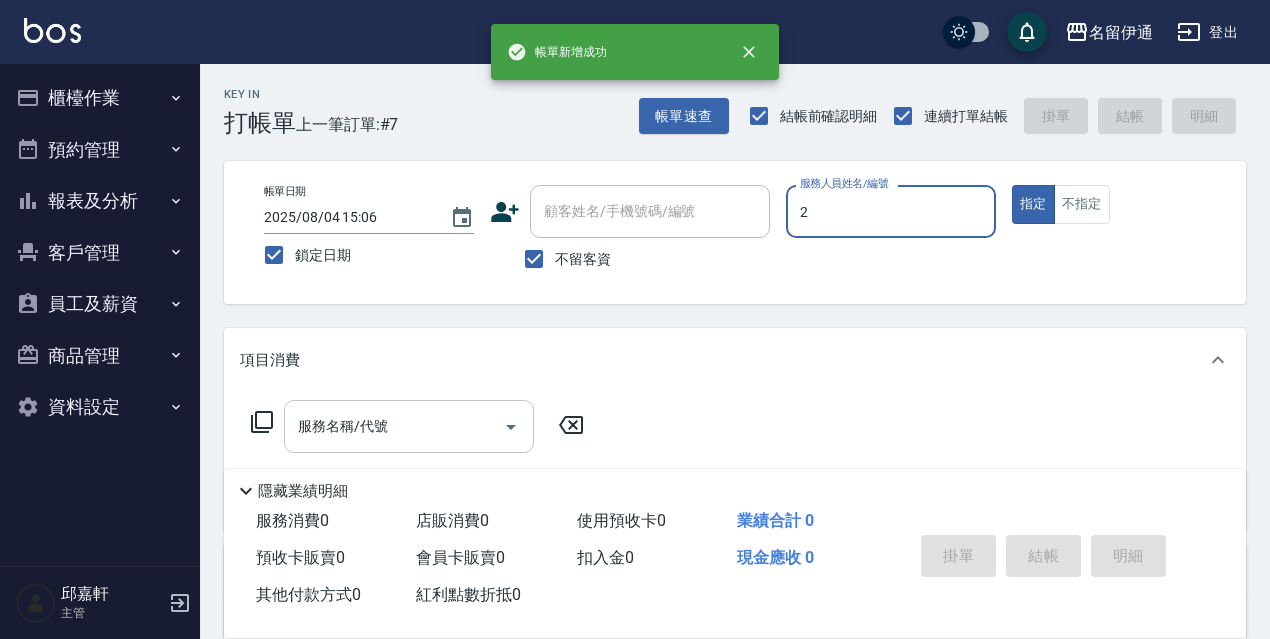 type on "Vicky-2" 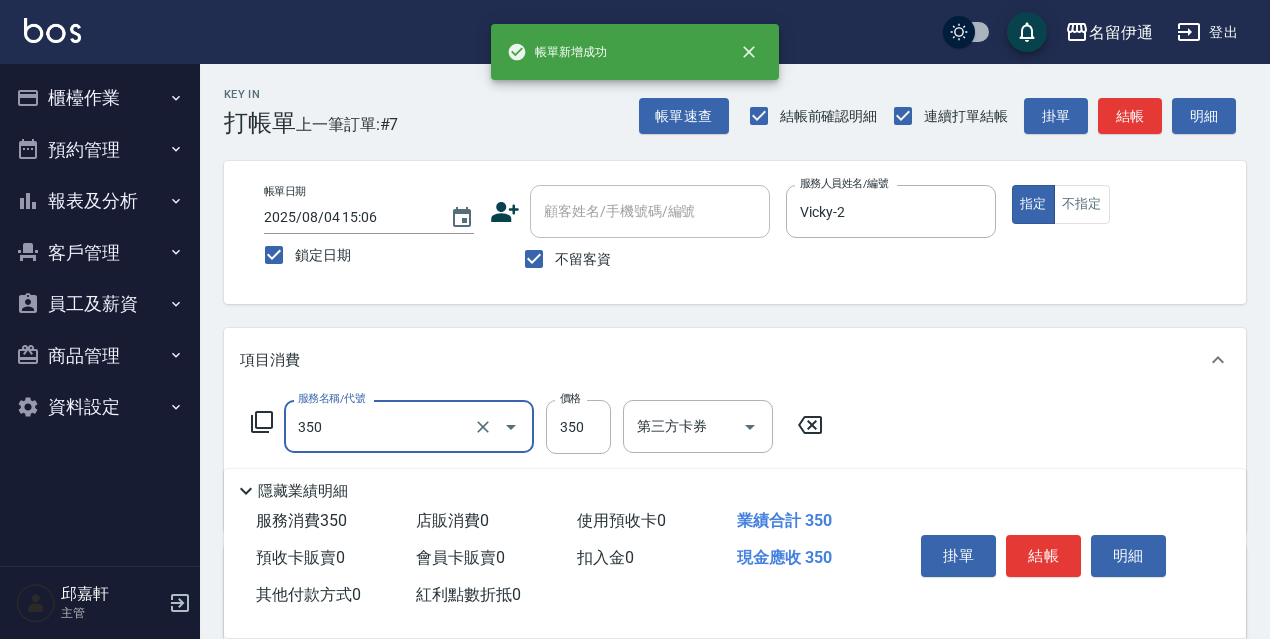 type on "洗髮350(350)" 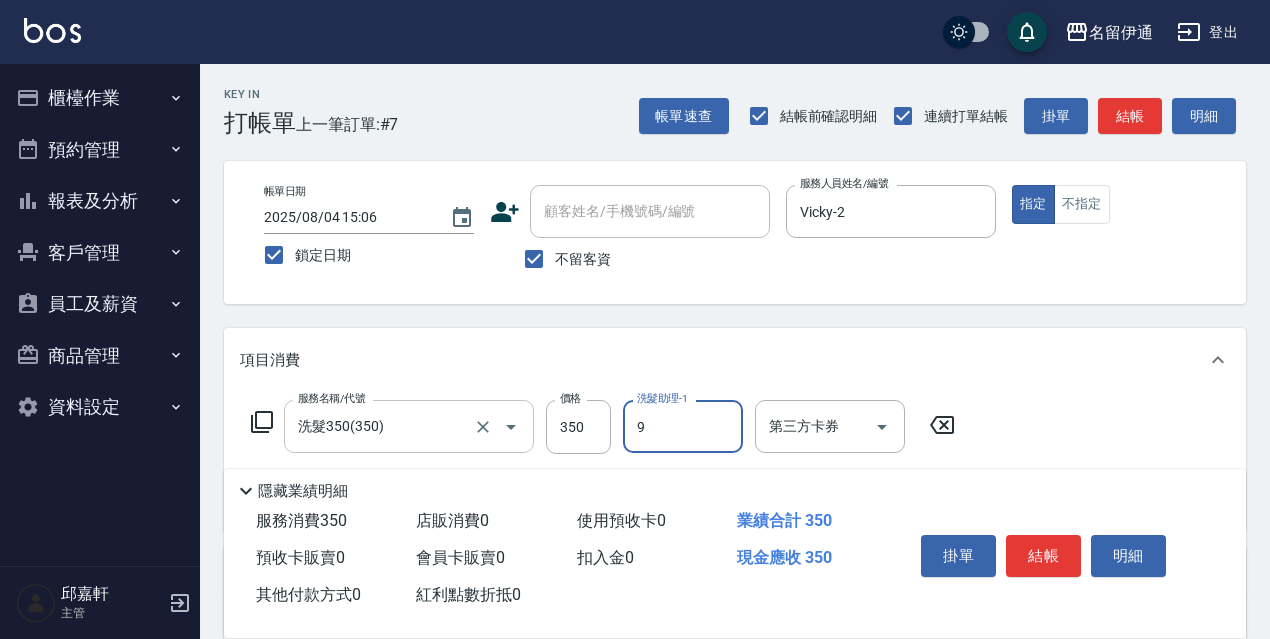 type on "Zora-9" 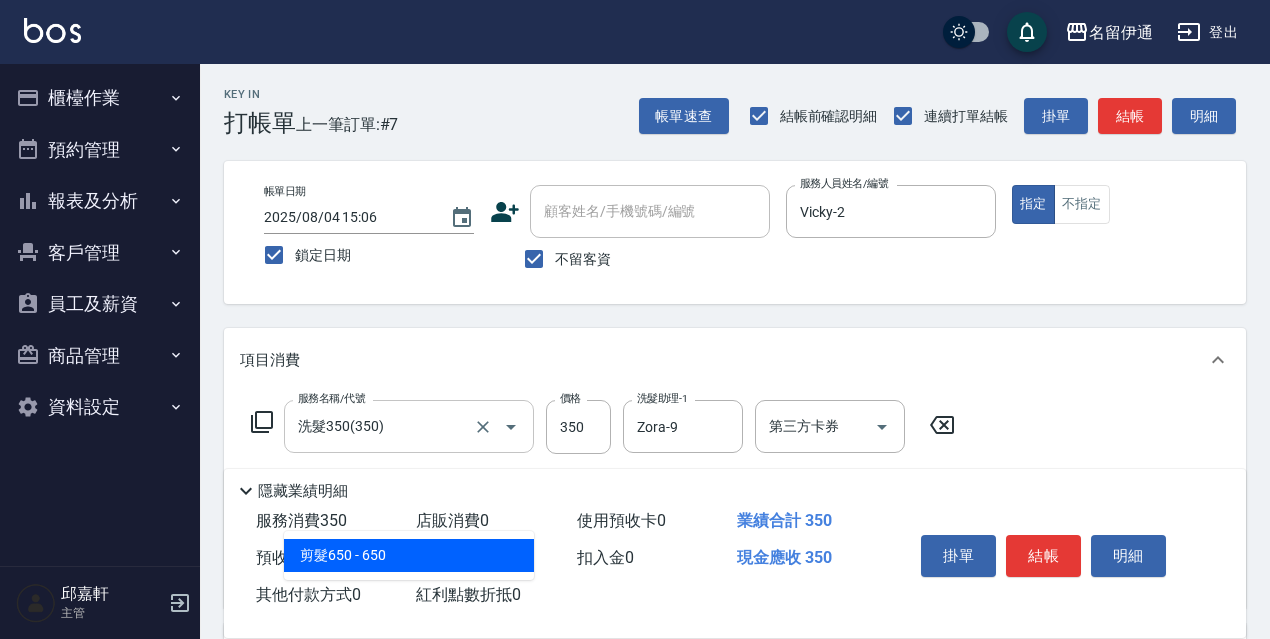 type on "剪髮650(309)" 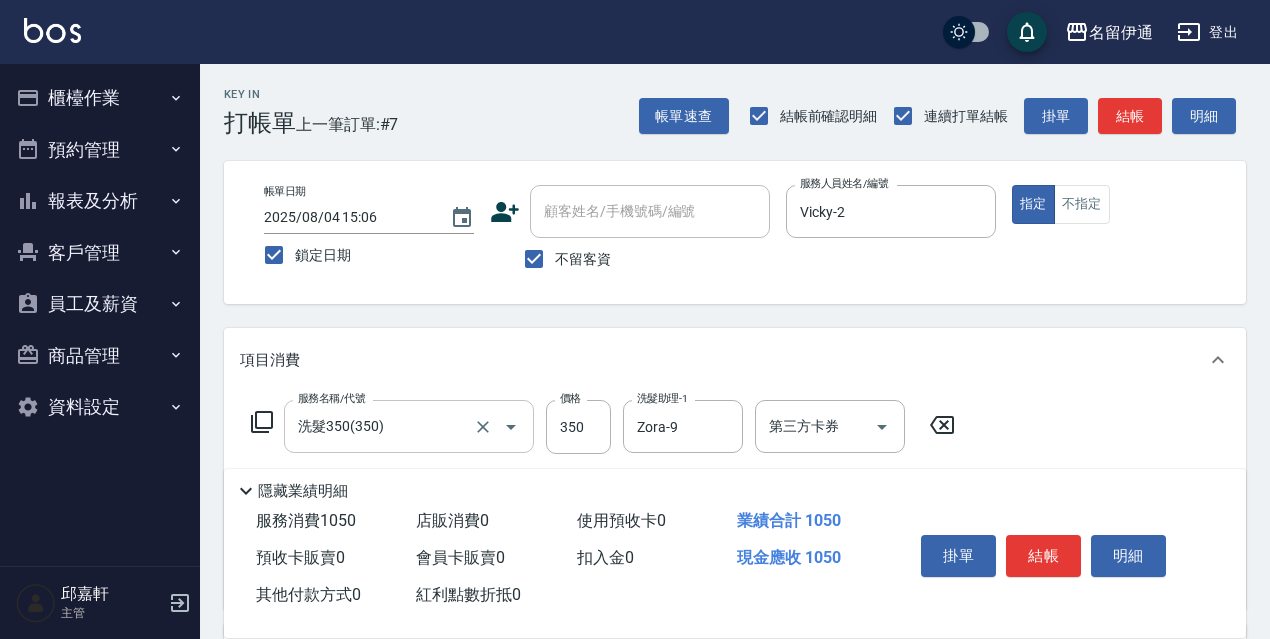 type on "700" 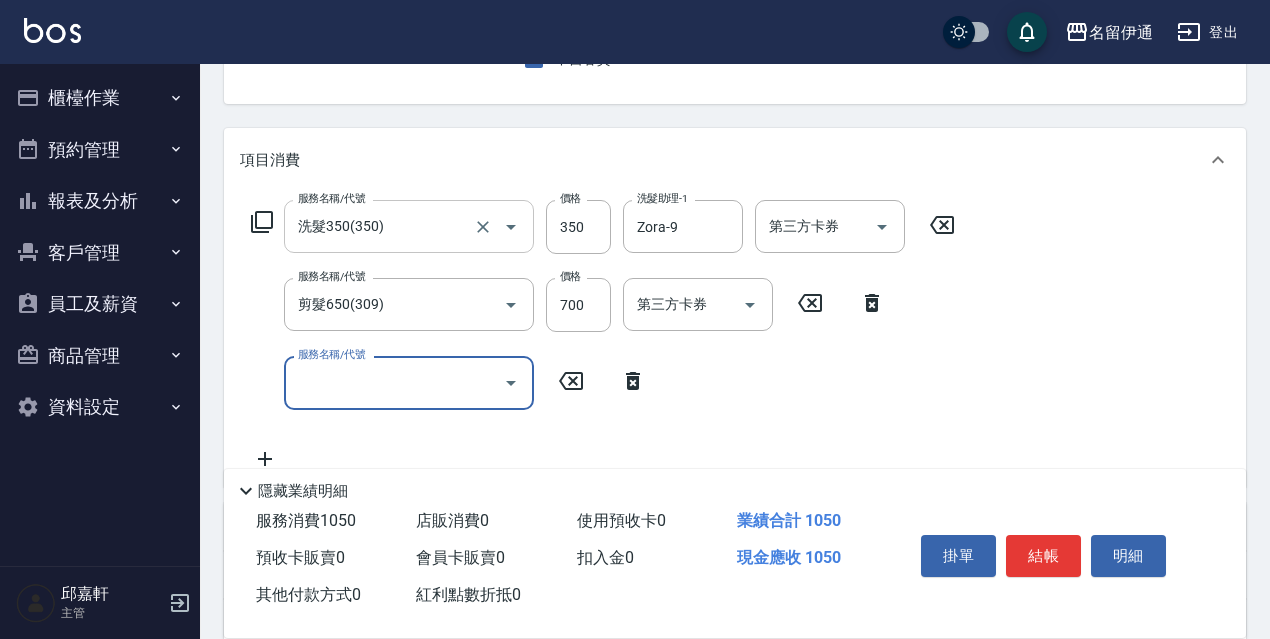 scroll, scrollTop: 400, scrollLeft: 0, axis: vertical 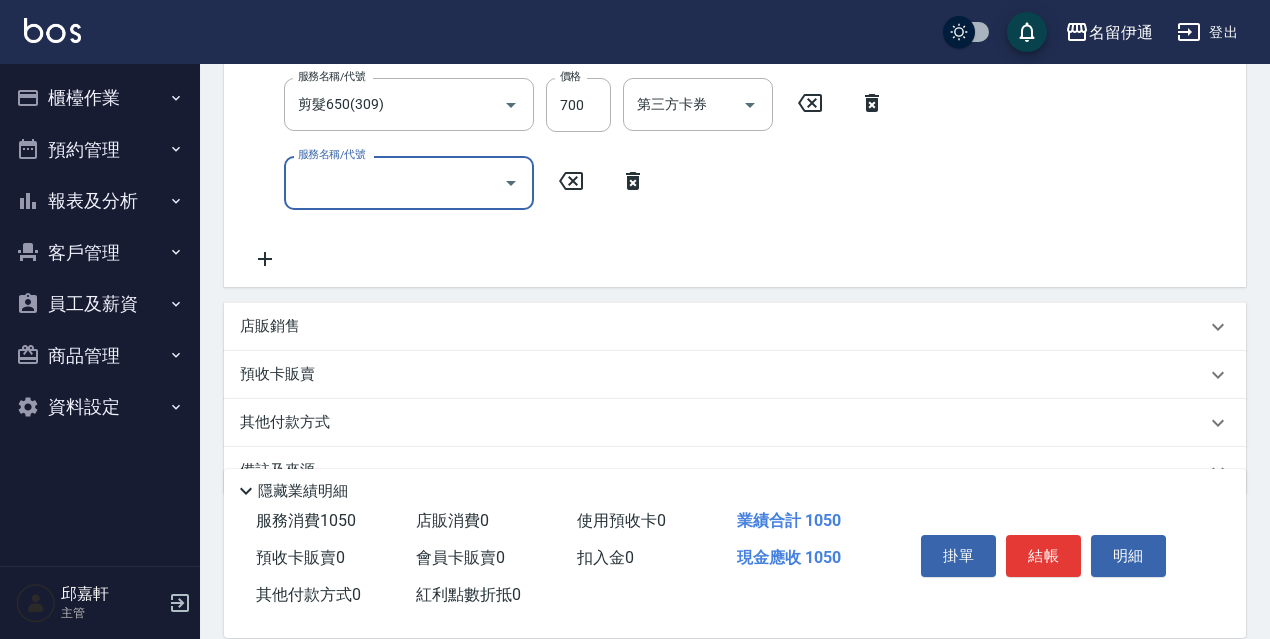 click on "店販銷售" at bounding box center [723, 326] 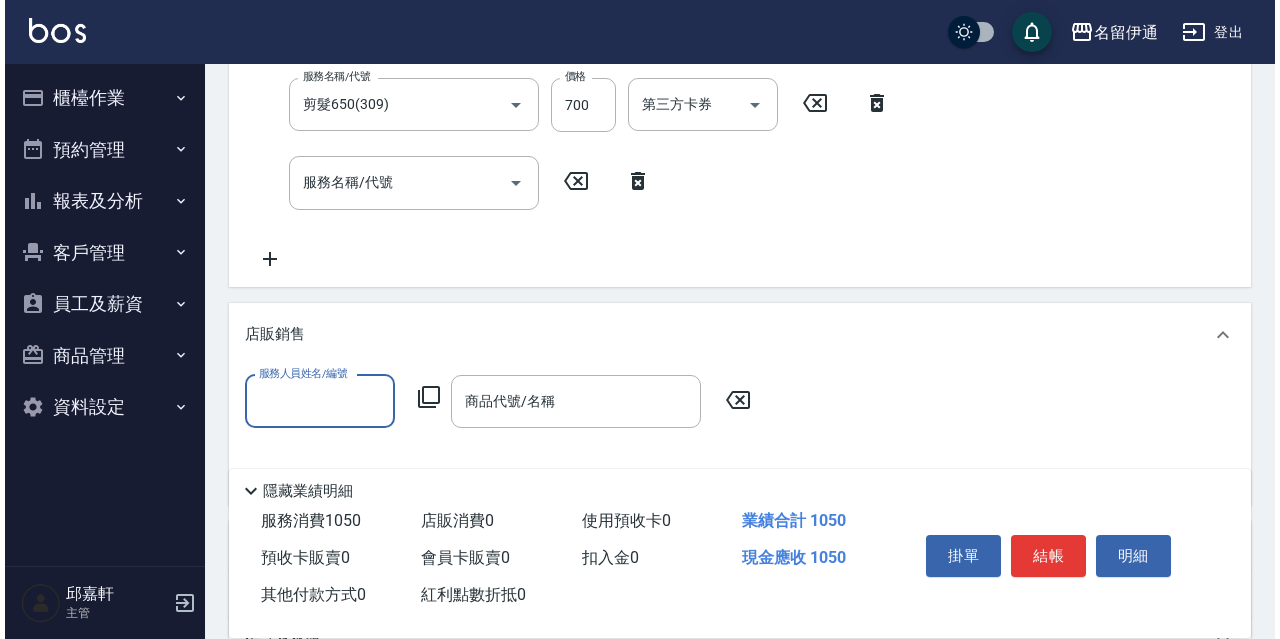 scroll, scrollTop: 0, scrollLeft: 0, axis: both 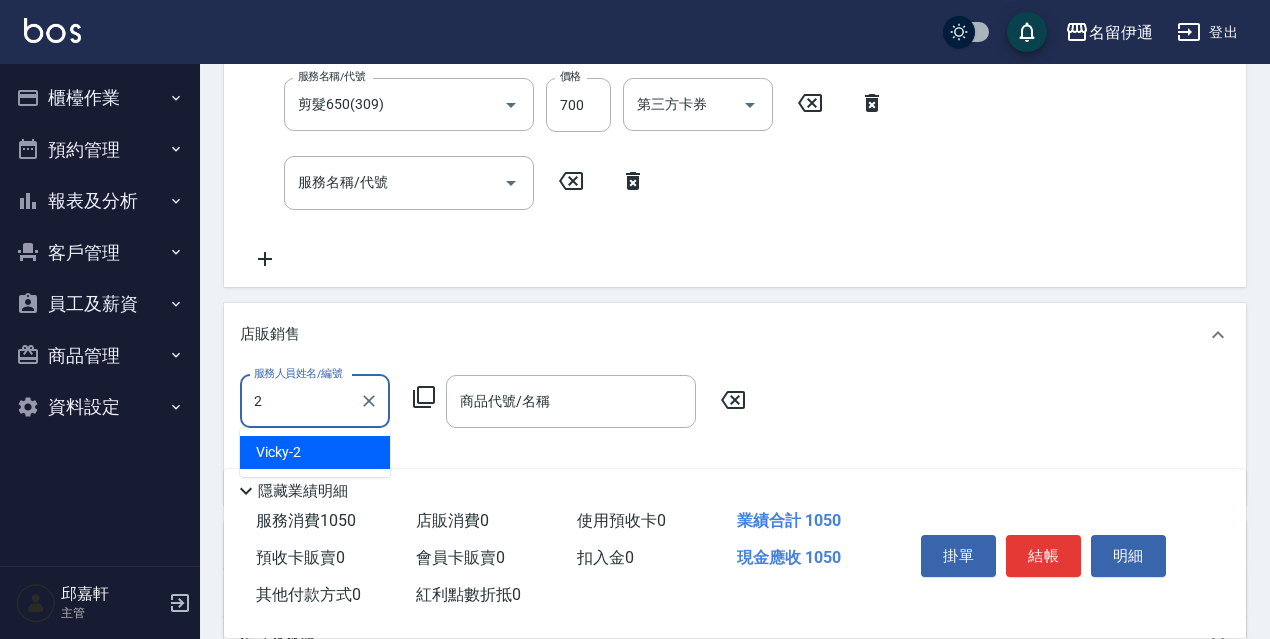 type on "Vicky-2" 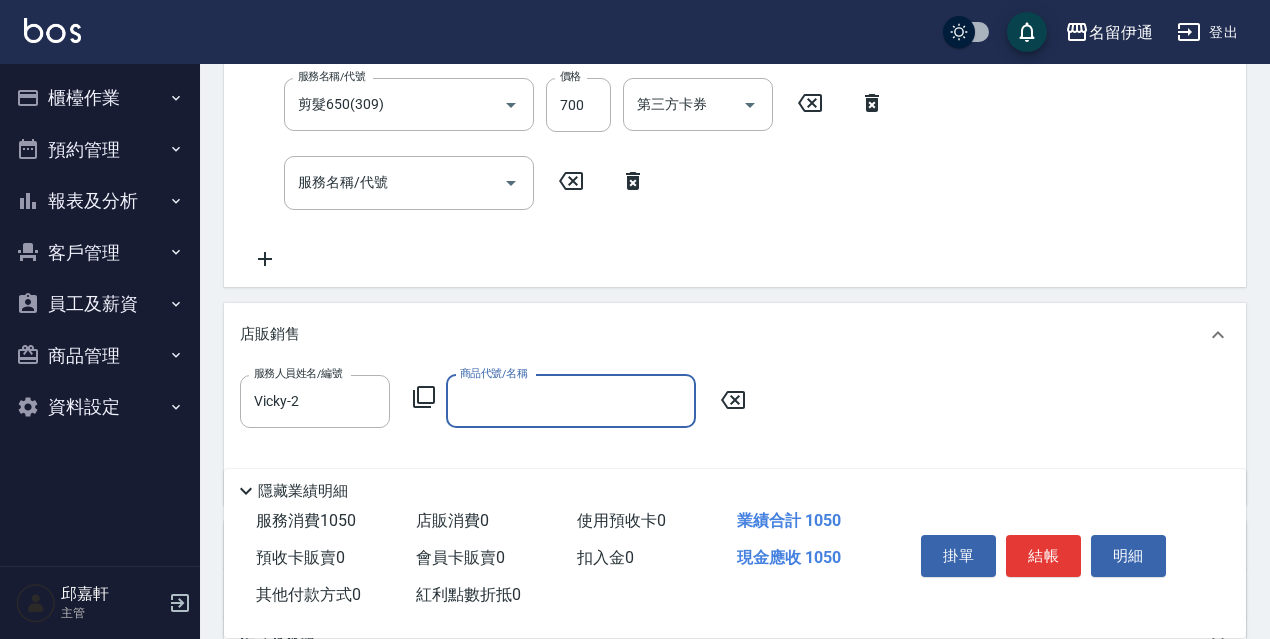click 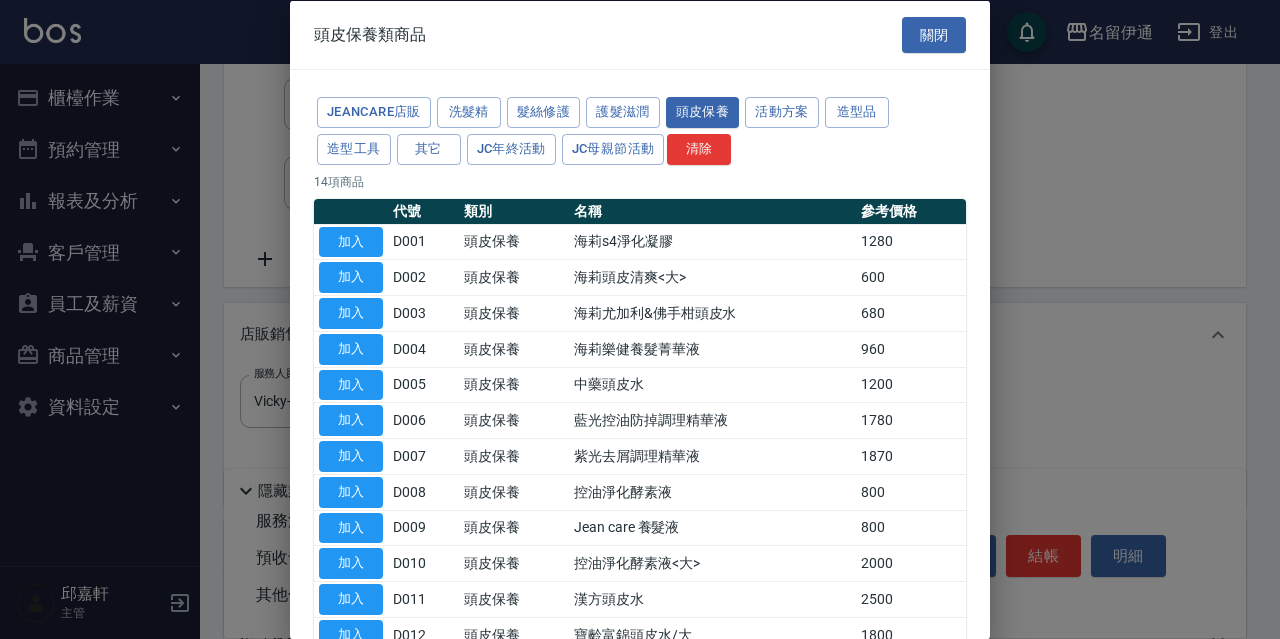 scroll, scrollTop: 195, scrollLeft: 0, axis: vertical 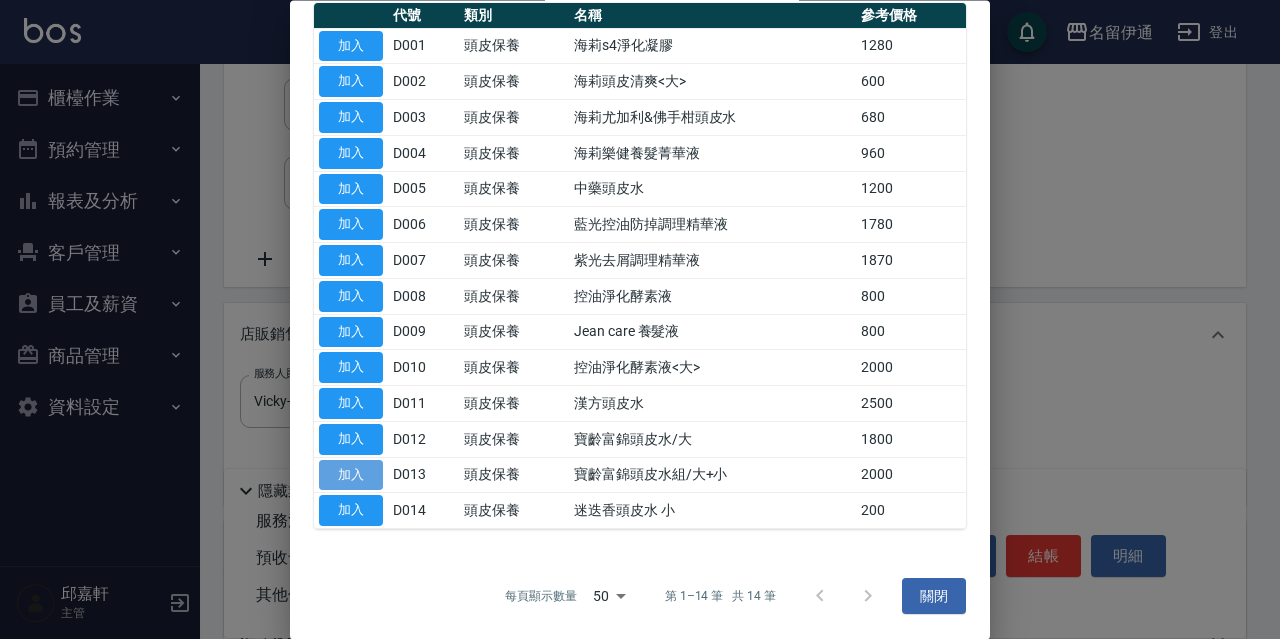 click on "加入" at bounding box center (351, 475) 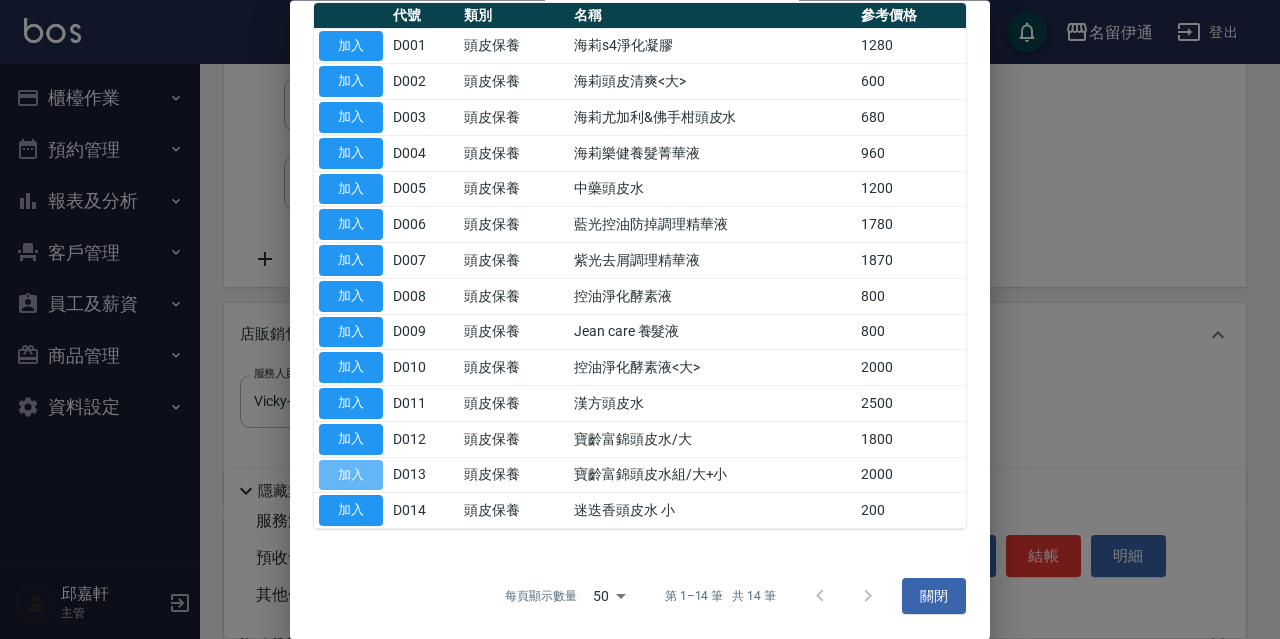 type on "寶齡富錦頭皮水組/大+小" 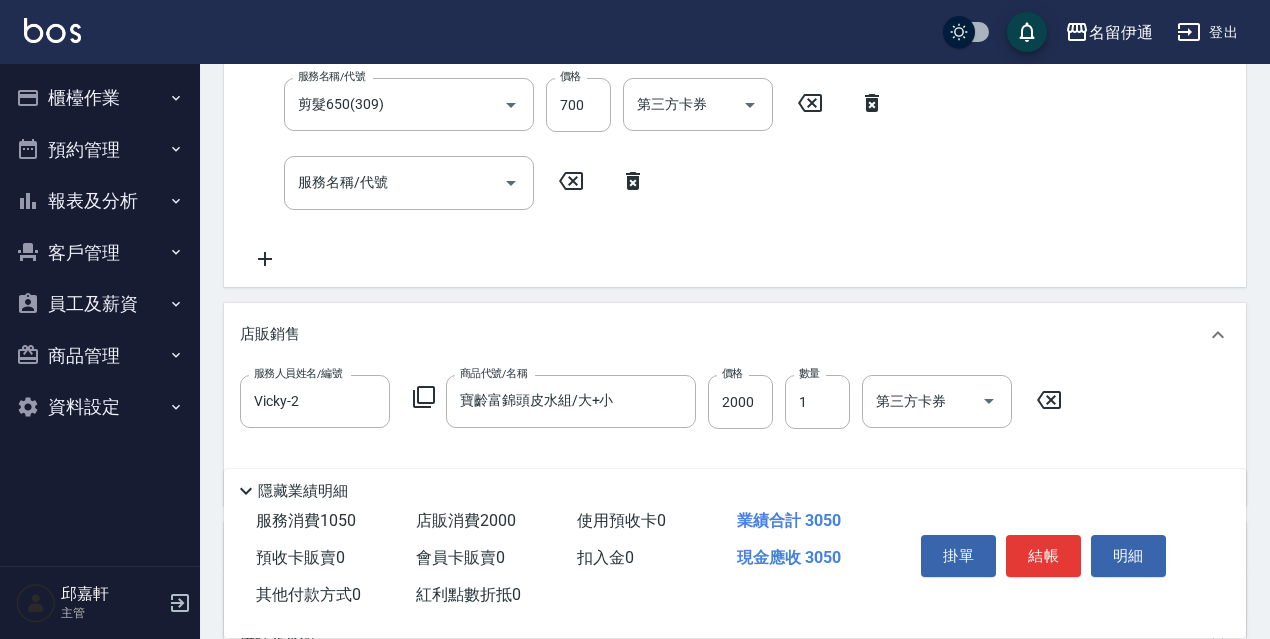 click 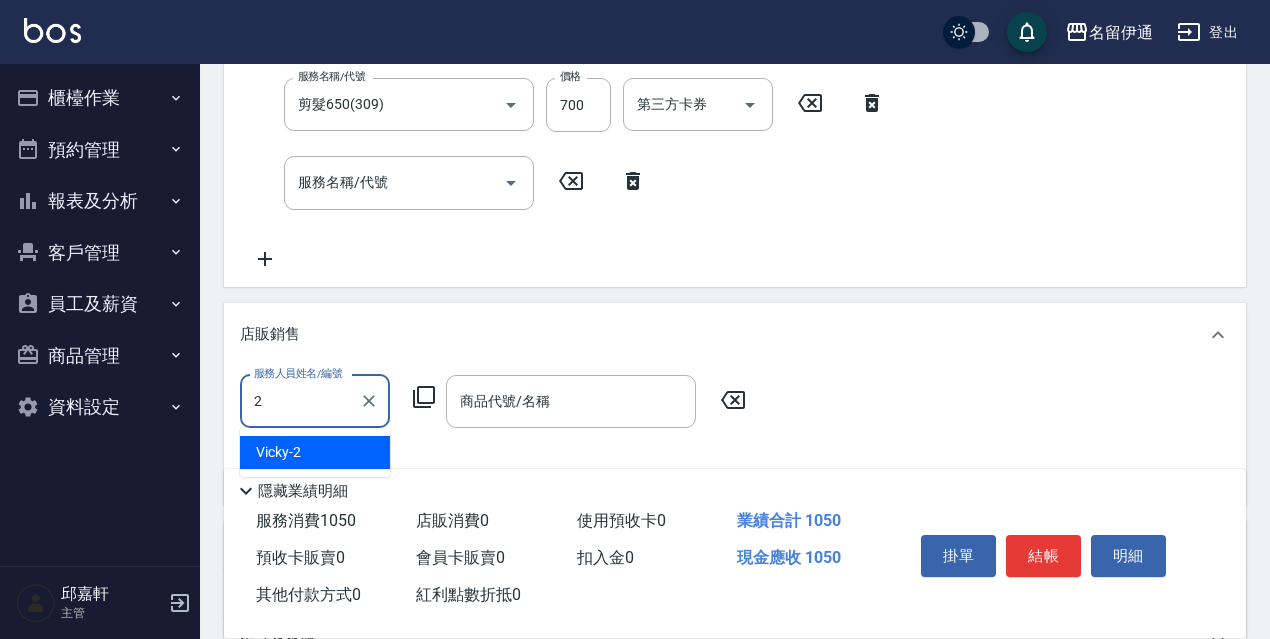 type on "Vicky-2" 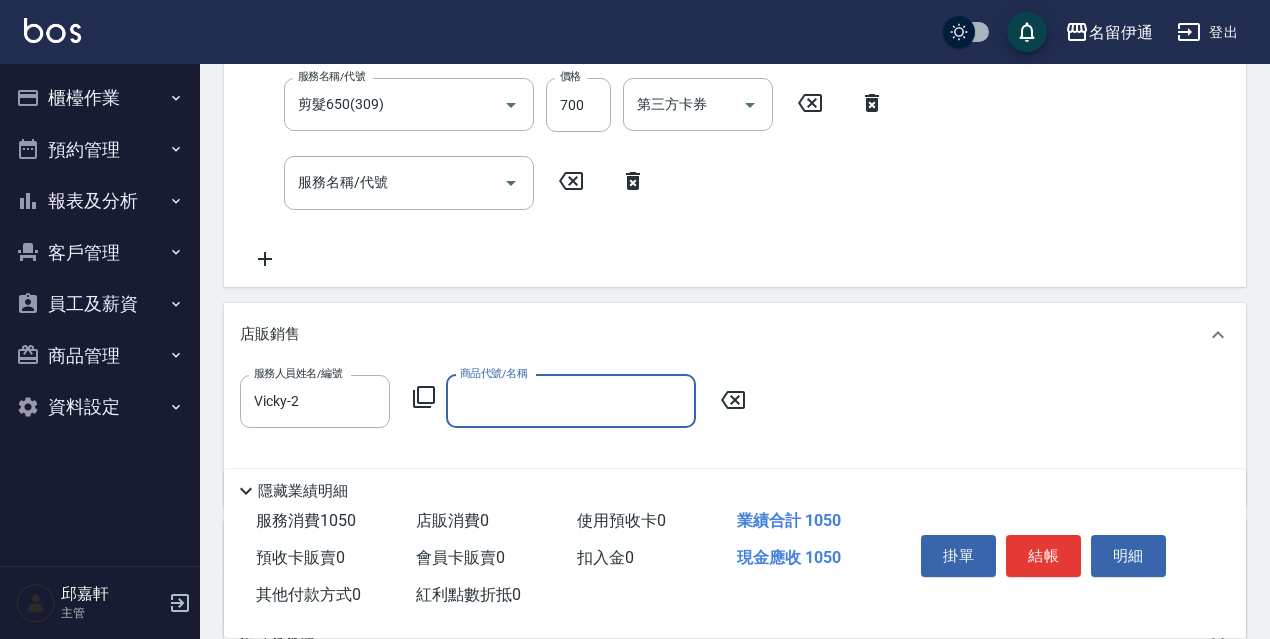 click 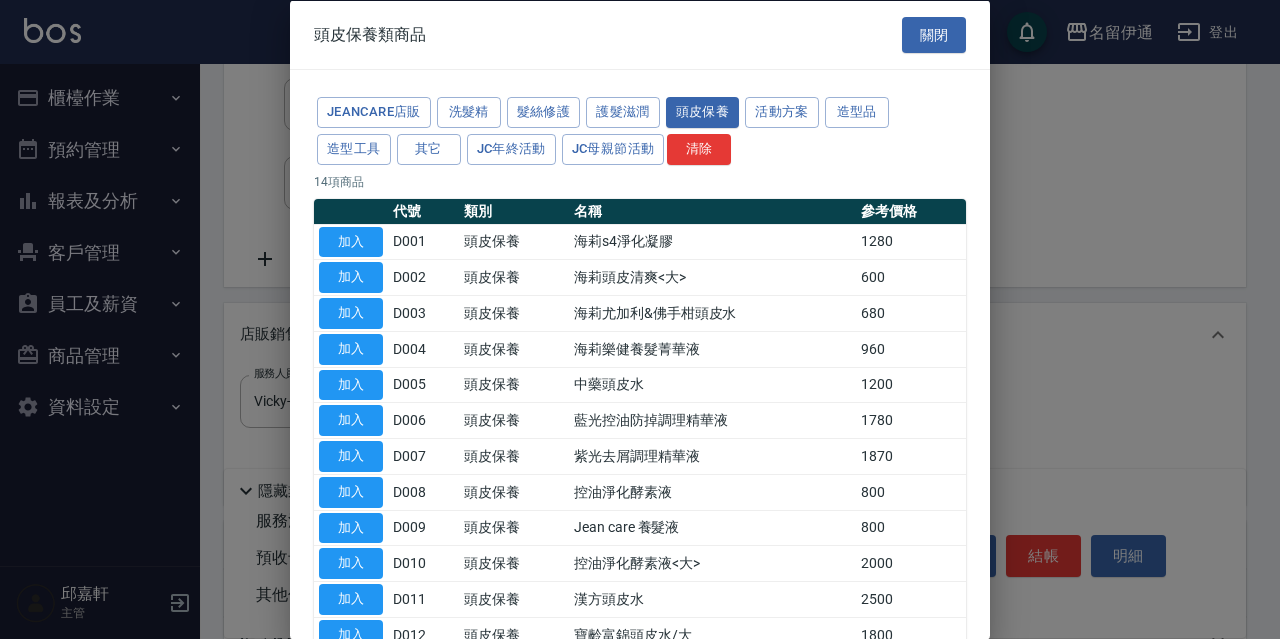 click on "D006" at bounding box center [423, 420] 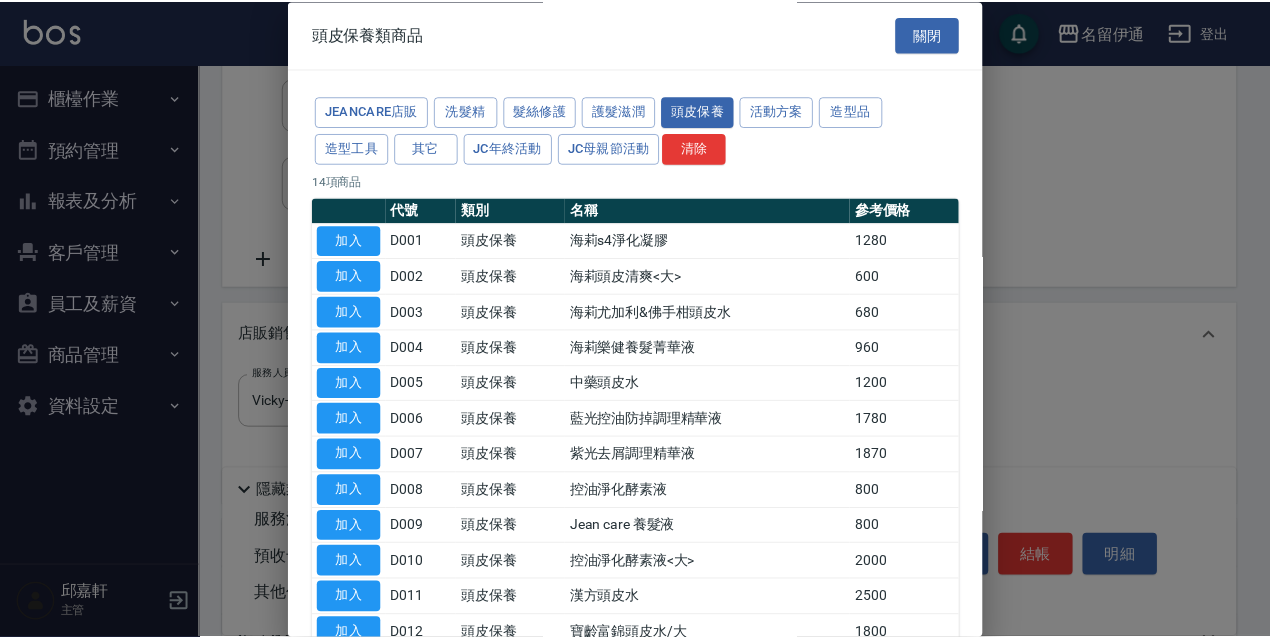 scroll, scrollTop: 195, scrollLeft: 0, axis: vertical 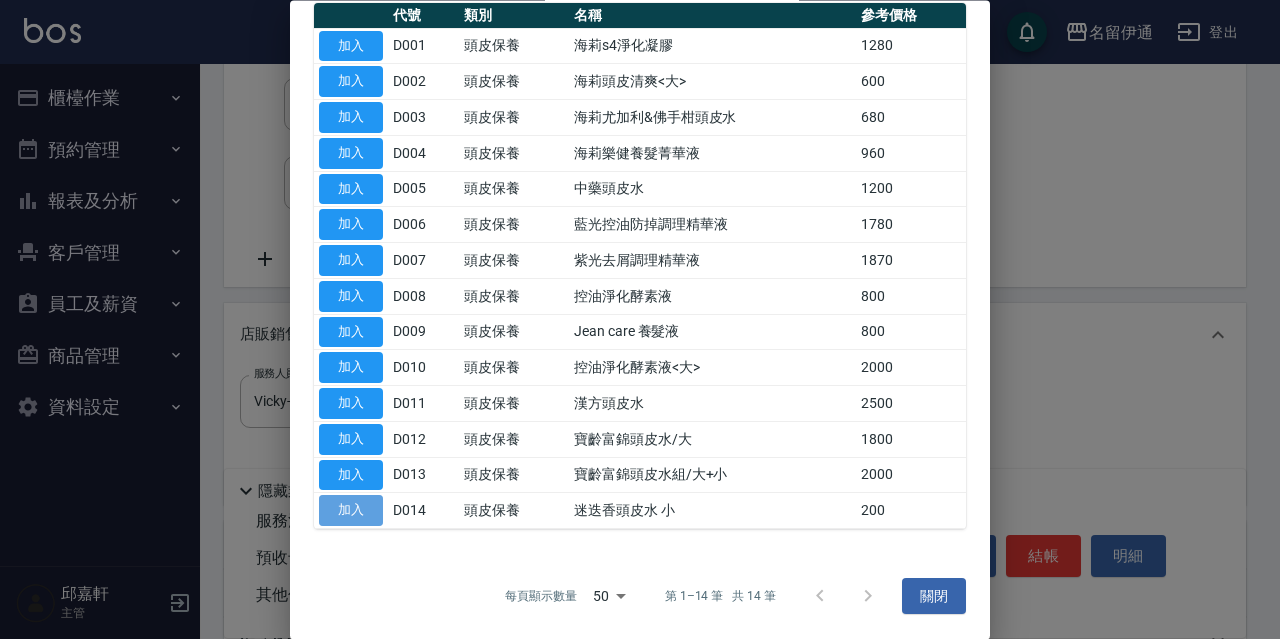 click on "加入" at bounding box center (351, 511) 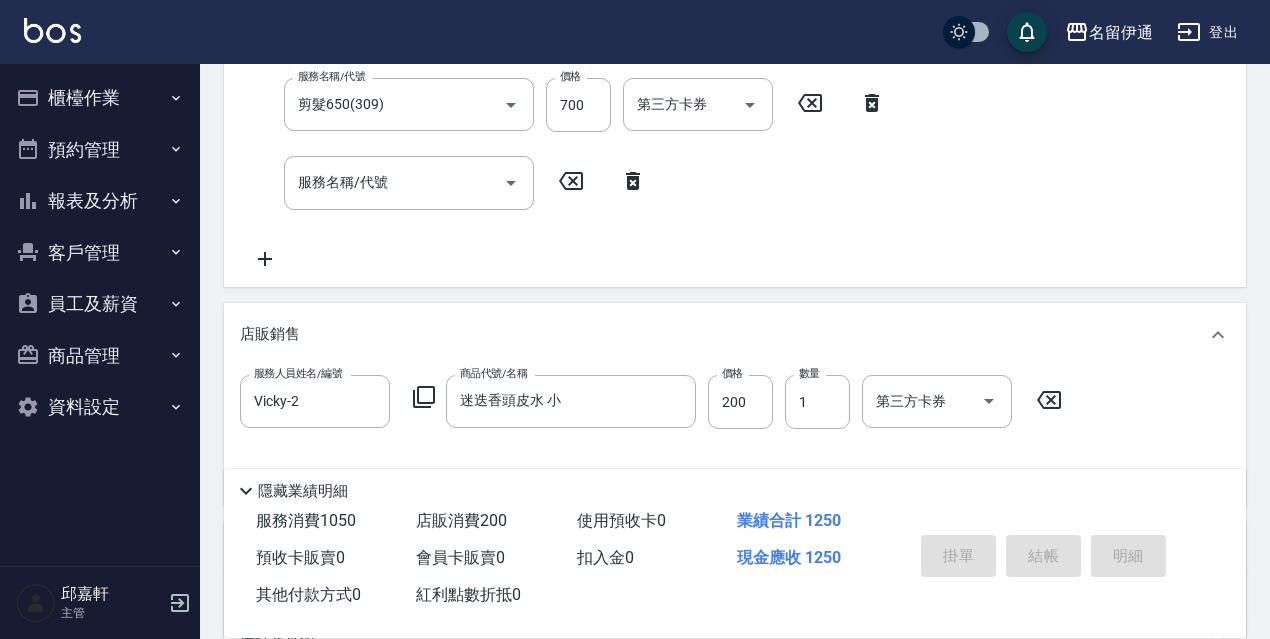 type 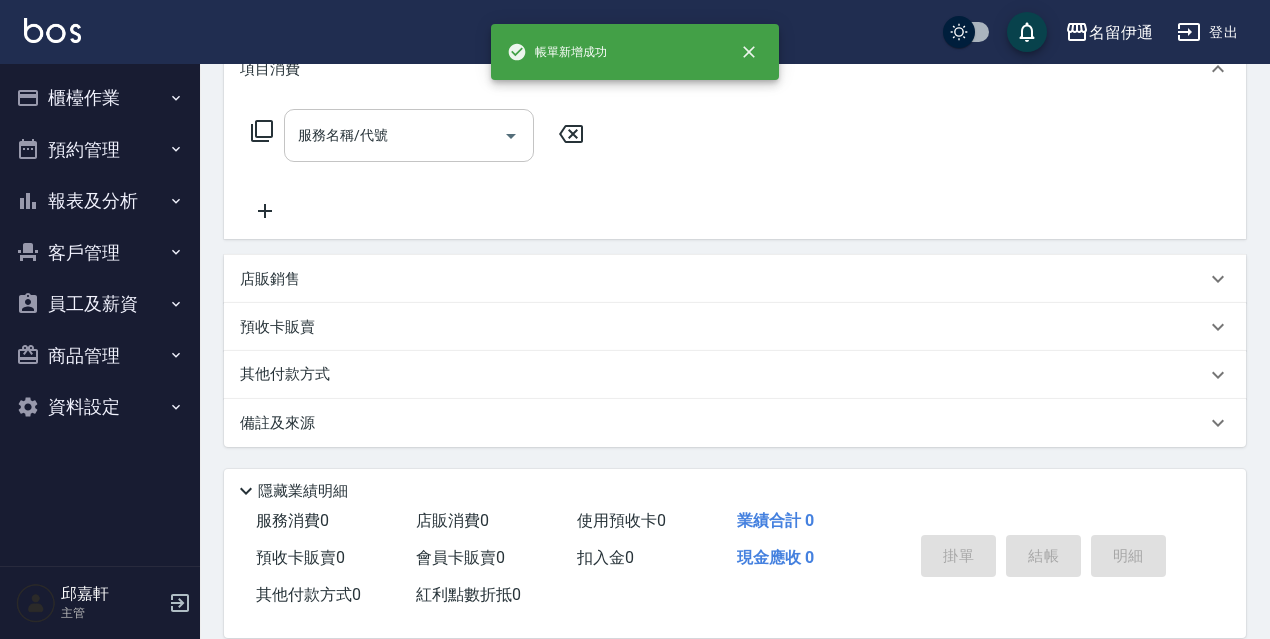 scroll, scrollTop: 0, scrollLeft: 0, axis: both 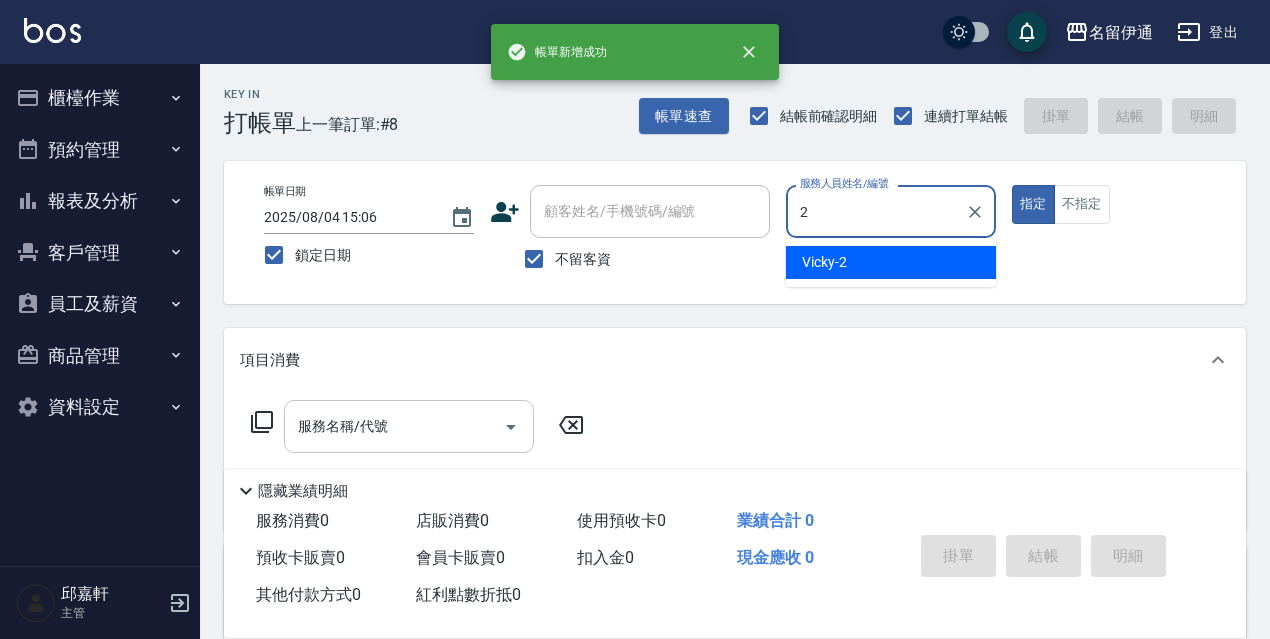 type on "Vicky-2" 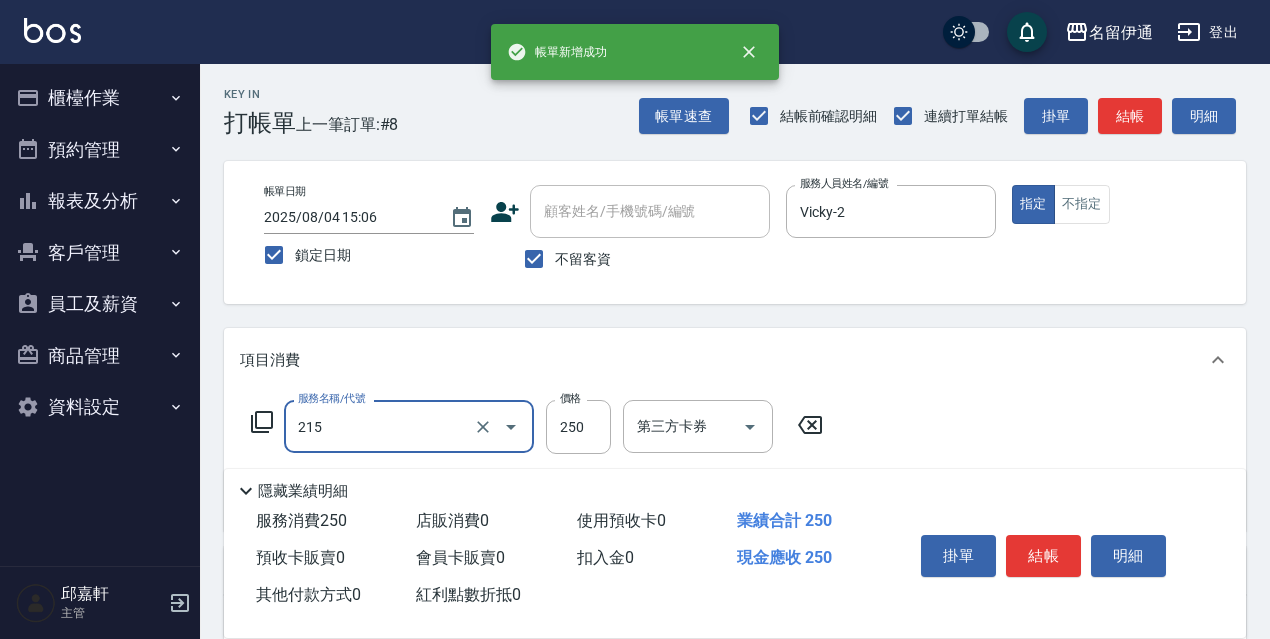 type on "洗髮卷<抵>250(215)" 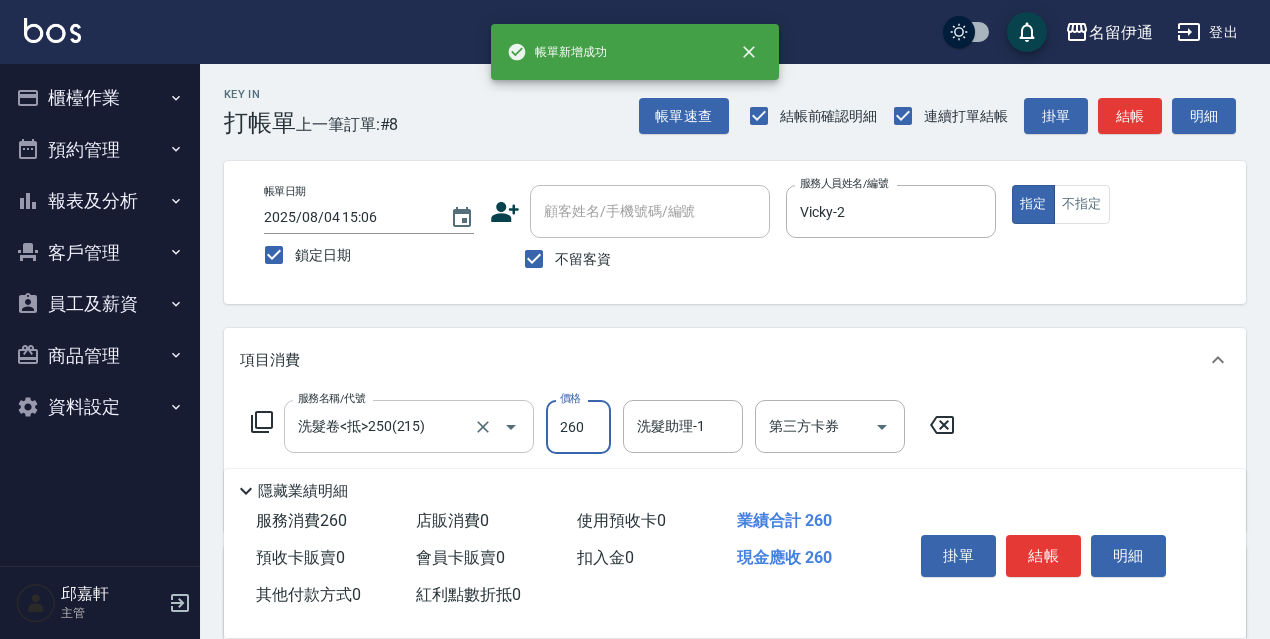 type on "260" 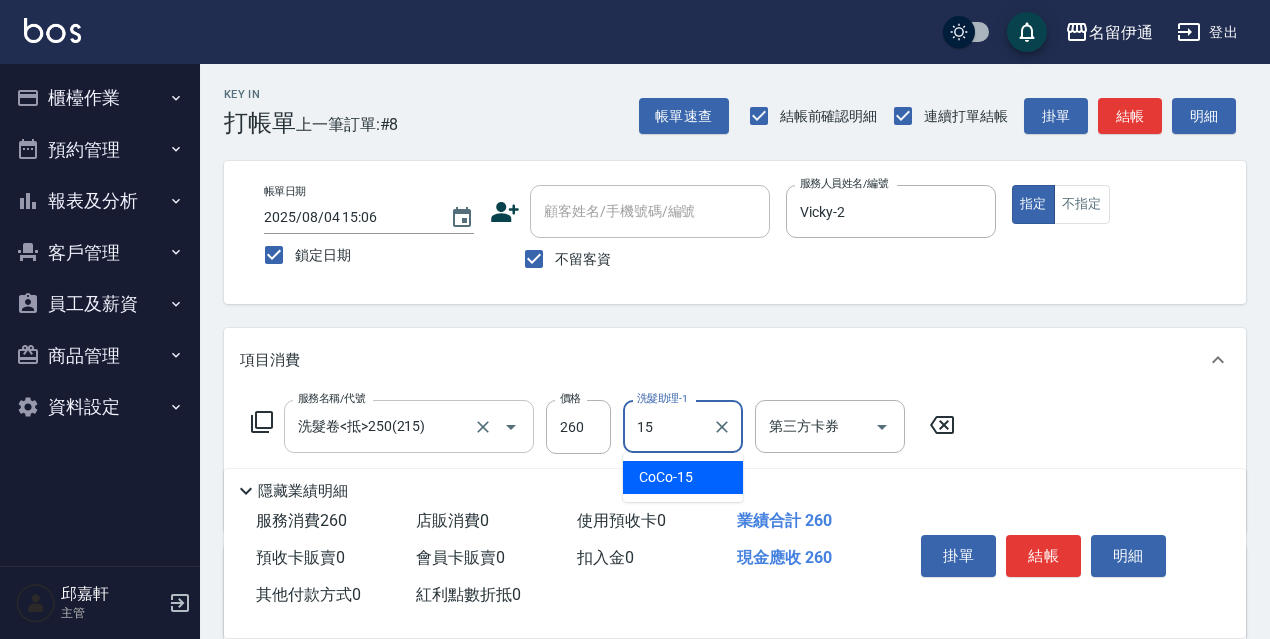 type on "CoCo-15" 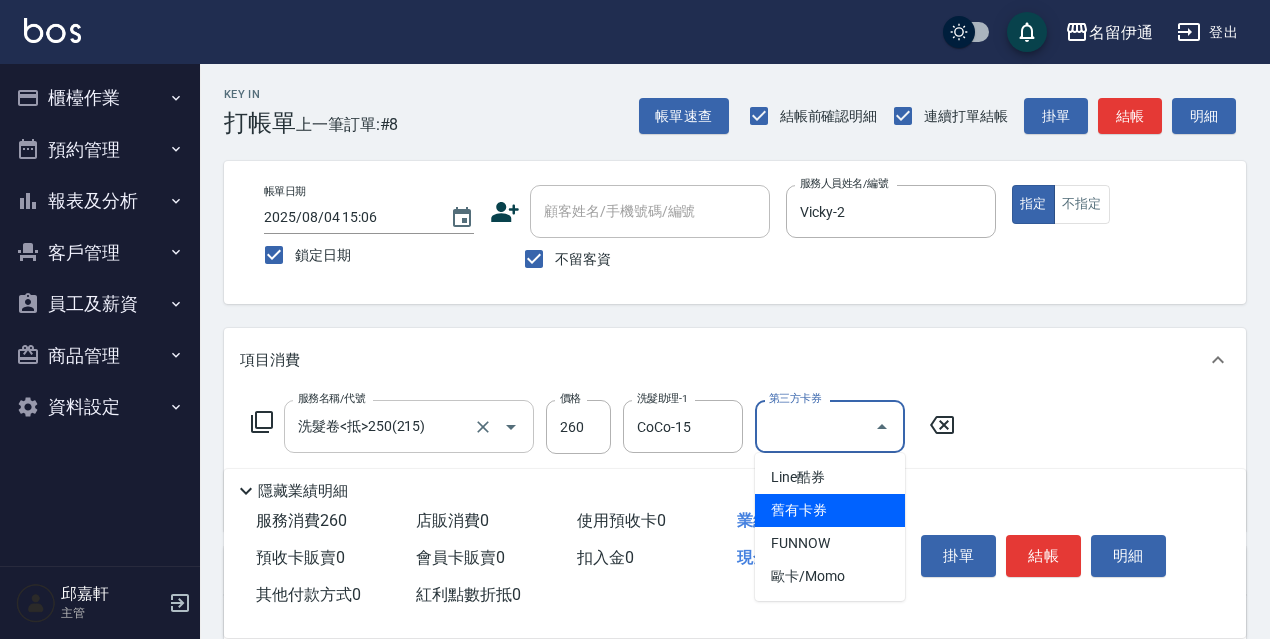 type on "舊有卡券" 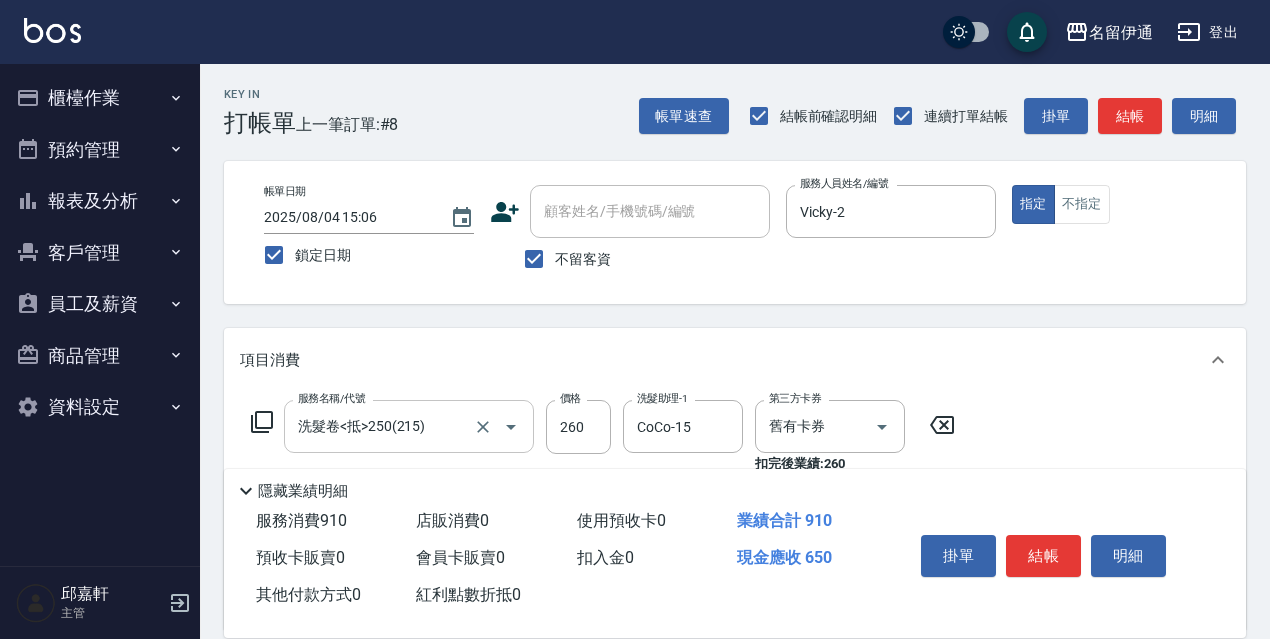 type on "剪髮650(309)" 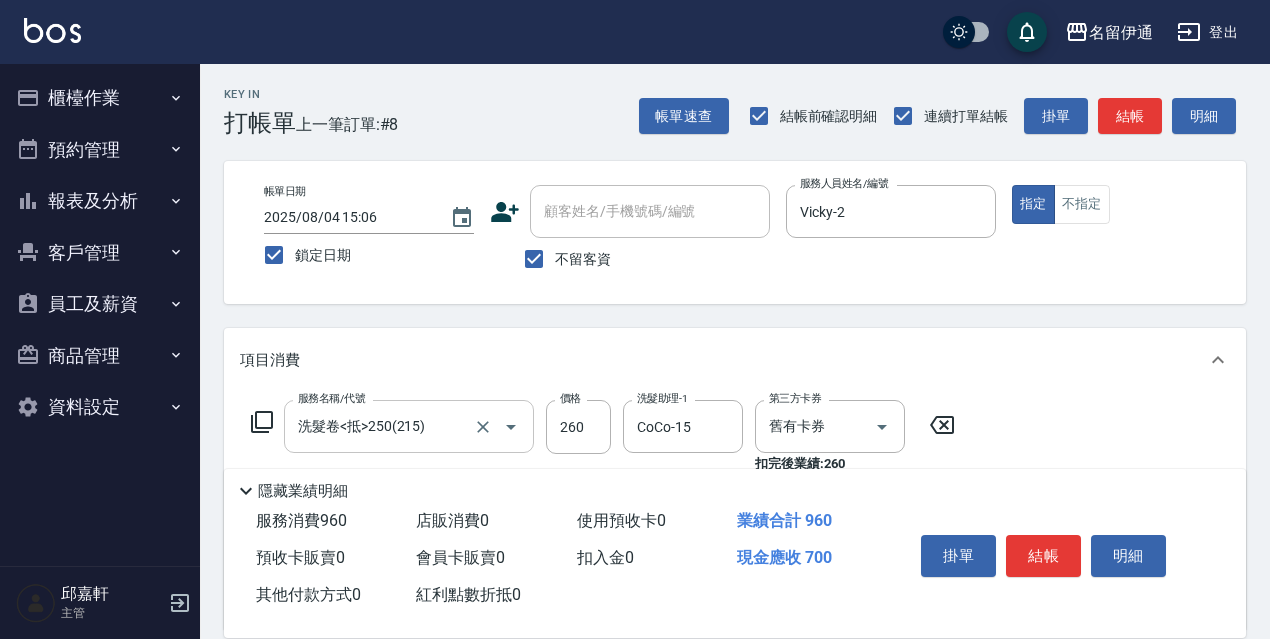 type on "700" 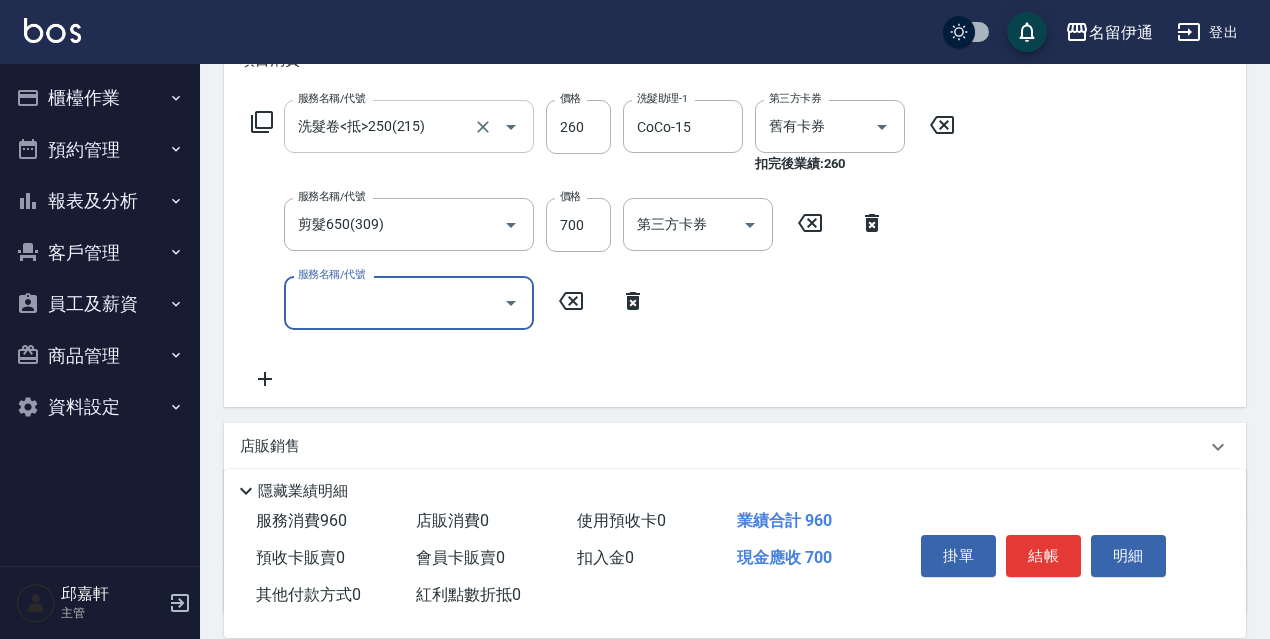 scroll, scrollTop: 400, scrollLeft: 0, axis: vertical 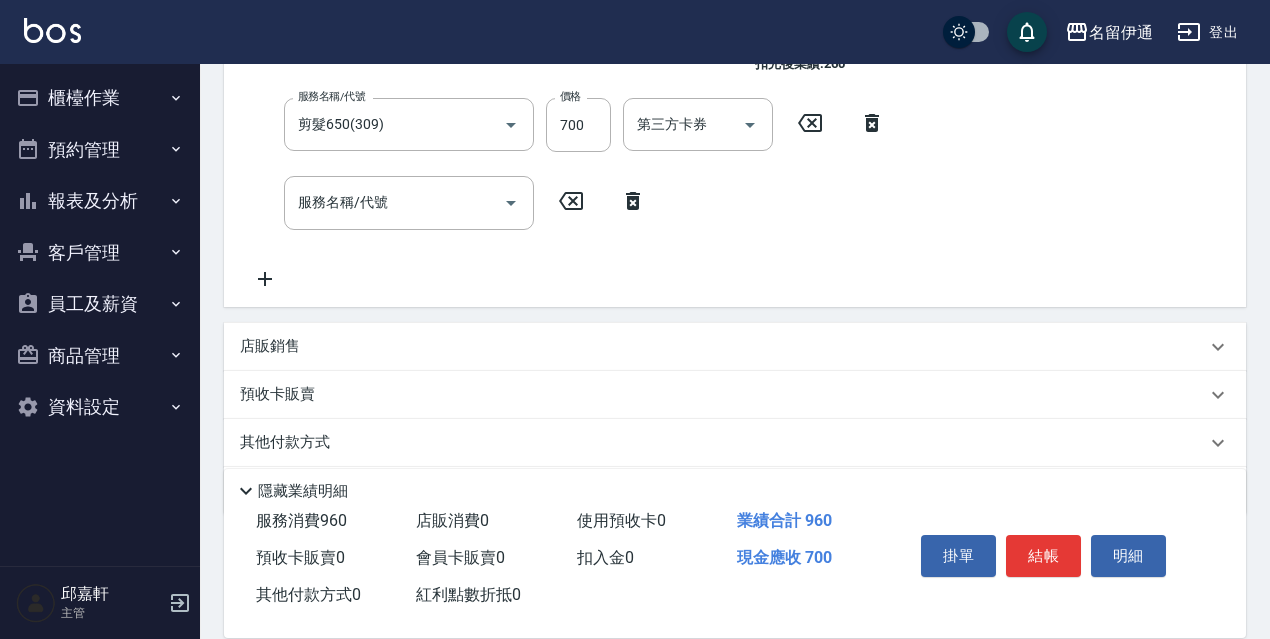 click on "店販銷售" at bounding box center [270, 346] 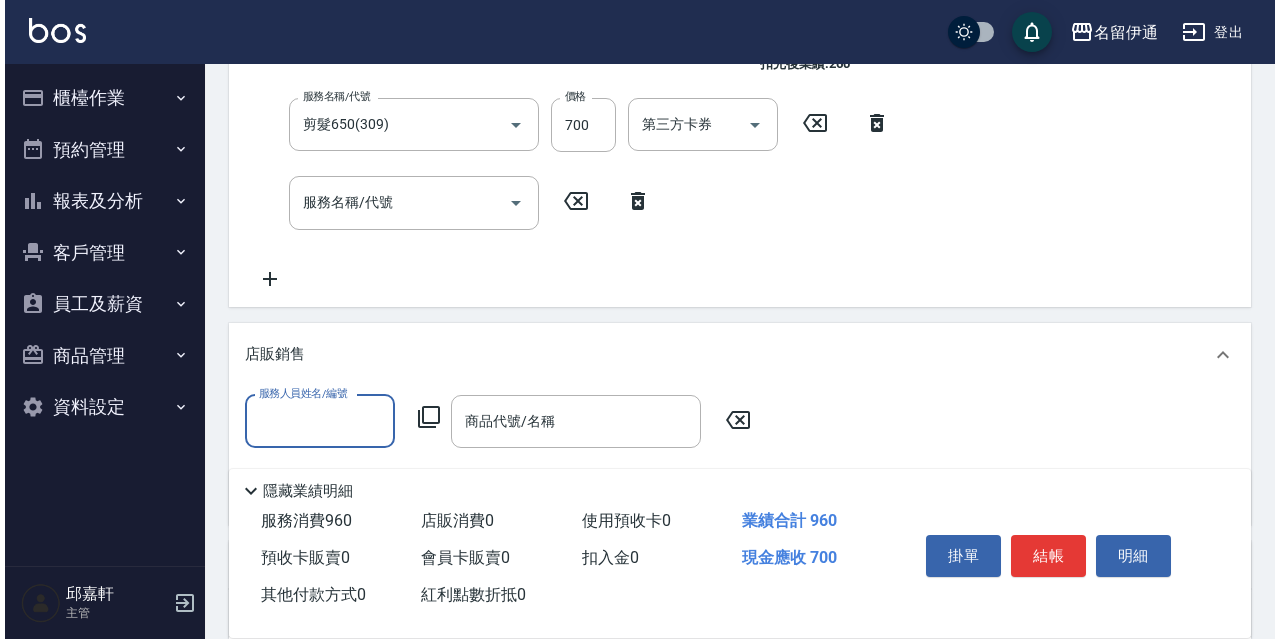 scroll, scrollTop: 0, scrollLeft: 0, axis: both 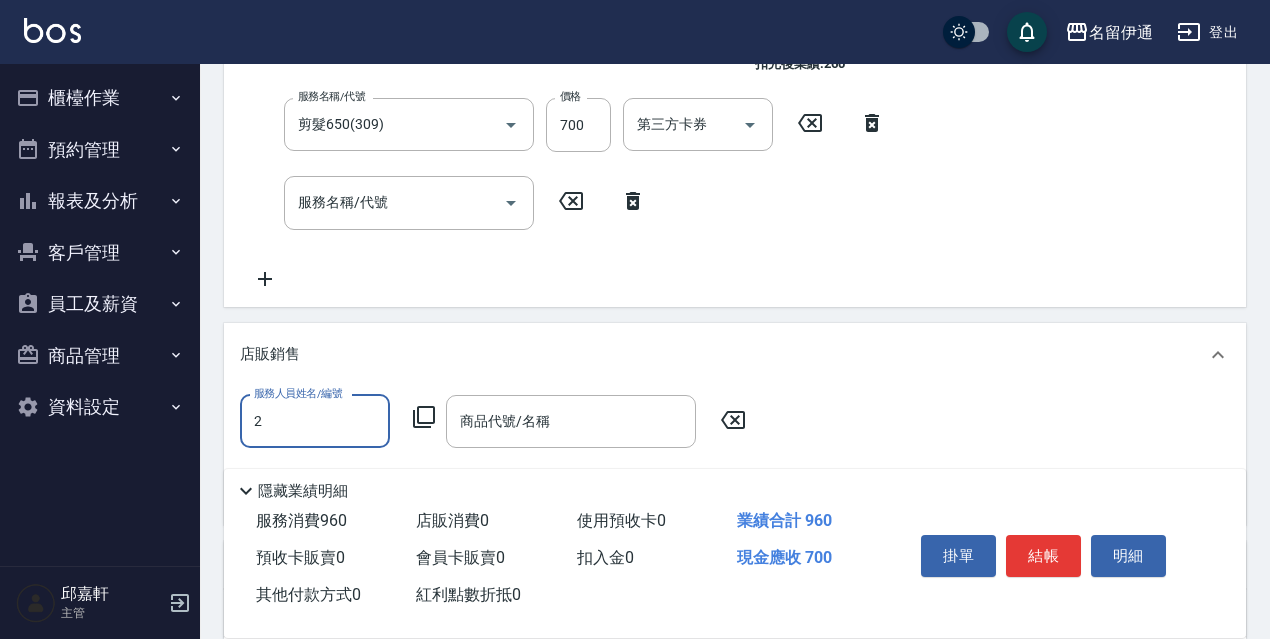 type on "Vicky-2" 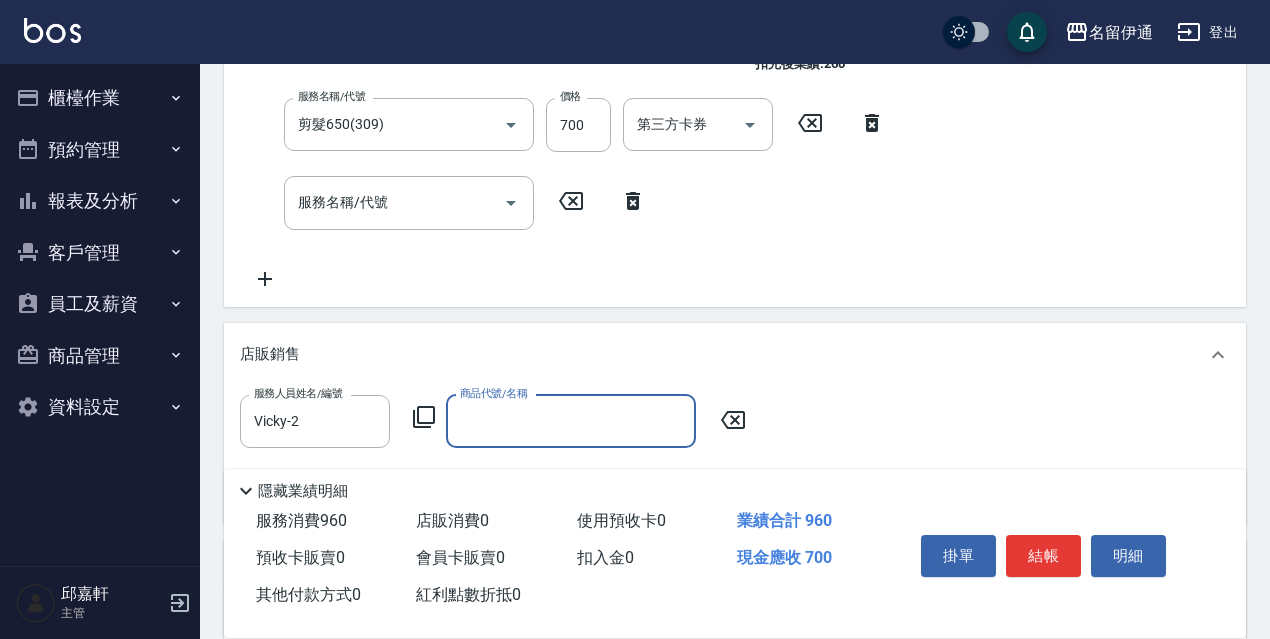 click 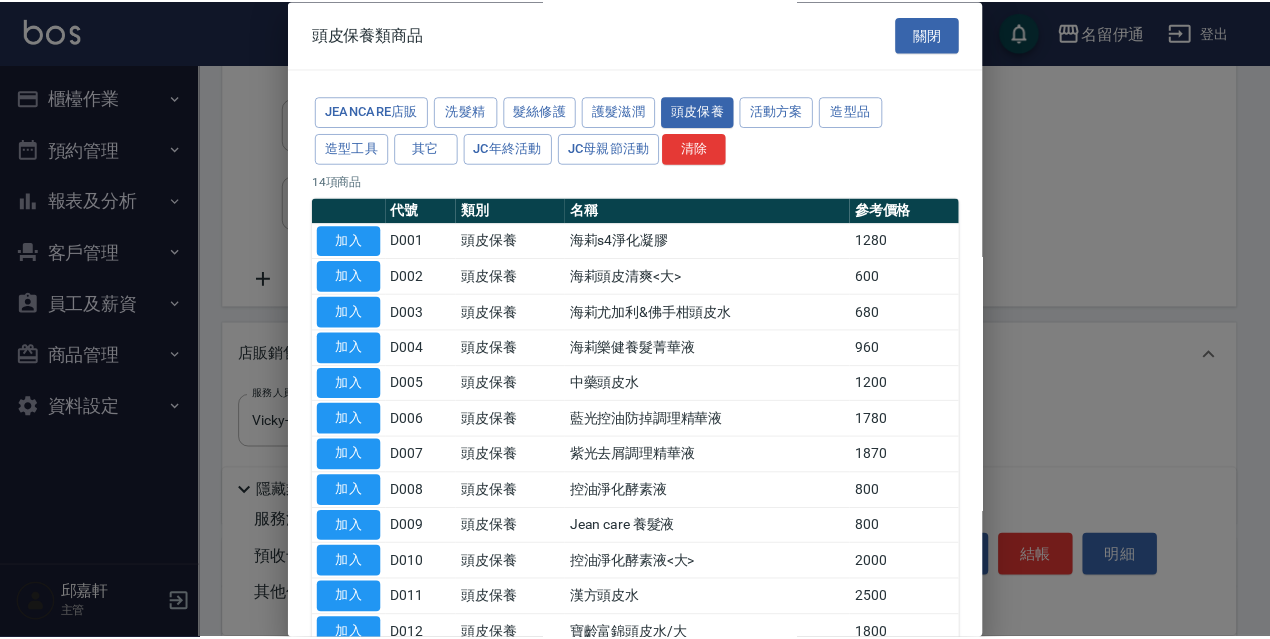 scroll, scrollTop: 195, scrollLeft: 0, axis: vertical 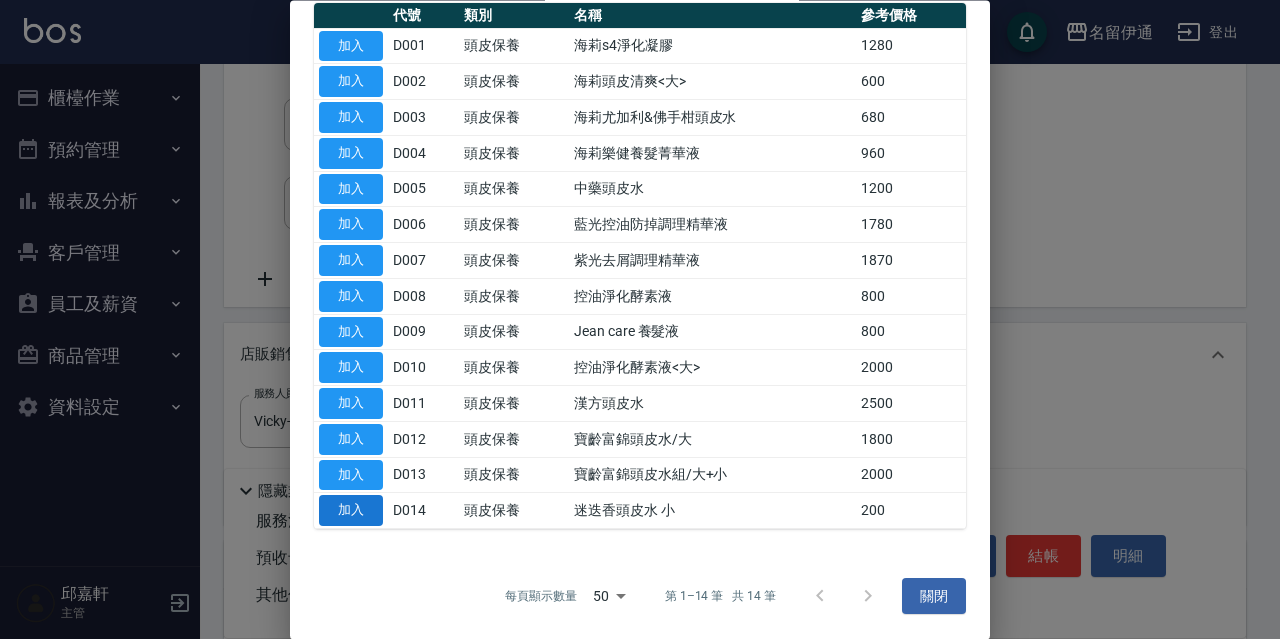click on "加入" at bounding box center [351, 511] 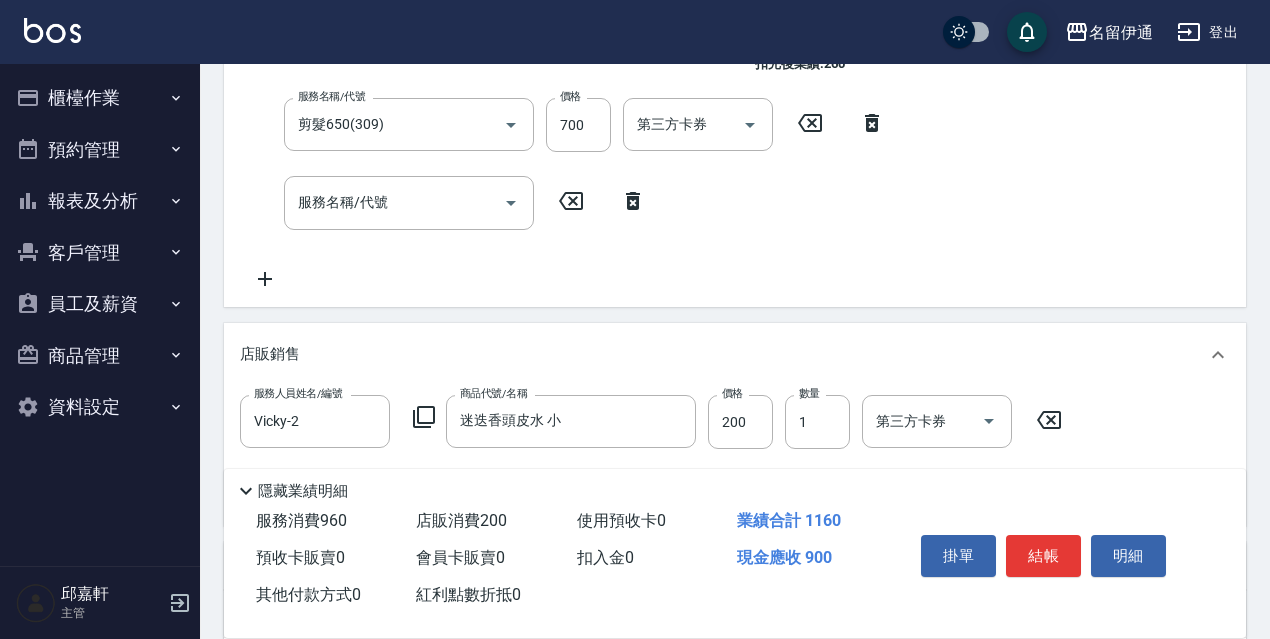 scroll, scrollTop: 639, scrollLeft: 0, axis: vertical 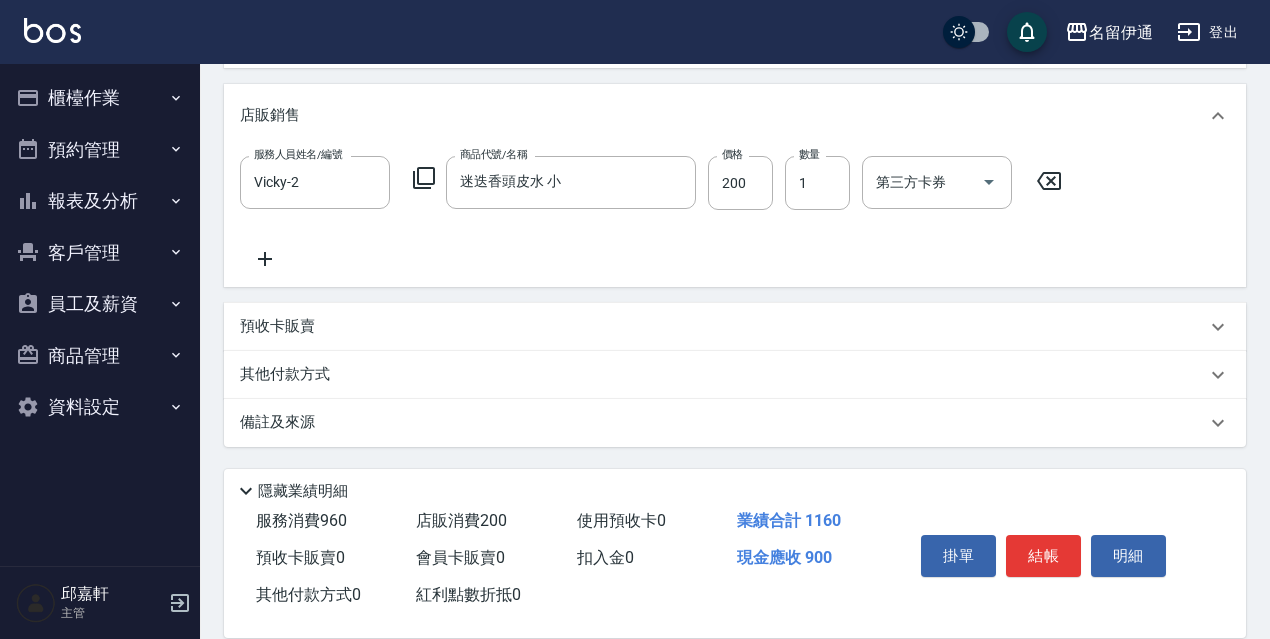 drag, startPoint x: 340, startPoint y: 329, endPoint x: 370, endPoint y: 337, distance: 31.04835 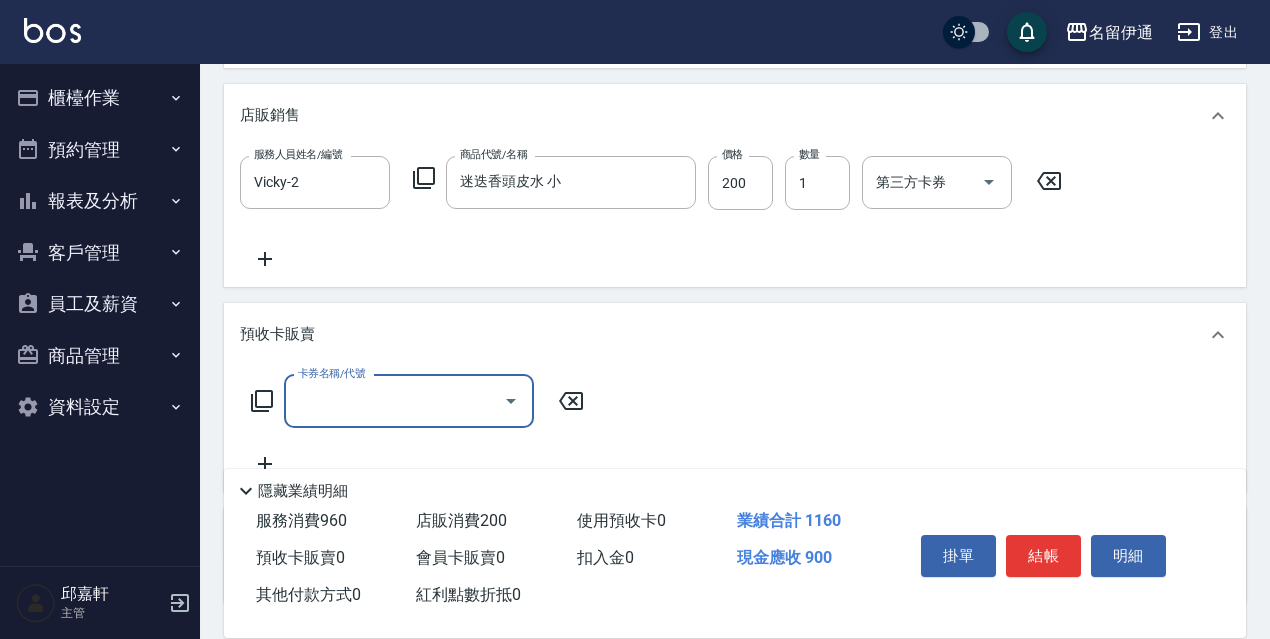 scroll, scrollTop: 0, scrollLeft: 0, axis: both 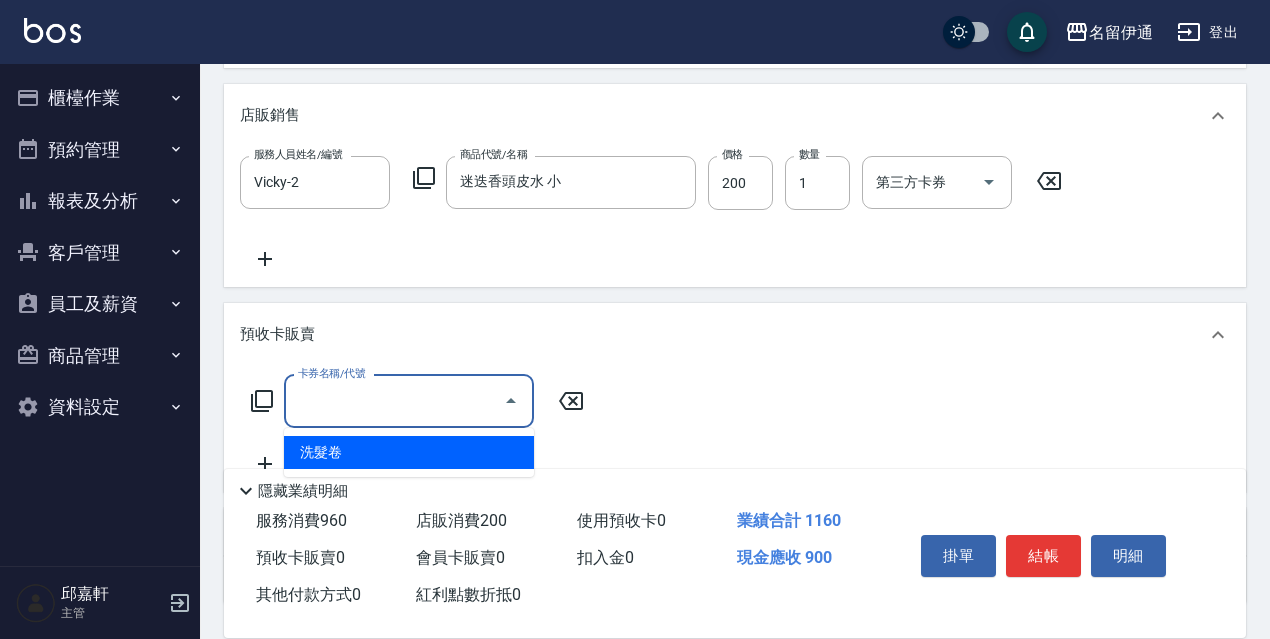 type on "洗髮卷(991)" 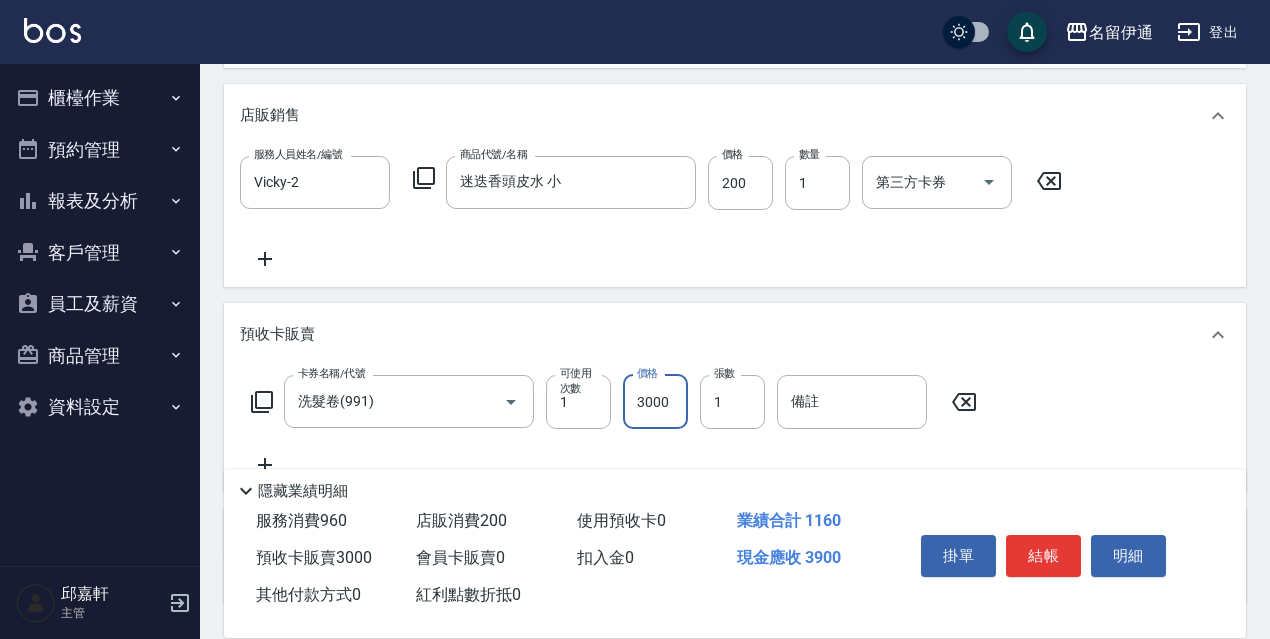 type on "3000" 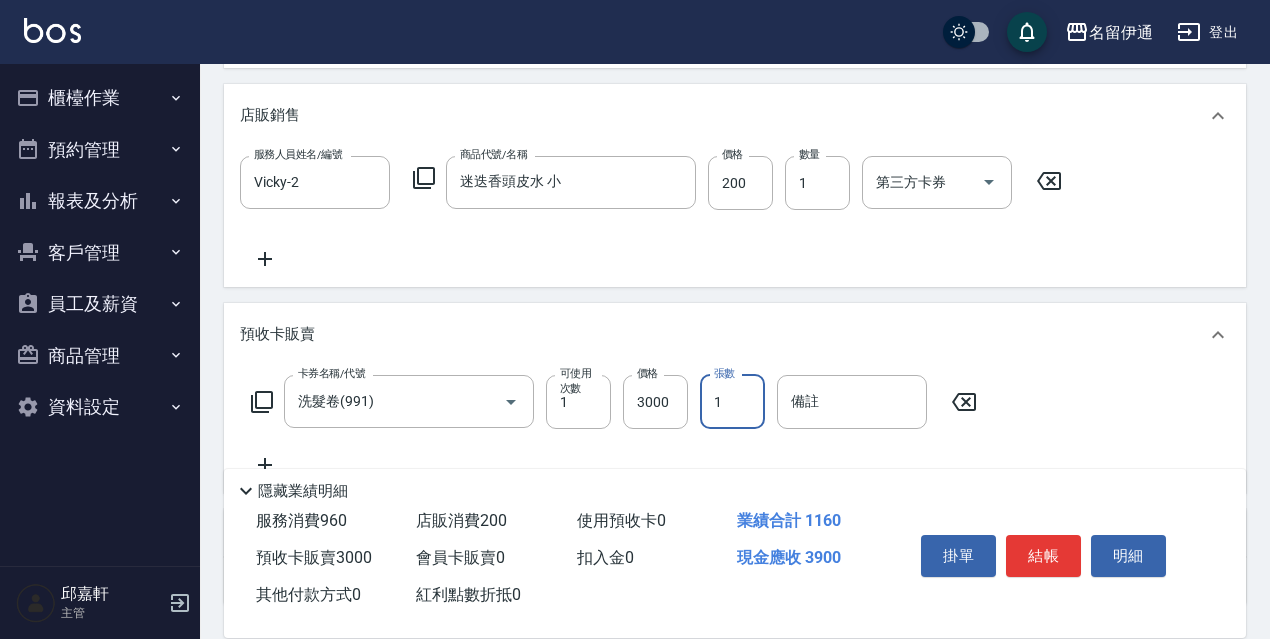 drag, startPoint x: 718, startPoint y: 411, endPoint x: 707, endPoint y: 414, distance: 11.401754 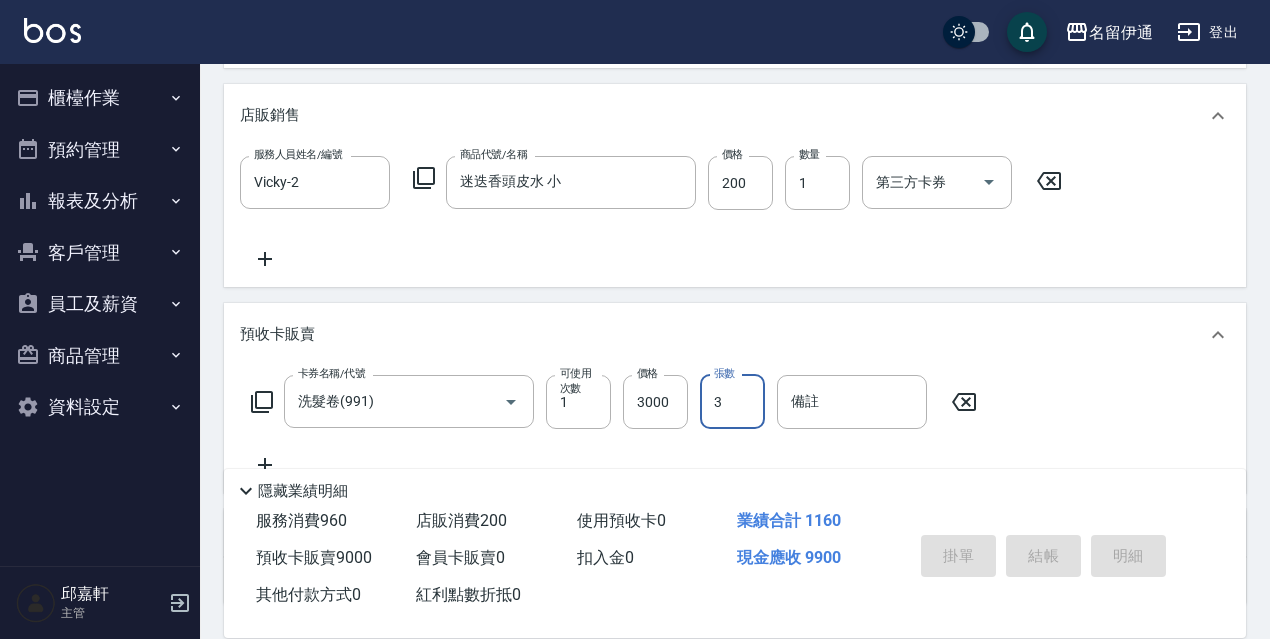type 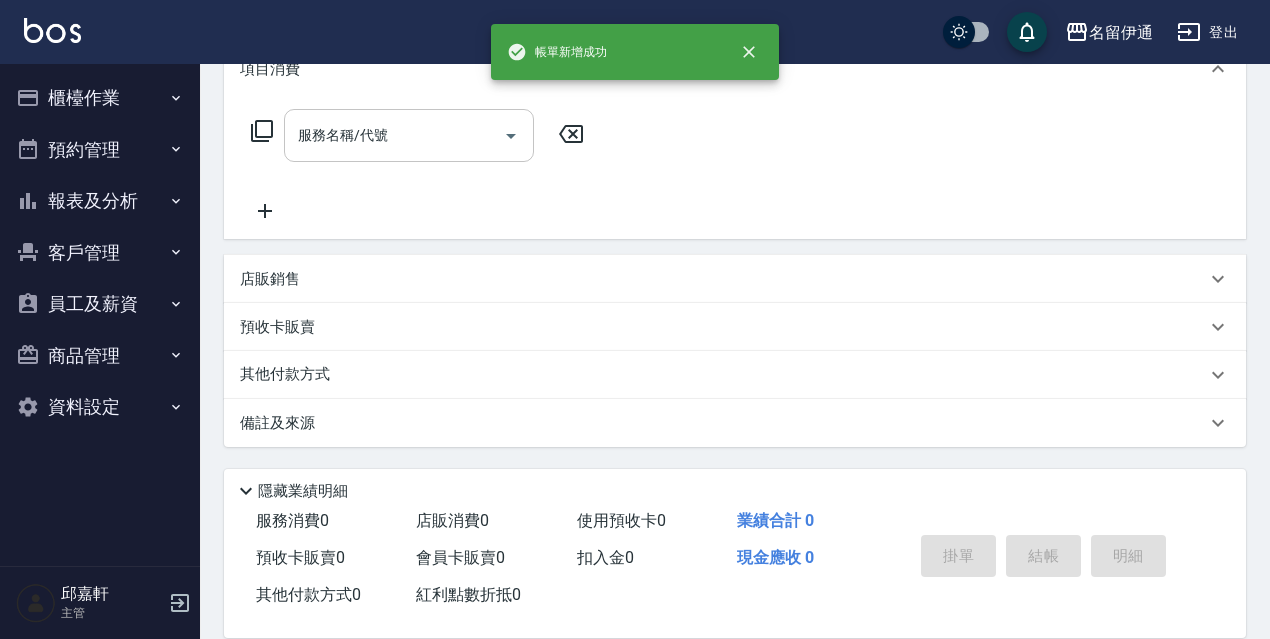 scroll, scrollTop: 0, scrollLeft: 0, axis: both 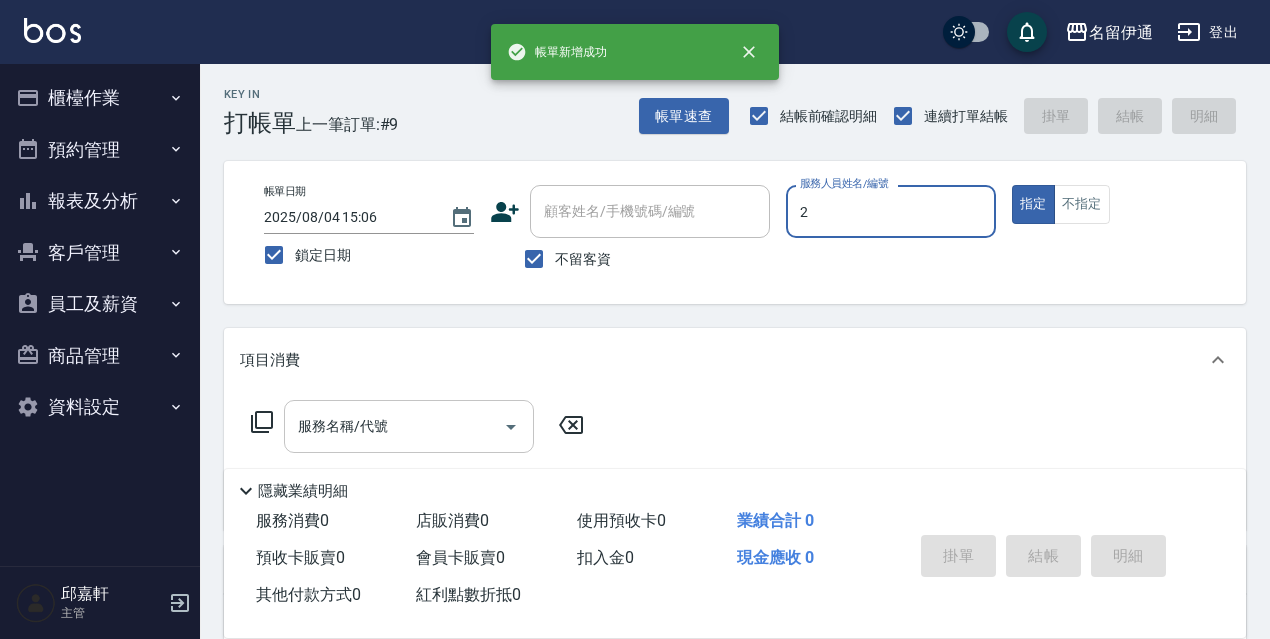 type on "Vicky-2" 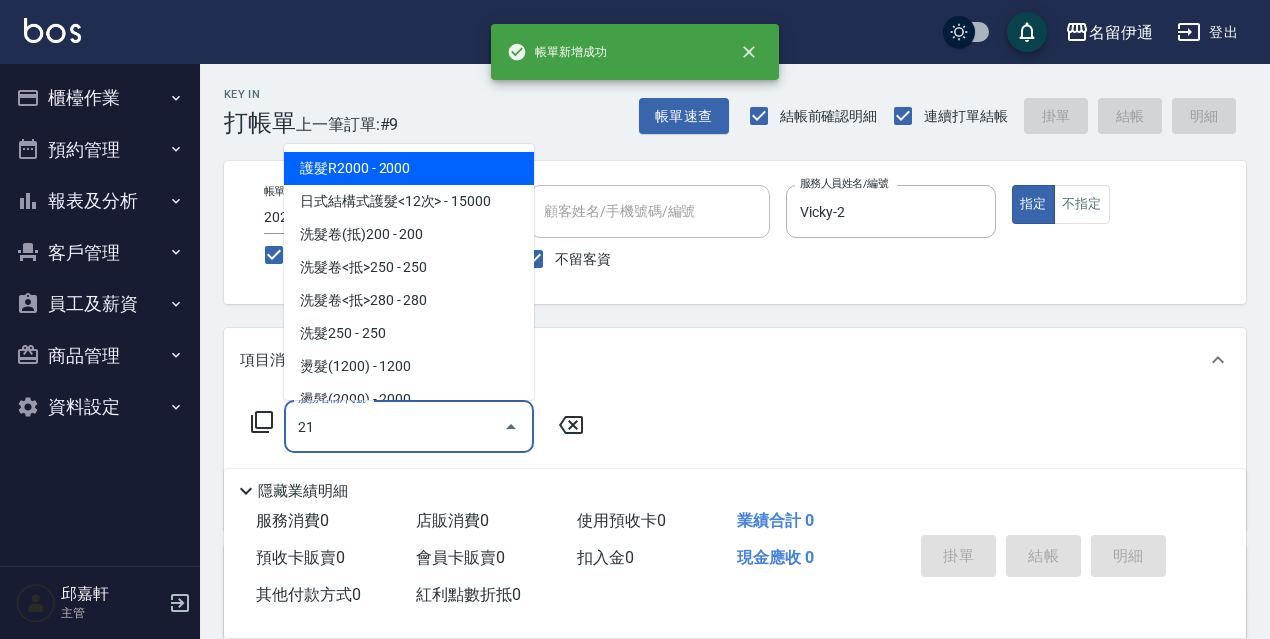 type on "215" 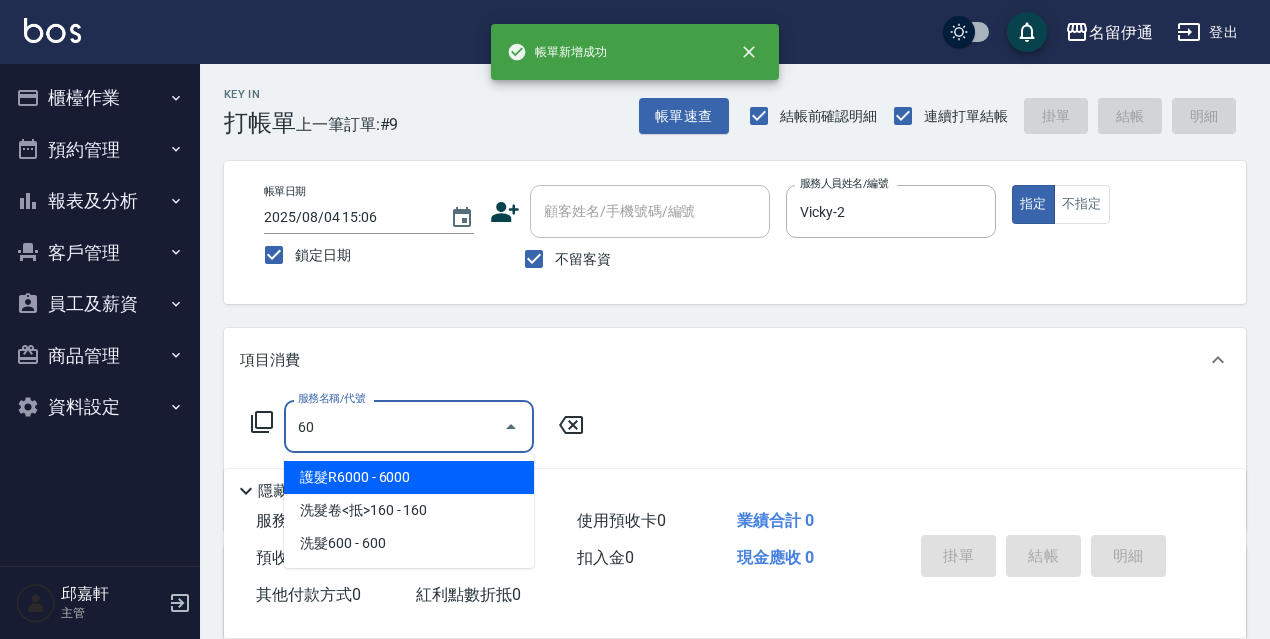 type on "護髮R6000(014)" 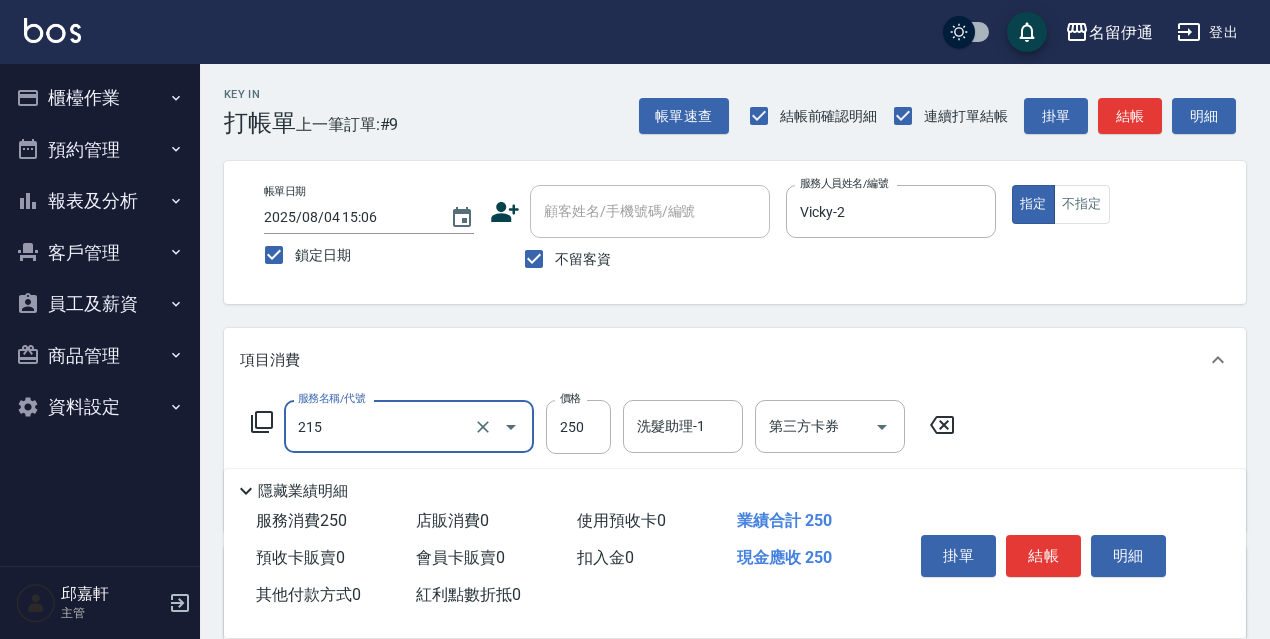 type on "洗髮卷<抵>250(215)" 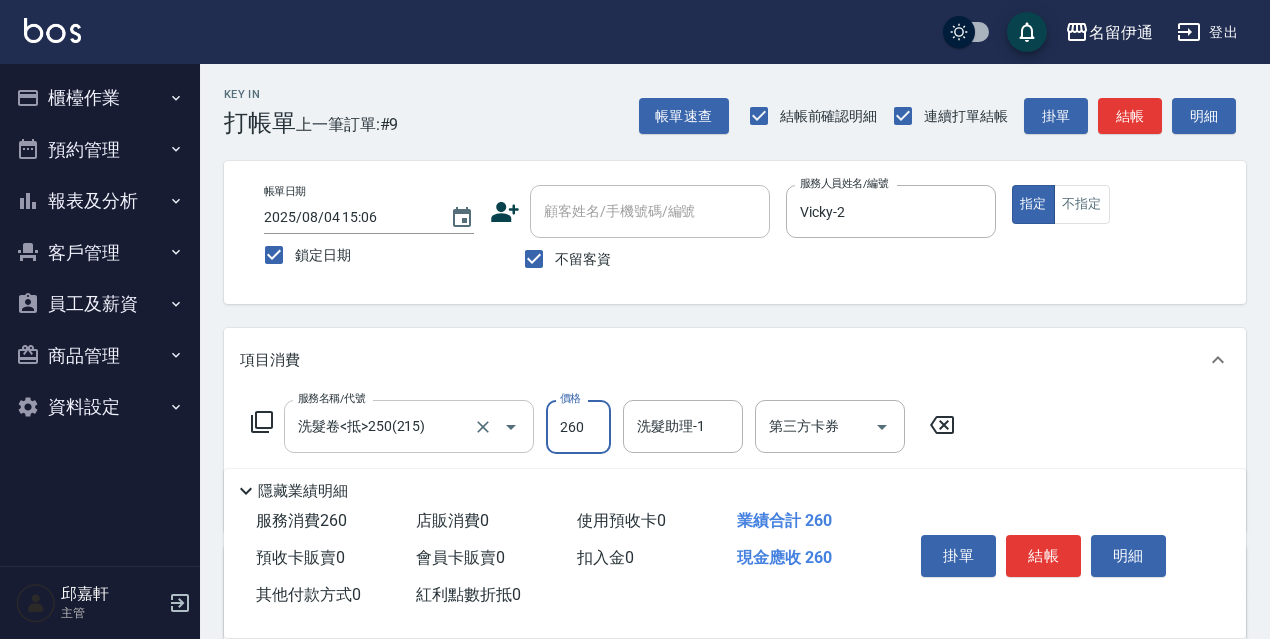 type on "260" 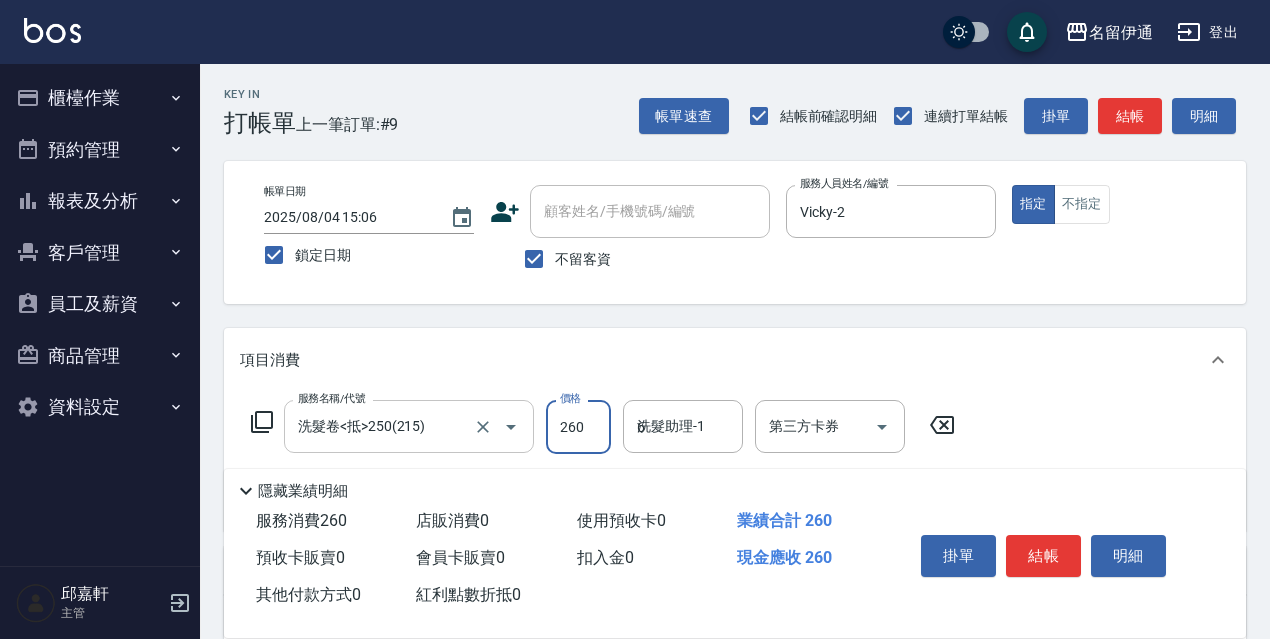 type on "Queena-6" 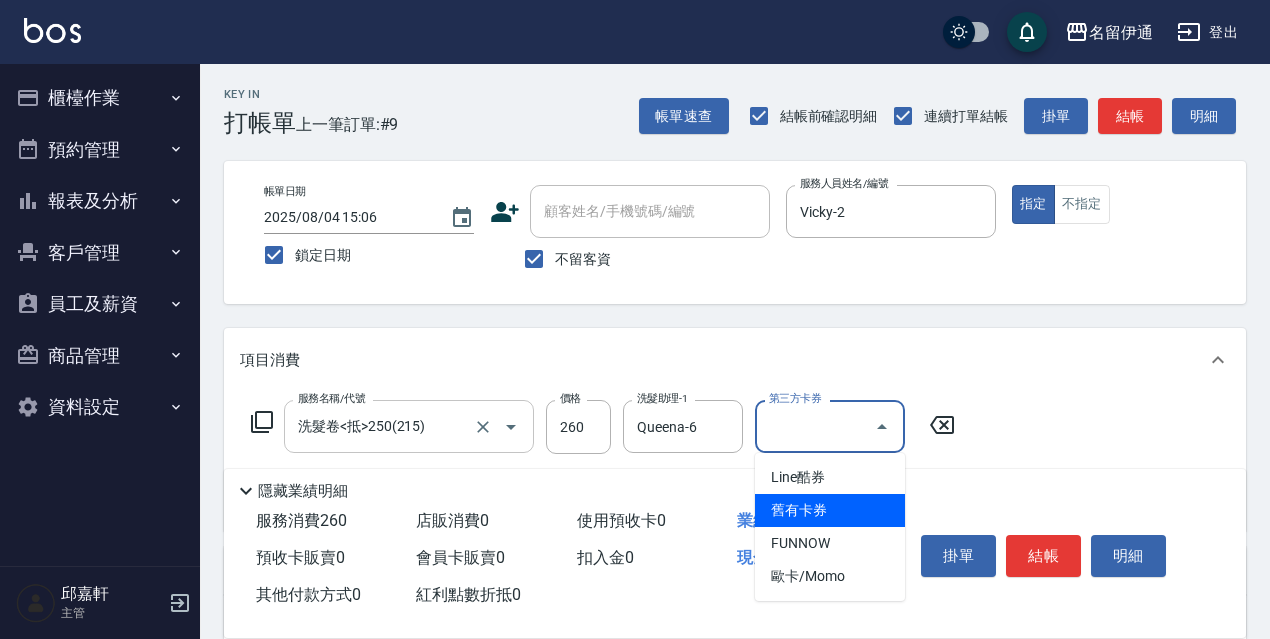 type on "舊有卡券" 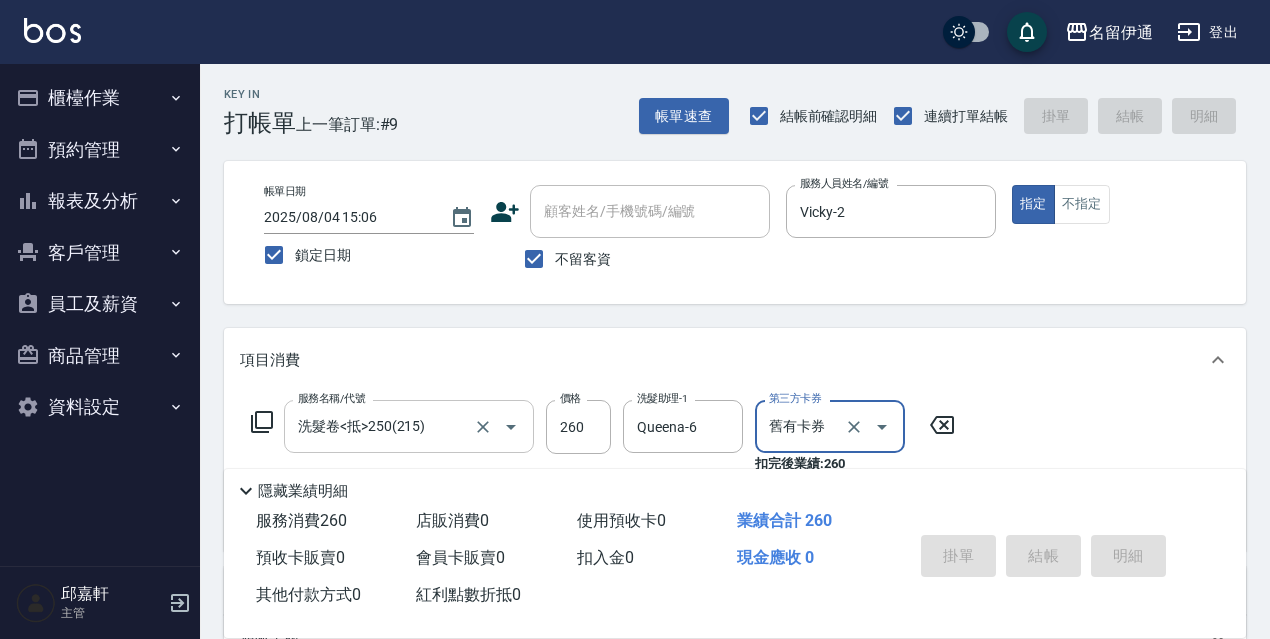 type 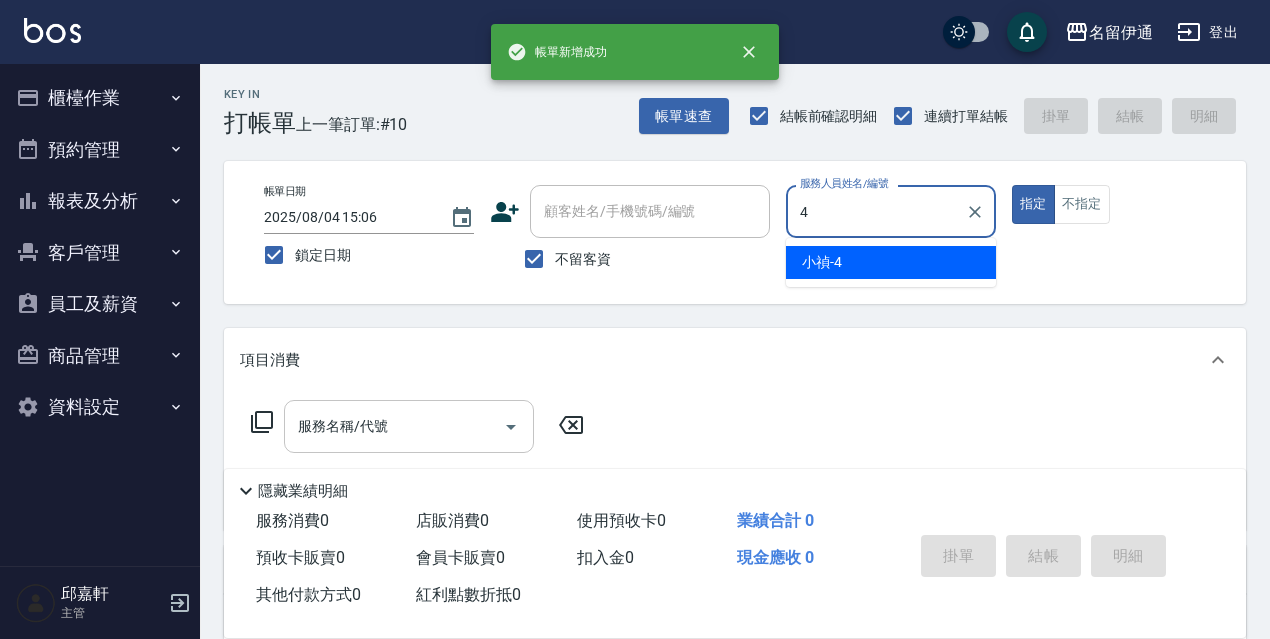 type on "小禎-4" 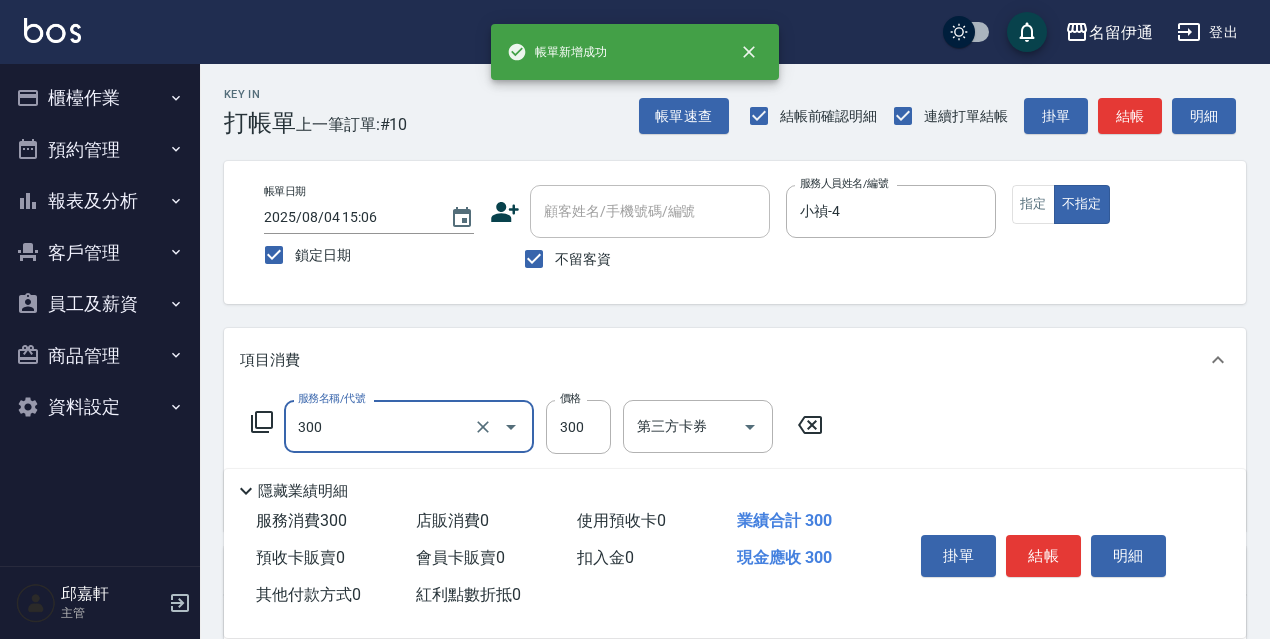 type on "洗髮300(300)" 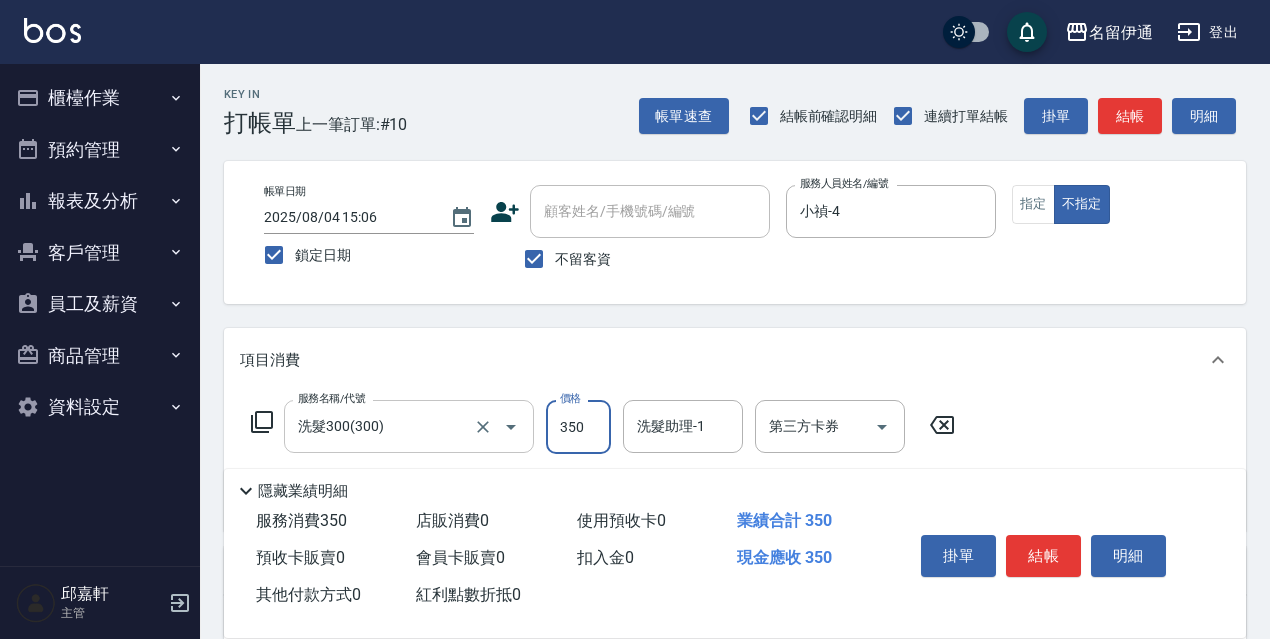 type on "350" 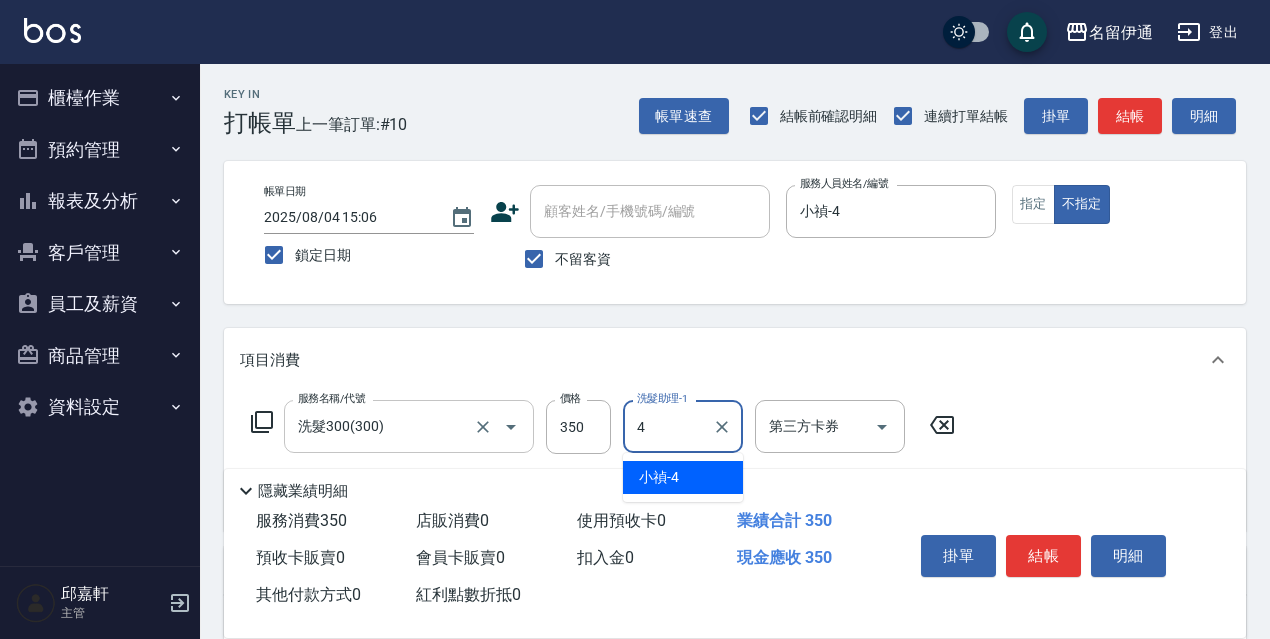 type on "小禎-4" 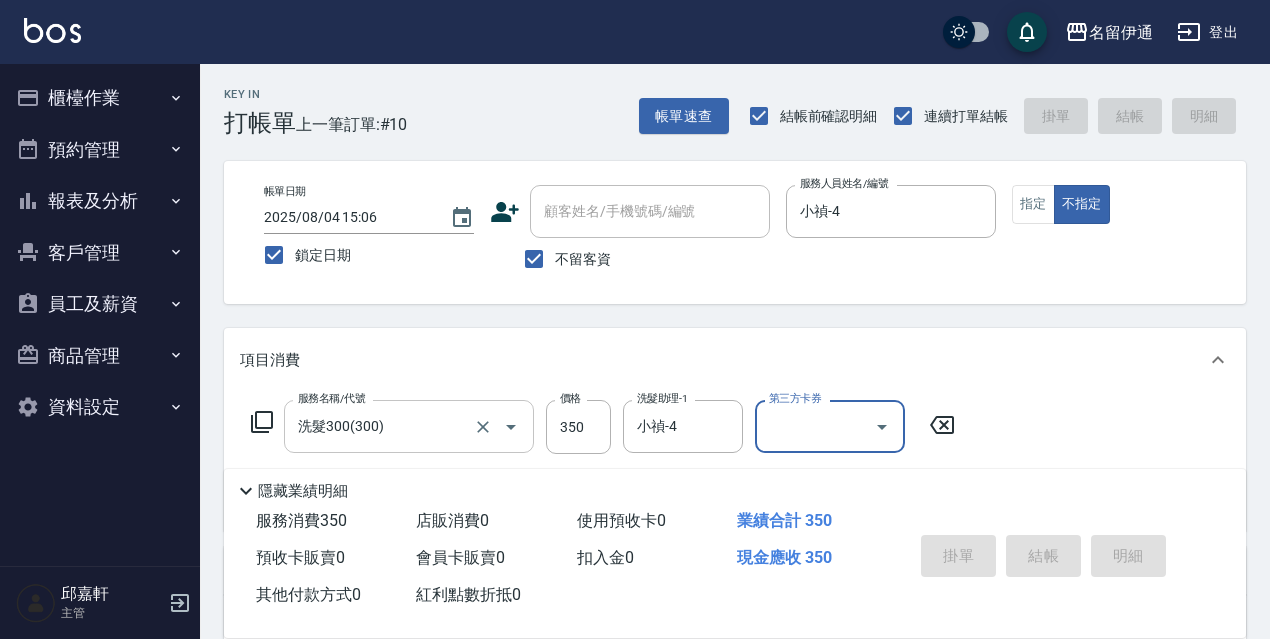 type 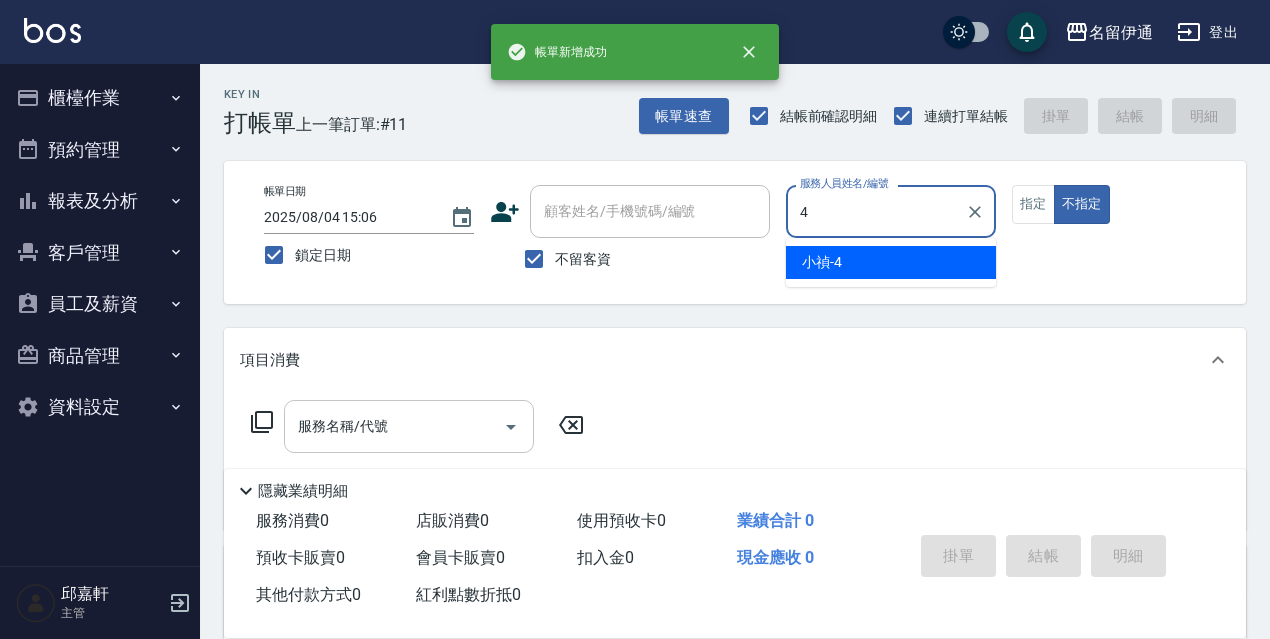 type on "小禎-4" 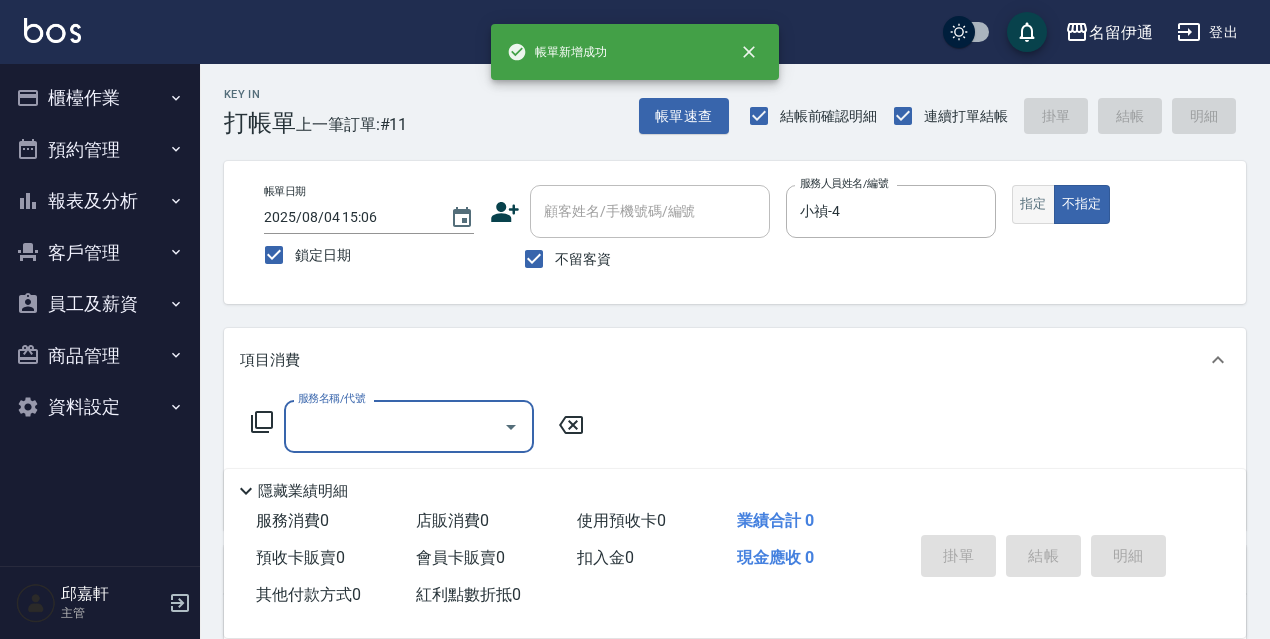 click on "指定" at bounding box center (1033, 204) 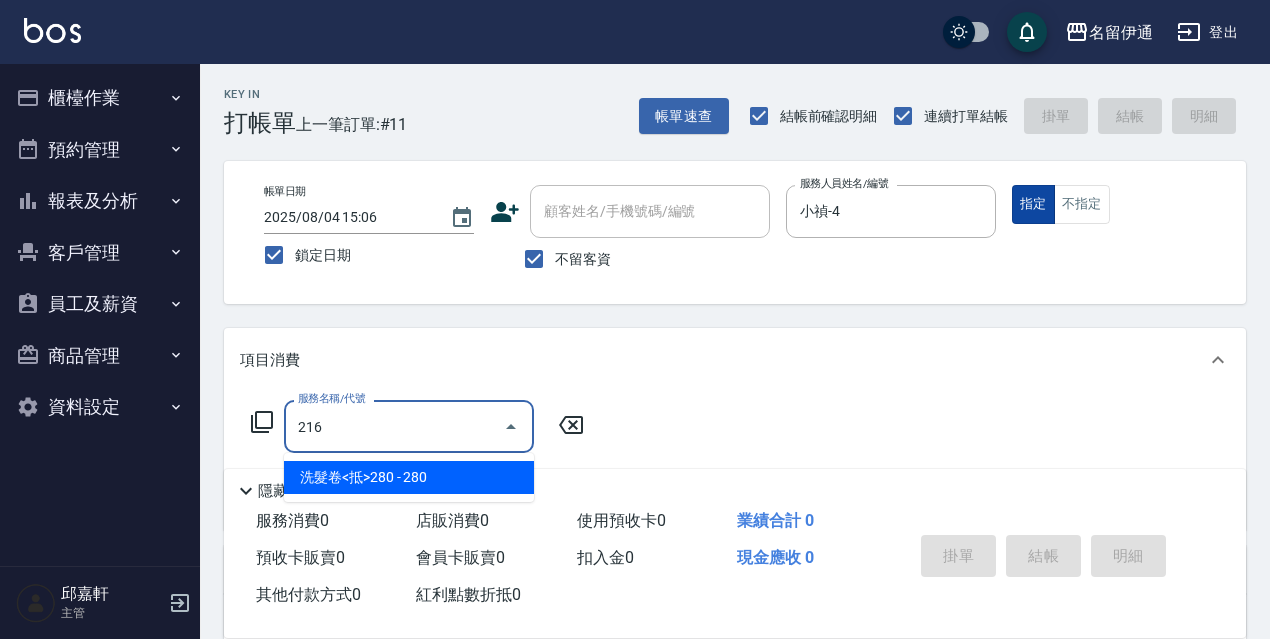 type on "洗髮卷<抵>280(216)" 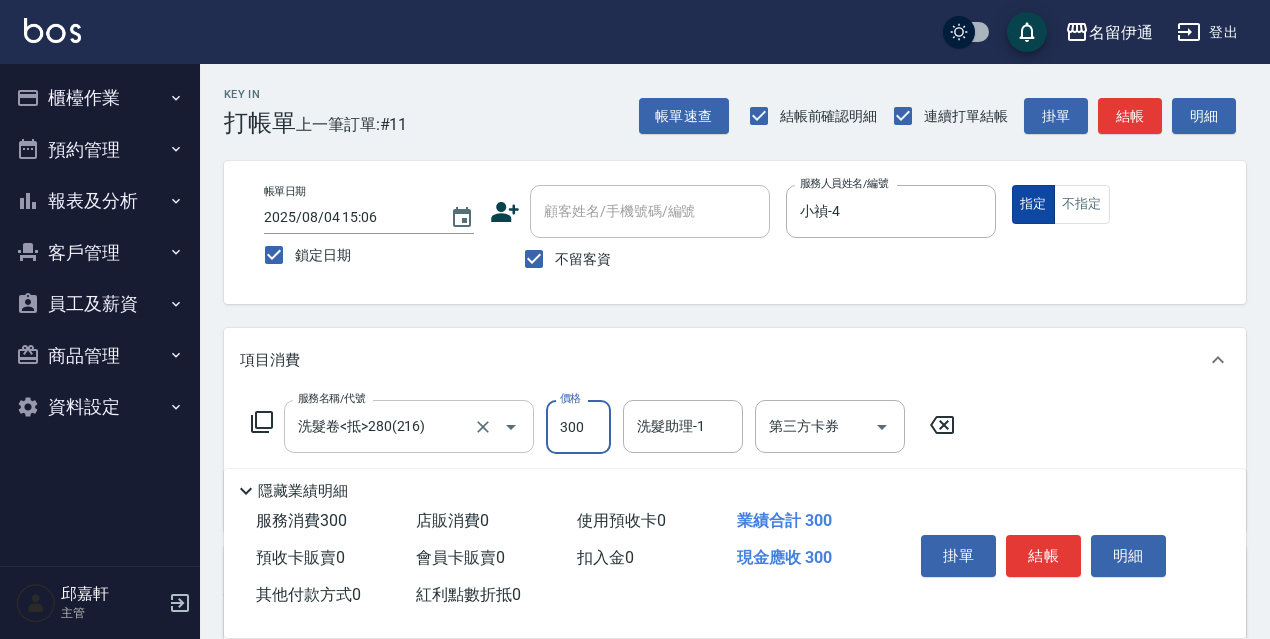 type on "300" 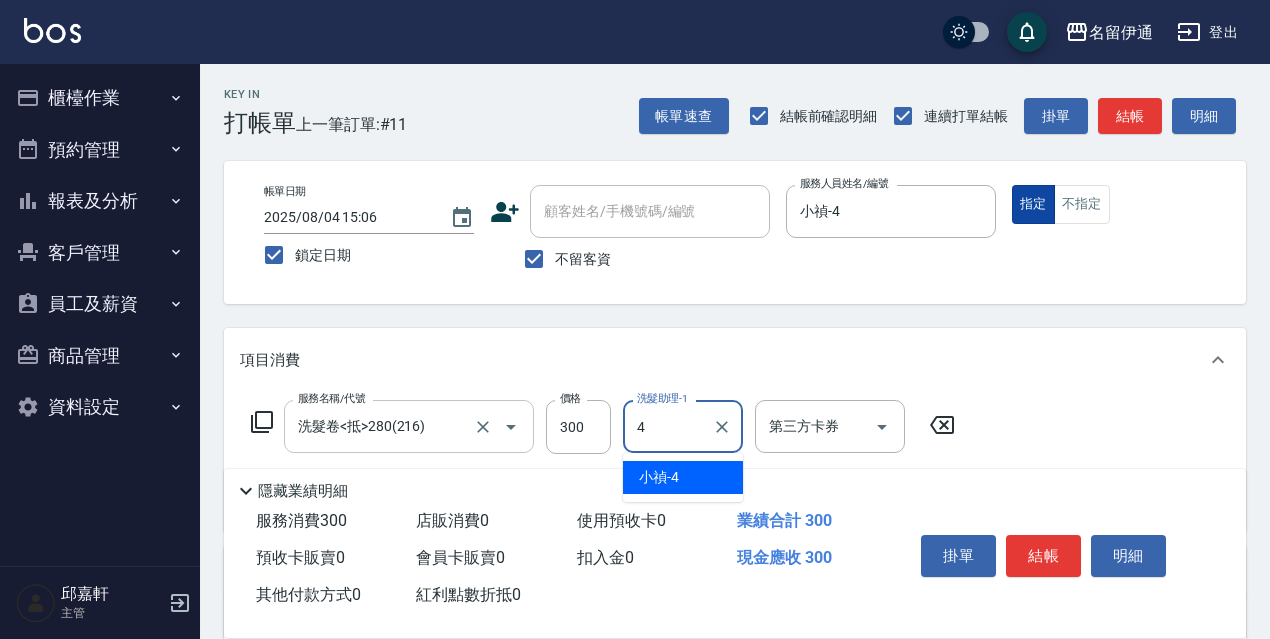 type on "小禎-4" 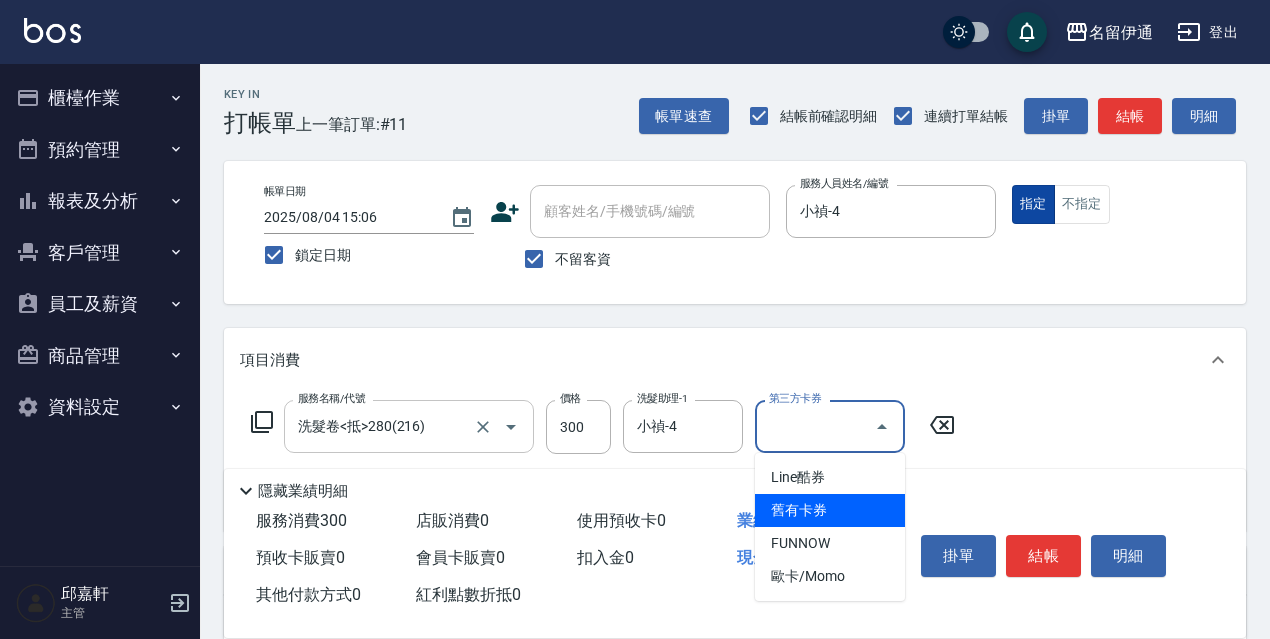 type on "舊有卡券" 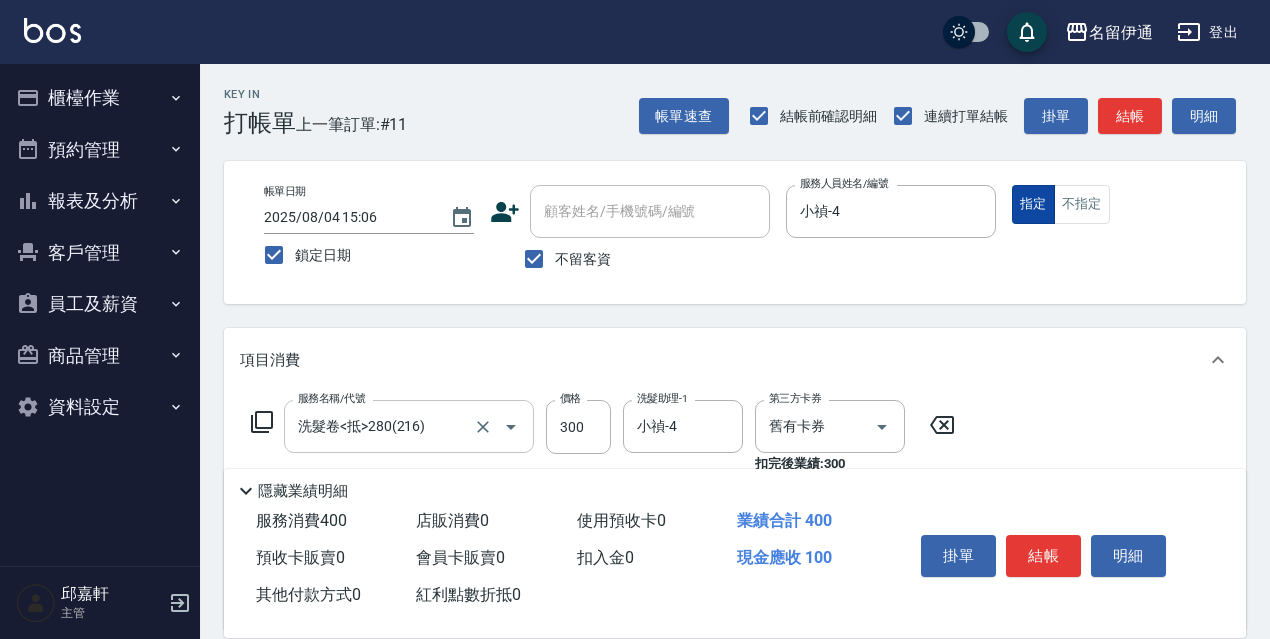 type on "電棒/夾直(803)" 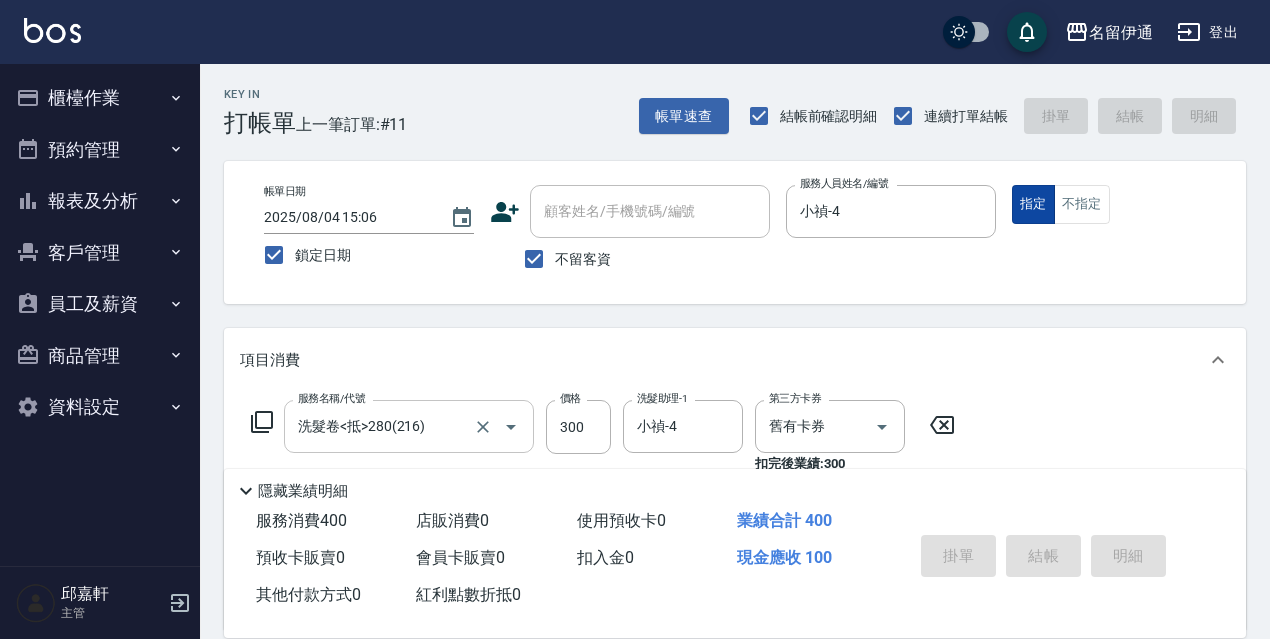 type 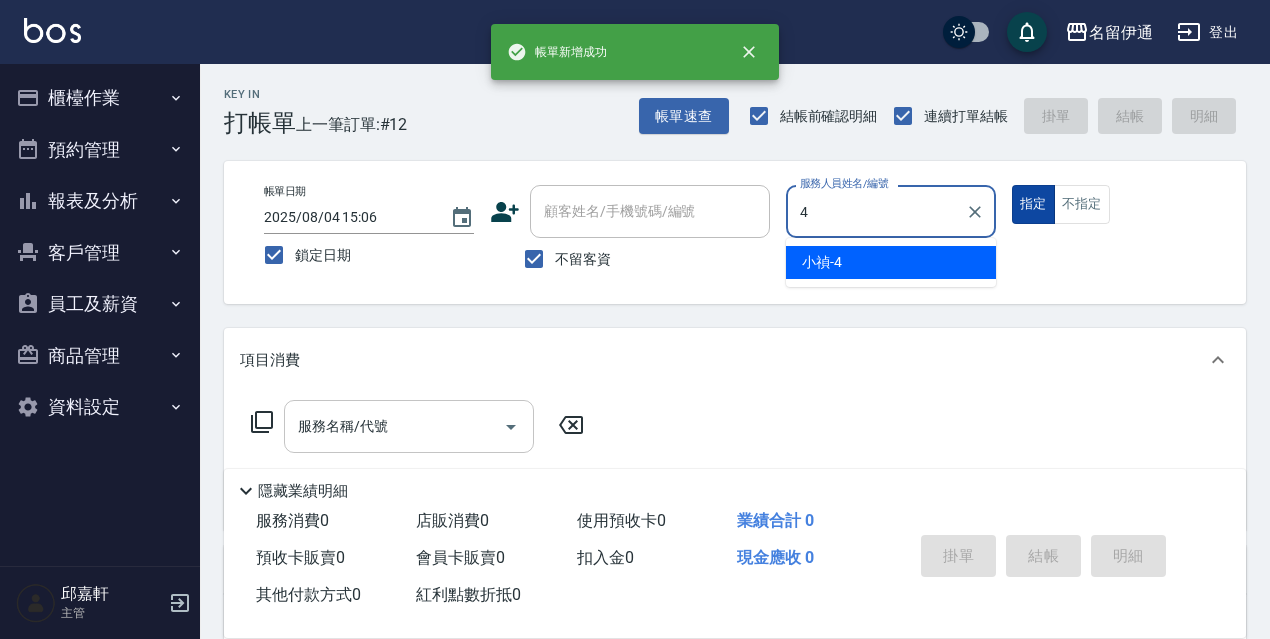 type on "小禎-4" 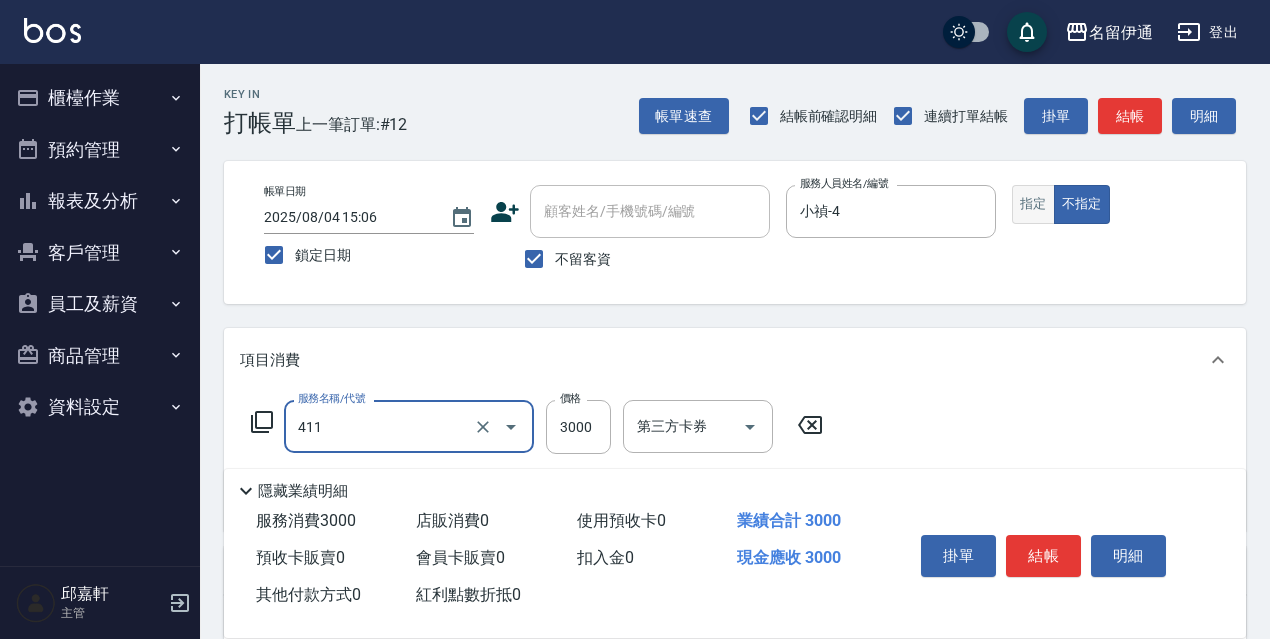 type on "阿速卡燙髮(411)" 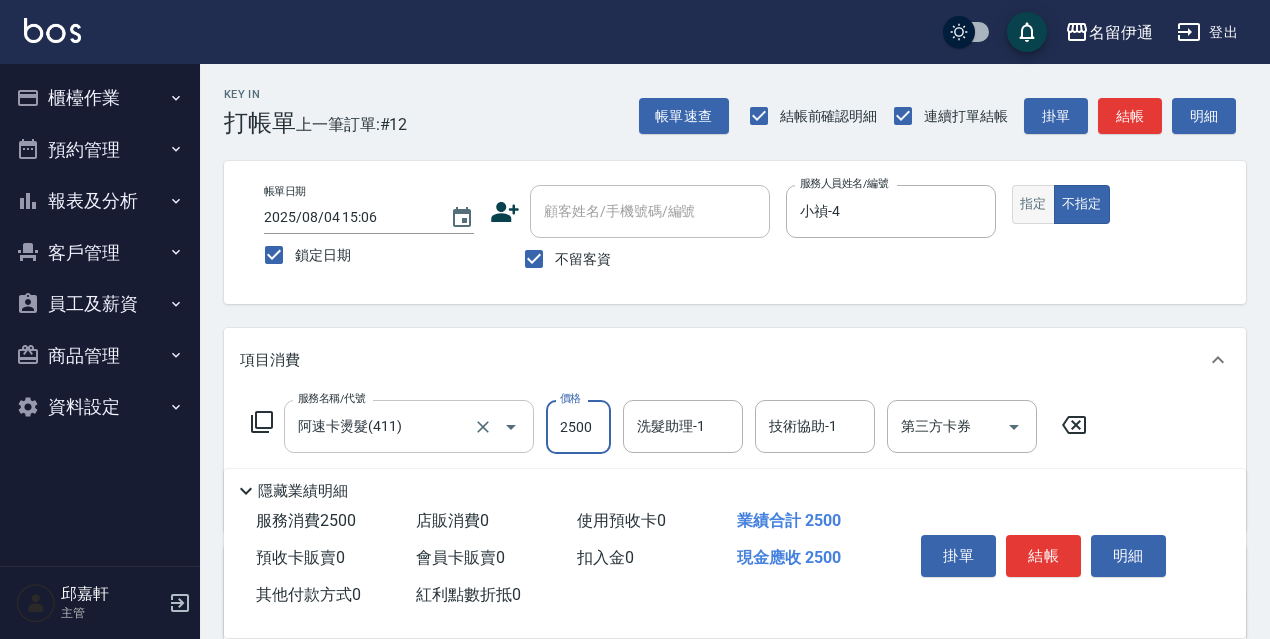 type on "2500" 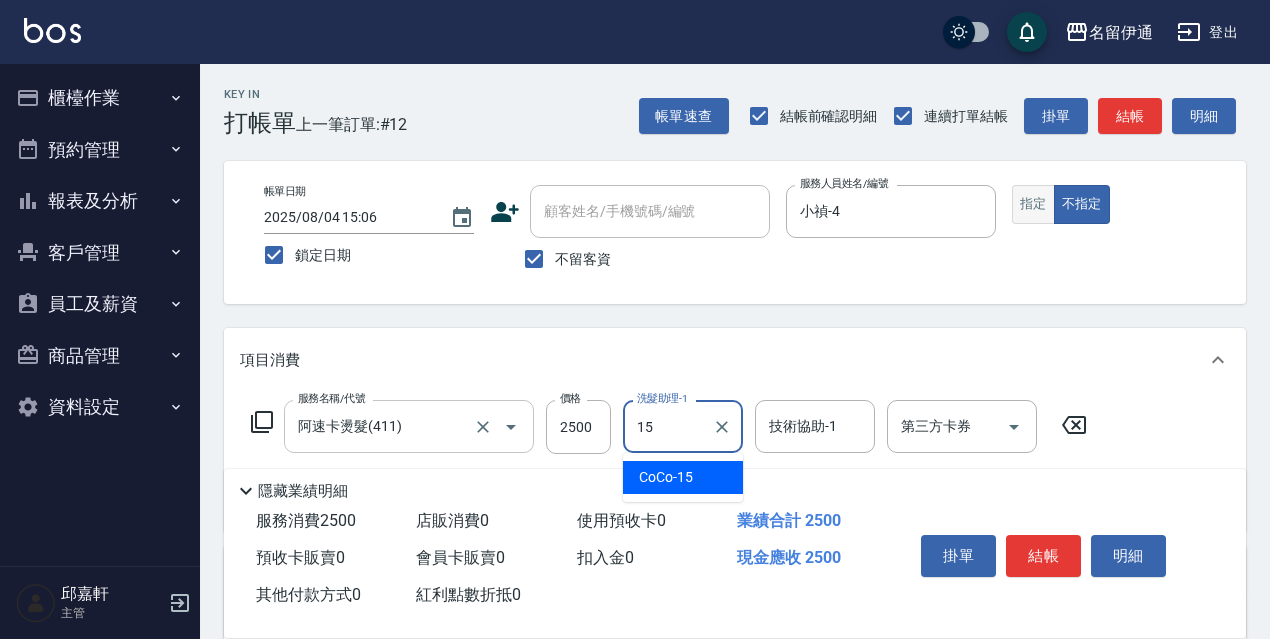 type on "CoCo-15" 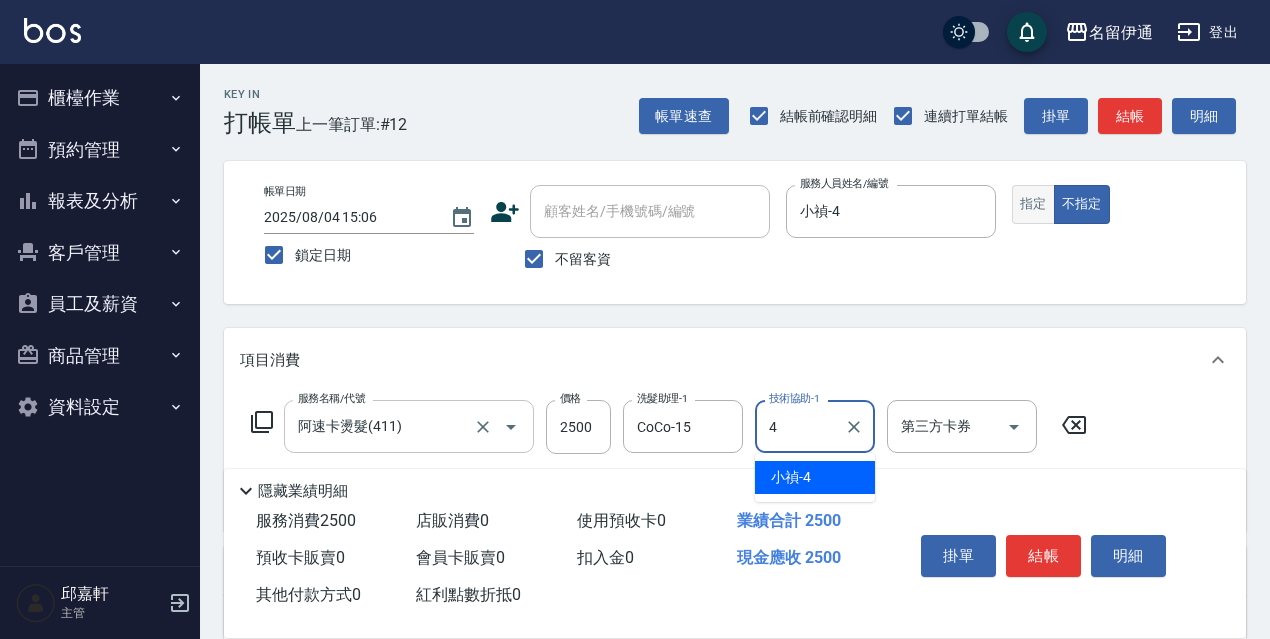 type on "小禎-4" 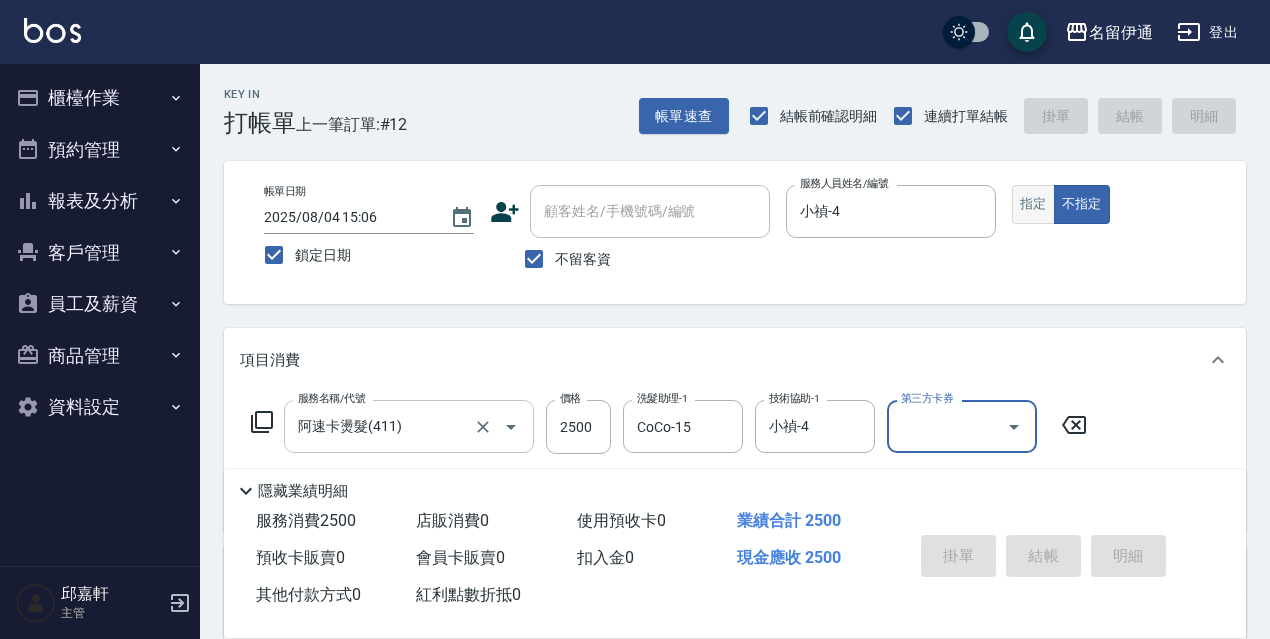 type 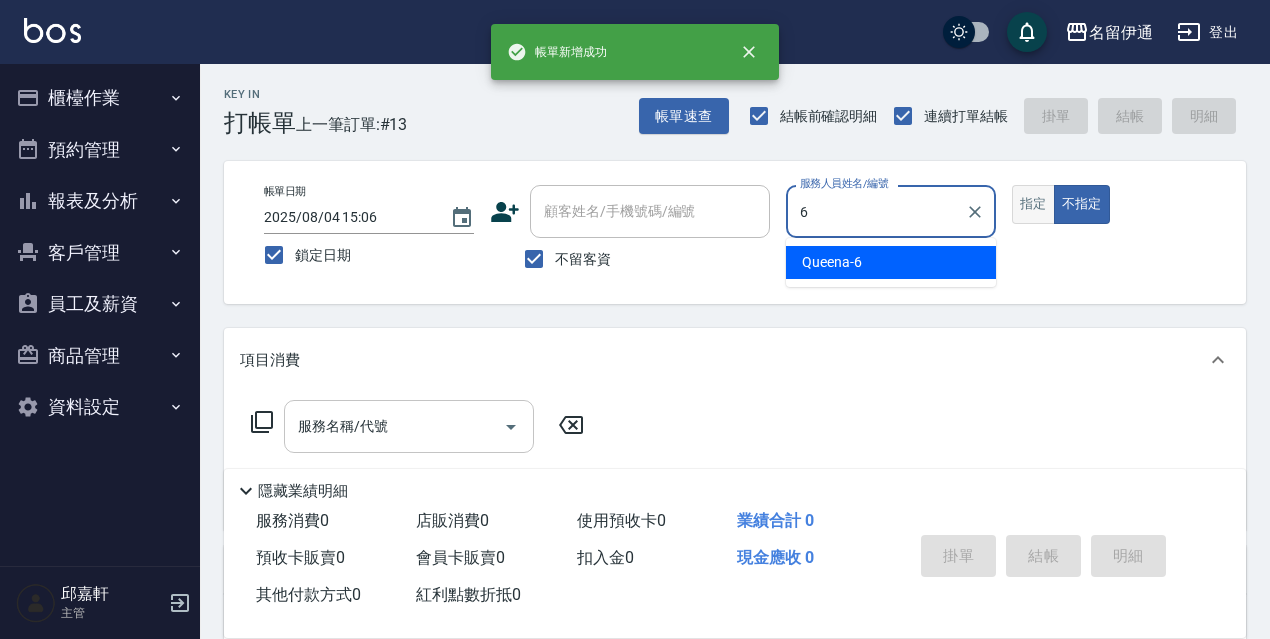 type on "Queena-6" 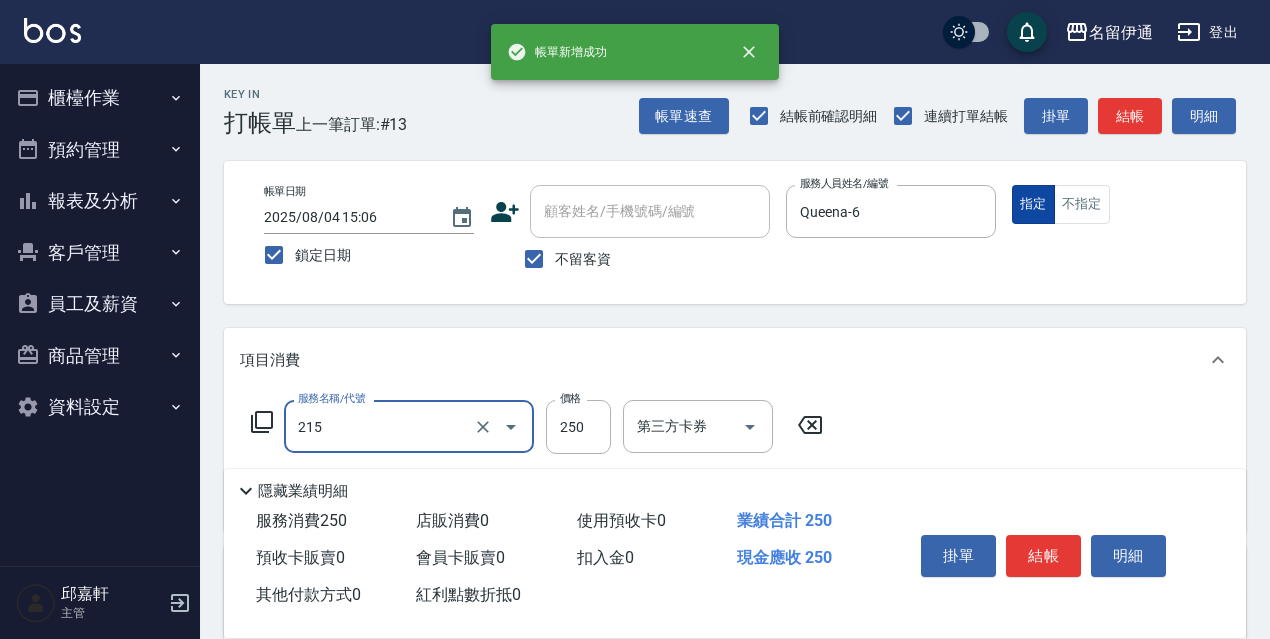 type on "洗髮卷<抵>250(215)" 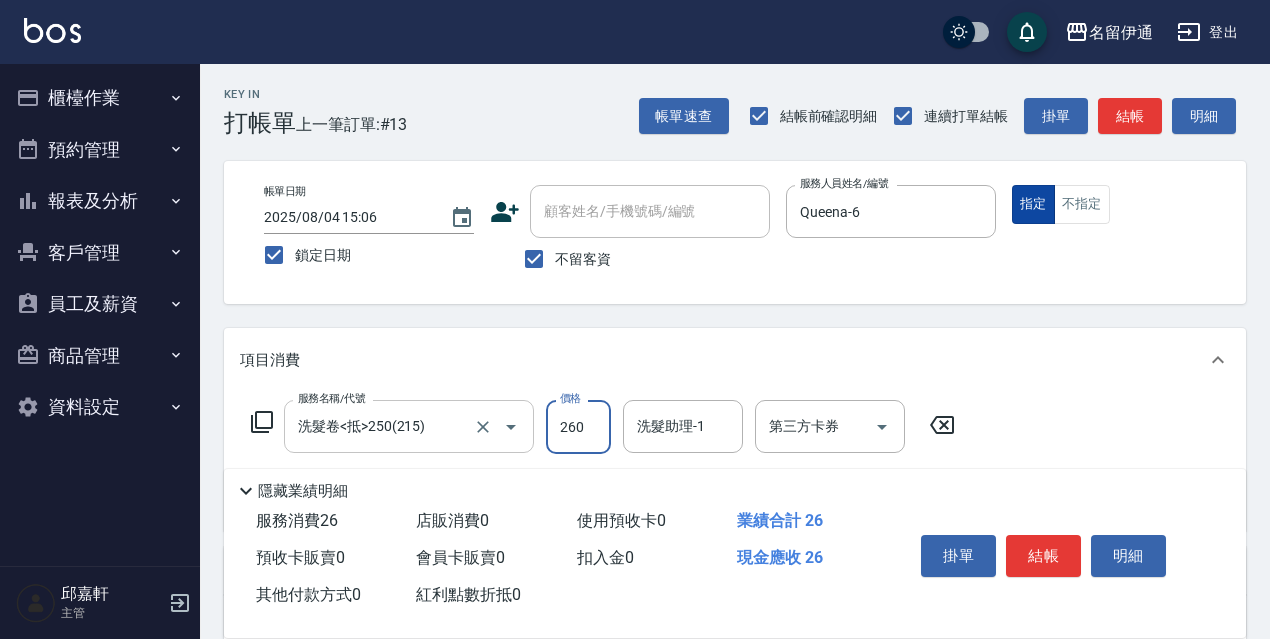 type on "260" 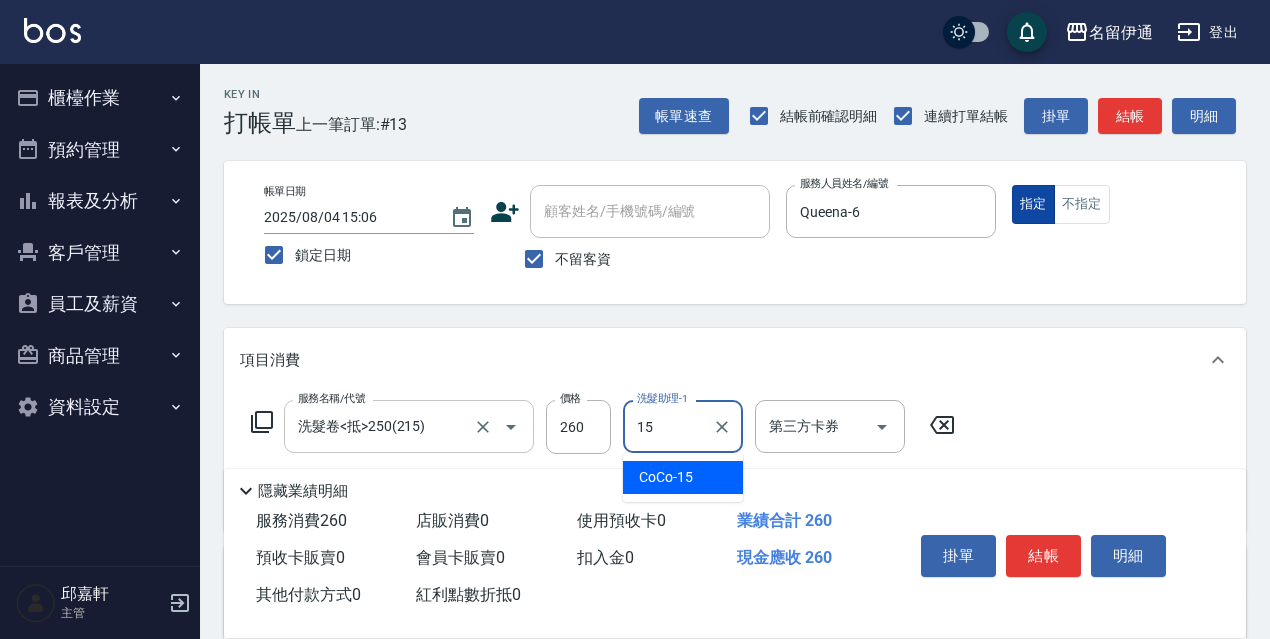type on "CoCo-15" 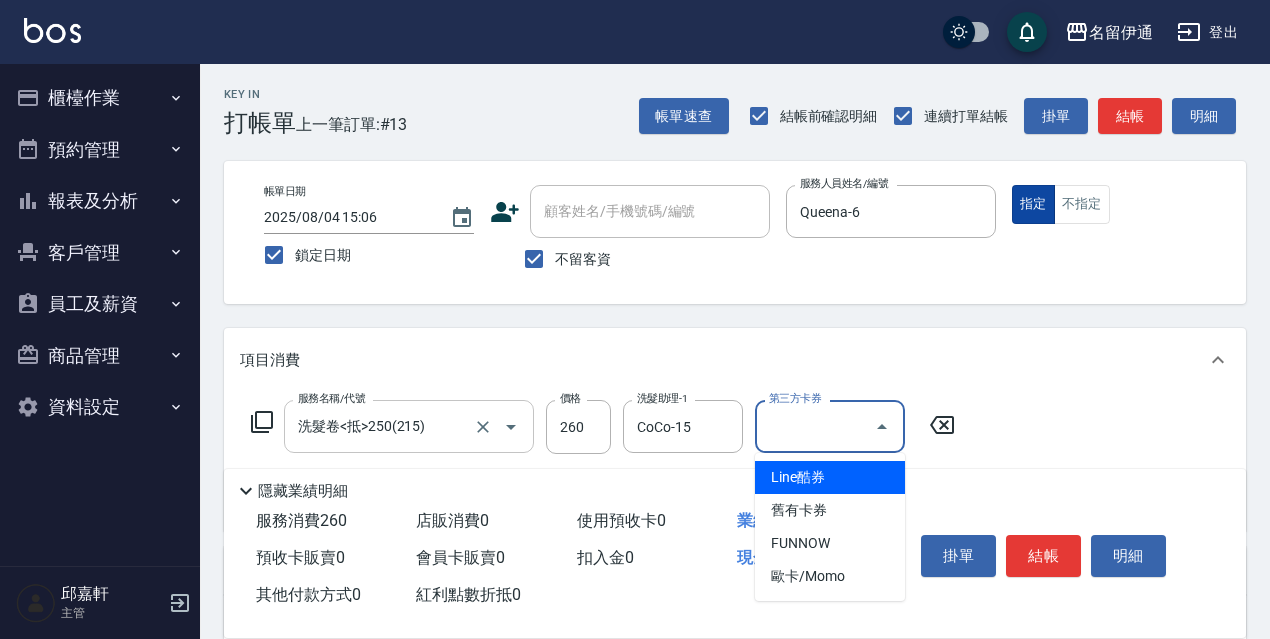 type on "舊有卡券" 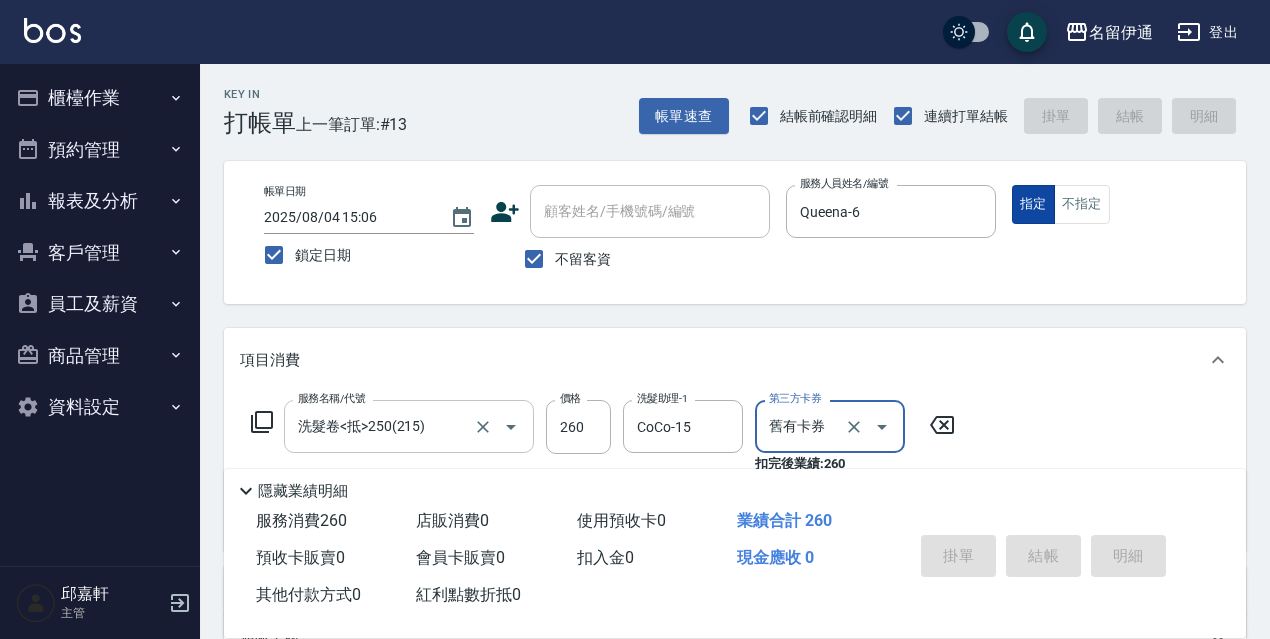 type 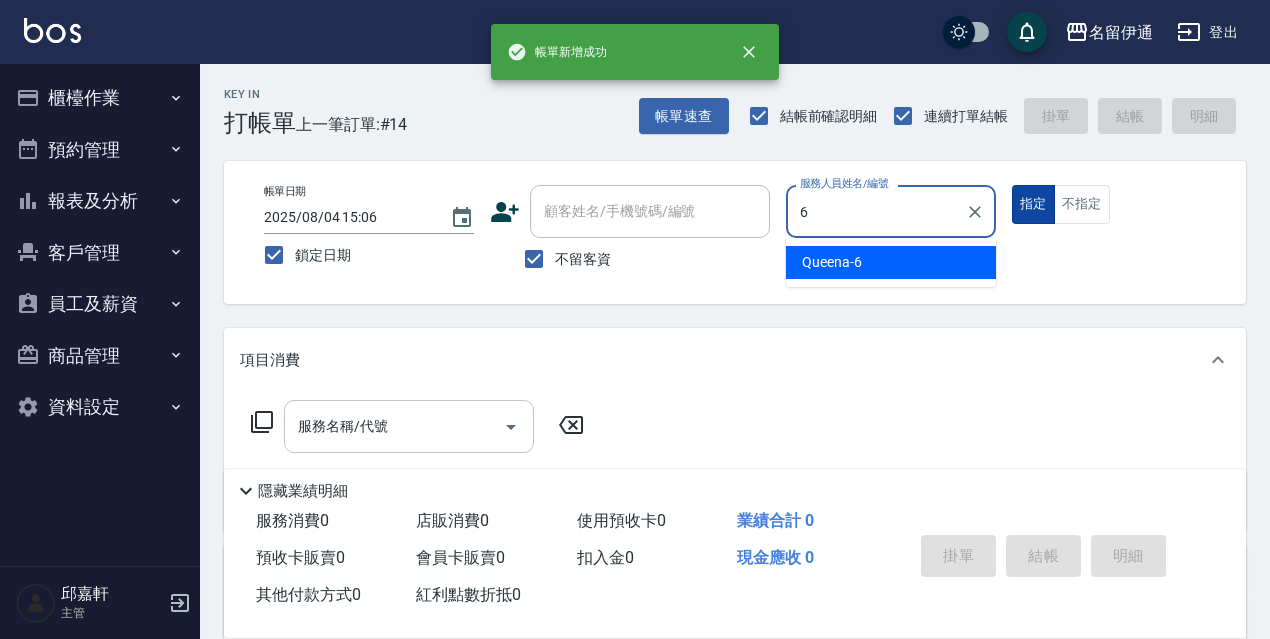 type on "Queena-6" 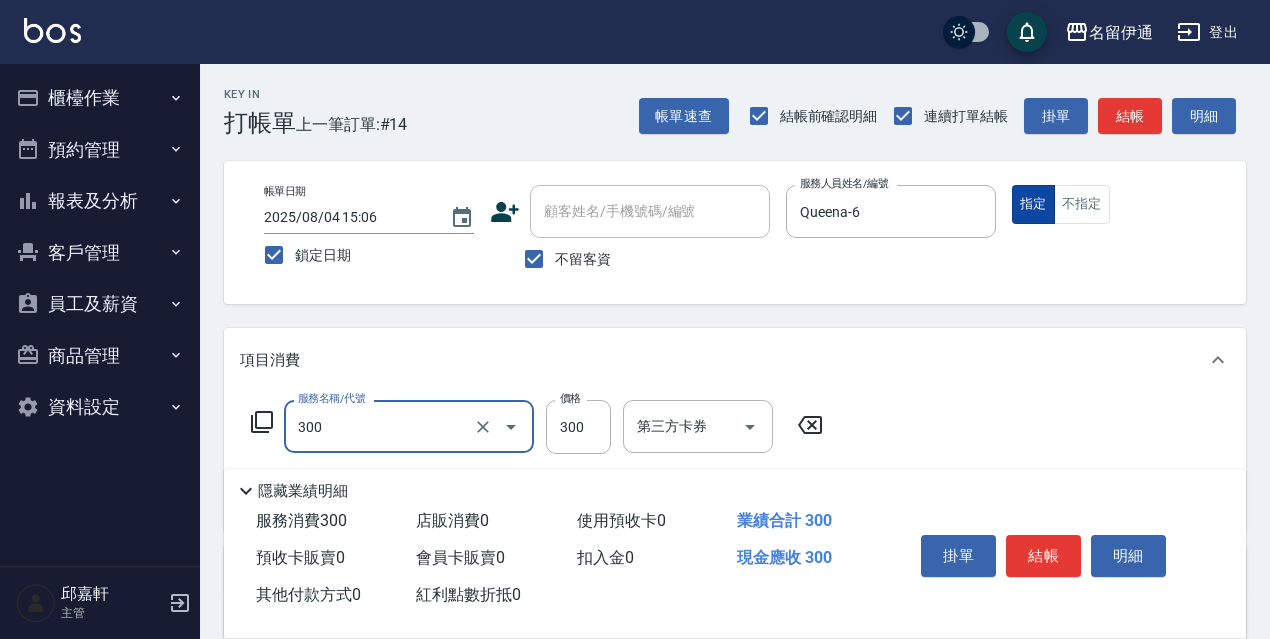 type on "洗髮300(300)" 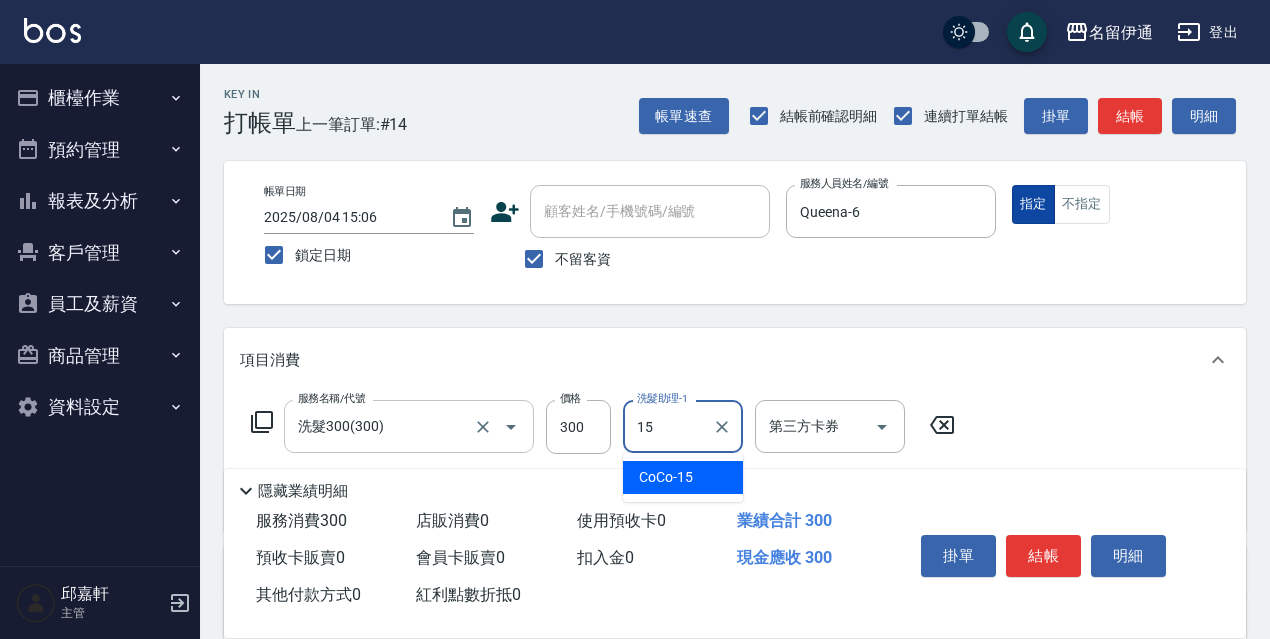 type on "CoCo-15" 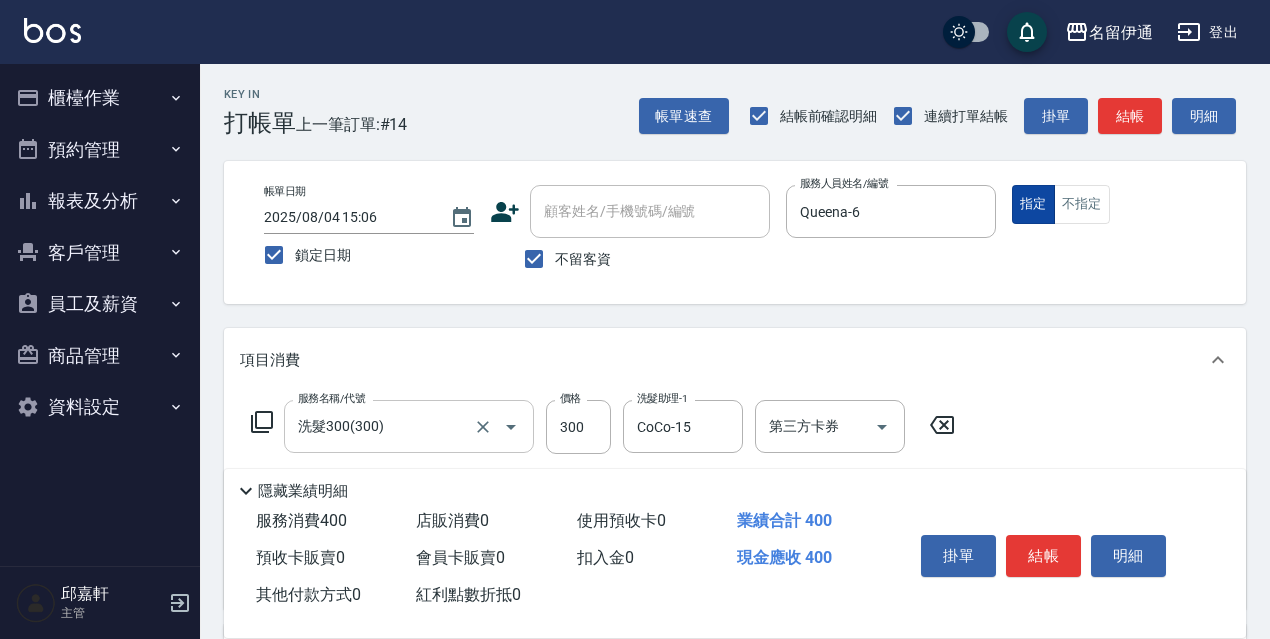 type on "電棒/夾直(803)" 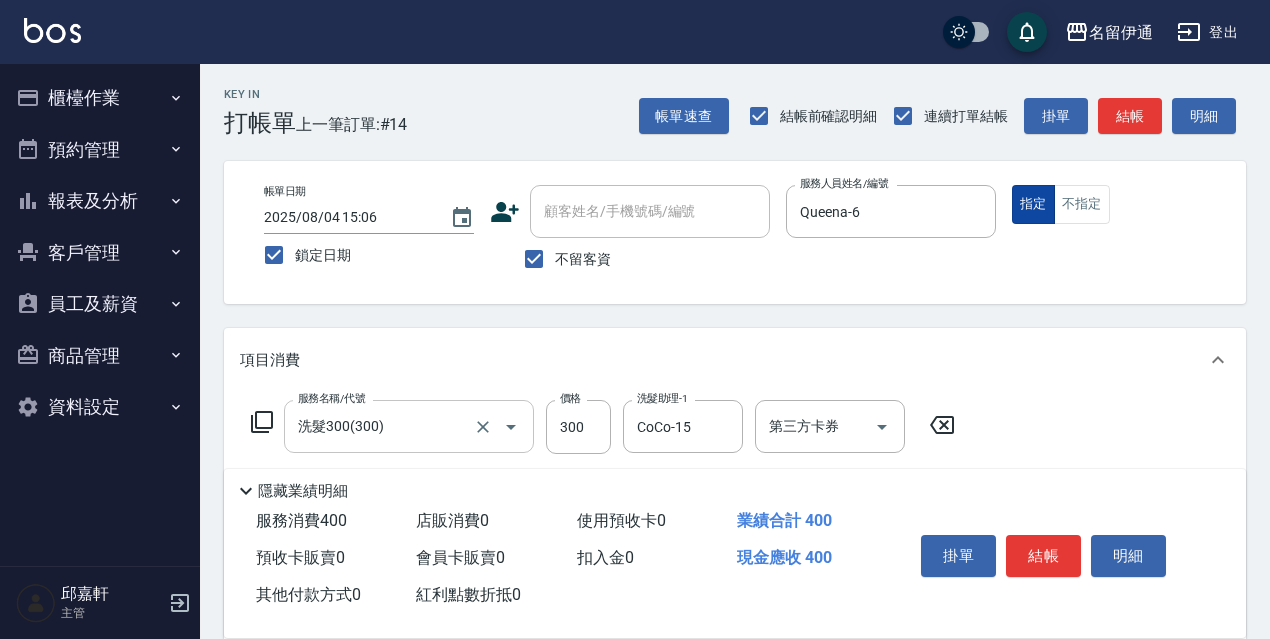 type on "保濕護髮(809)" 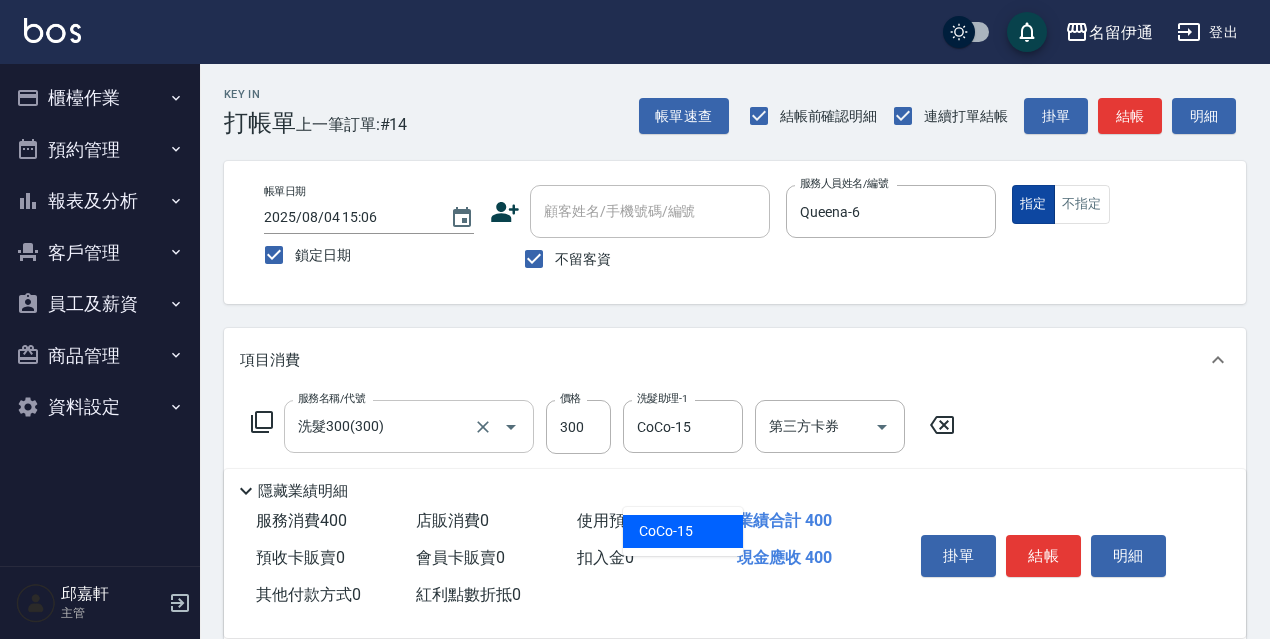 type on "CoCo-15" 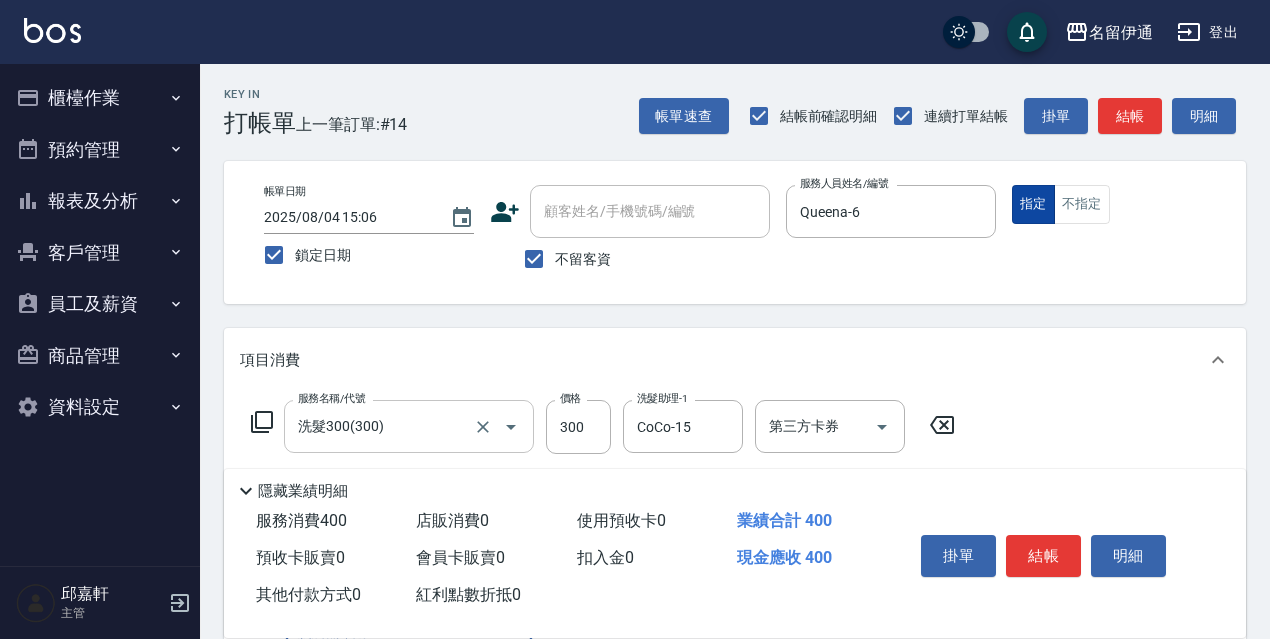 scroll, scrollTop: 342, scrollLeft: 0, axis: vertical 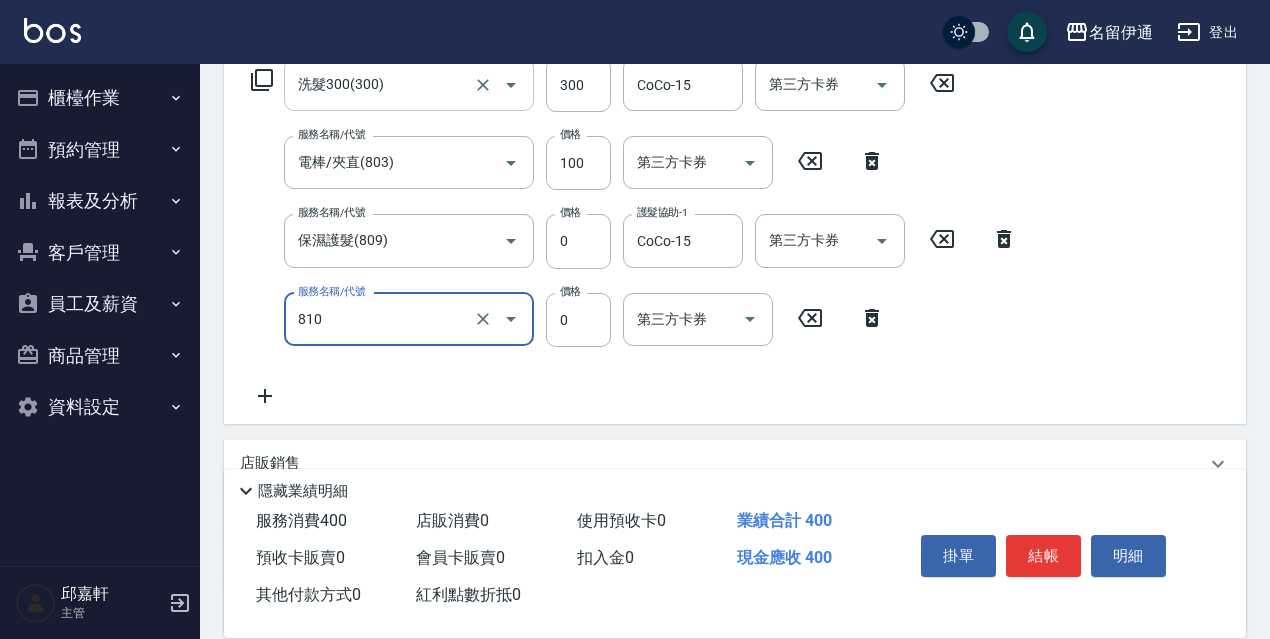 type on "結構式護髮/技術輔助(810)" 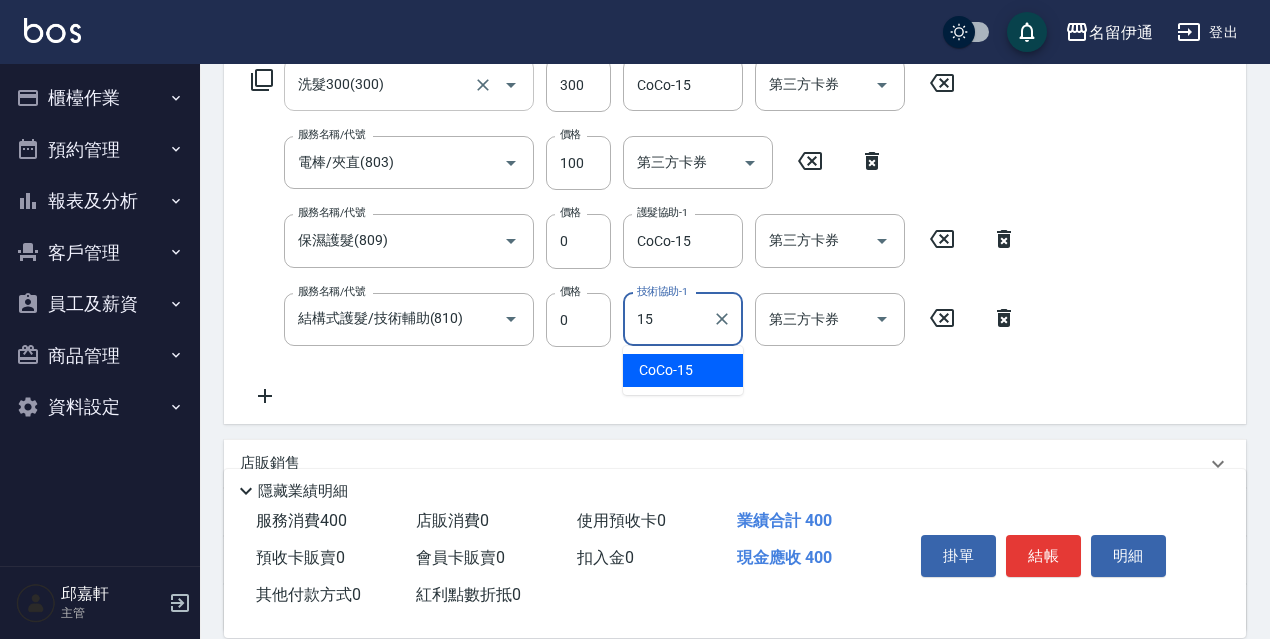type on "CoCo-15" 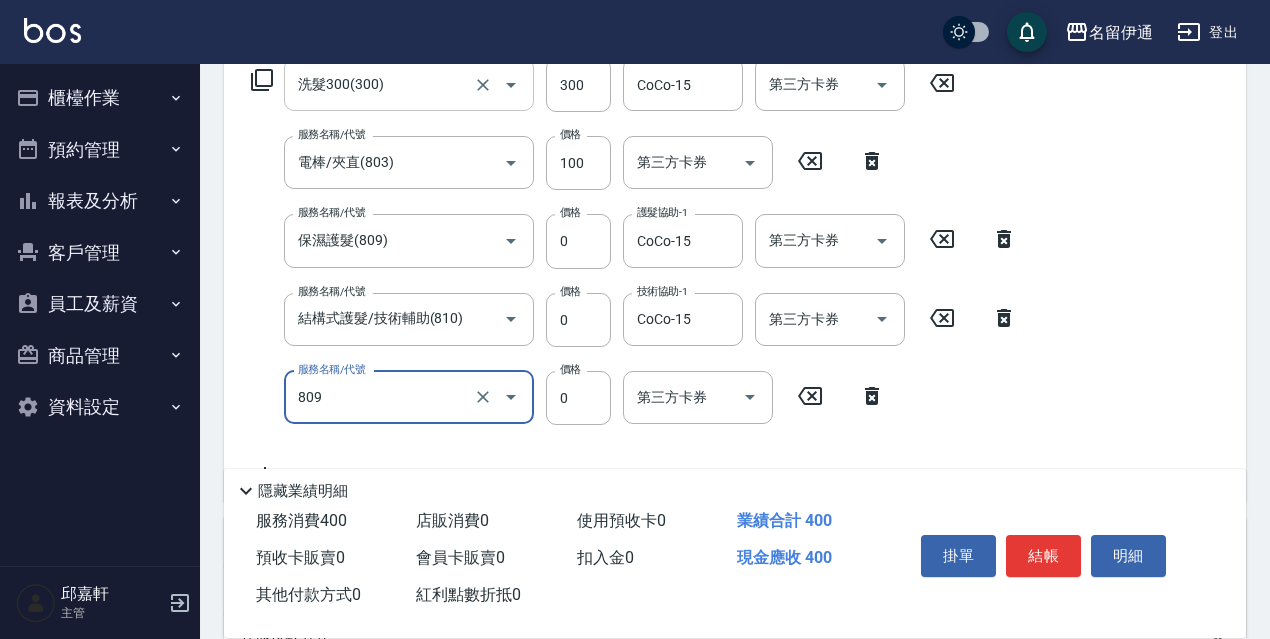 type on "保濕護髮(809)" 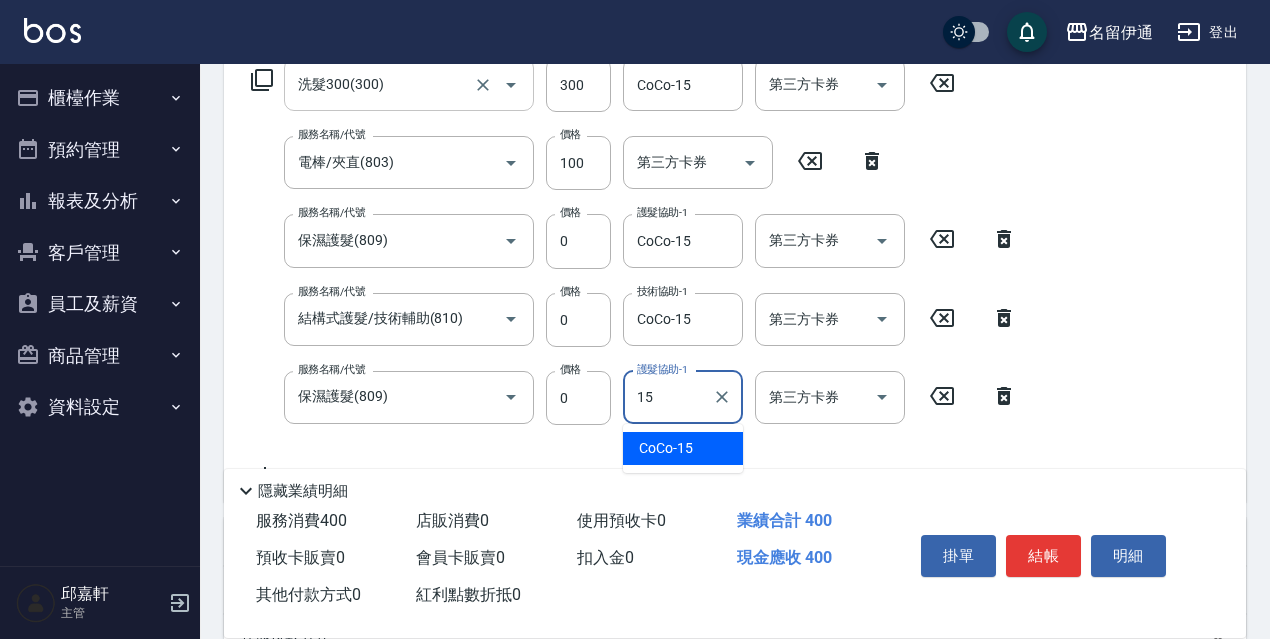 type on "CoCo-15" 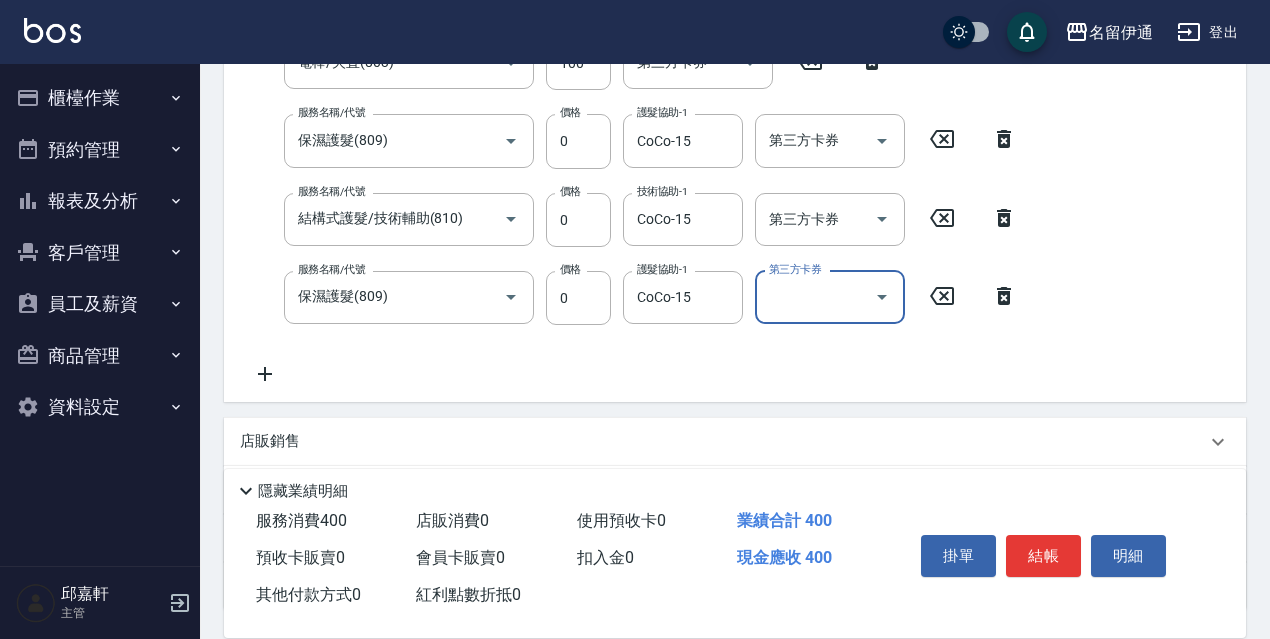 scroll, scrollTop: 605, scrollLeft: 0, axis: vertical 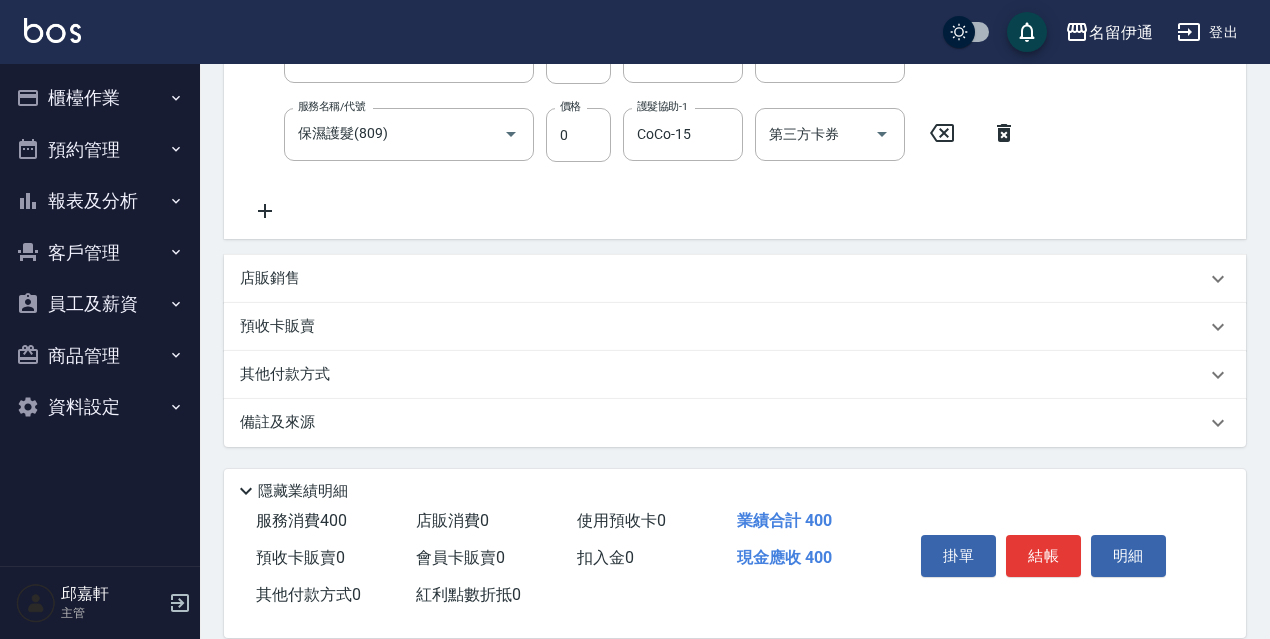 click on "店販銷售" at bounding box center (723, 278) 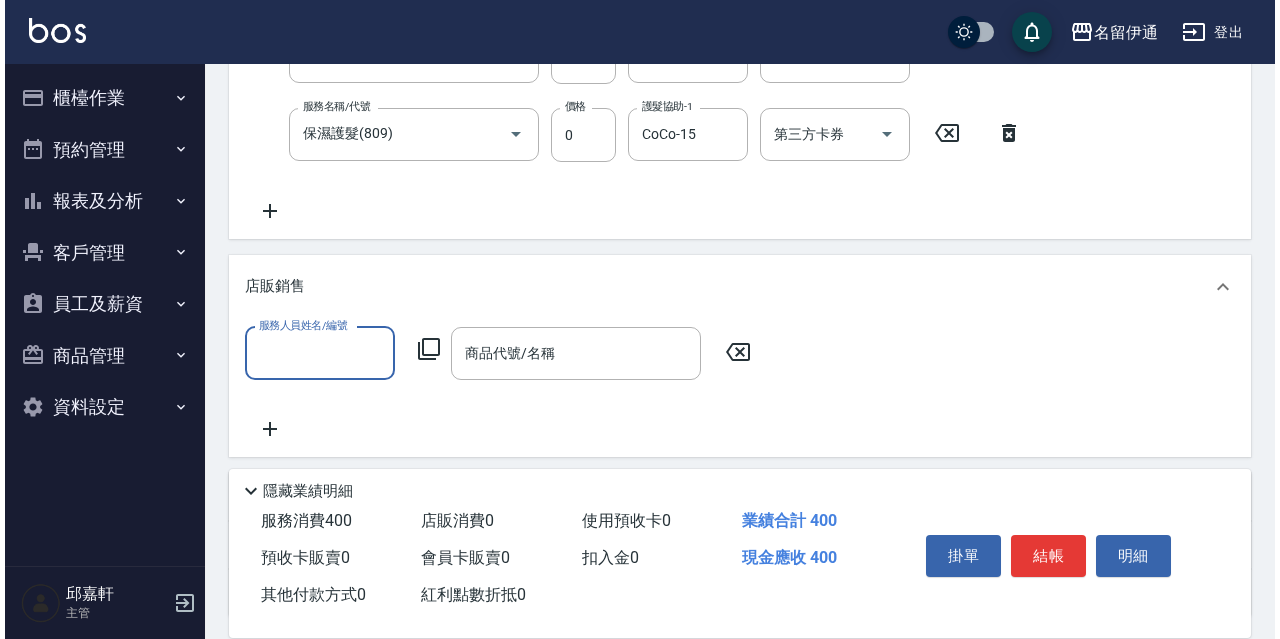 scroll, scrollTop: 0, scrollLeft: 0, axis: both 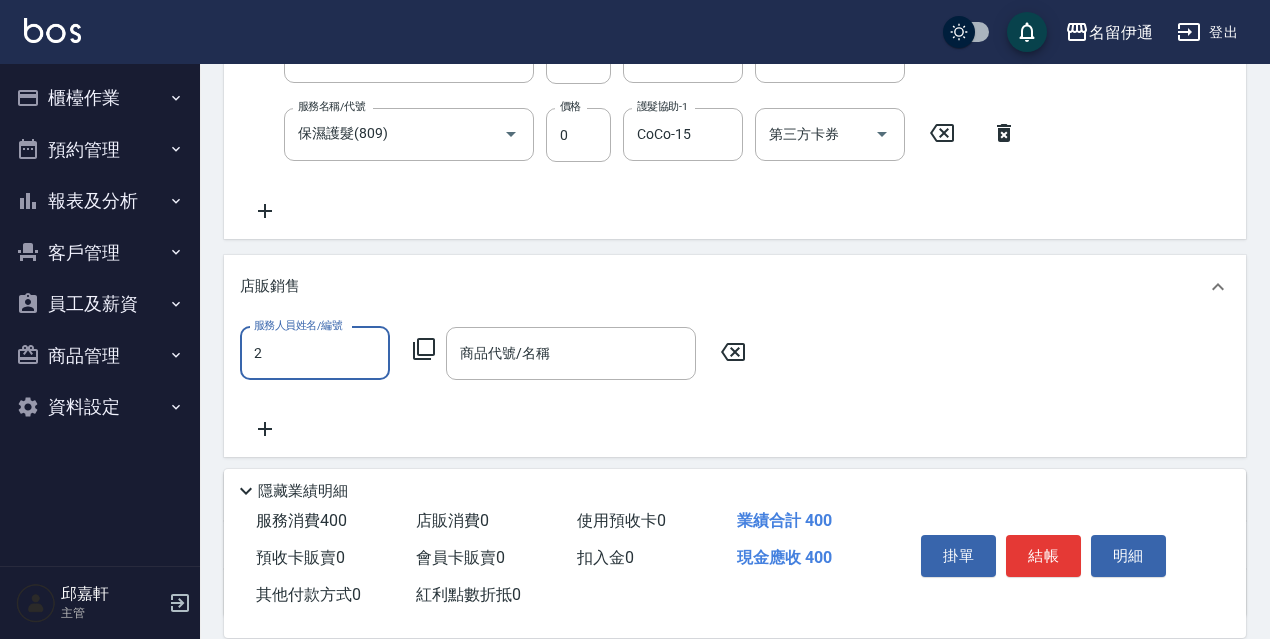 type on "Vicky-2" 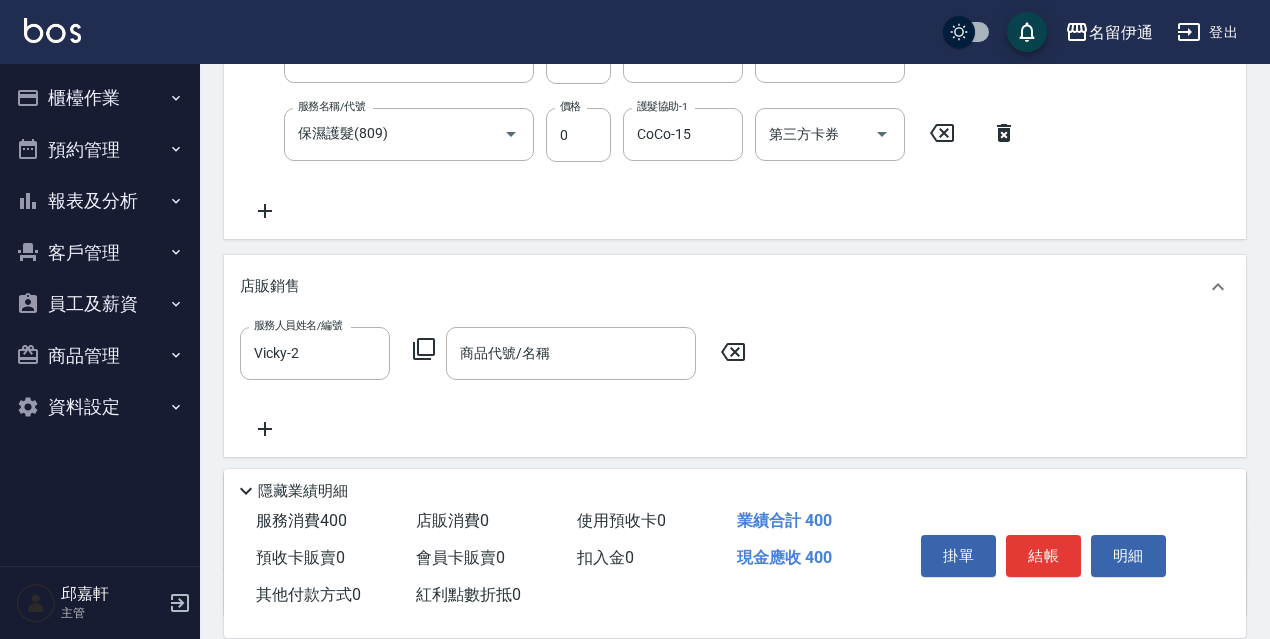 click 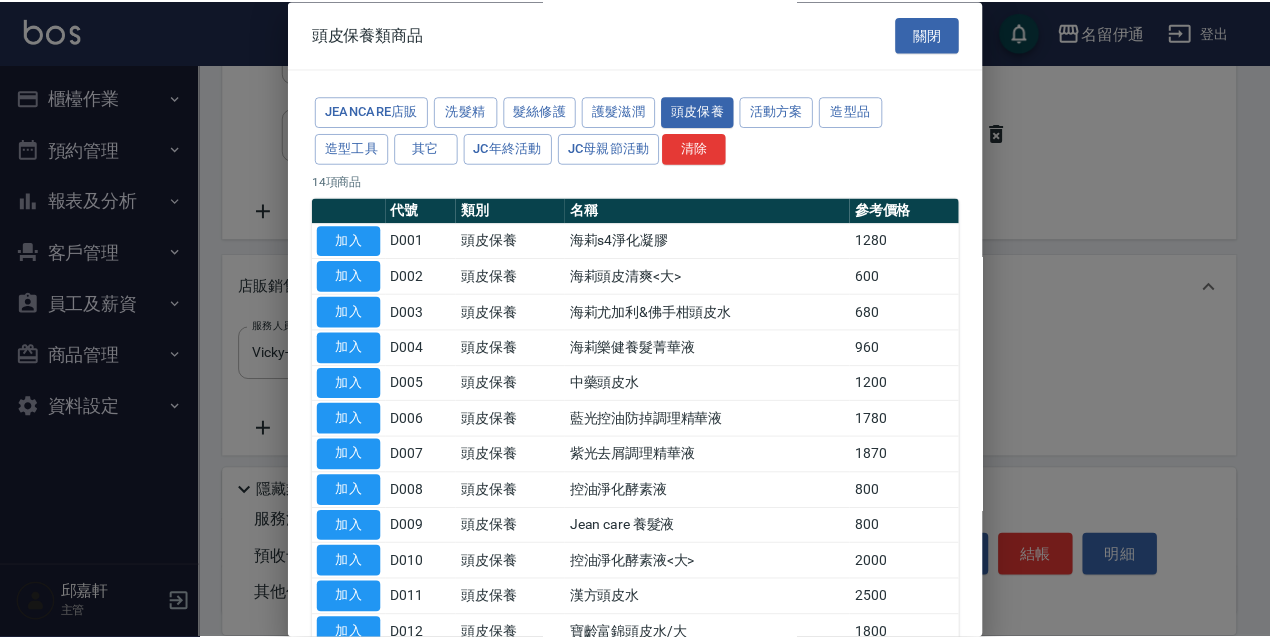 scroll, scrollTop: 195, scrollLeft: 0, axis: vertical 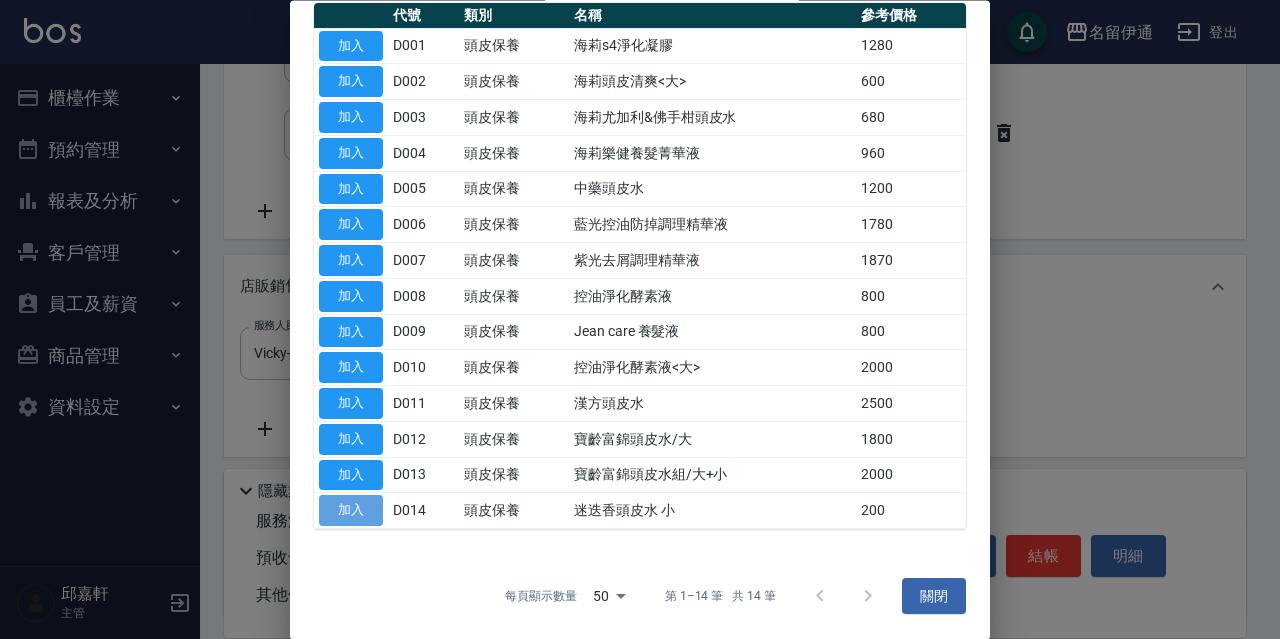 click on "加入" at bounding box center [351, 511] 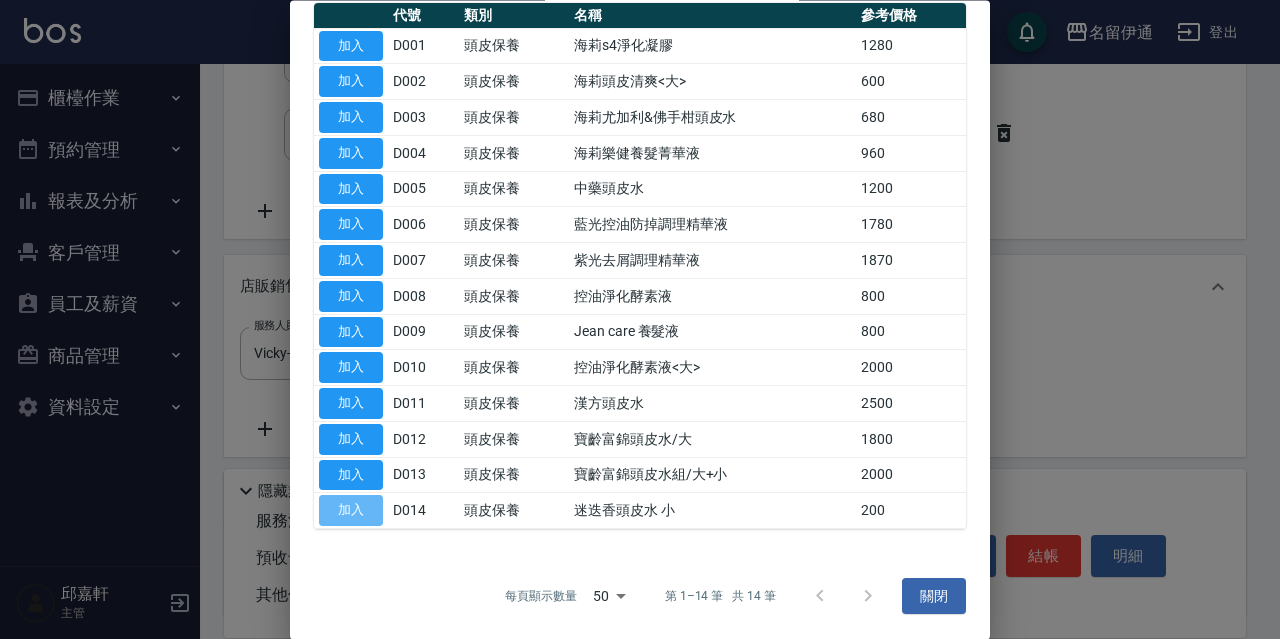 type on "迷迭香頭皮水 小" 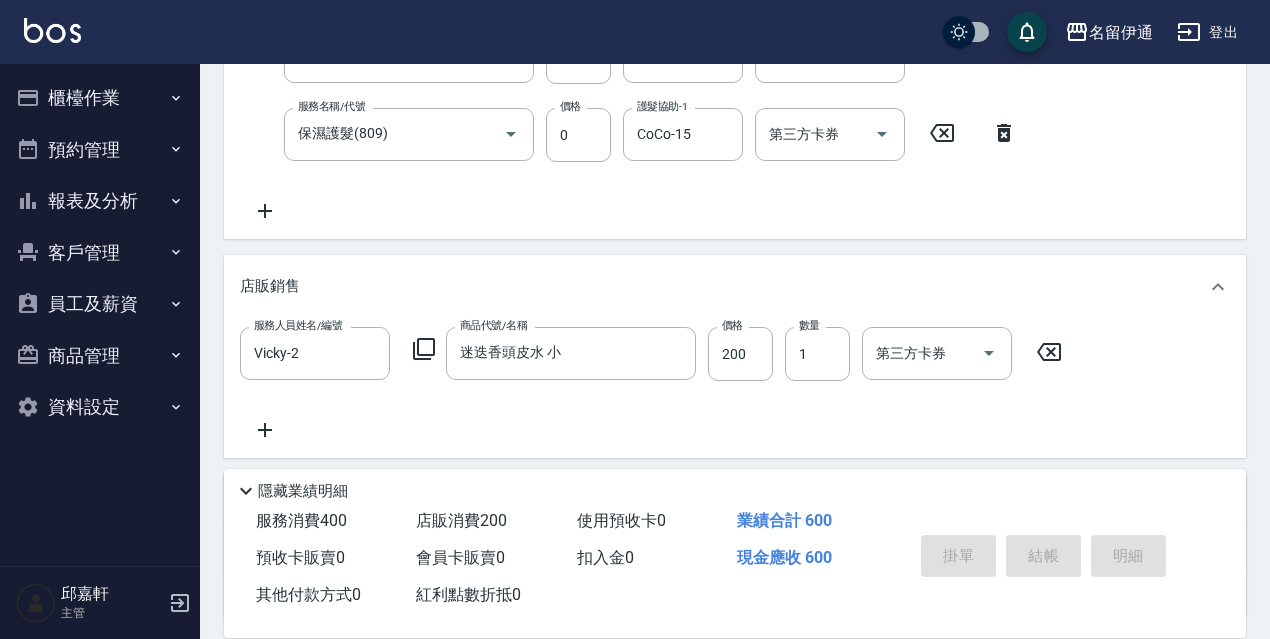 type 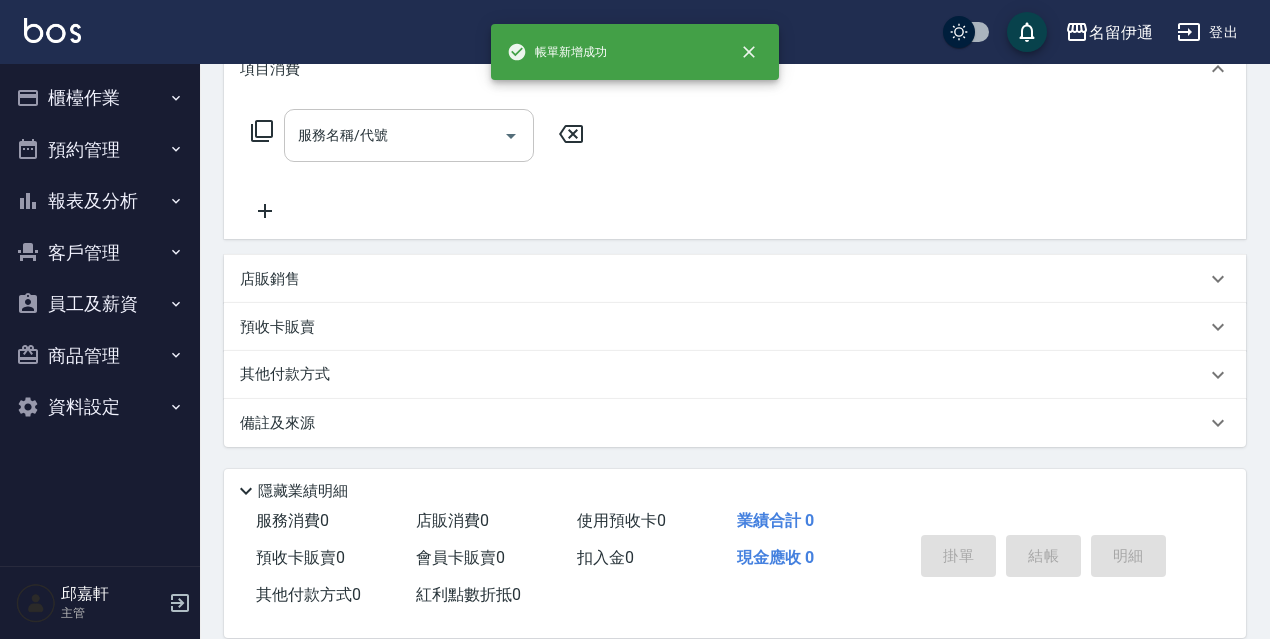 scroll, scrollTop: 0, scrollLeft: 0, axis: both 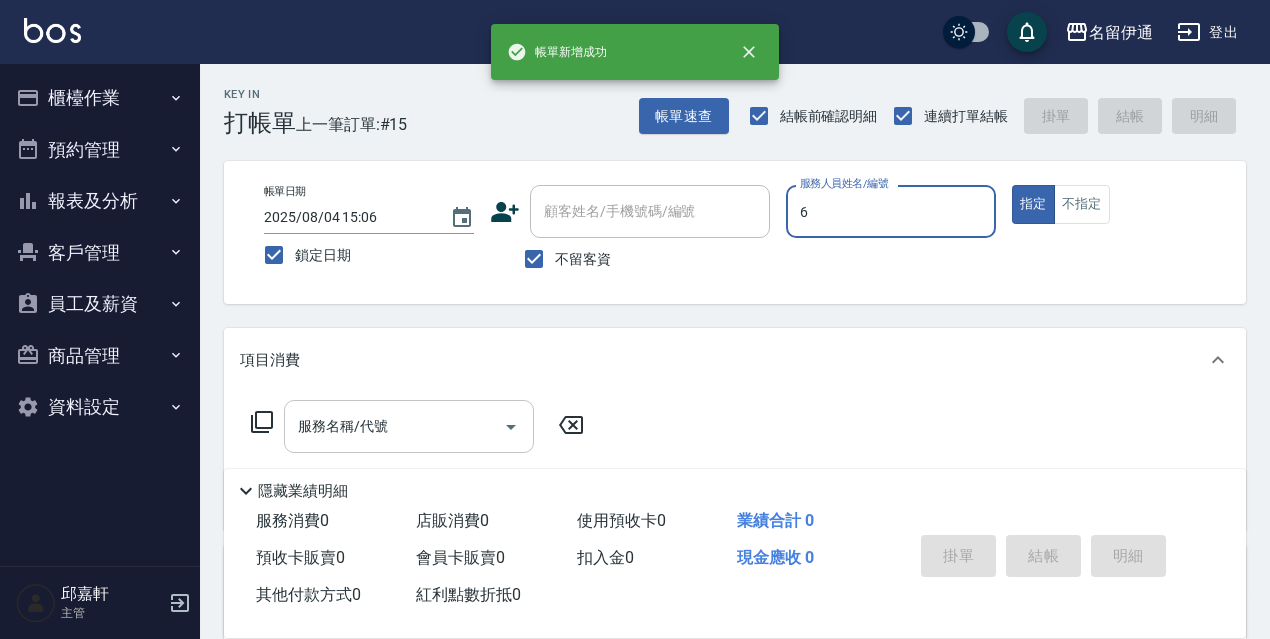 type on "Queena-6" 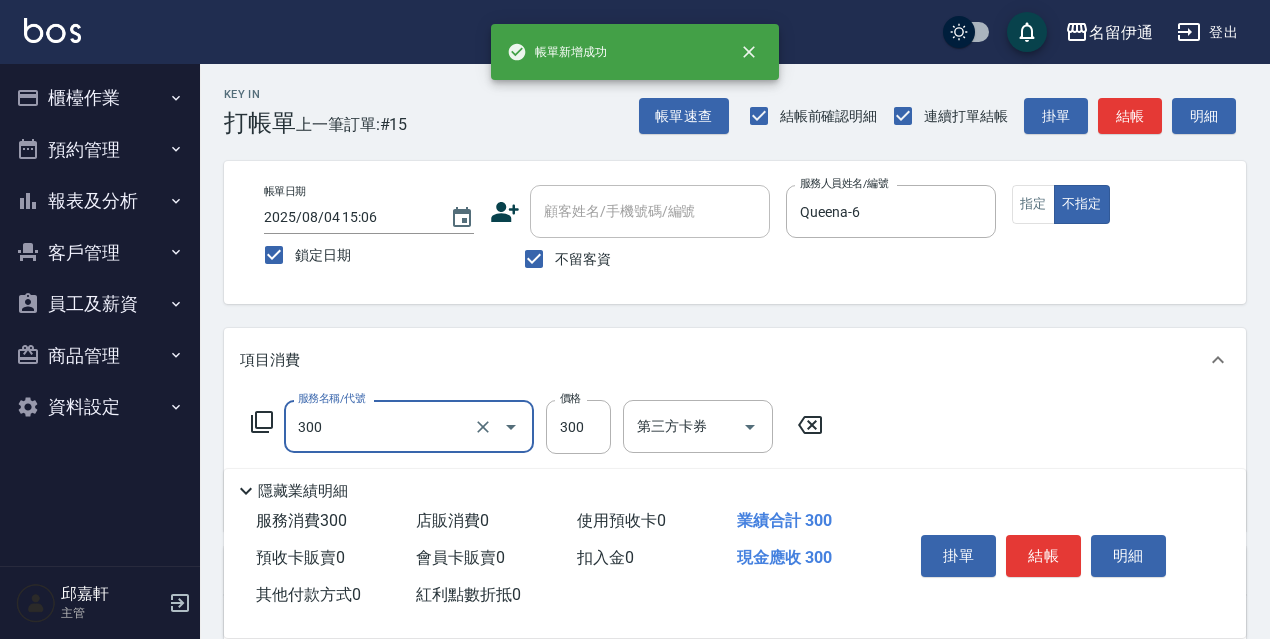 type on "洗髮300(300)" 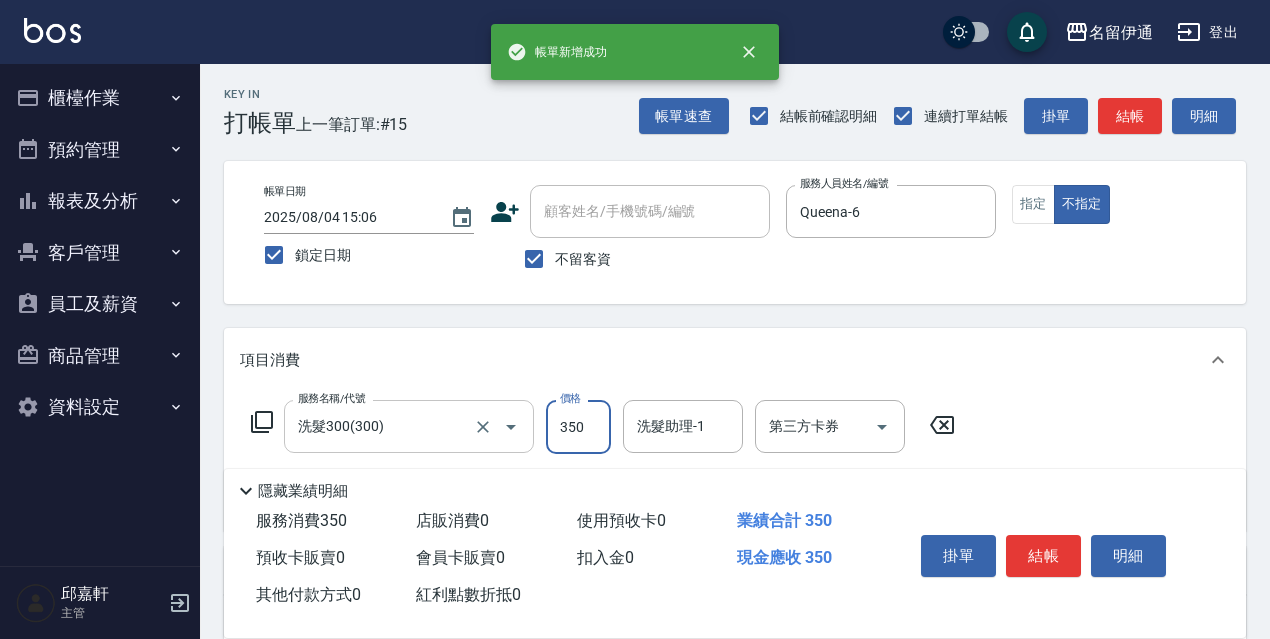 type on "350" 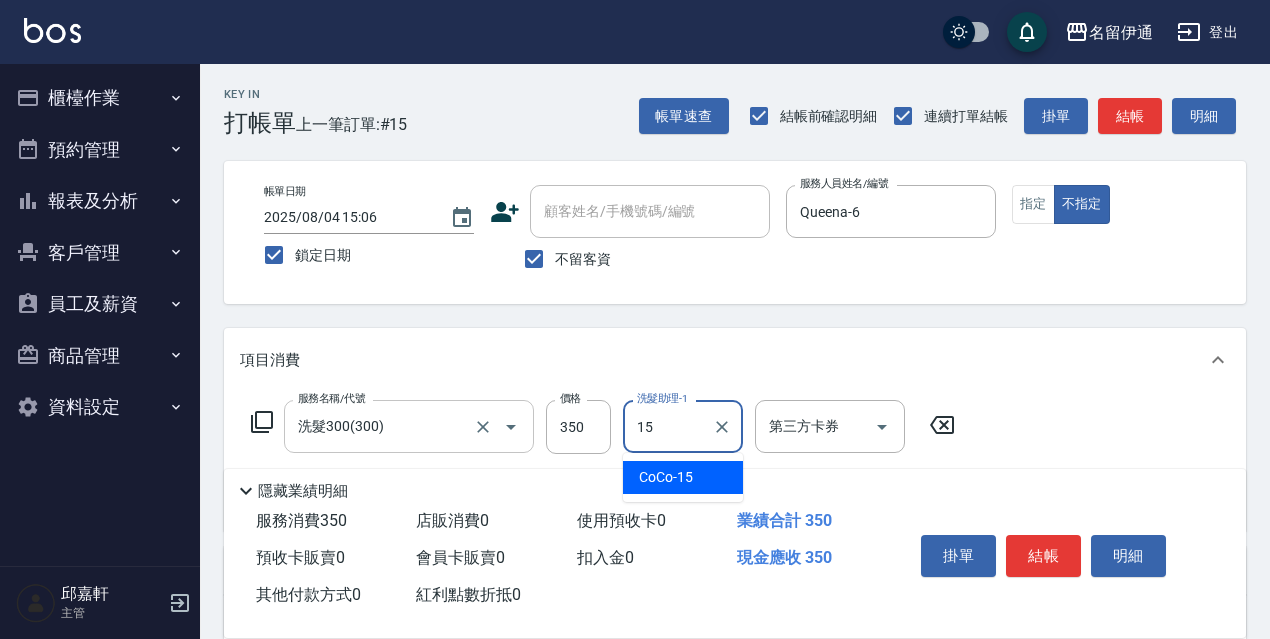 type on "CoCo-15" 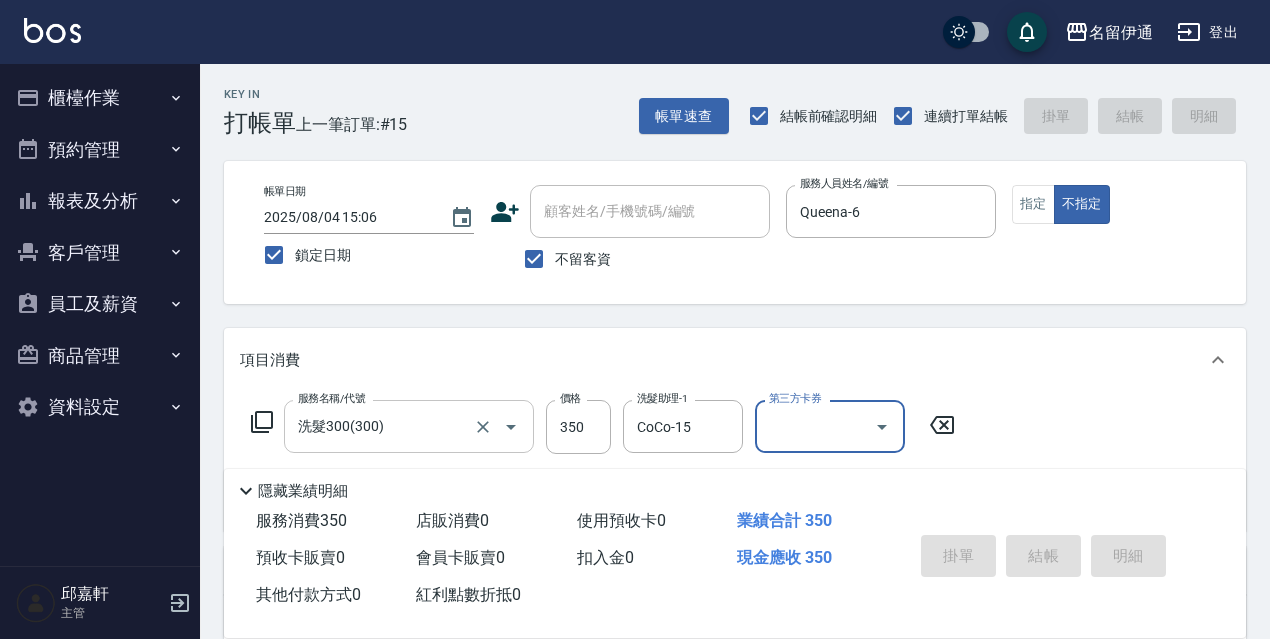 type 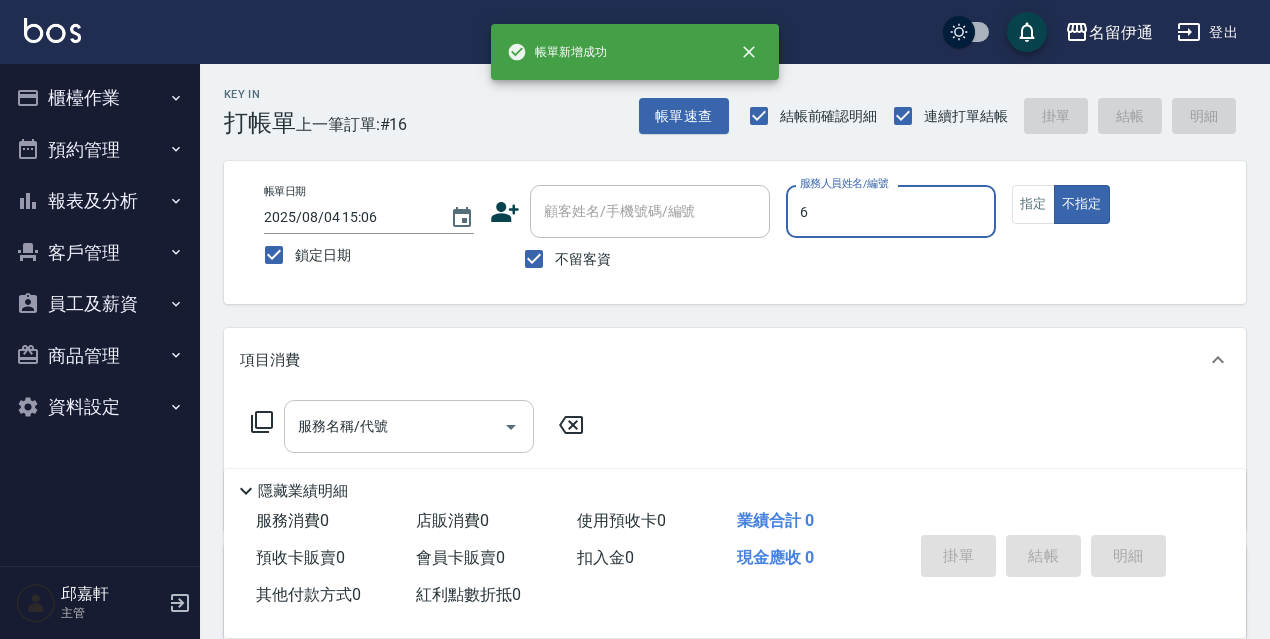 type on "Queena-6" 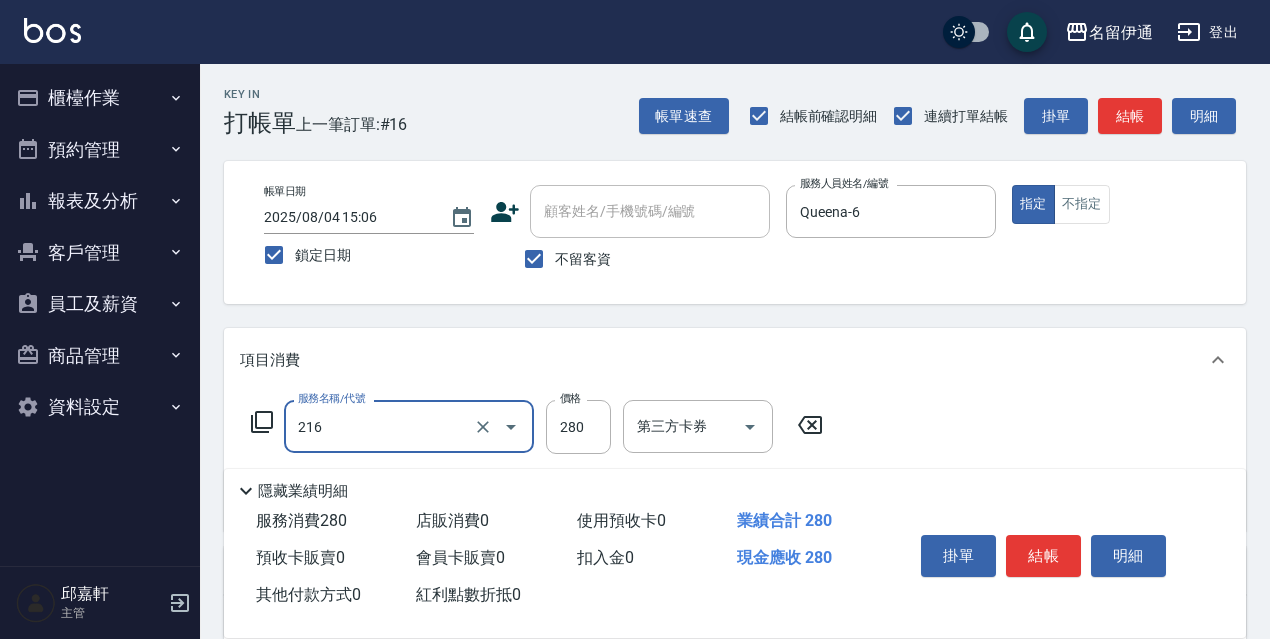 type on "216" 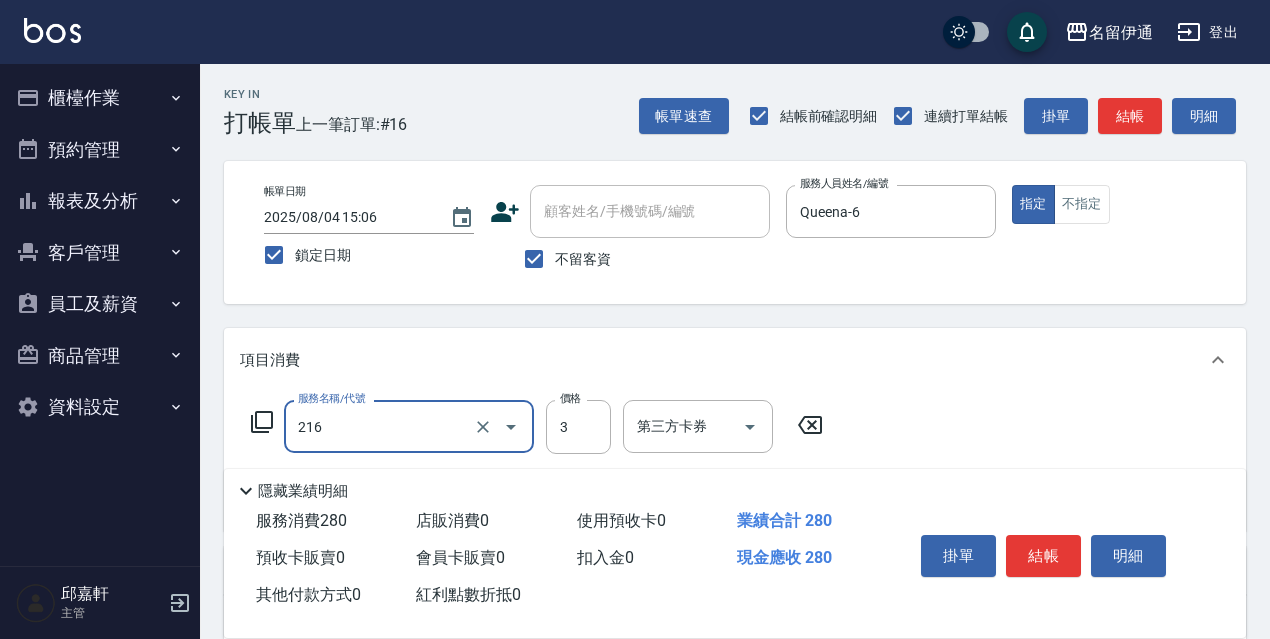 type on "洗髮卷<抵>280(216)" 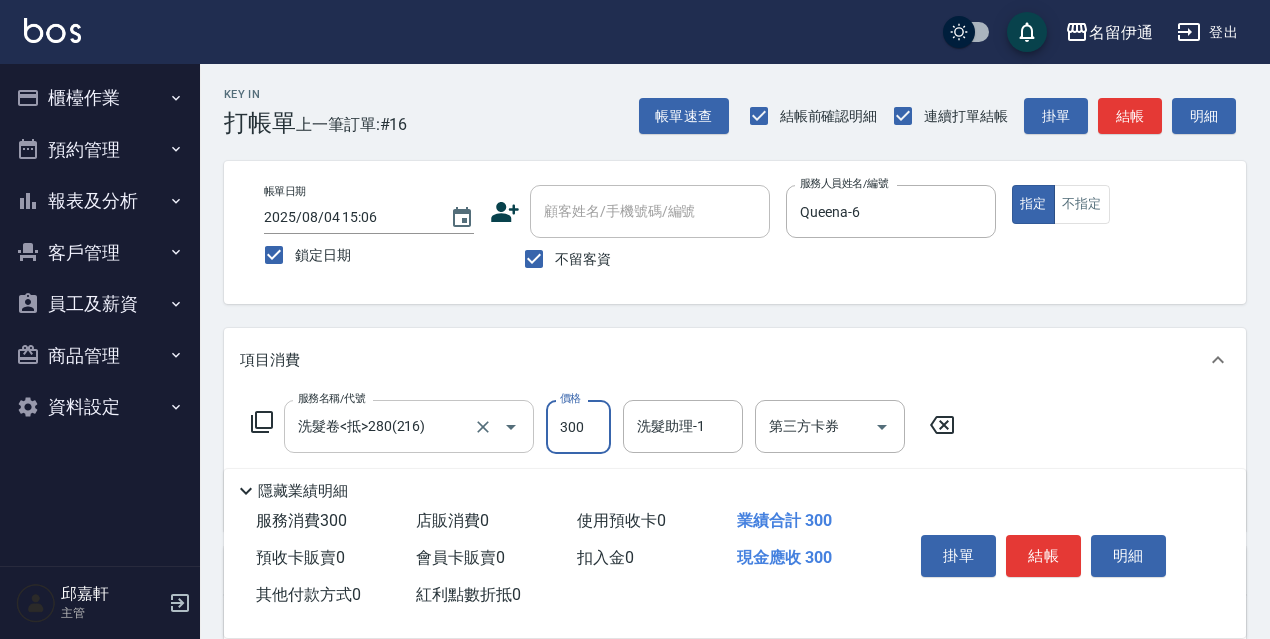 type on "300" 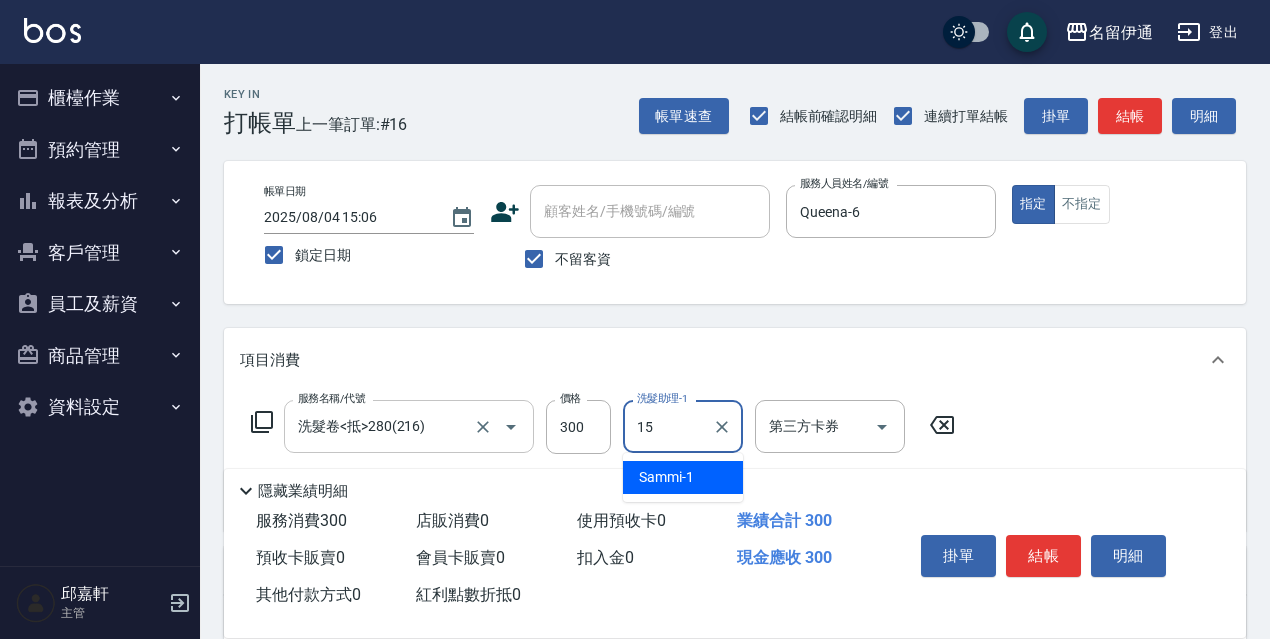 type on "CoCo-15" 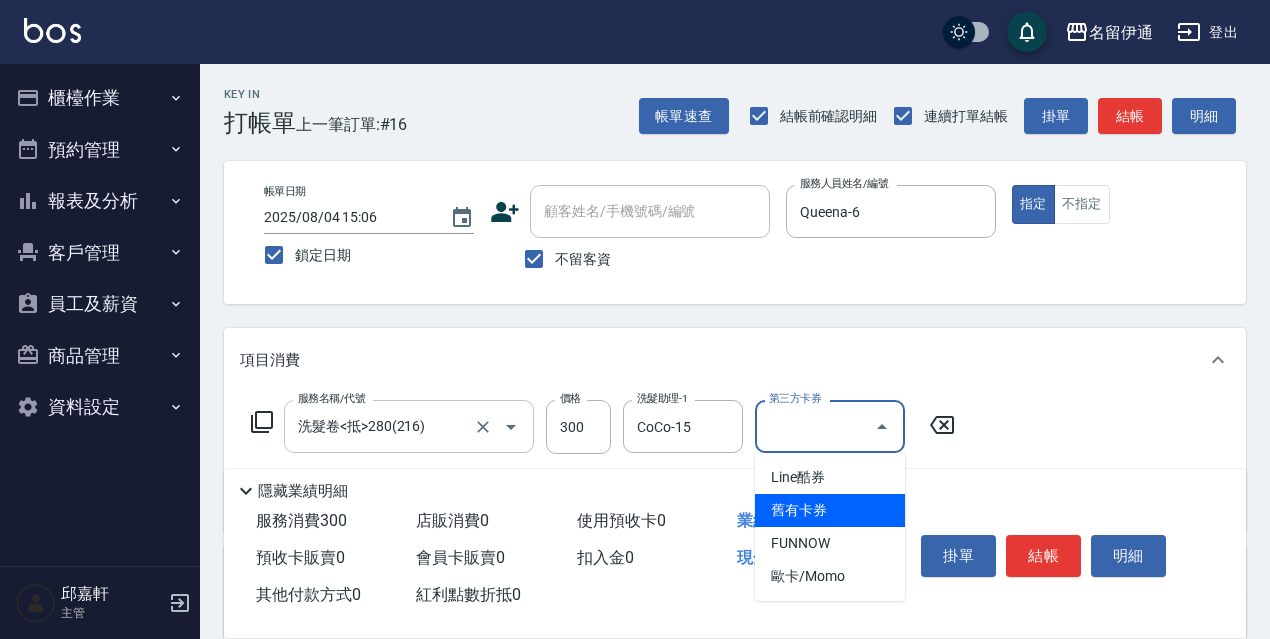 type on "舊有卡券" 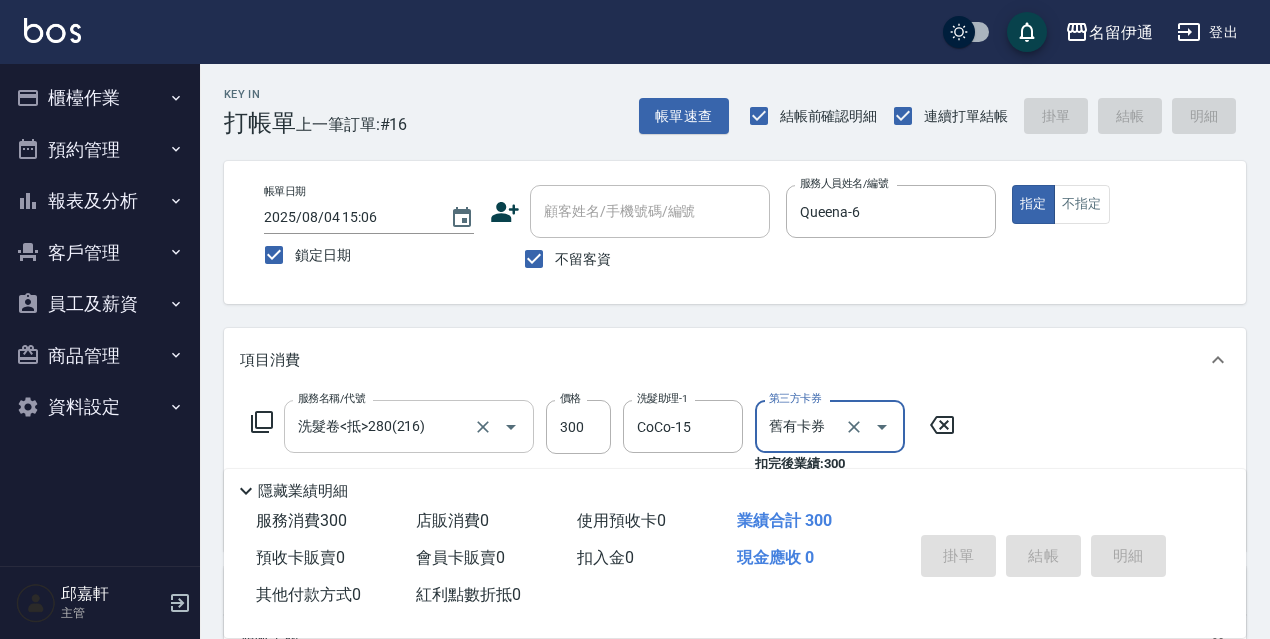 type 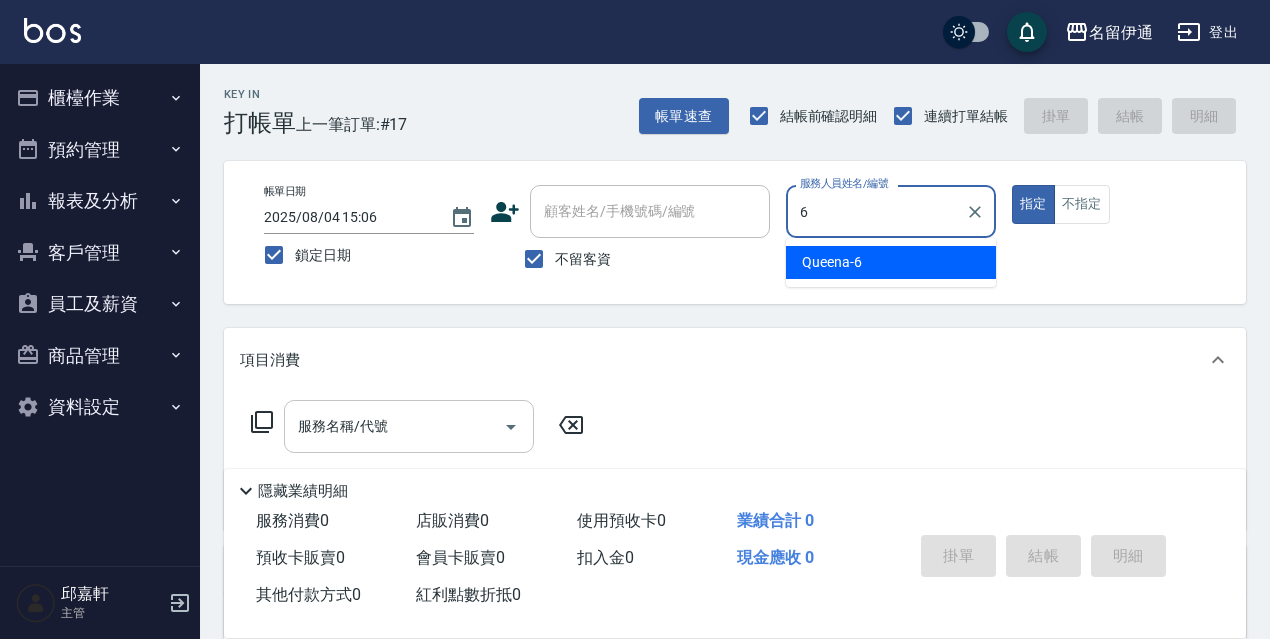type on "Queena-6" 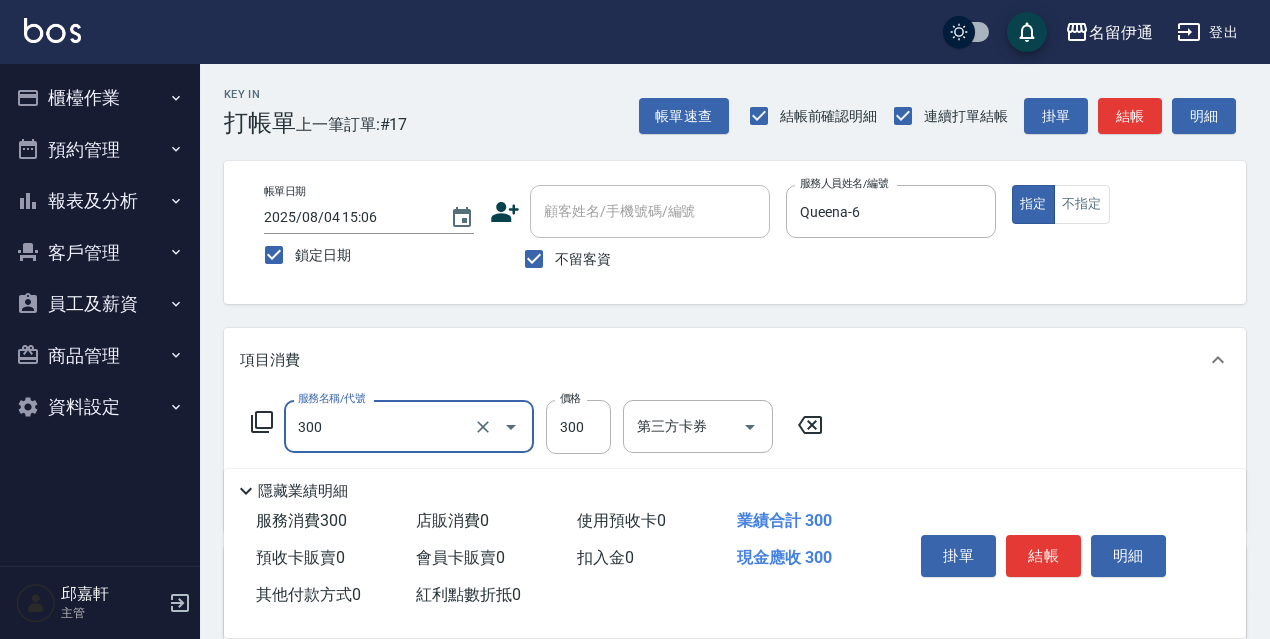 type on "洗髮300(300)" 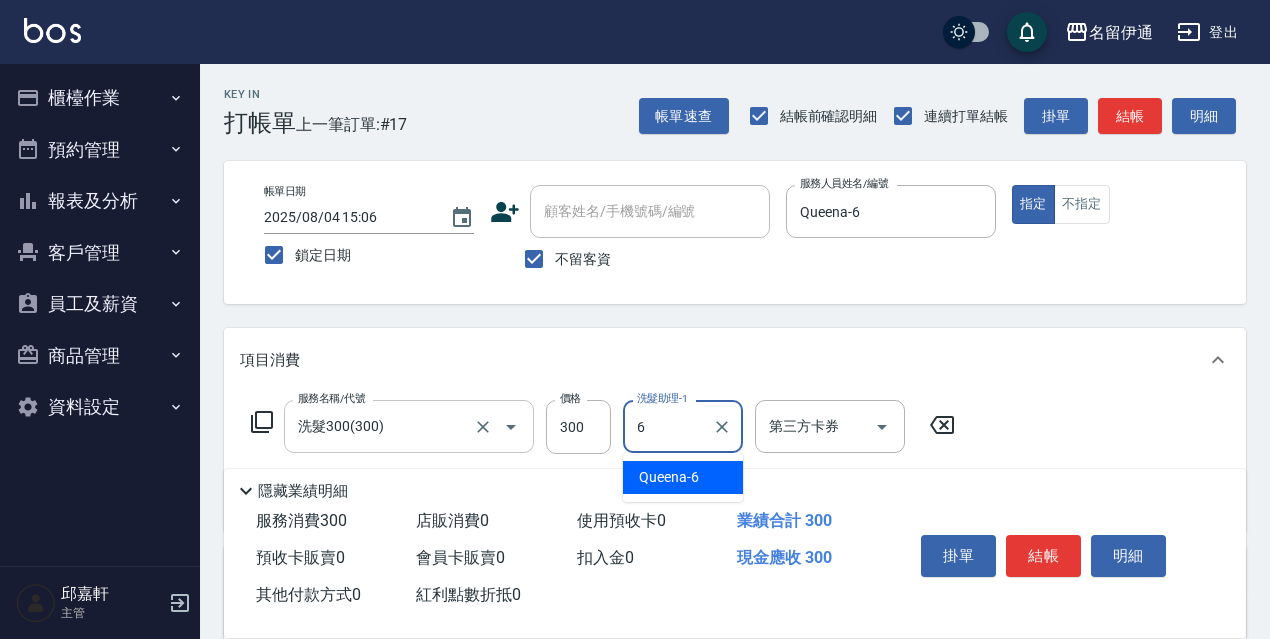 type on "Queena-6" 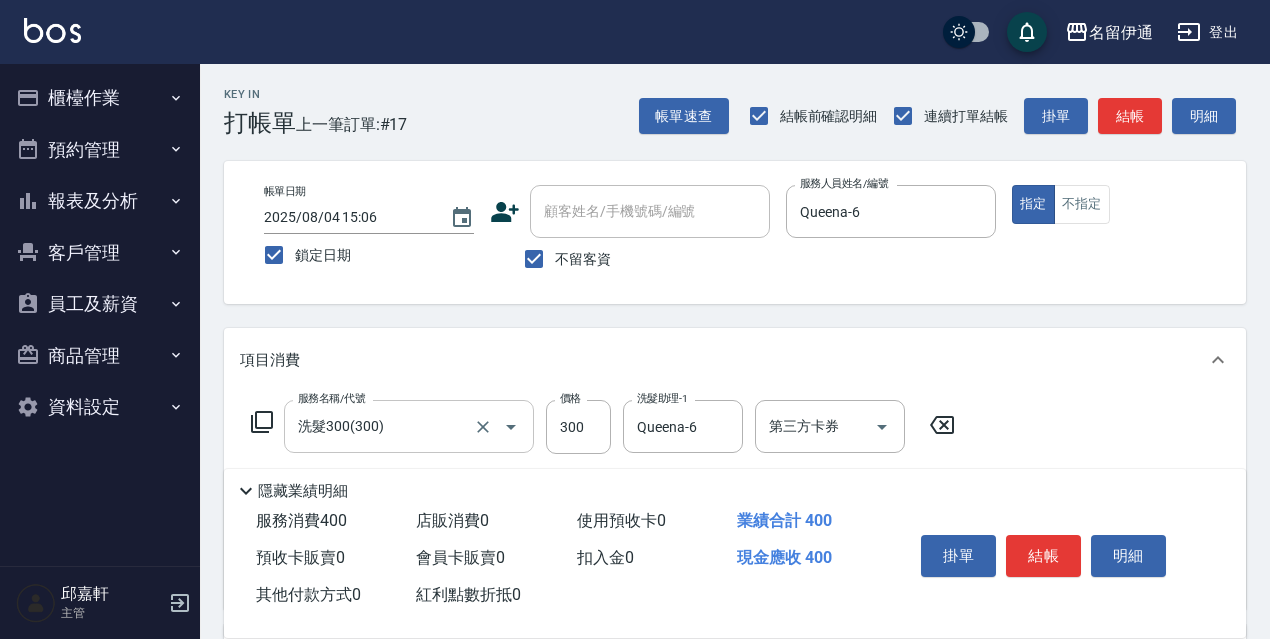 type on "電棒/夾直(803)" 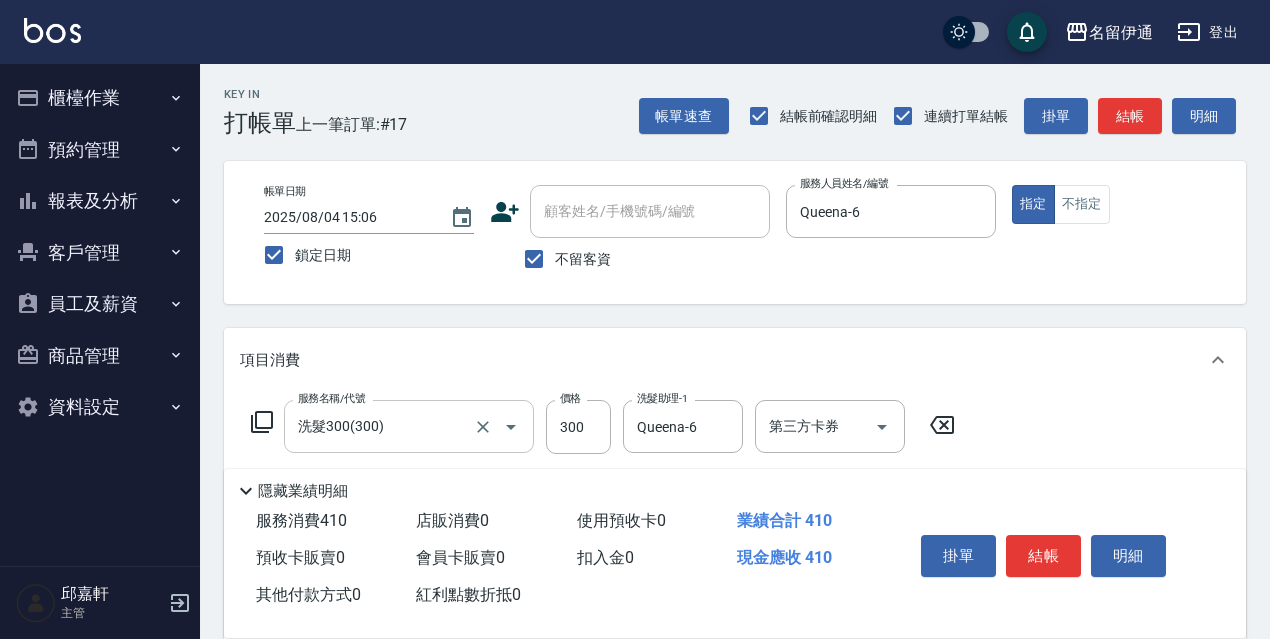 type on "潤絲精(801)" 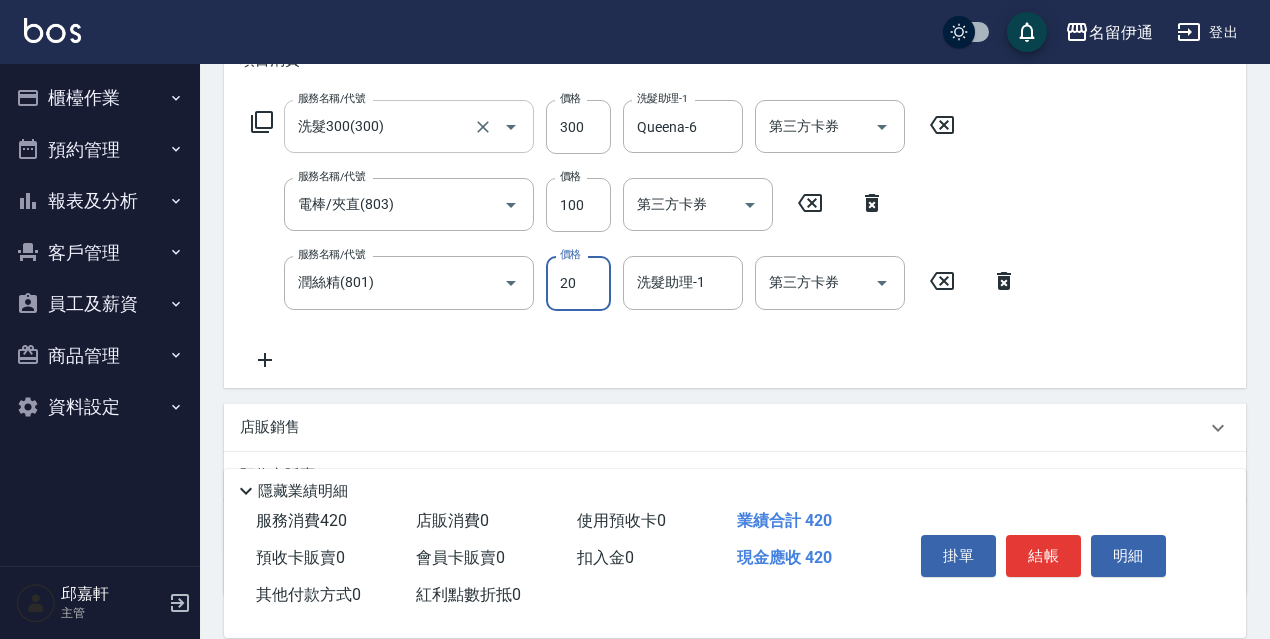 scroll, scrollTop: 400, scrollLeft: 0, axis: vertical 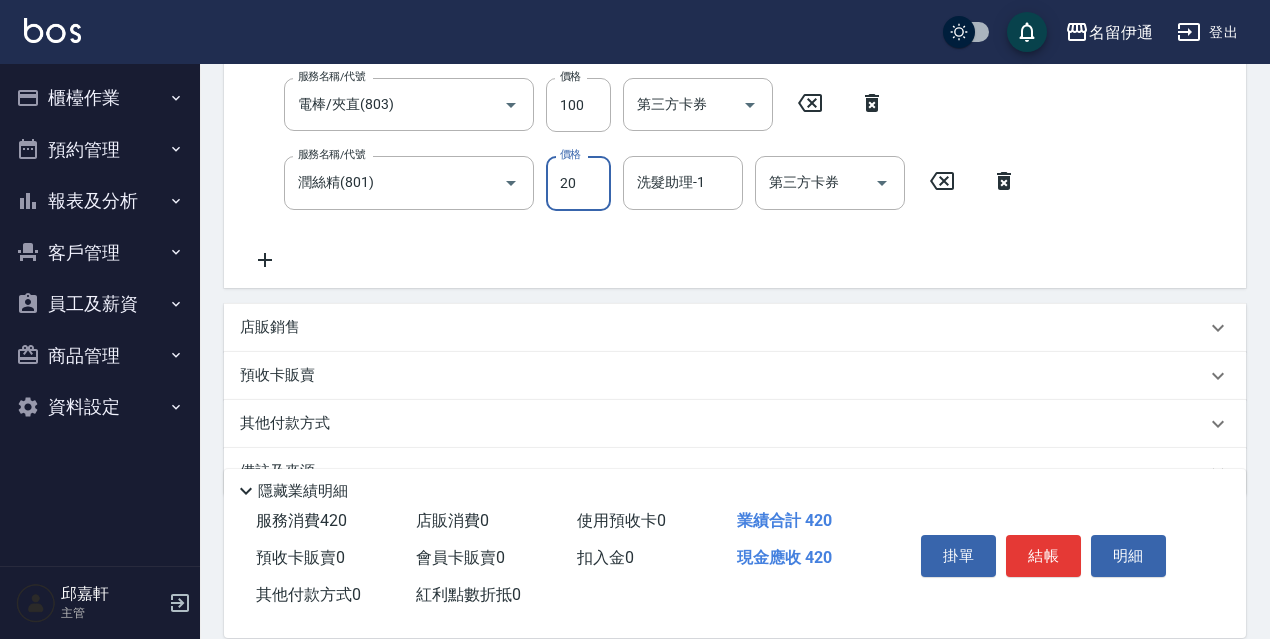 drag, startPoint x: 578, startPoint y: 182, endPoint x: 566, endPoint y: 188, distance: 13.416408 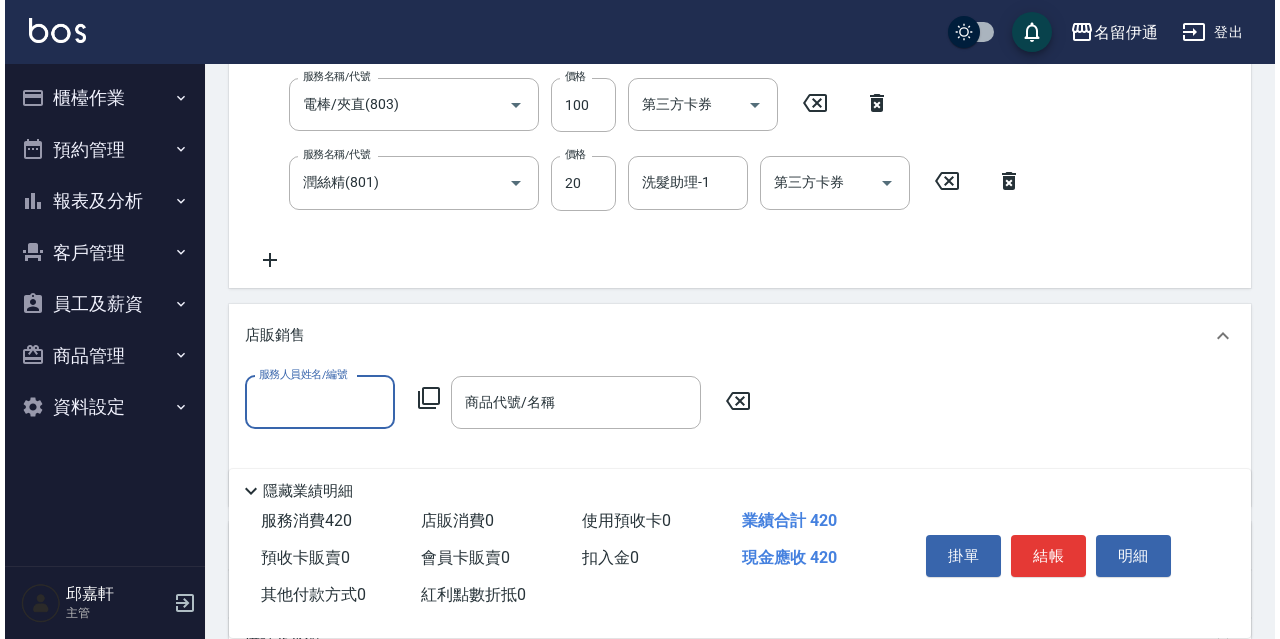 scroll, scrollTop: 0, scrollLeft: 0, axis: both 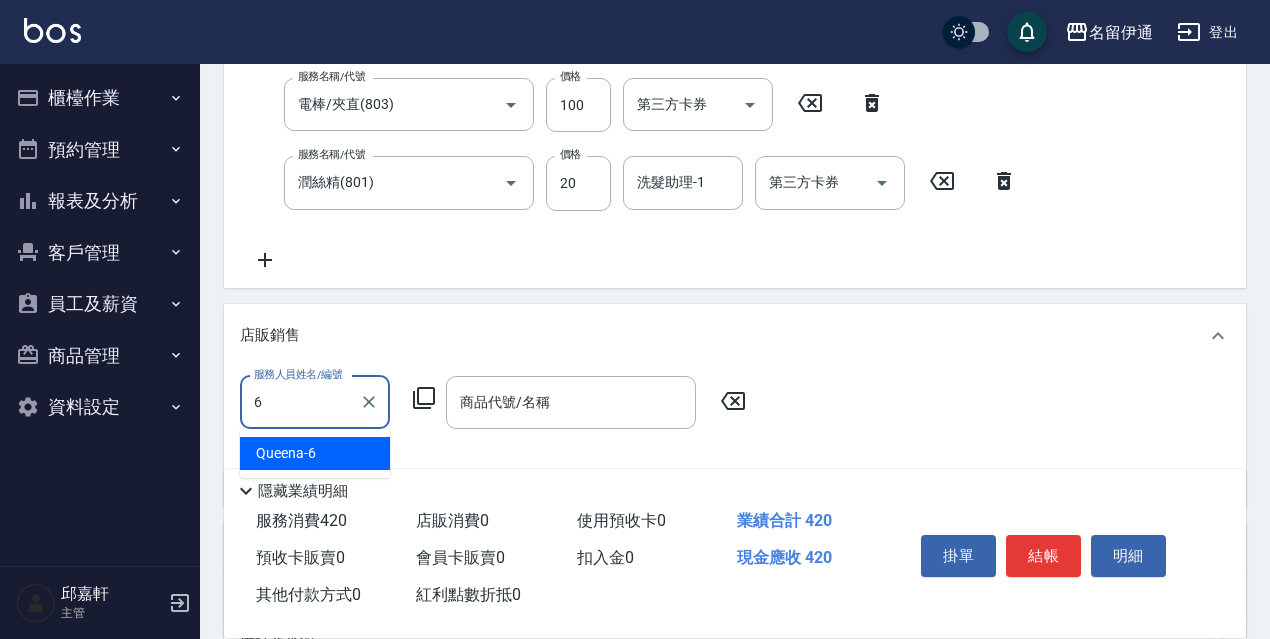 type on "Queena-6" 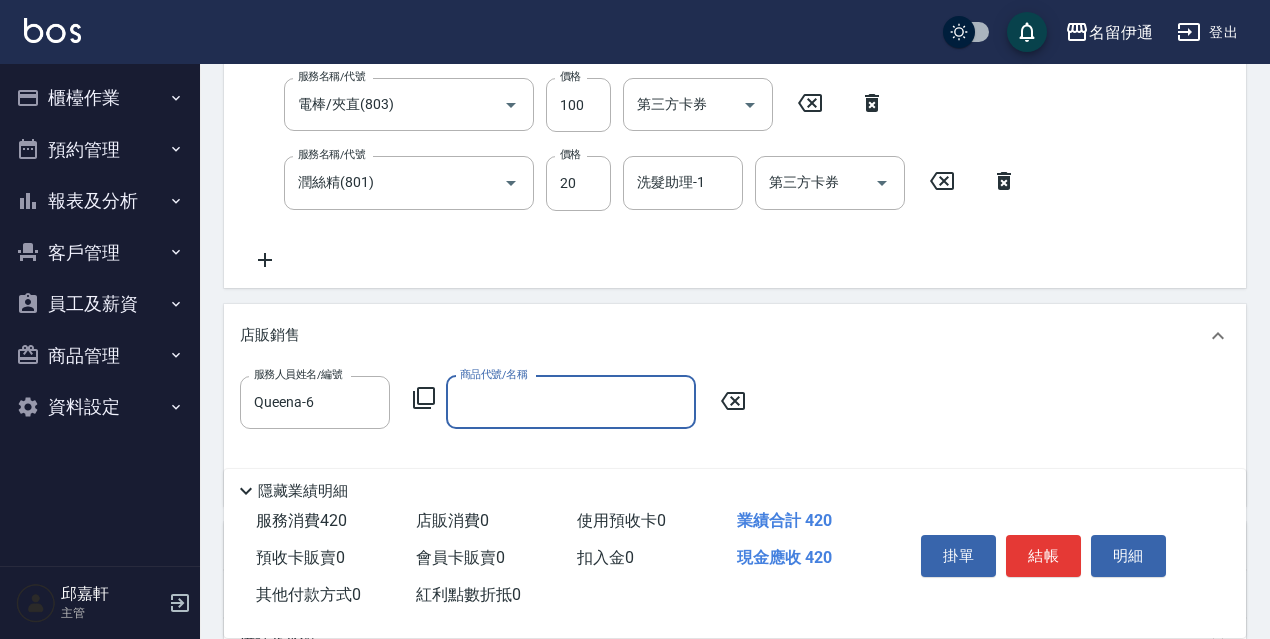 click 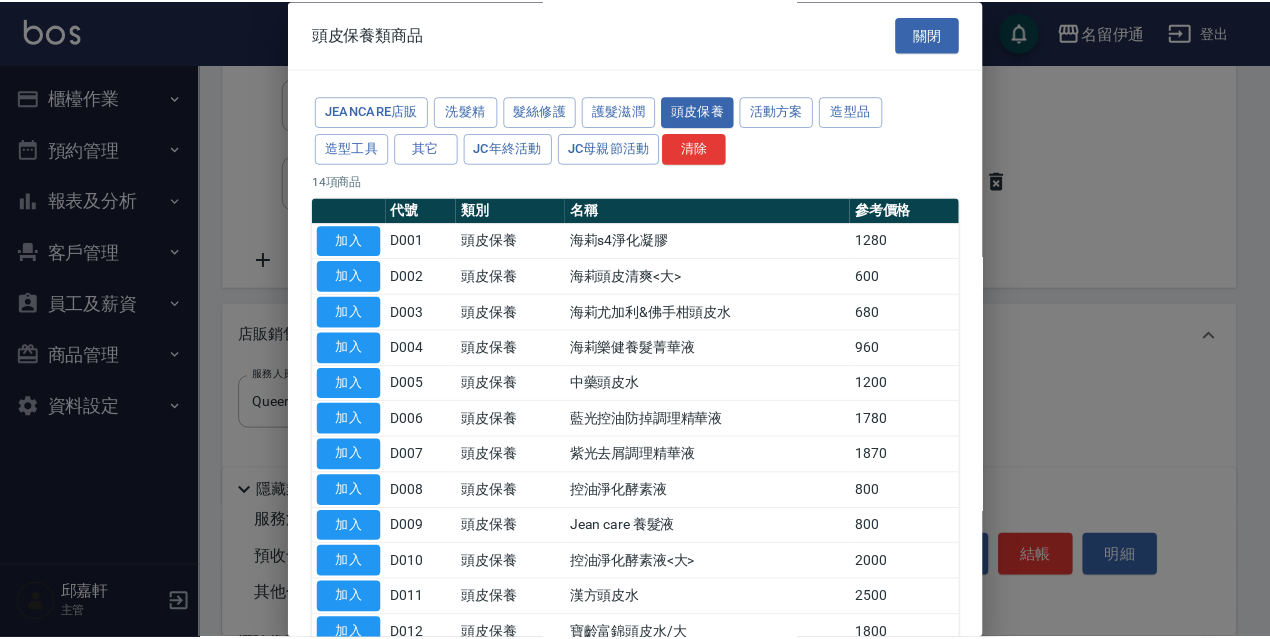 scroll, scrollTop: 195, scrollLeft: 0, axis: vertical 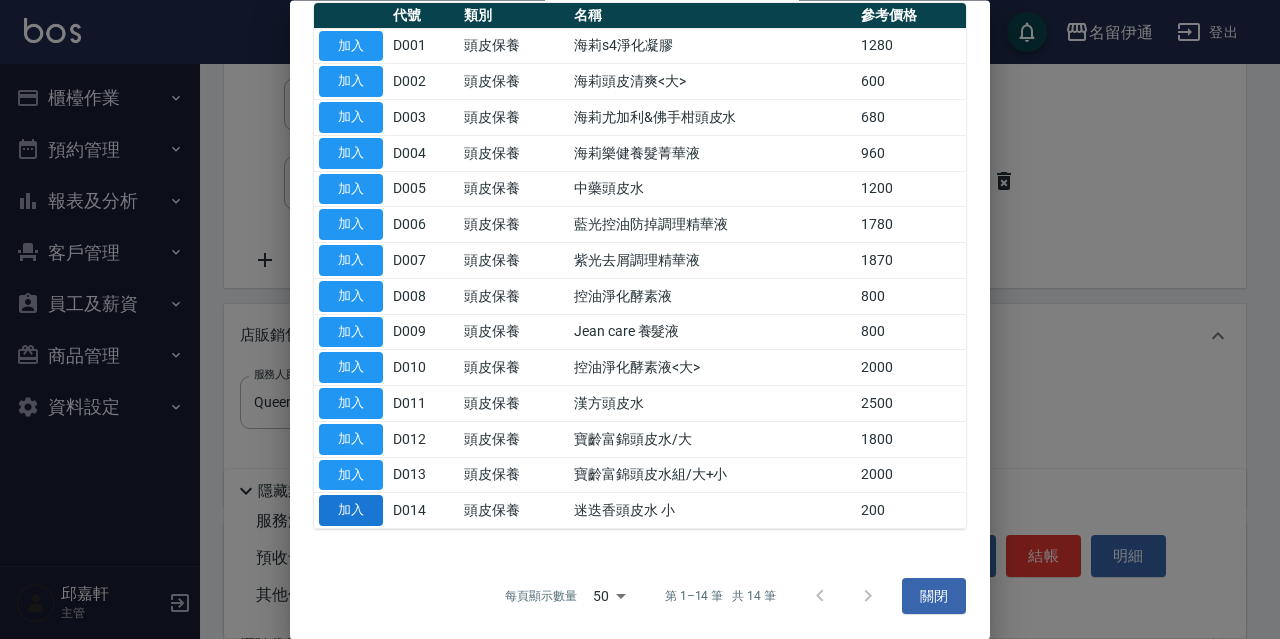 click on "加入" at bounding box center (351, 511) 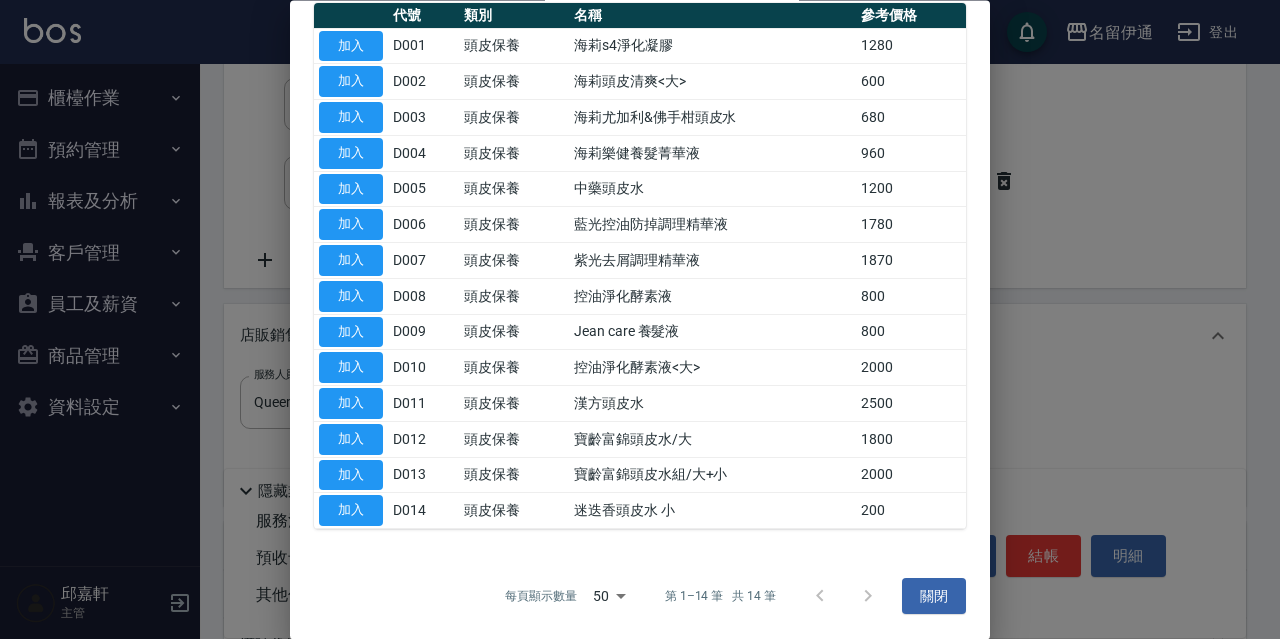 type on "迷迭香頭皮水 小" 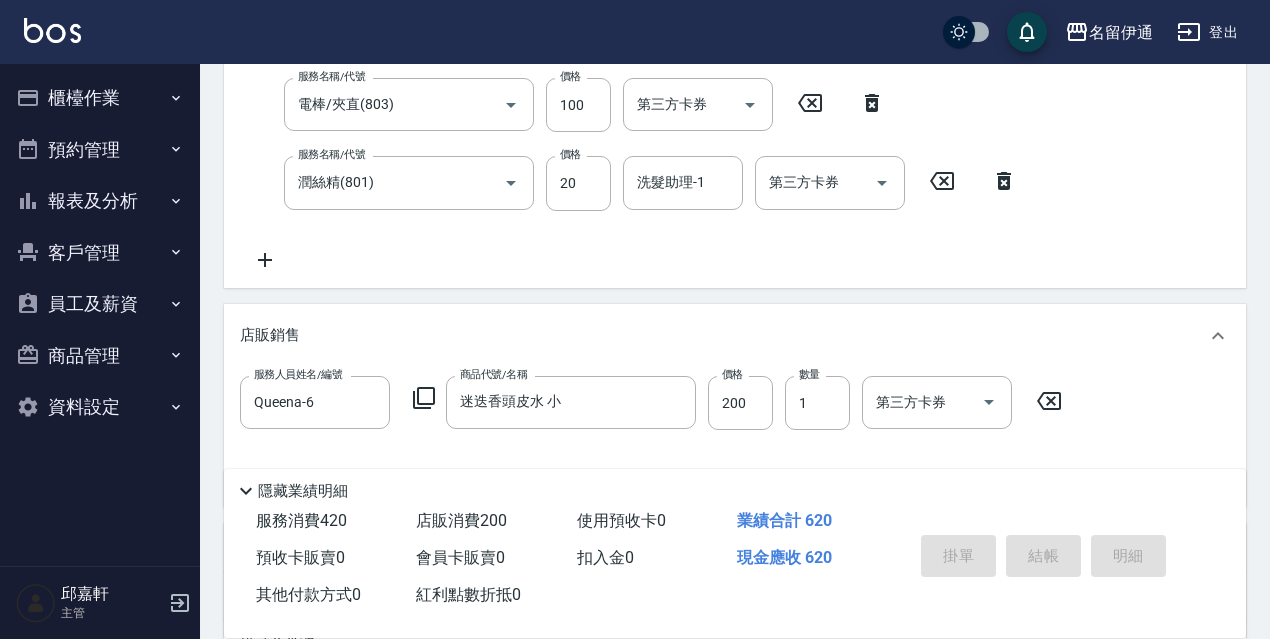 type 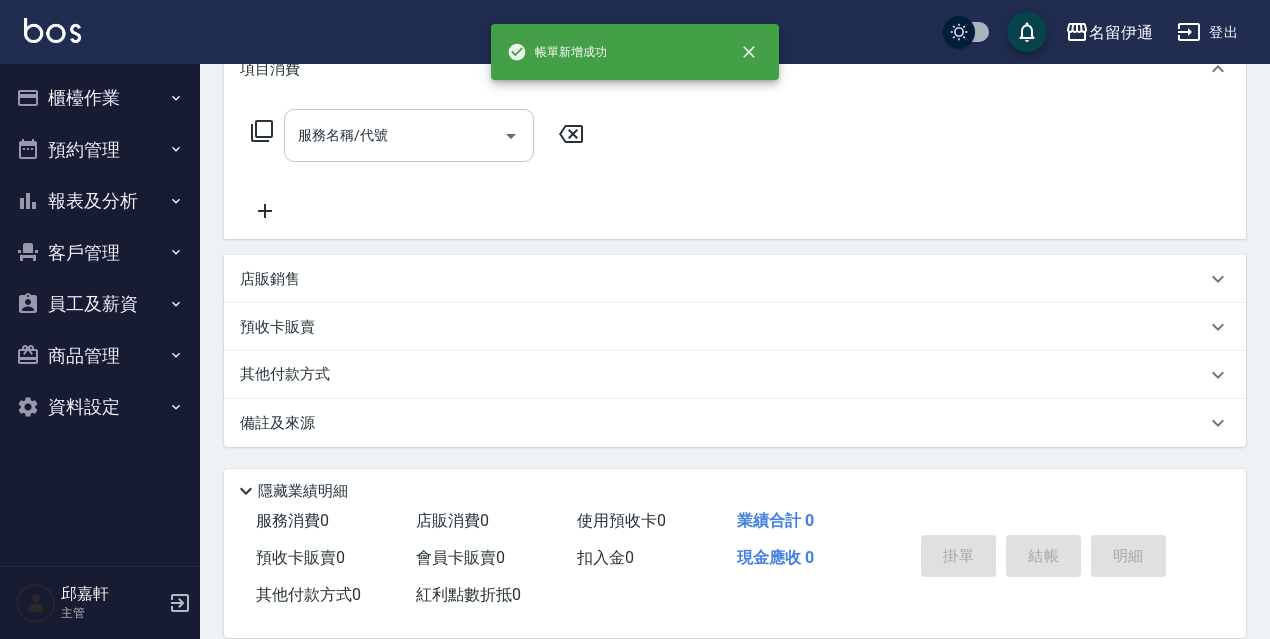 scroll, scrollTop: 0, scrollLeft: 0, axis: both 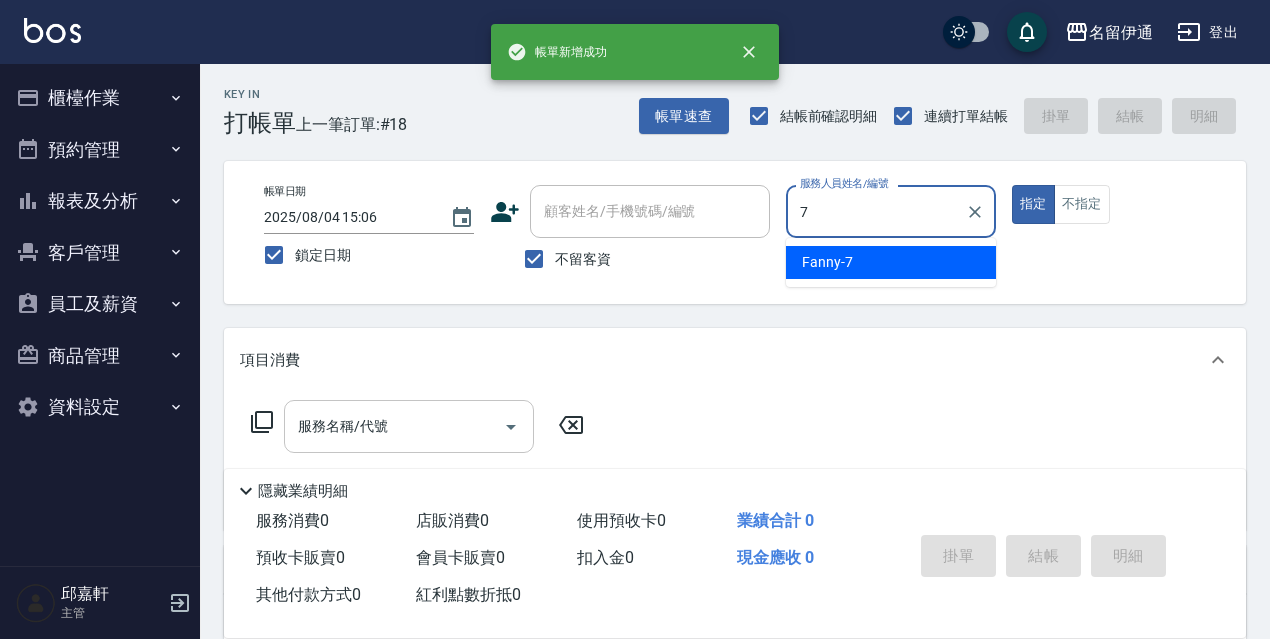 type on "Fanny-7" 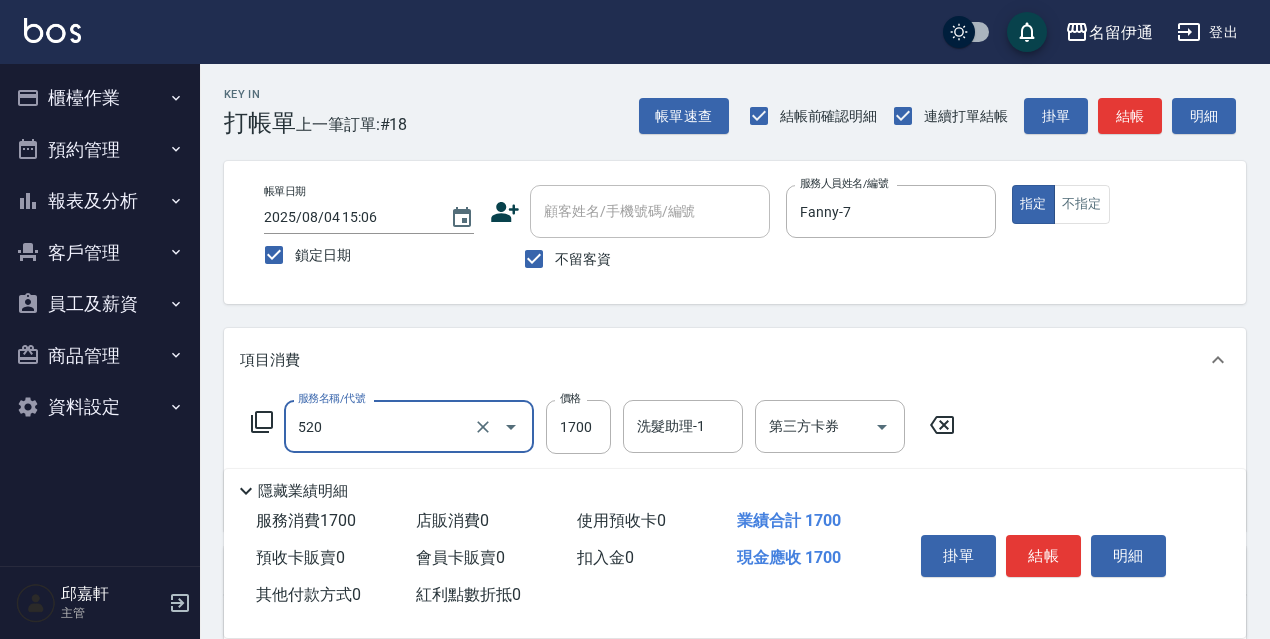 type on "中藥頭皮護理(520)" 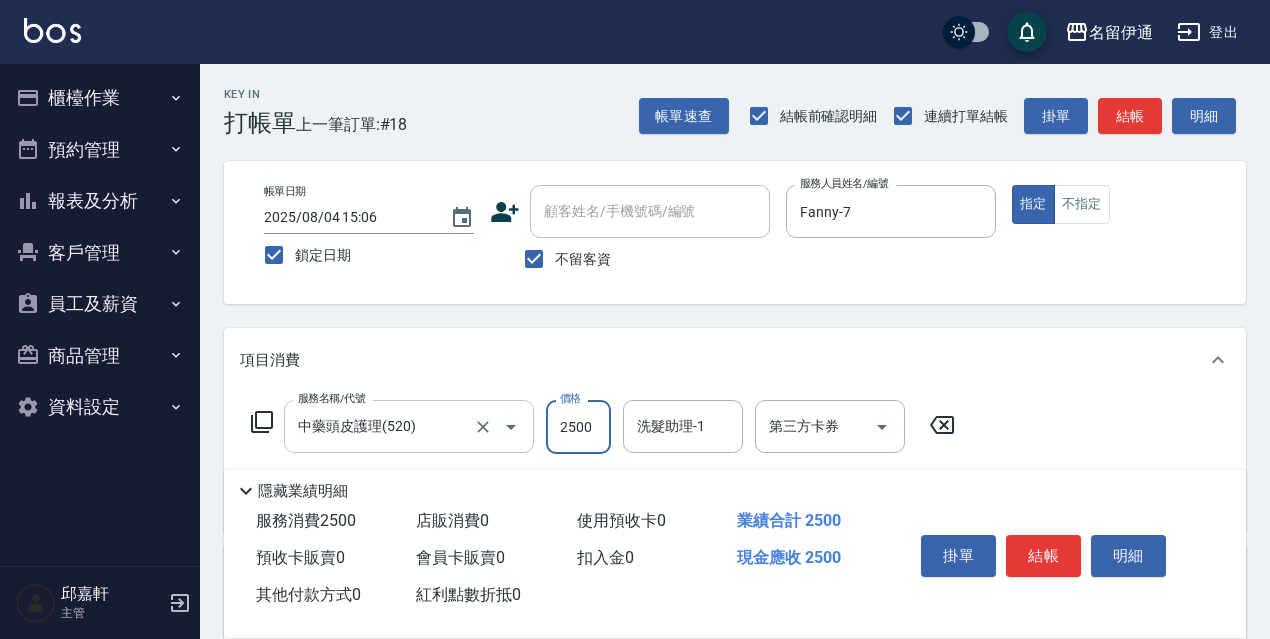 type on "2500" 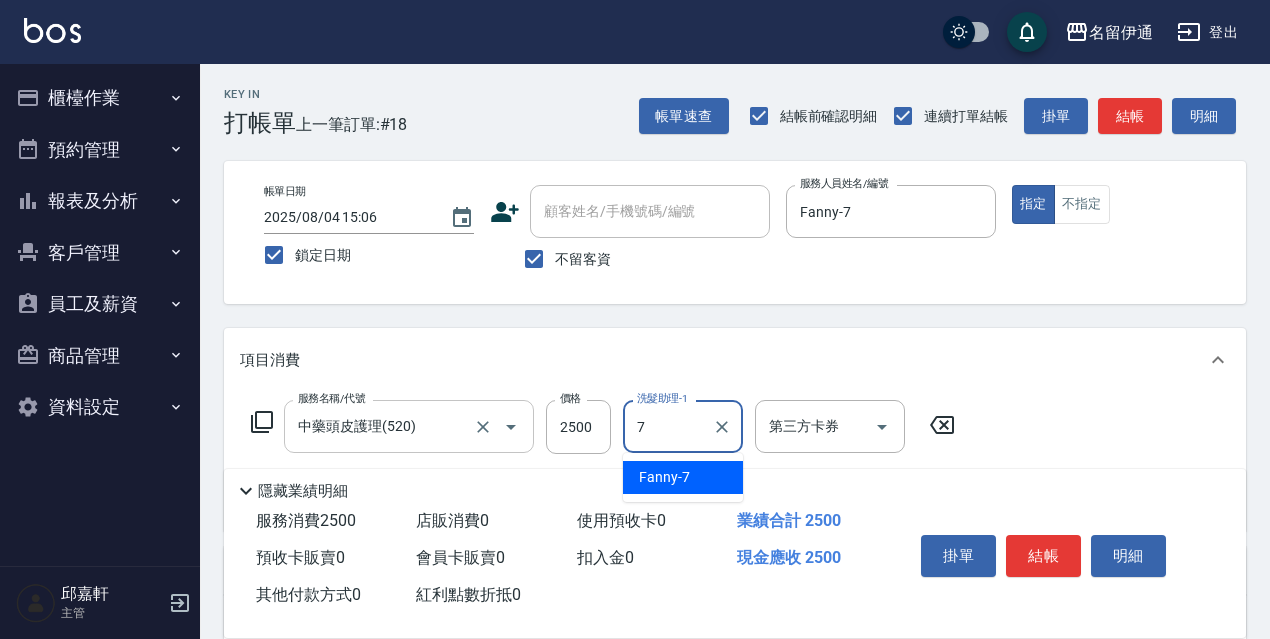 type on "Fanny-7" 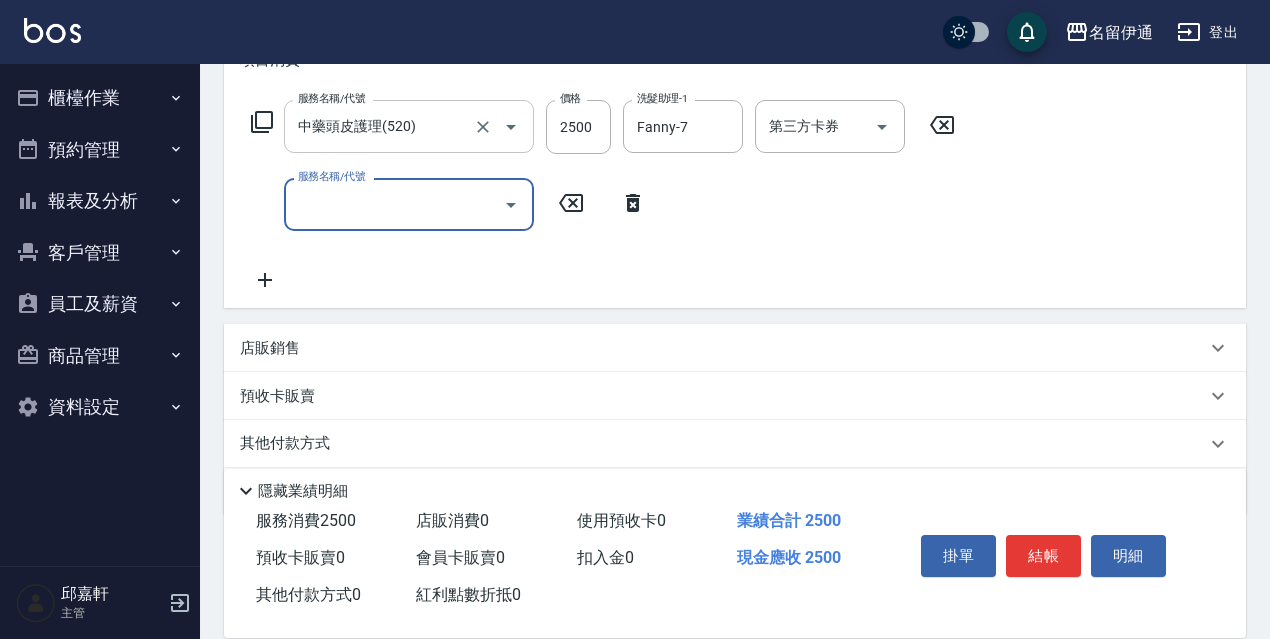 scroll, scrollTop: 369, scrollLeft: 0, axis: vertical 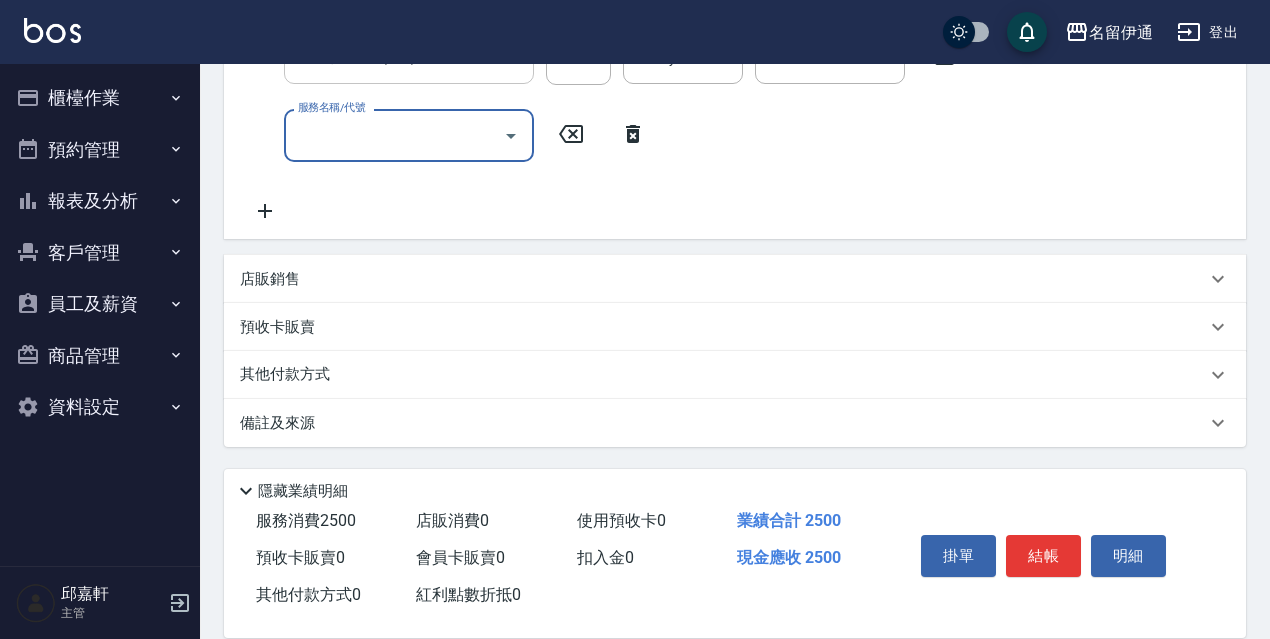 click on "店販銷售" at bounding box center (723, 279) 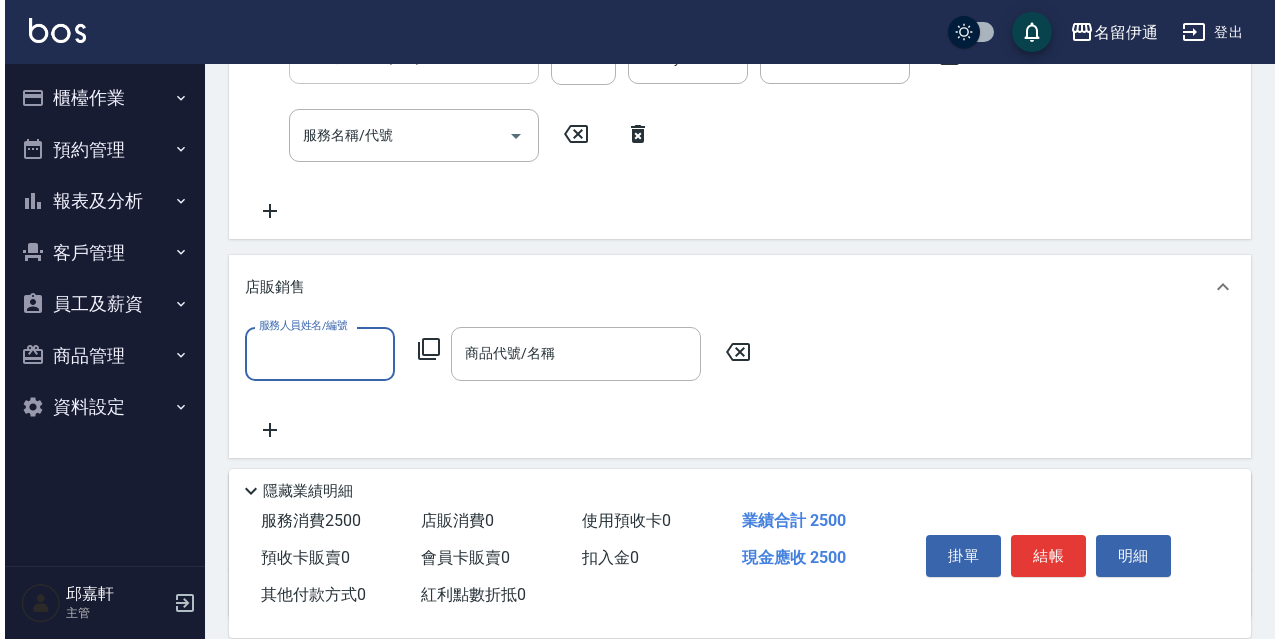 scroll, scrollTop: 0, scrollLeft: 0, axis: both 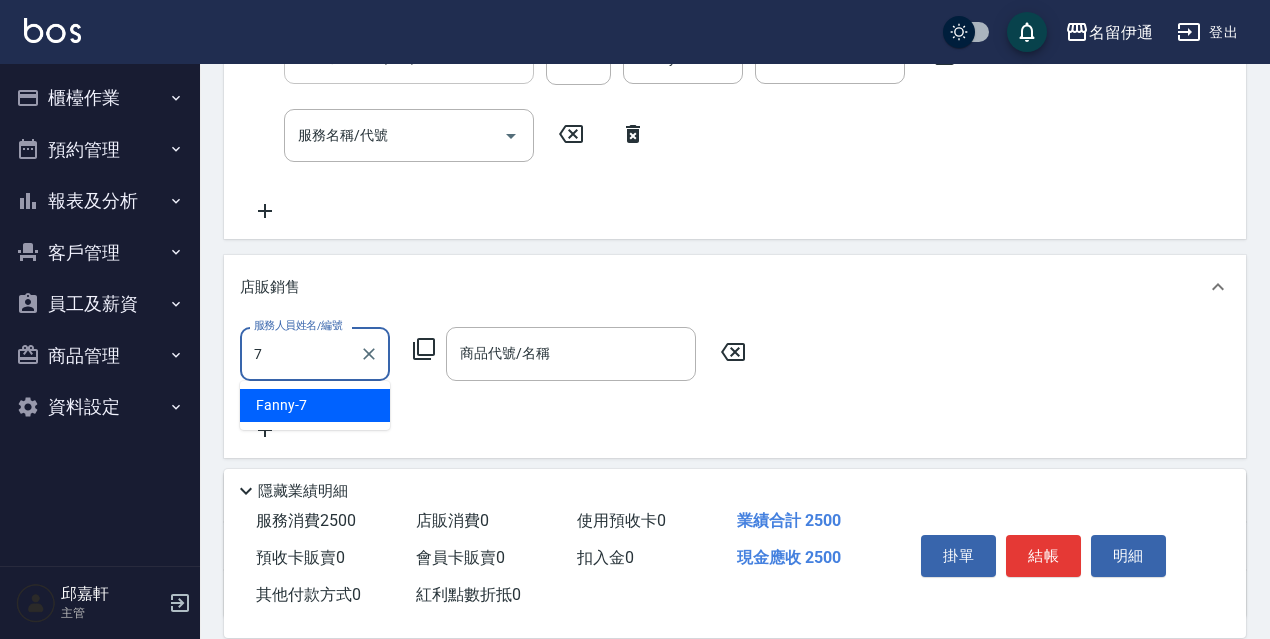 type on "Fanny-7" 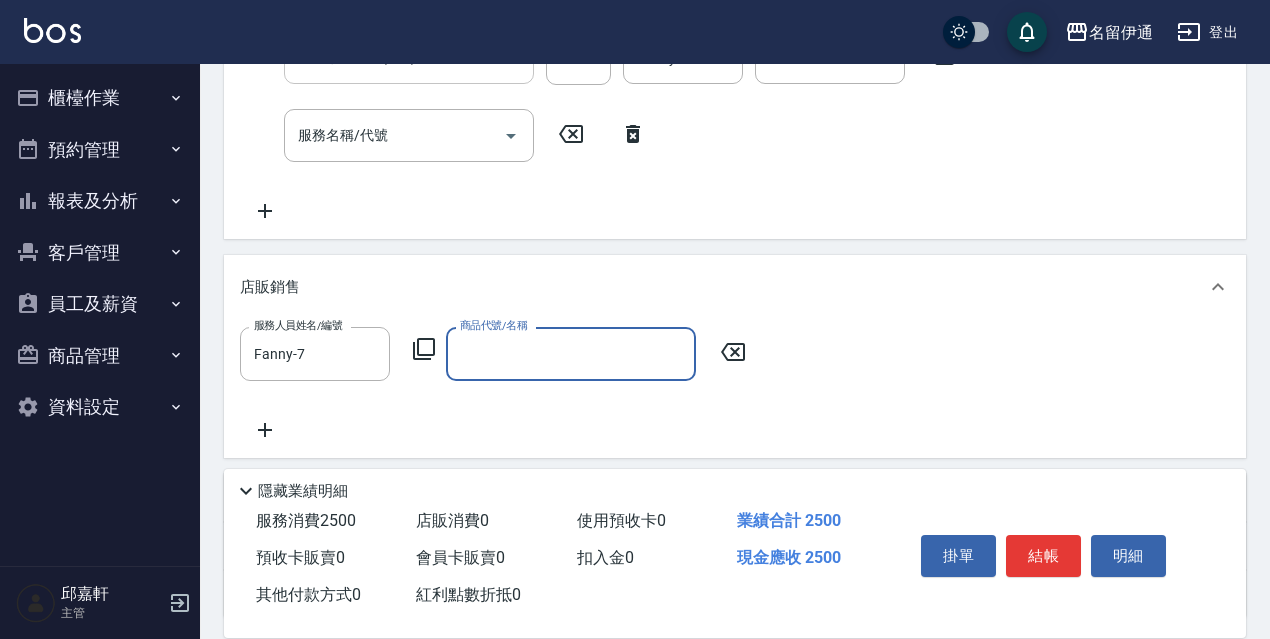 click 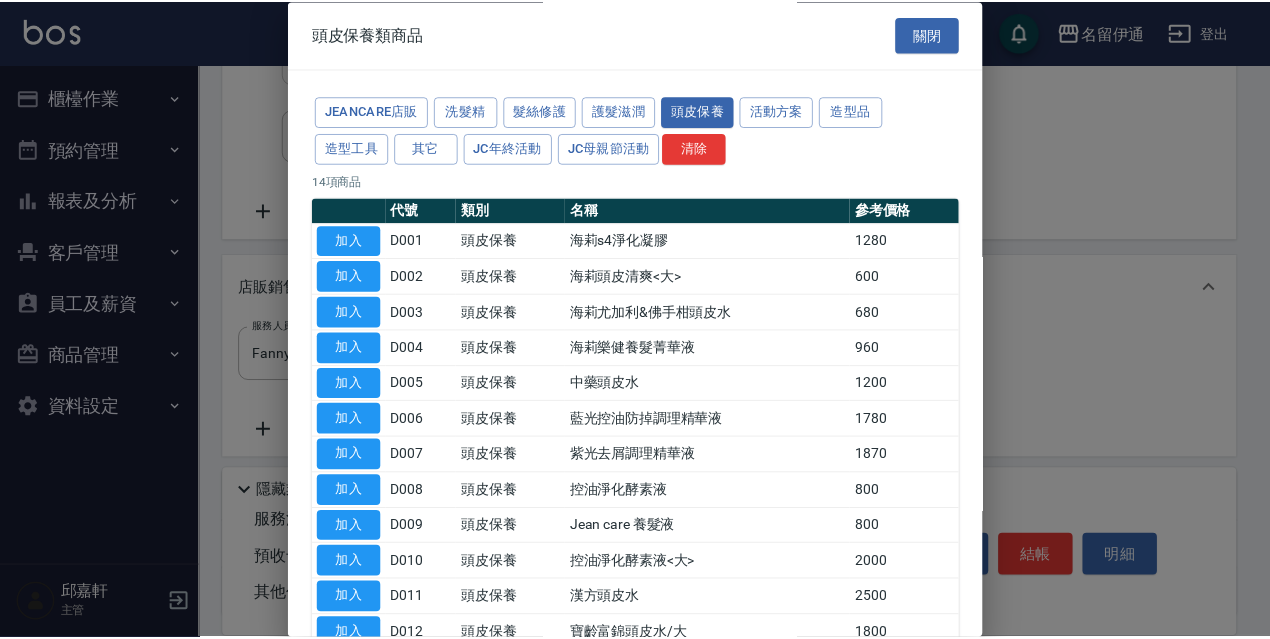 scroll, scrollTop: 195, scrollLeft: 0, axis: vertical 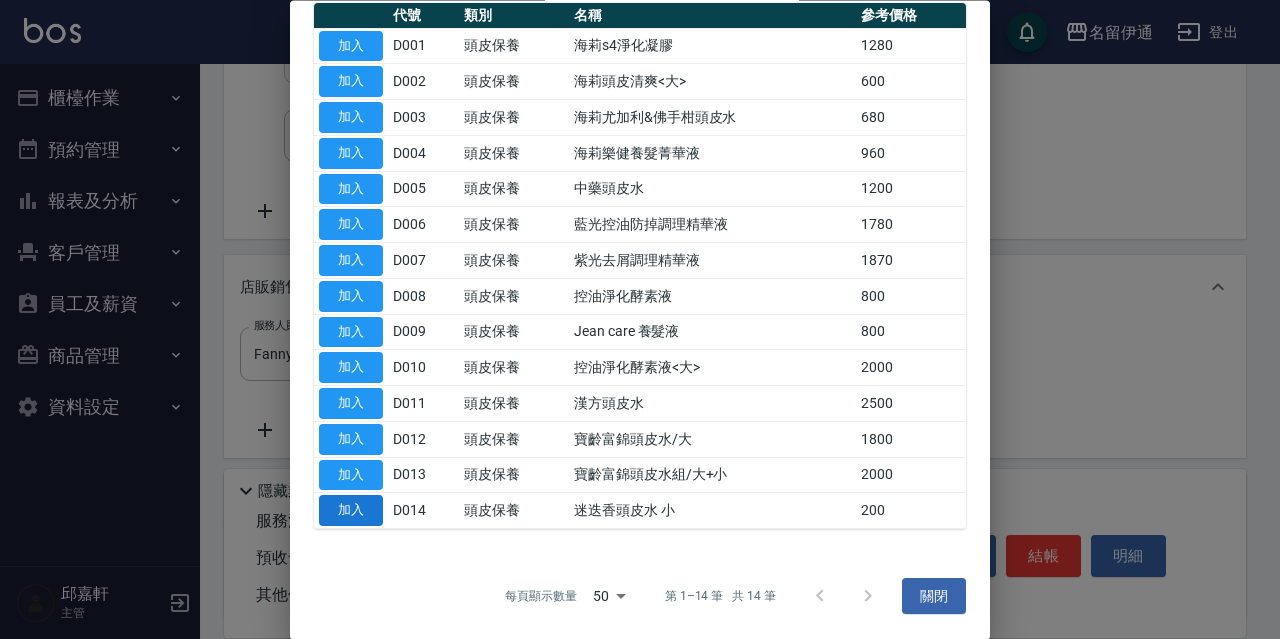 click on "加入" at bounding box center (351, 511) 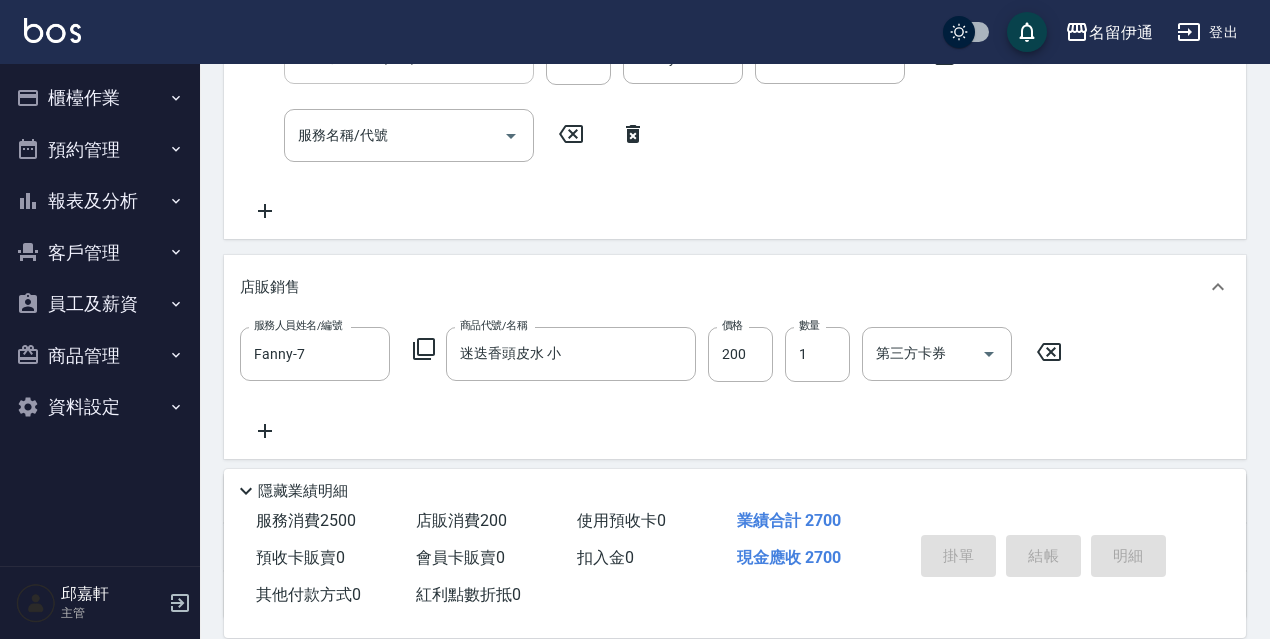 type 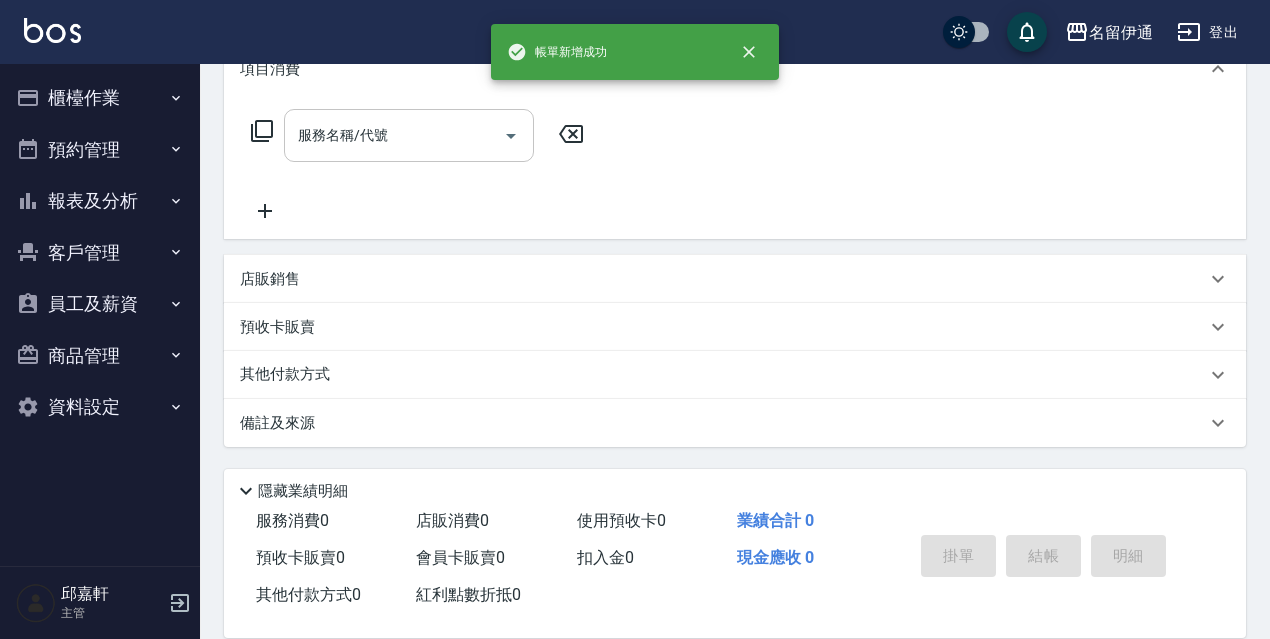 scroll, scrollTop: 0, scrollLeft: 0, axis: both 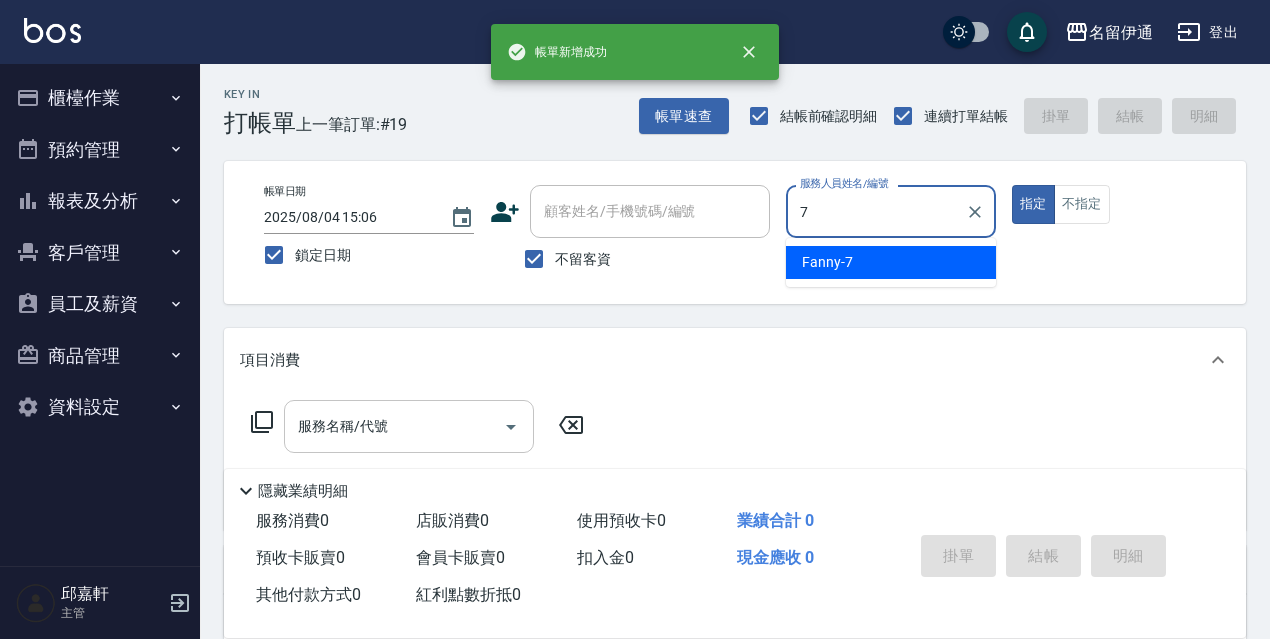 type on "Fanny-7" 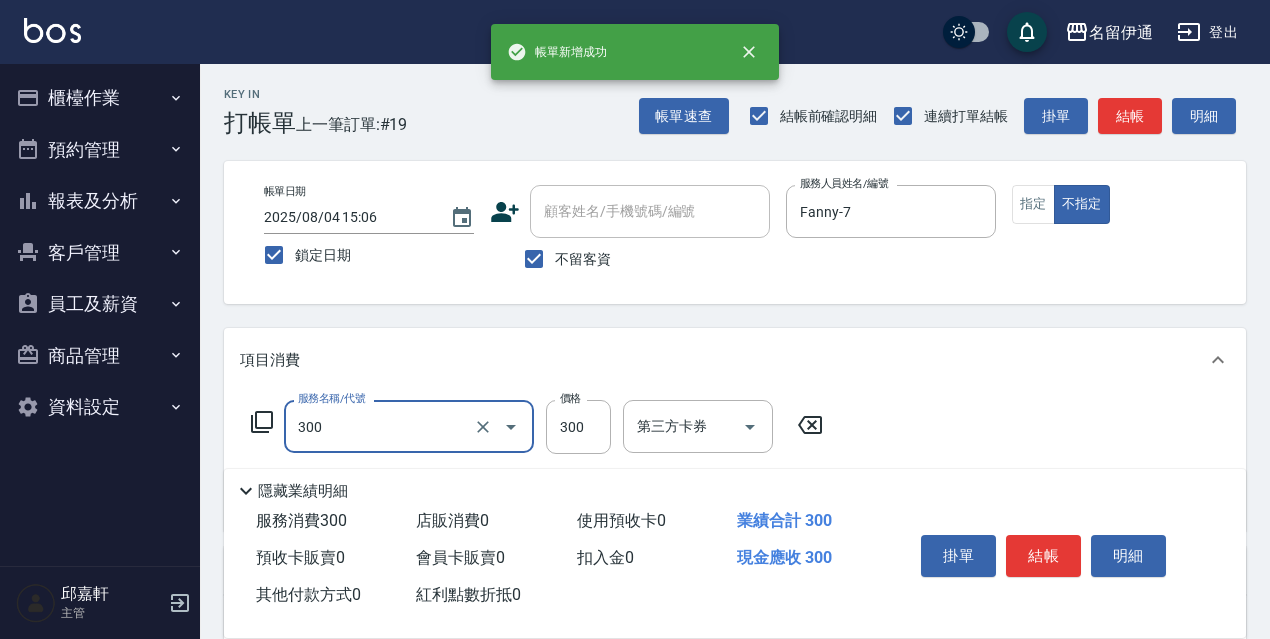 type on "洗髮300(300)" 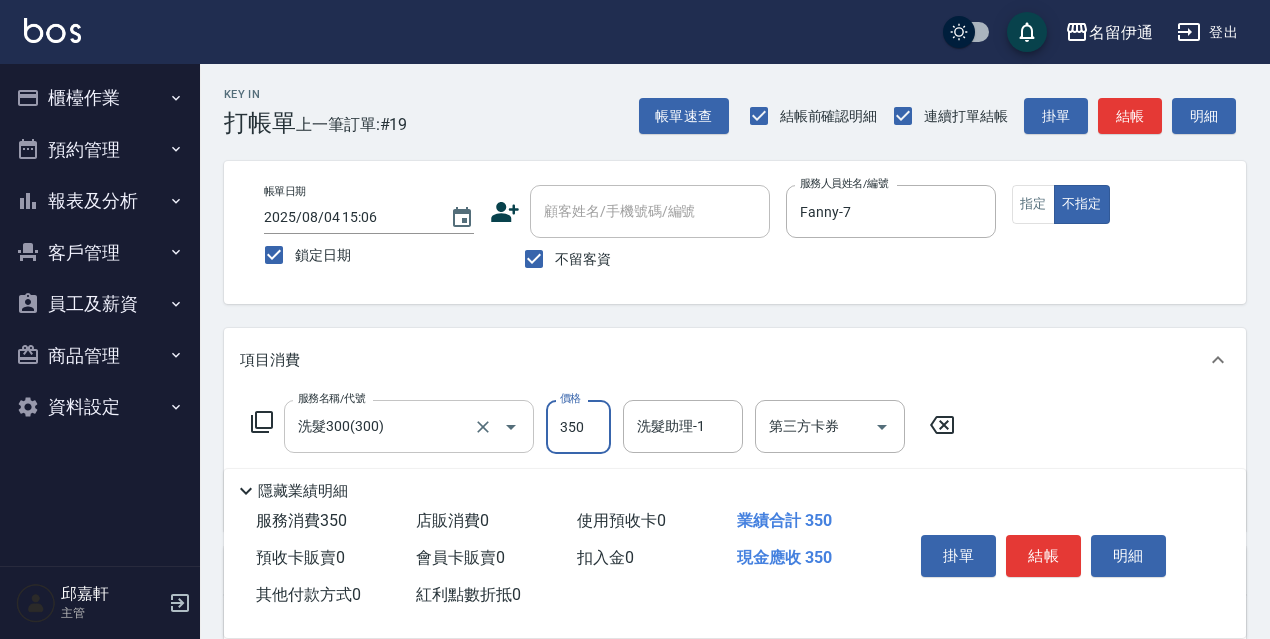 type on "350" 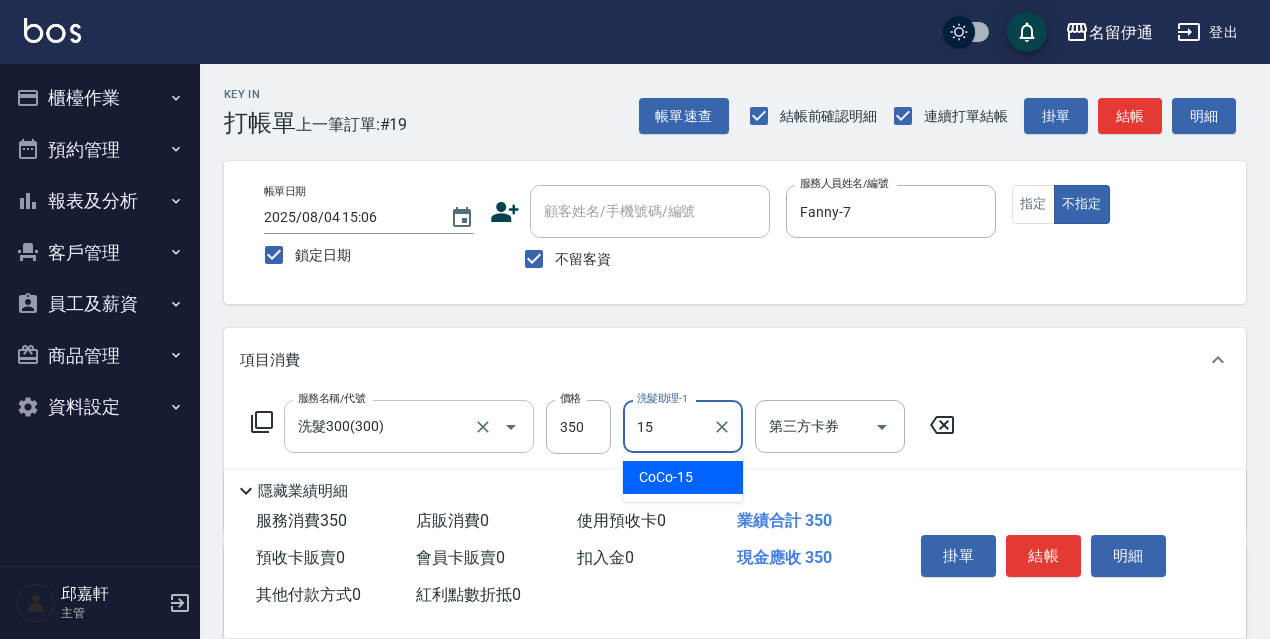 type on "CoCo-15" 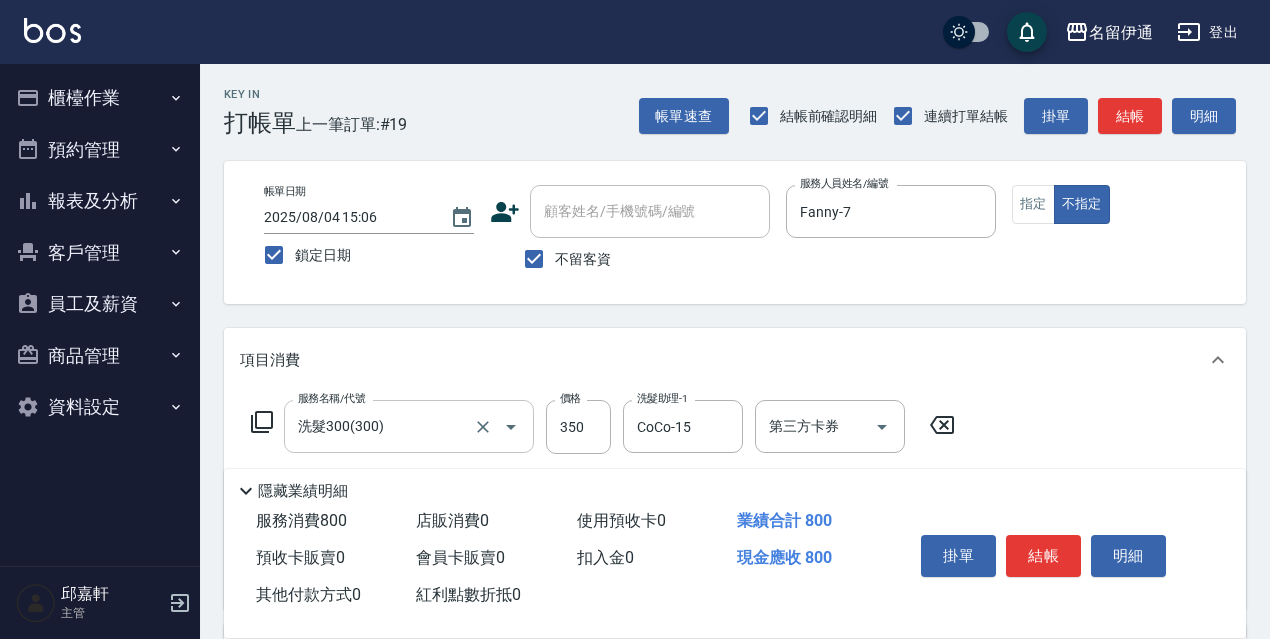 type on "剪髮450(306)" 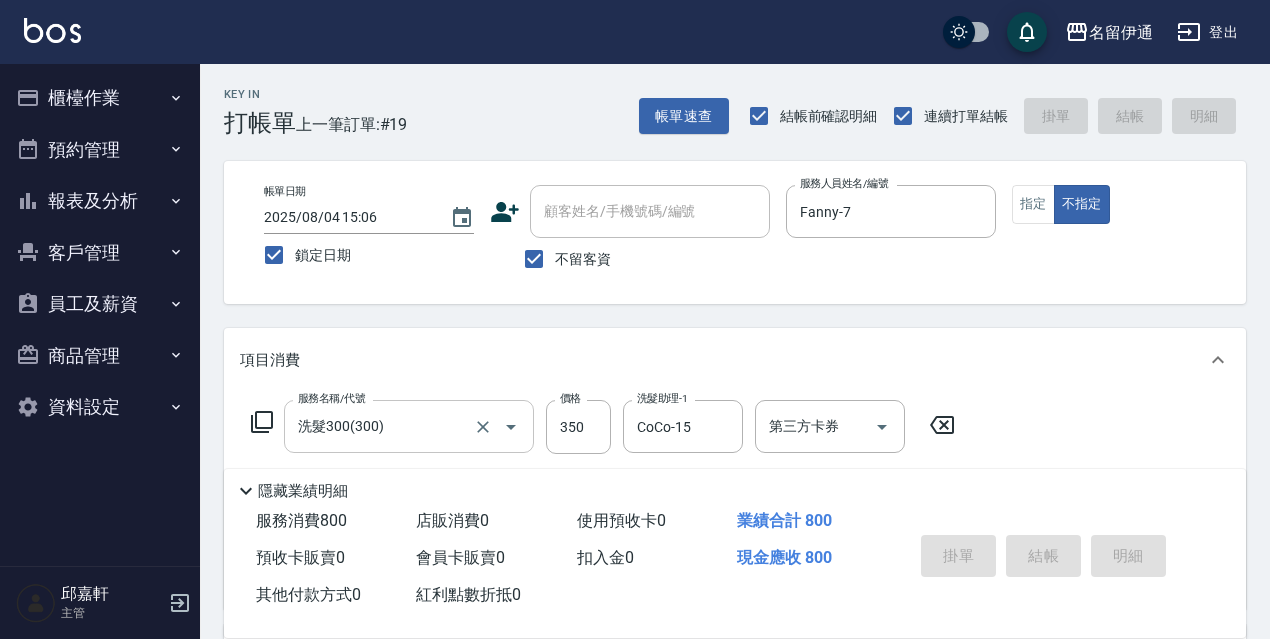 type 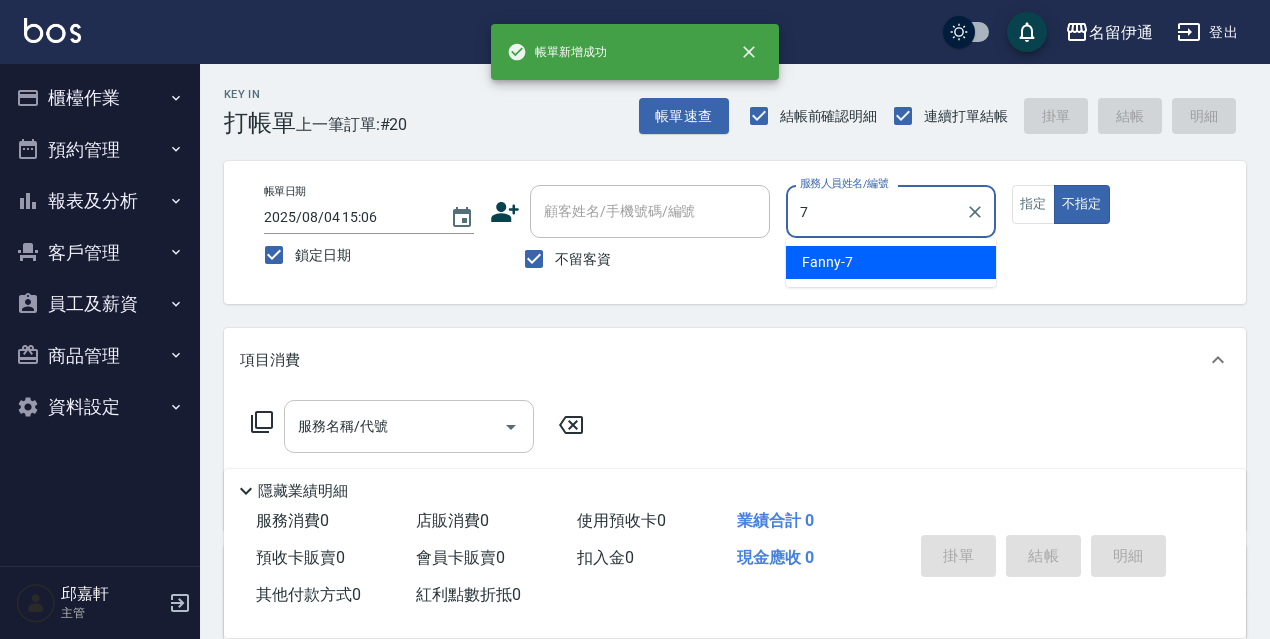 type on "Fanny-7" 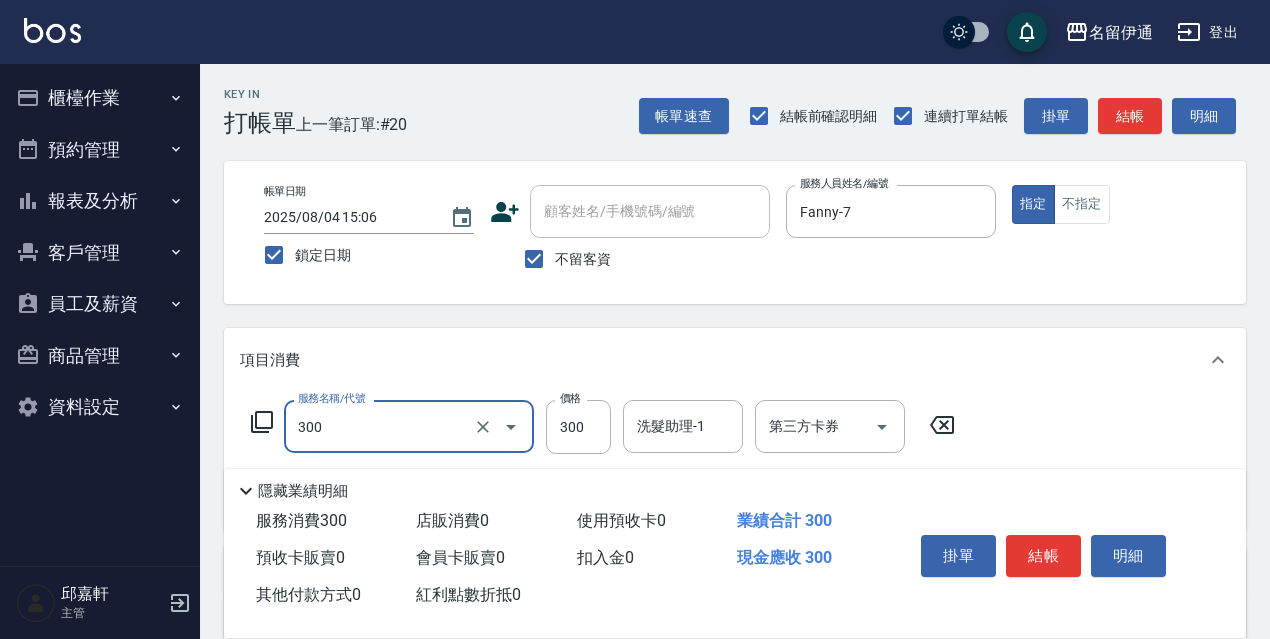 type on "洗髮300(300)" 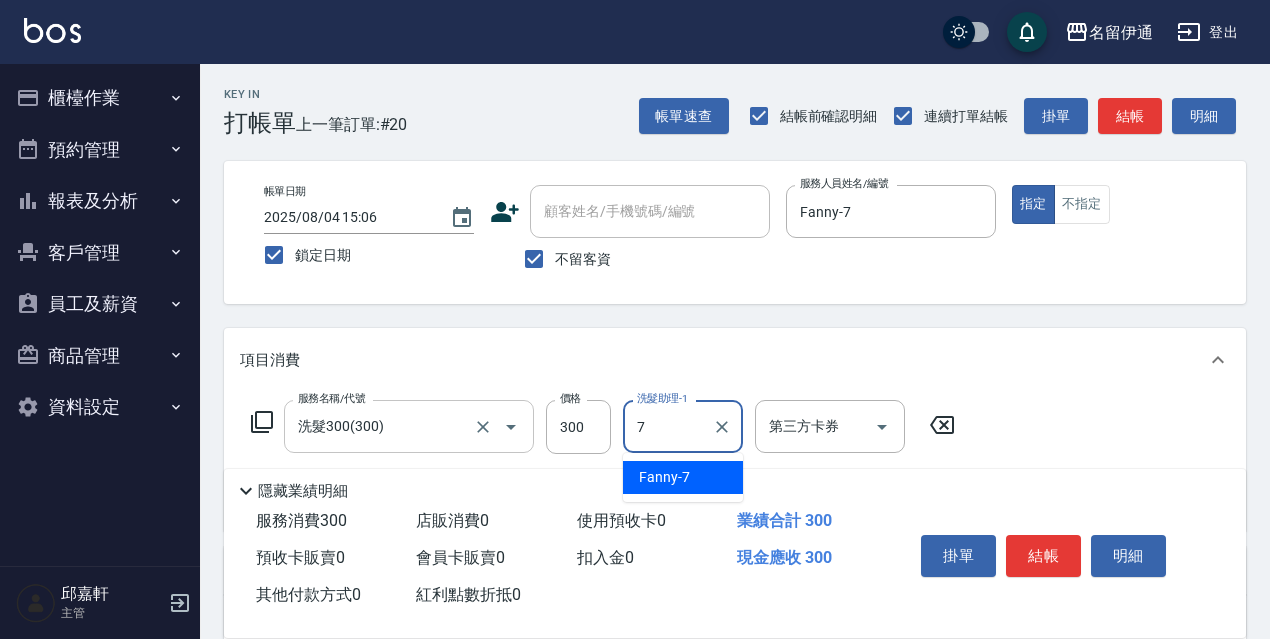type on "Fanny-7" 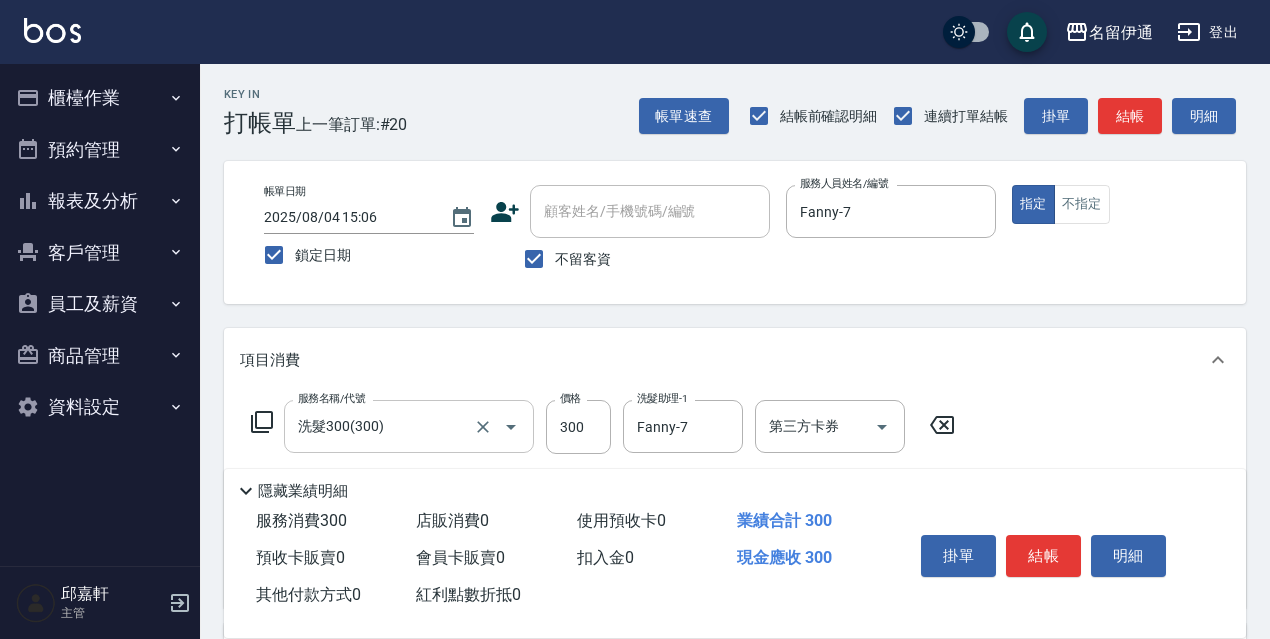 scroll, scrollTop: 300, scrollLeft: 0, axis: vertical 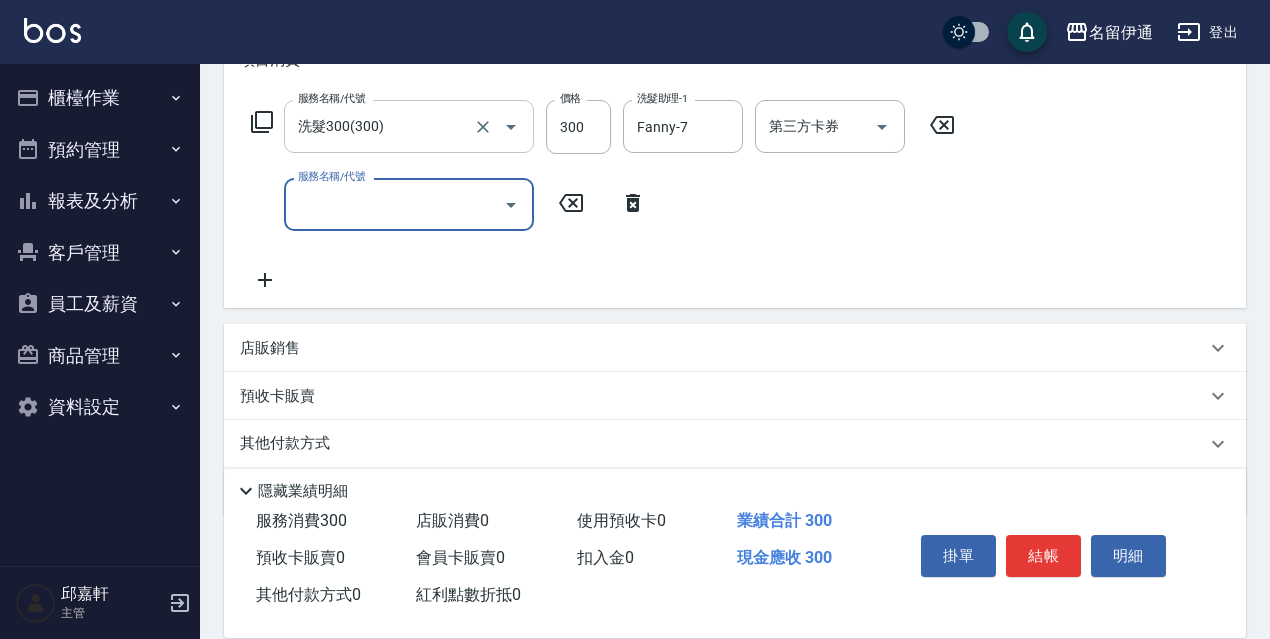 click on "項目消費 服務名稱/代號 洗髮300(300) 服務名稱/代號 價格 300 價格 洗髮助理-1 Fanny-7 洗髮助理-1 第三方卡券 第三方卡券 服務名稱/代號 服務名稱/代號 店販銷售 服務人員姓名/編號 服務人員姓名/編號 商品代號/名稱 商品代號/名稱 預收卡販賣 卡券名稱/代號 卡券名稱/代號 其他付款方式 其他付款方式 其他付款方式 備註及來源 備註 備註 訂單來源 ​ 訂單來源" at bounding box center (735, 272) 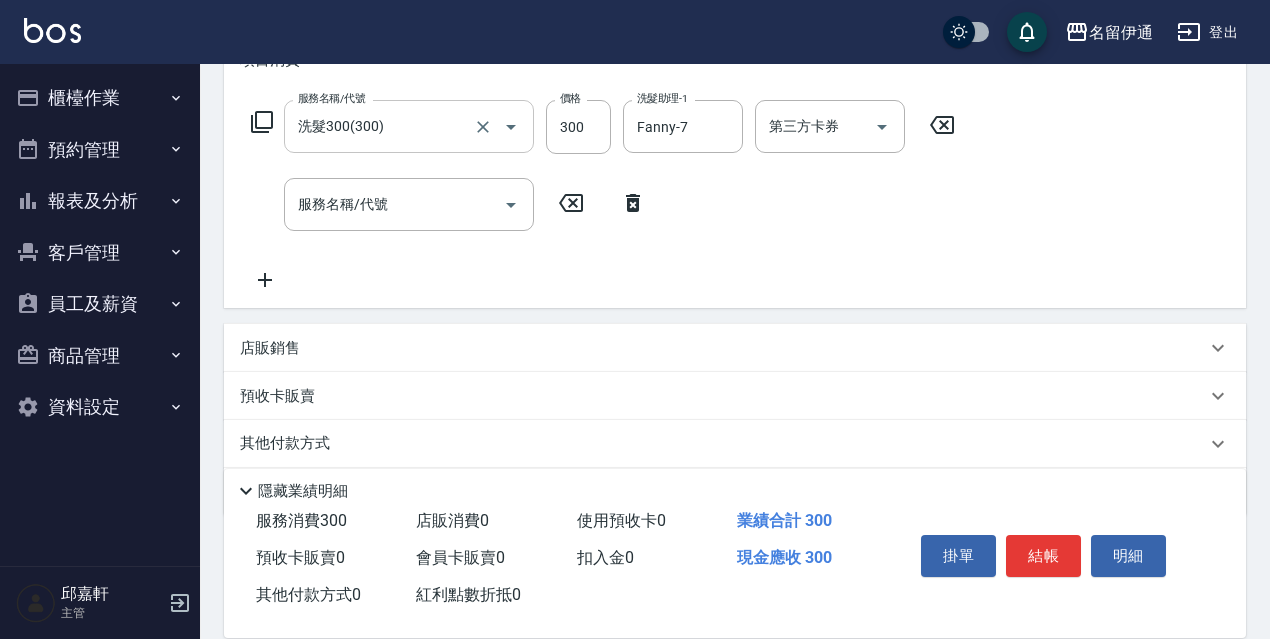 click on "店販銷售" at bounding box center [723, 348] 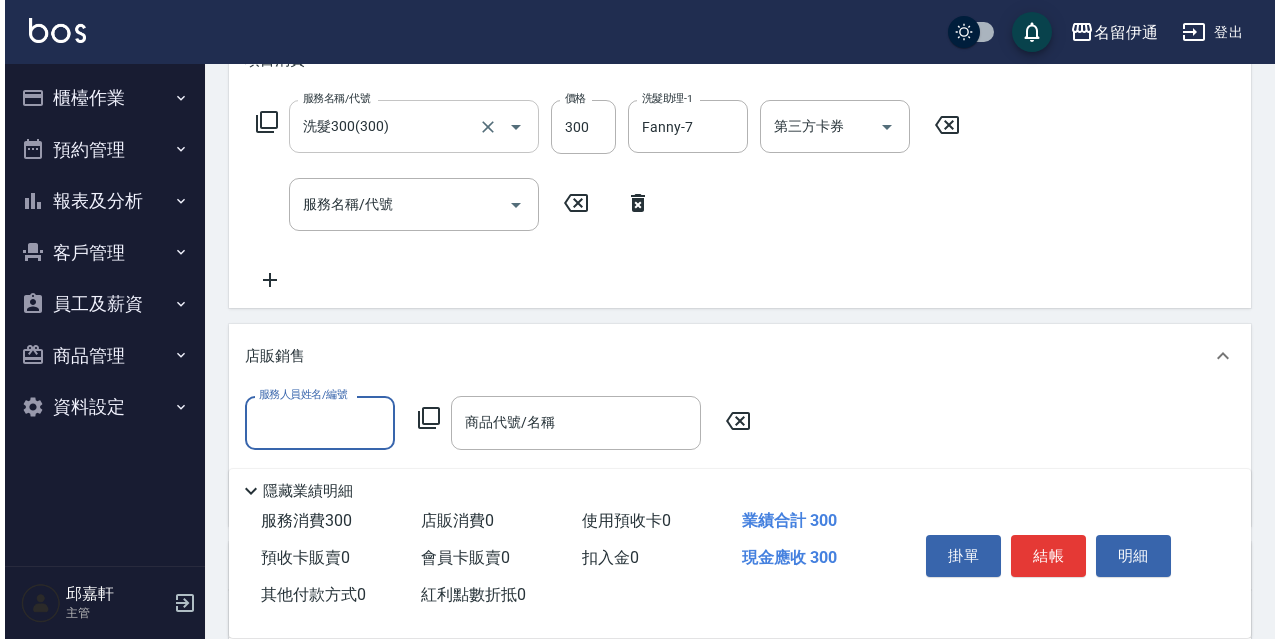 scroll, scrollTop: 0, scrollLeft: 0, axis: both 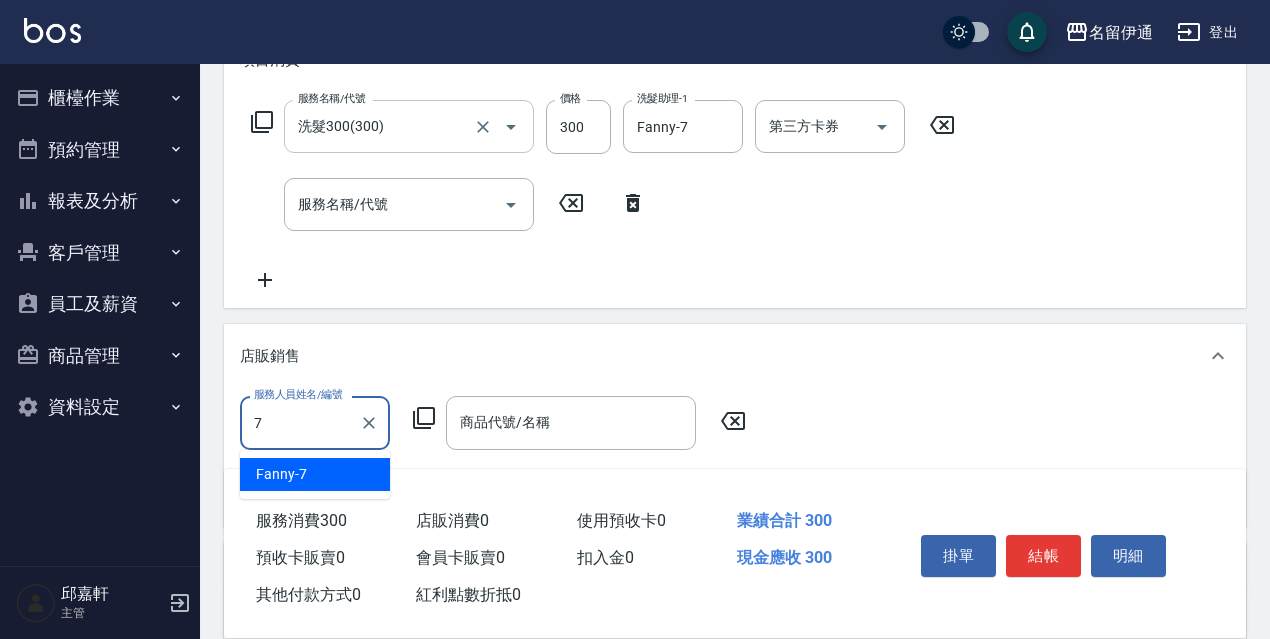 type on "Fanny-7" 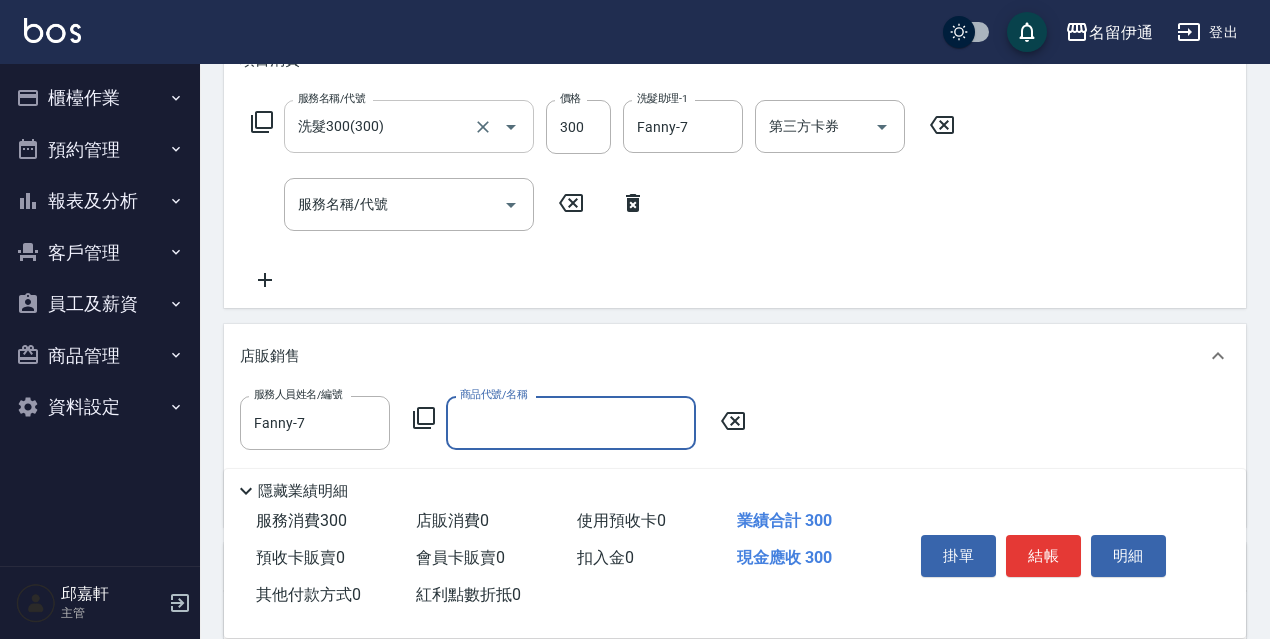 click 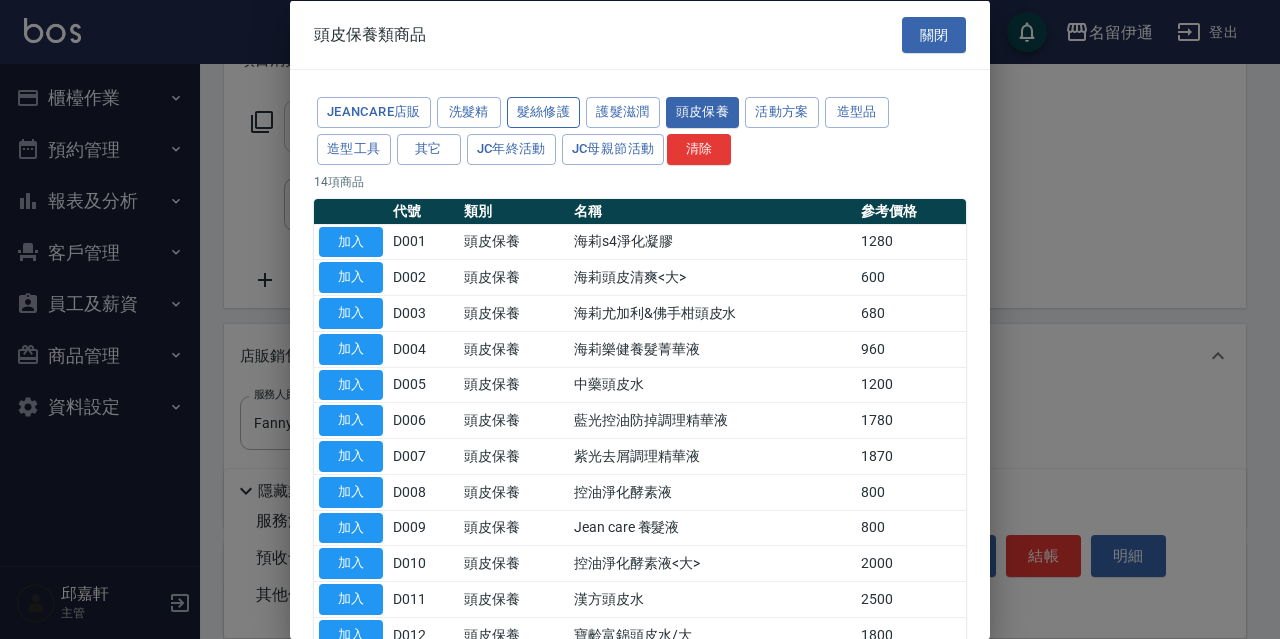 drag, startPoint x: 537, startPoint y: 98, endPoint x: 570, endPoint y: 107, distance: 34.20526 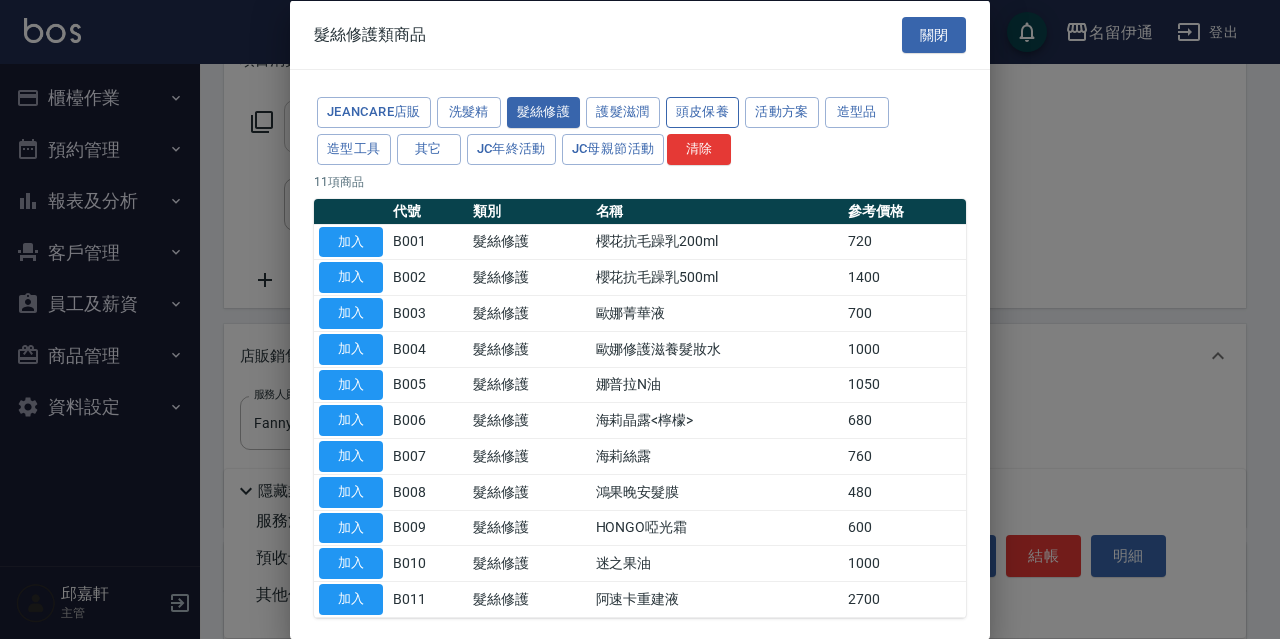 click on "頭皮保養" at bounding box center [703, 112] 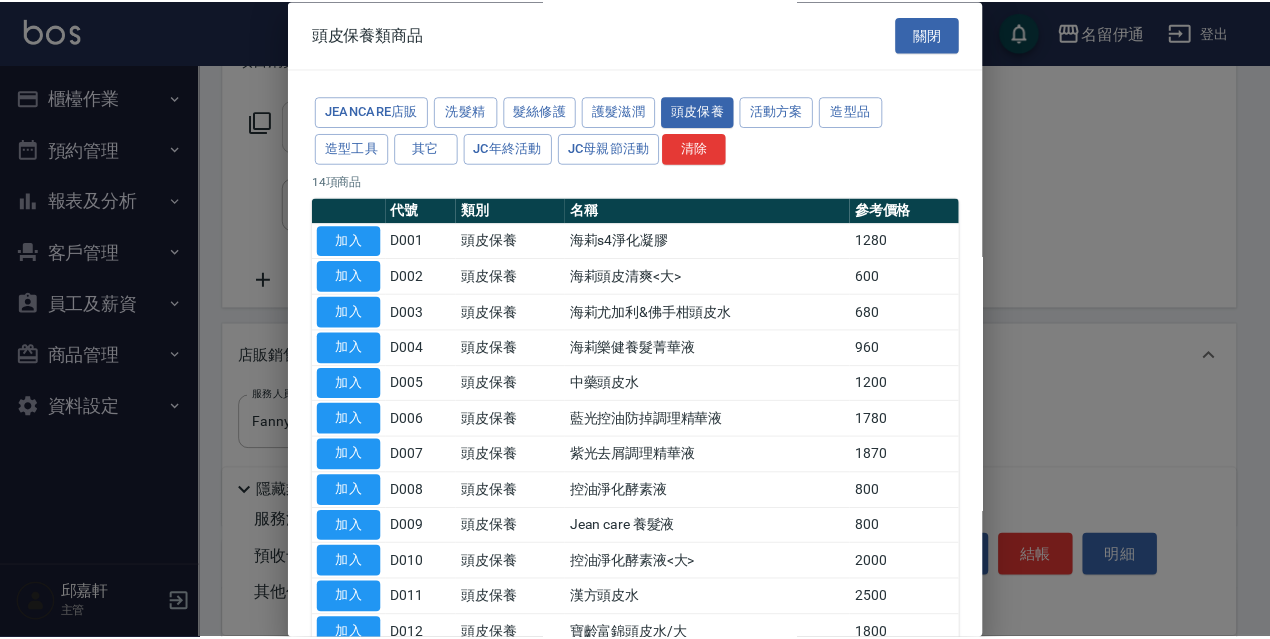 scroll, scrollTop: 195, scrollLeft: 0, axis: vertical 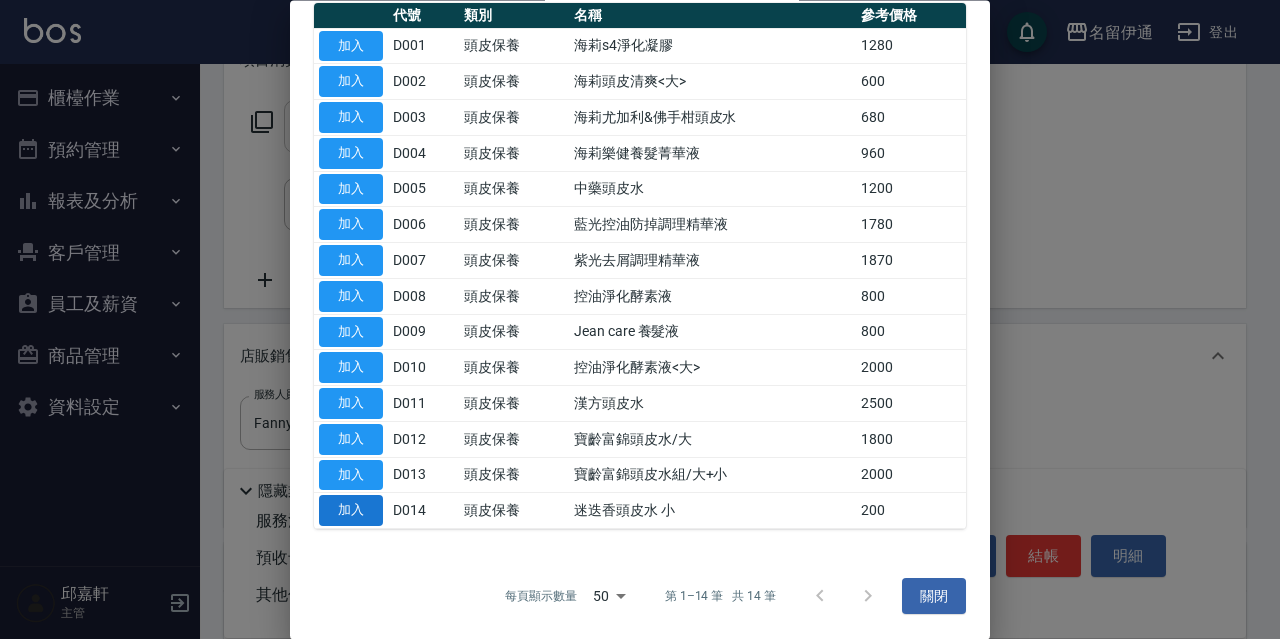 click on "加入" at bounding box center (351, 511) 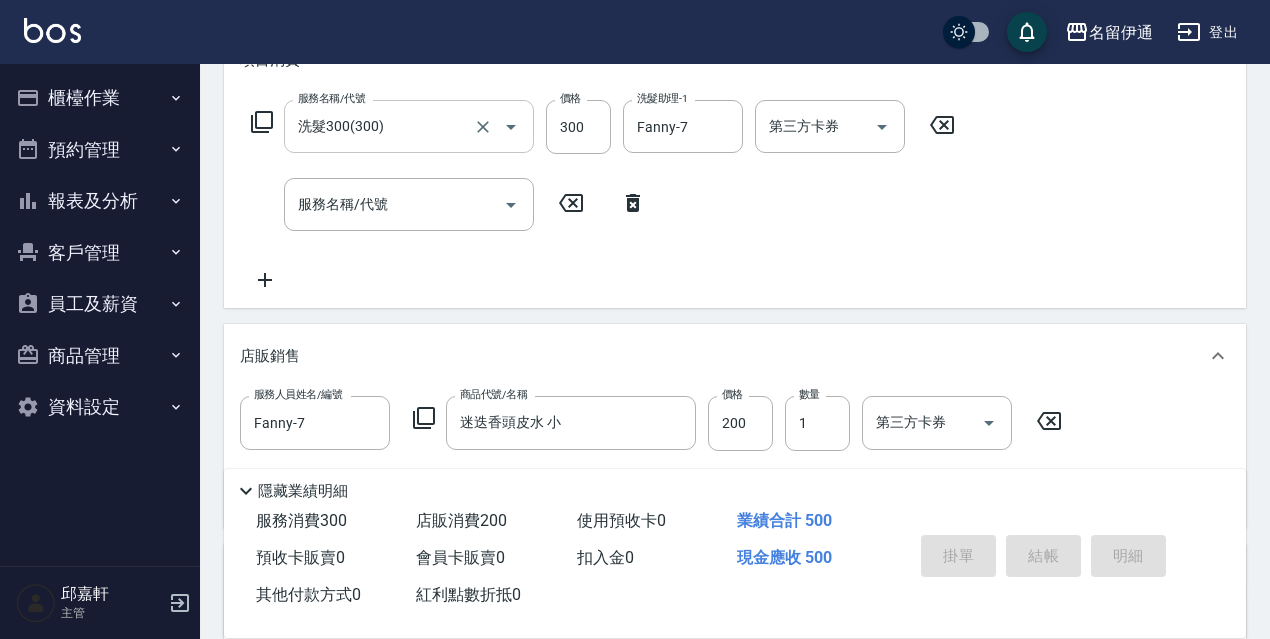 type 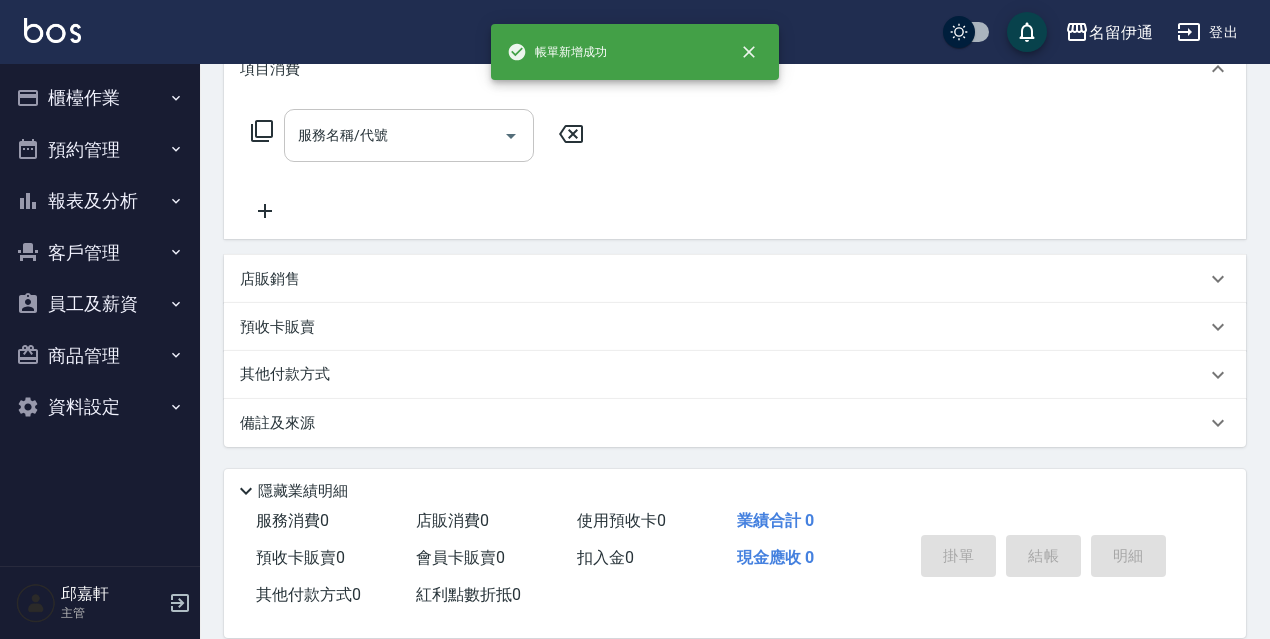 scroll, scrollTop: 0, scrollLeft: 0, axis: both 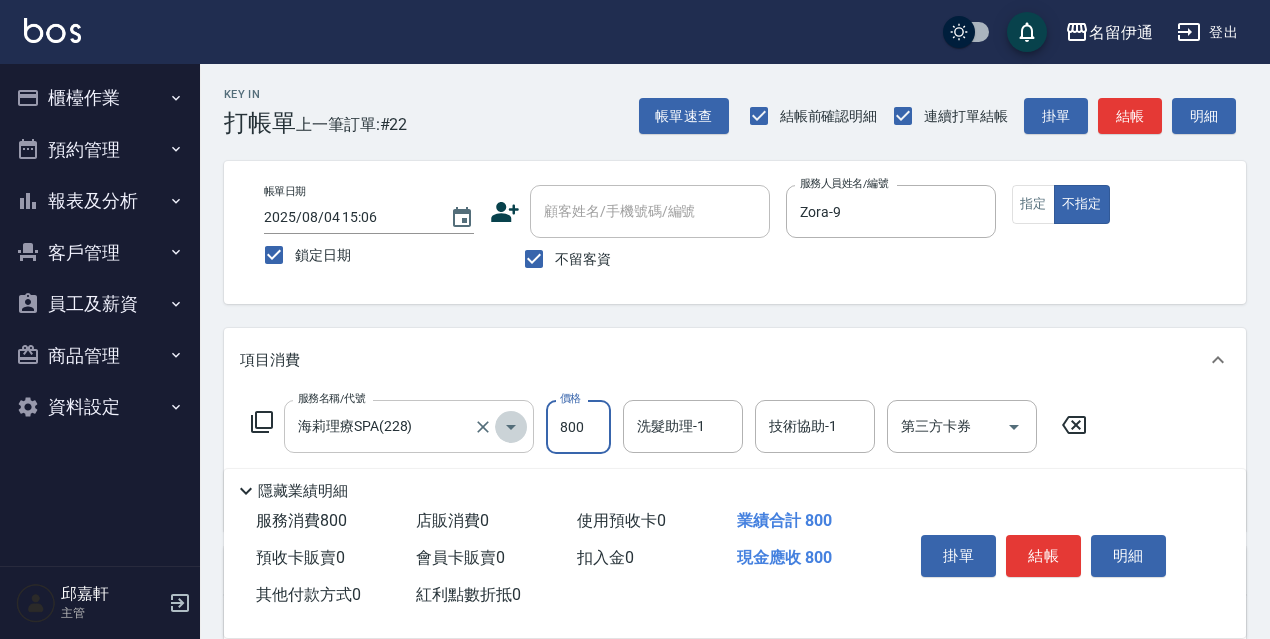 click 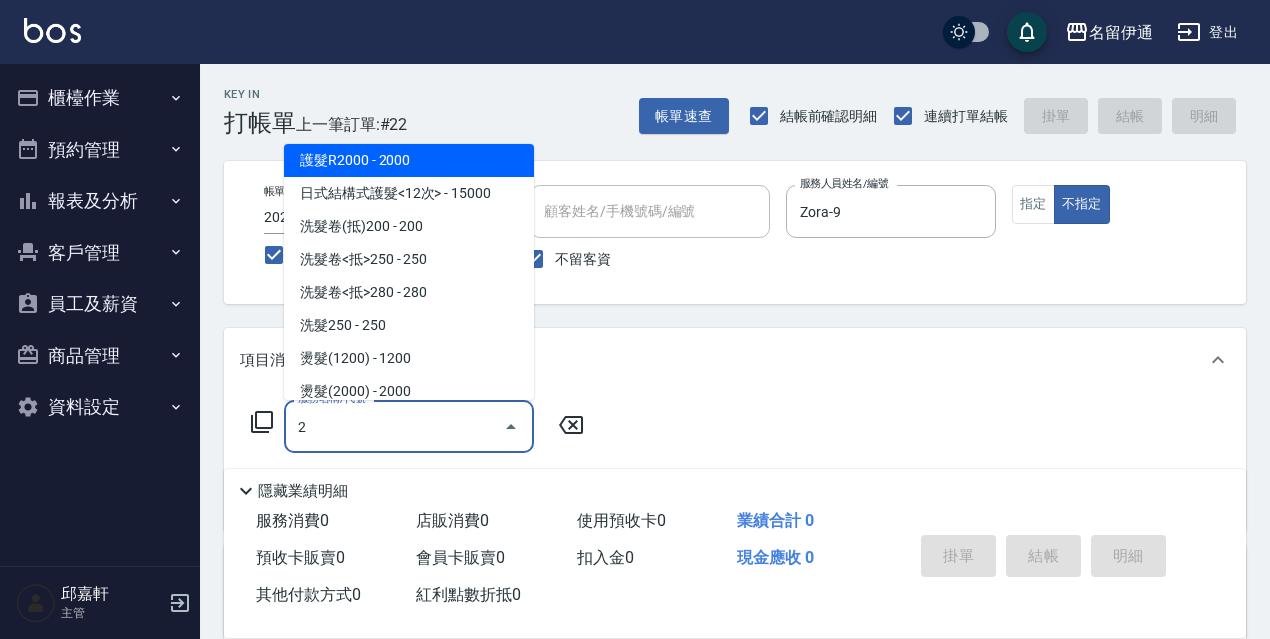 scroll, scrollTop: 0, scrollLeft: 0, axis: both 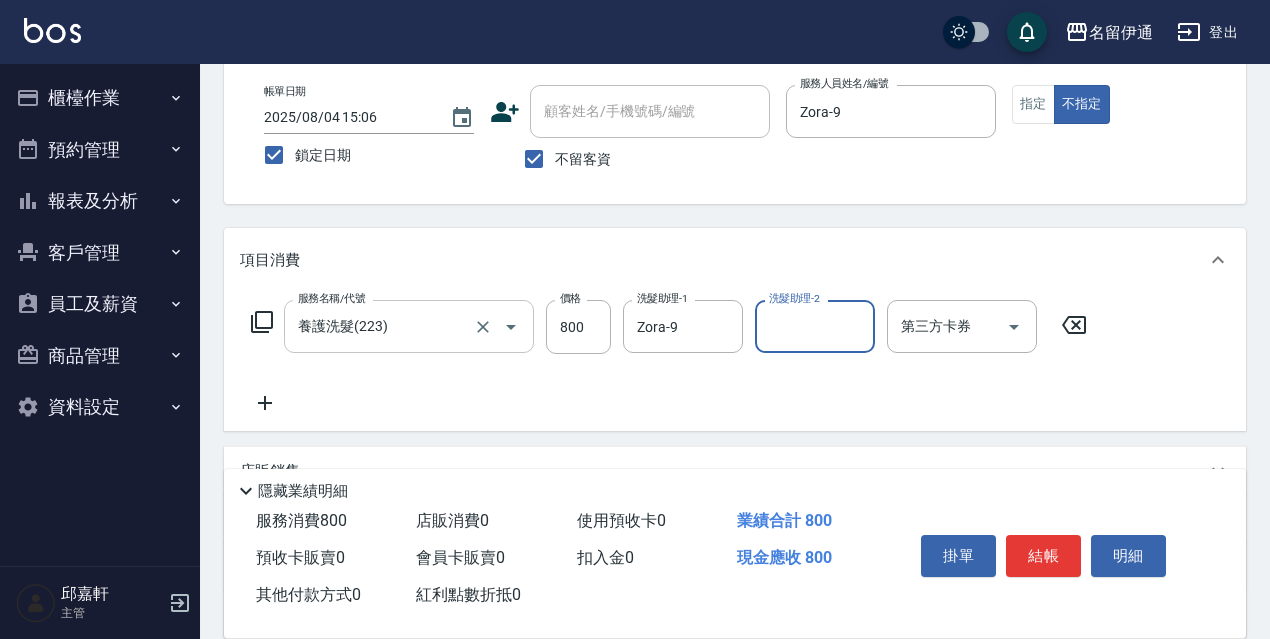 click 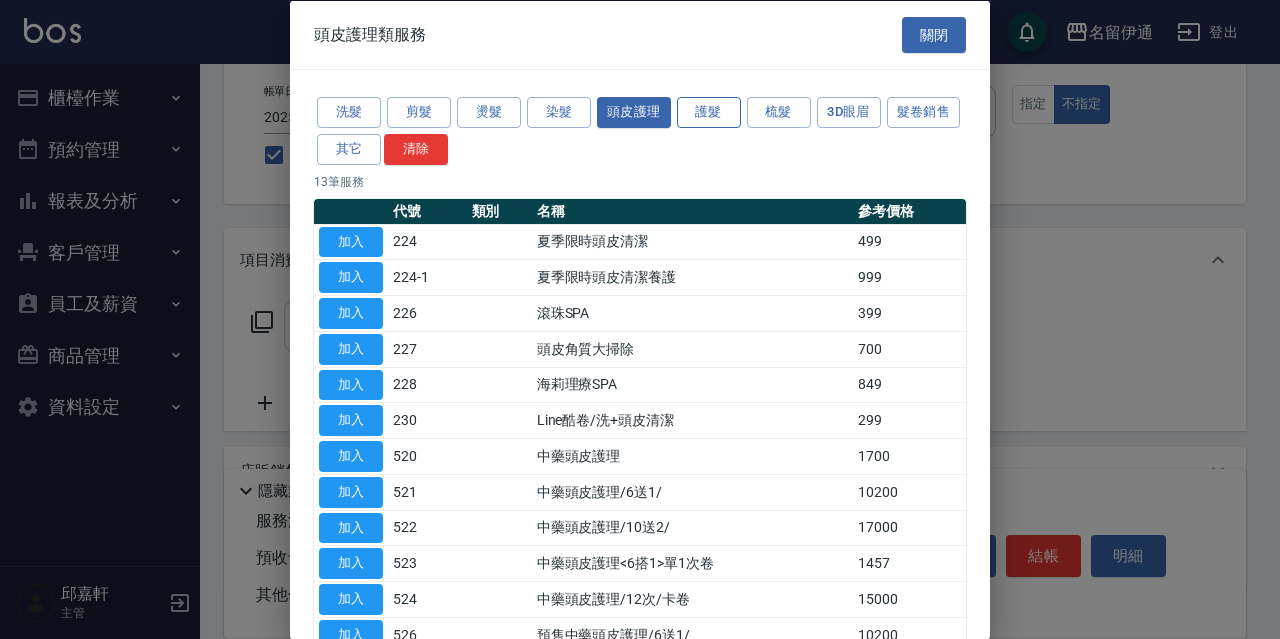 click on "護髮" at bounding box center [709, 112] 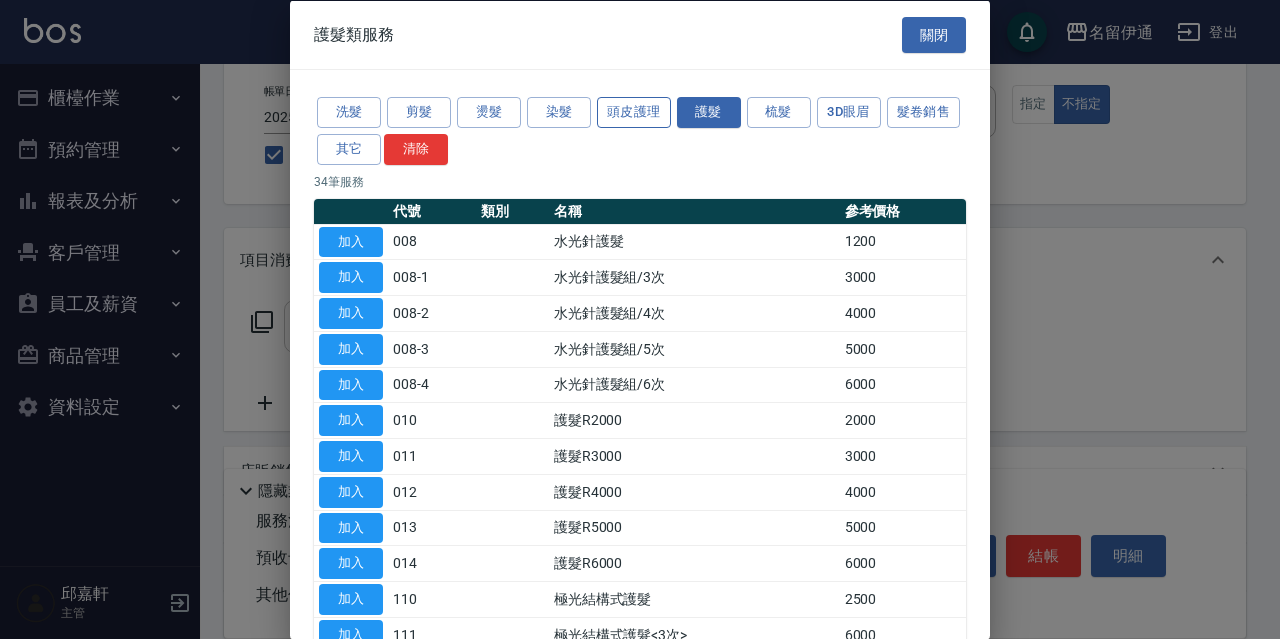 click on "頭皮護理" at bounding box center (634, 112) 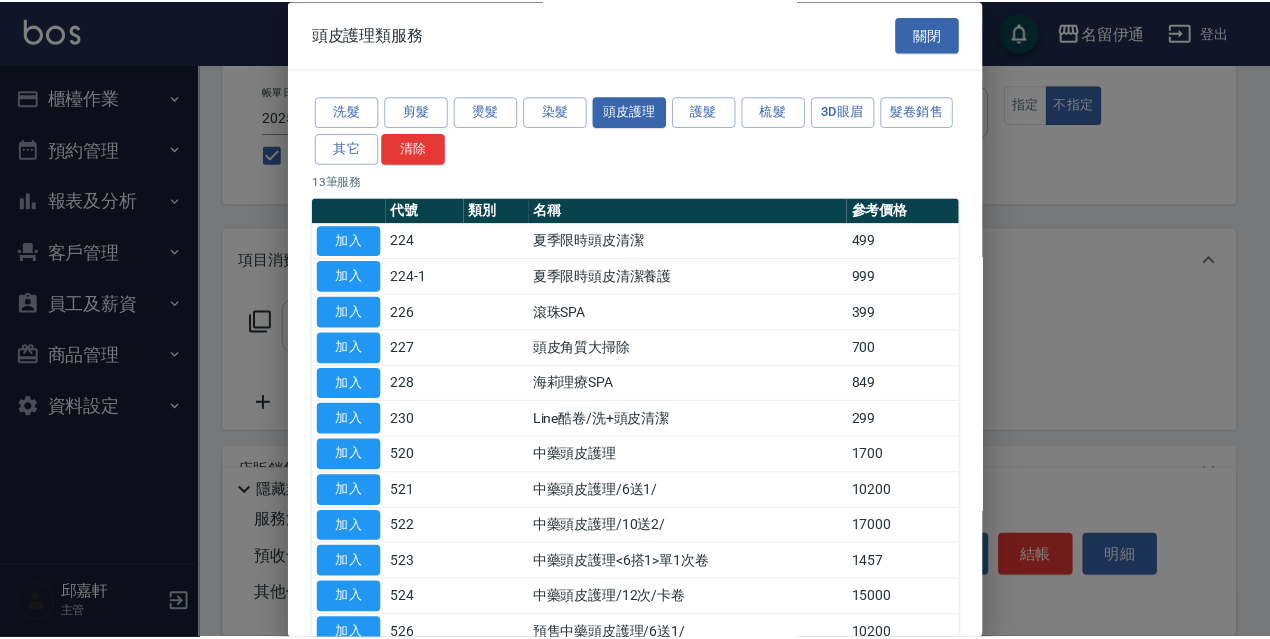 scroll, scrollTop: 159, scrollLeft: 0, axis: vertical 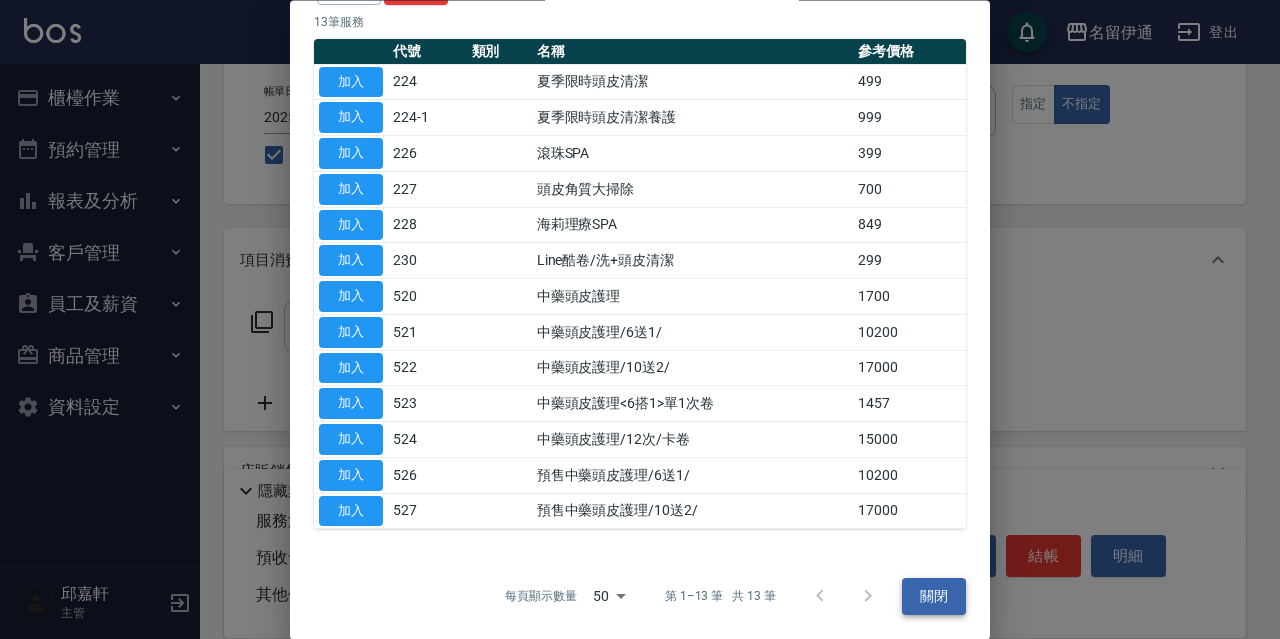 click on "關閉" at bounding box center (934, 597) 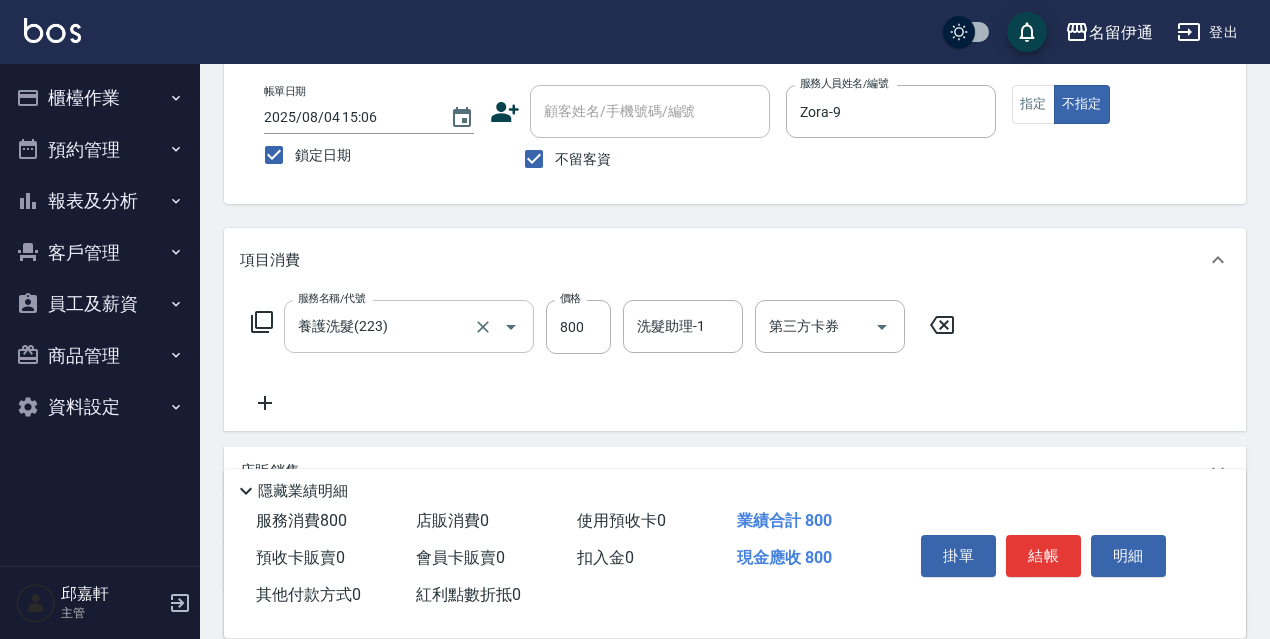 scroll, scrollTop: 292, scrollLeft: 0, axis: vertical 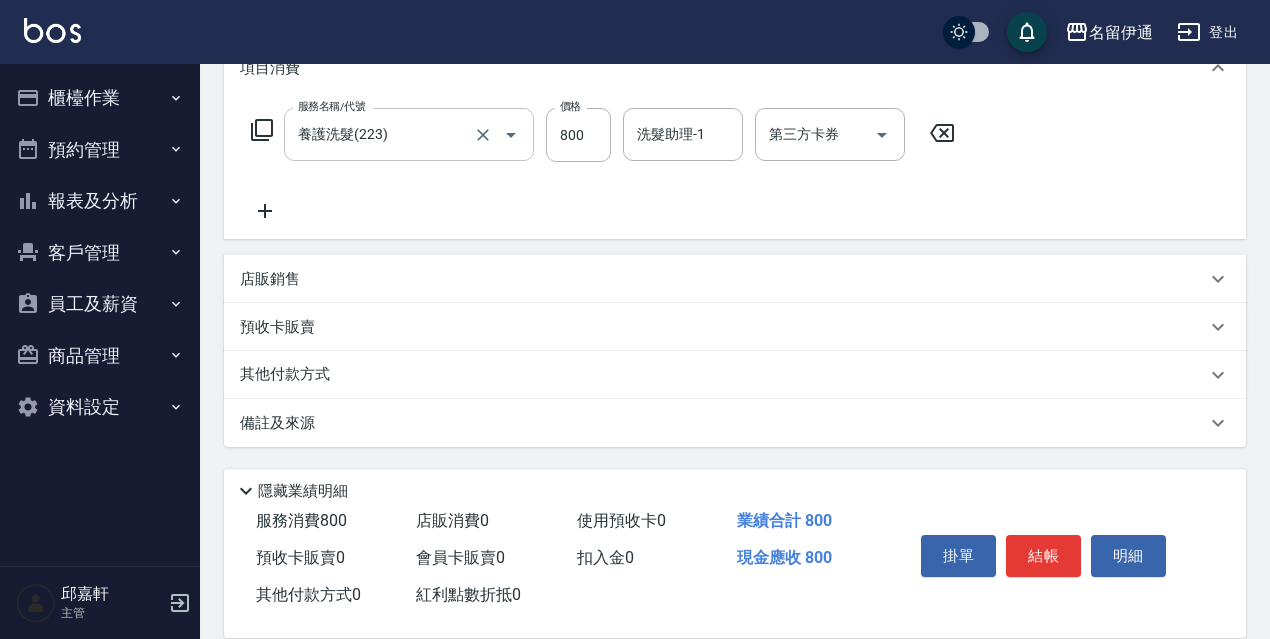 click on "店販銷售" at bounding box center (723, 279) 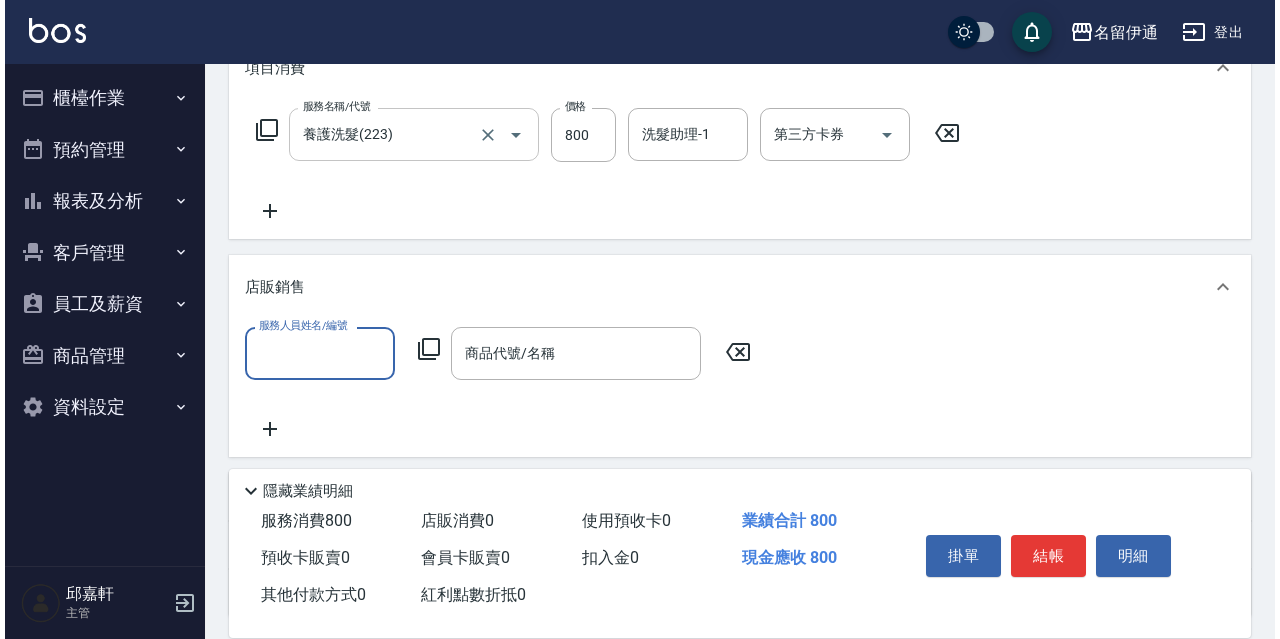 scroll, scrollTop: 0, scrollLeft: 0, axis: both 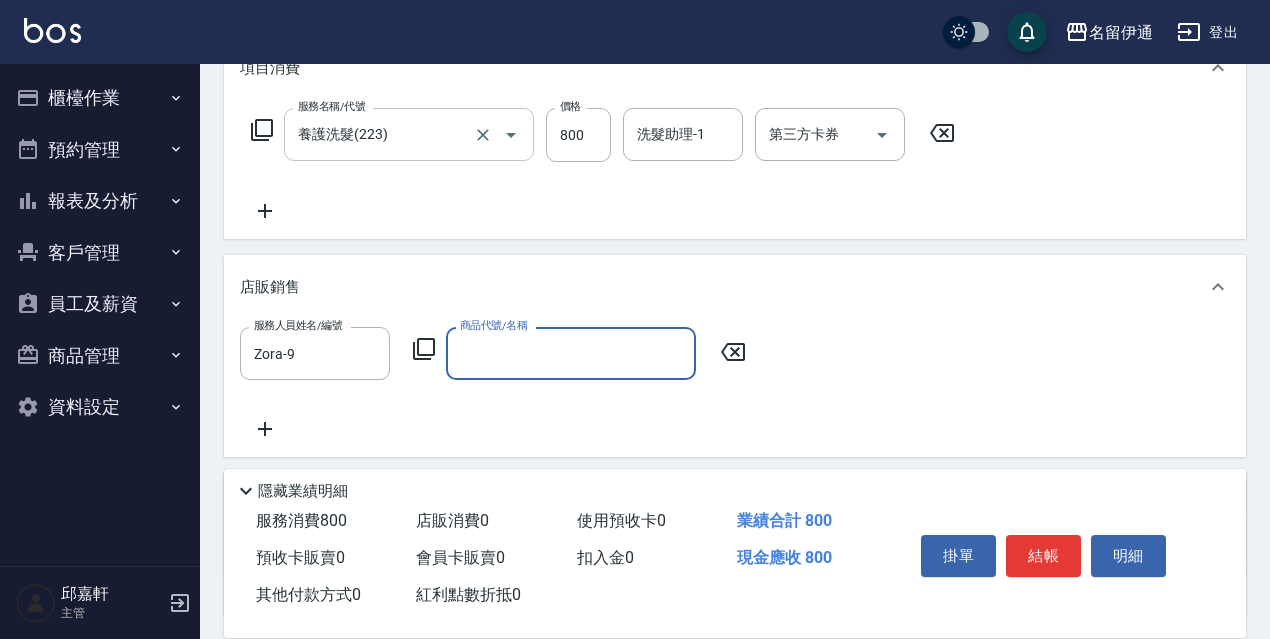 drag, startPoint x: 420, startPoint y: 328, endPoint x: 422, endPoint y: 339, distance: 11.18034 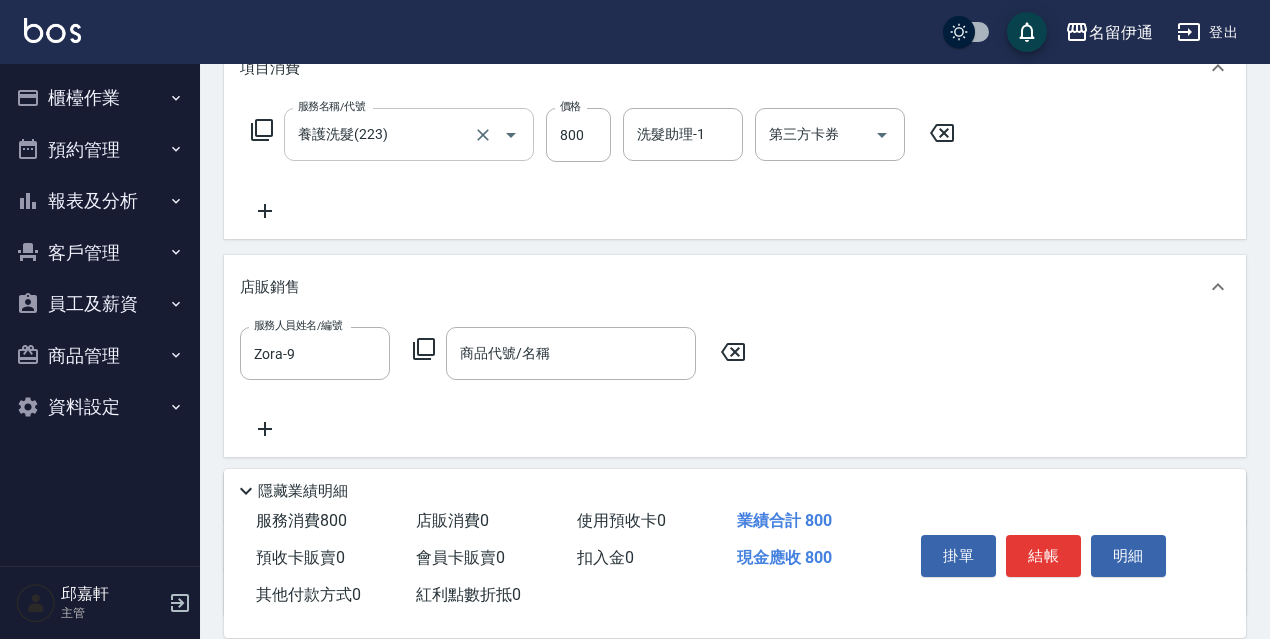click 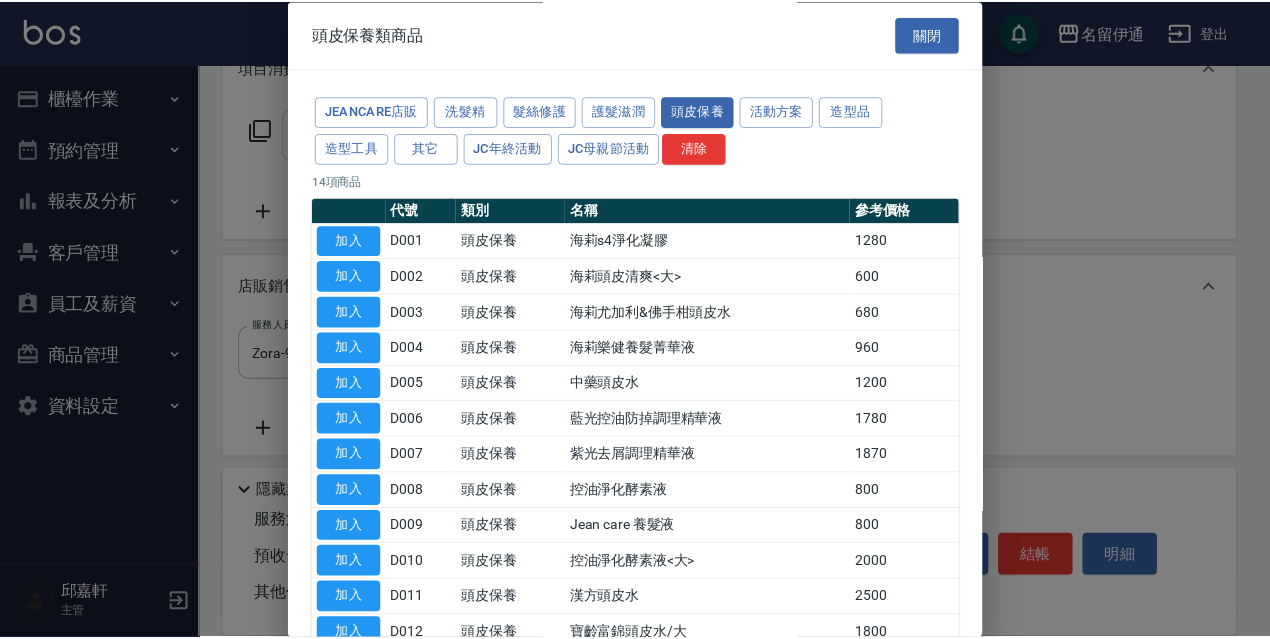 scroll, scrollTop: 195, scrollLeft: 0, axis: vertical 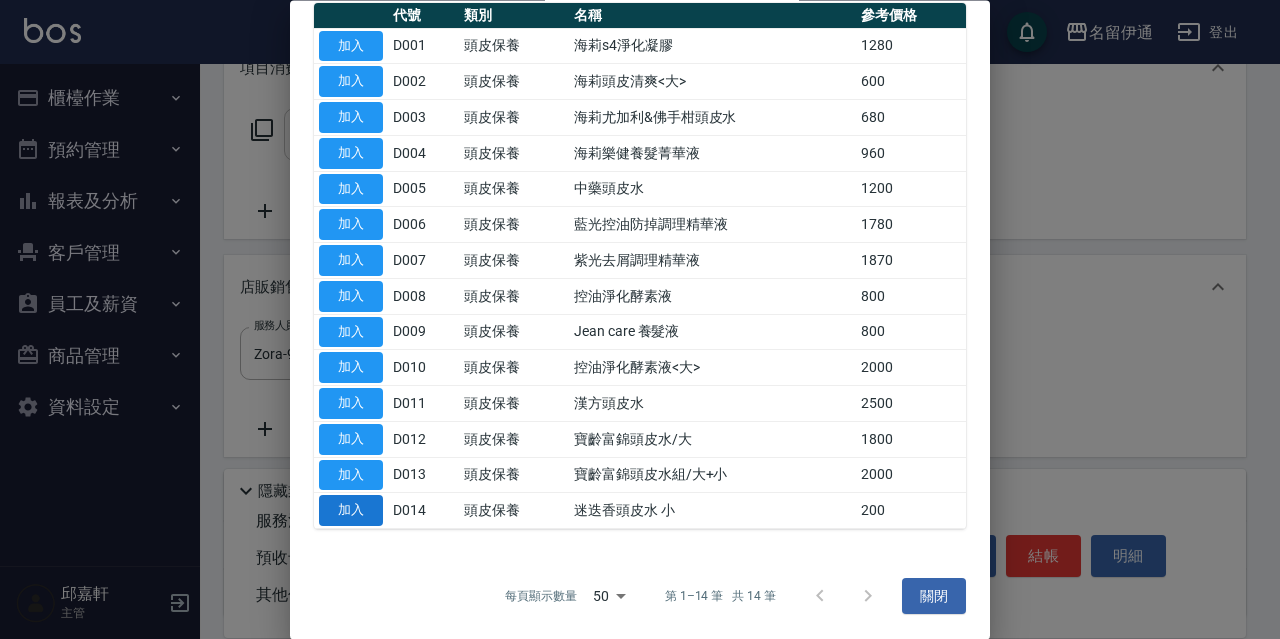 click on "加入" at bounding box center [351, 511] 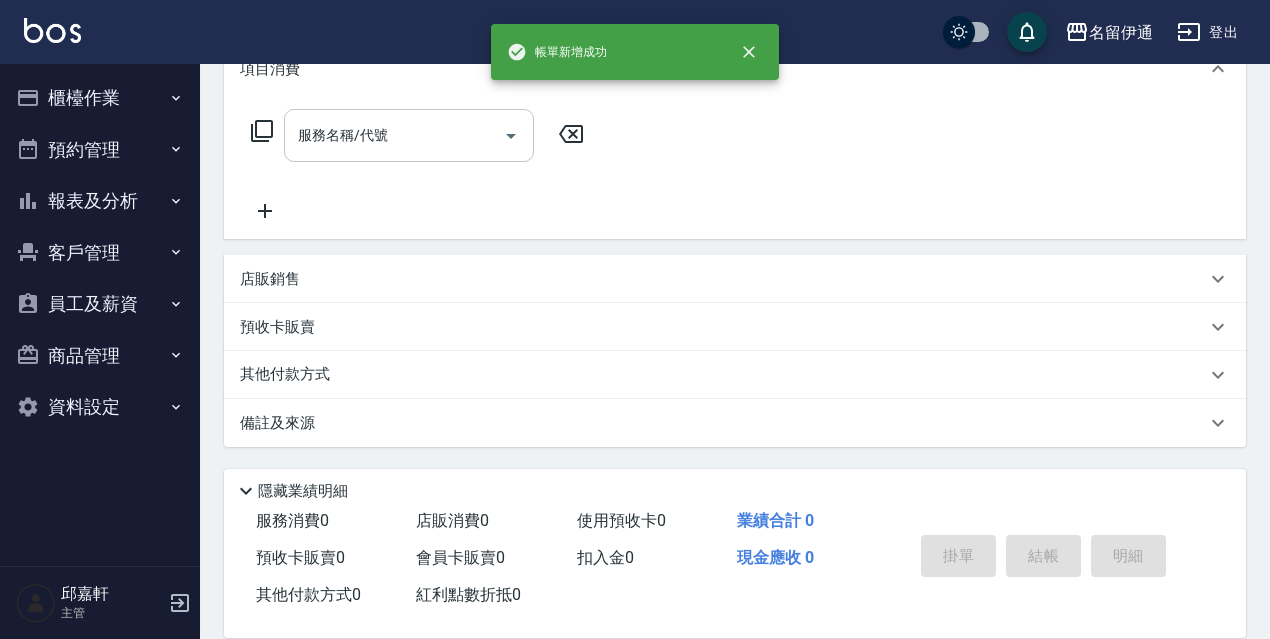 scroll, scrollTop: 0, scrollLeft: 0, axis: both 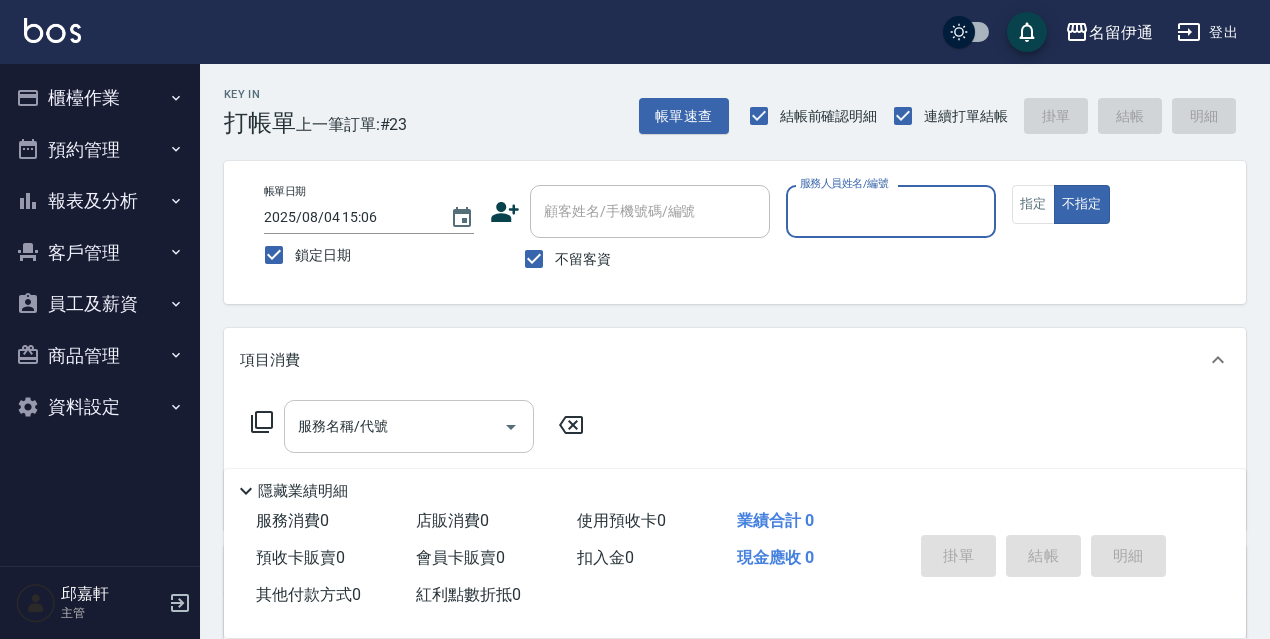 click on "櫃檯作業" at bounding box center [100, 98] 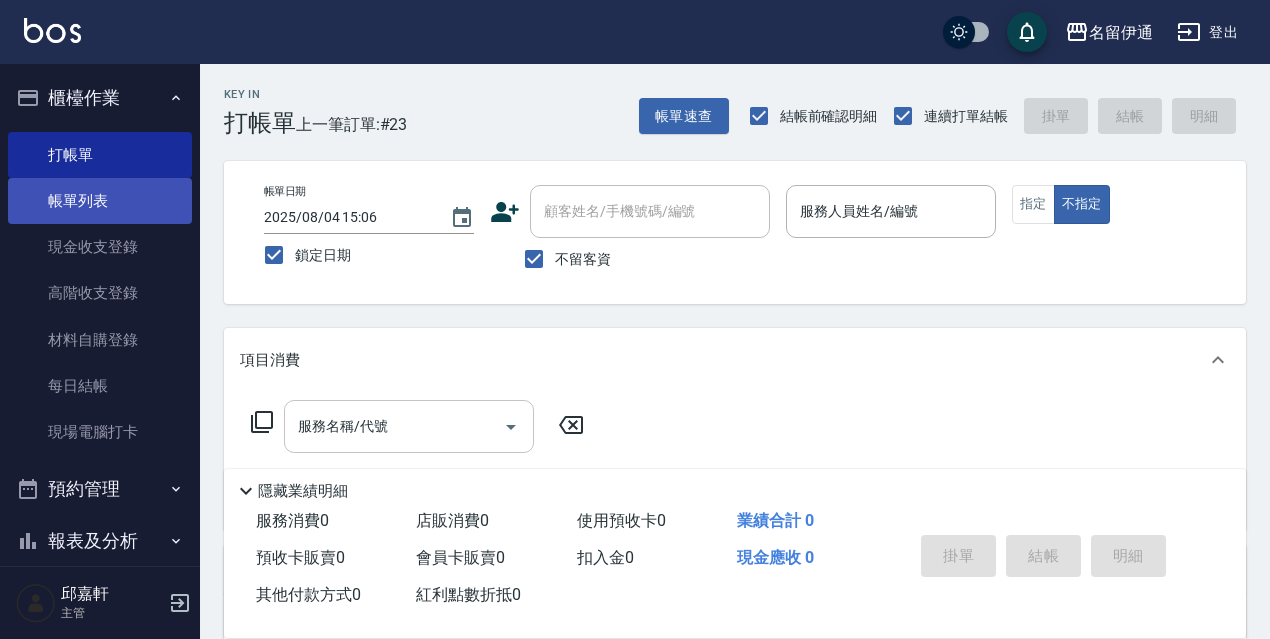 click on "帳單列表" at bounding box center (100, 201) 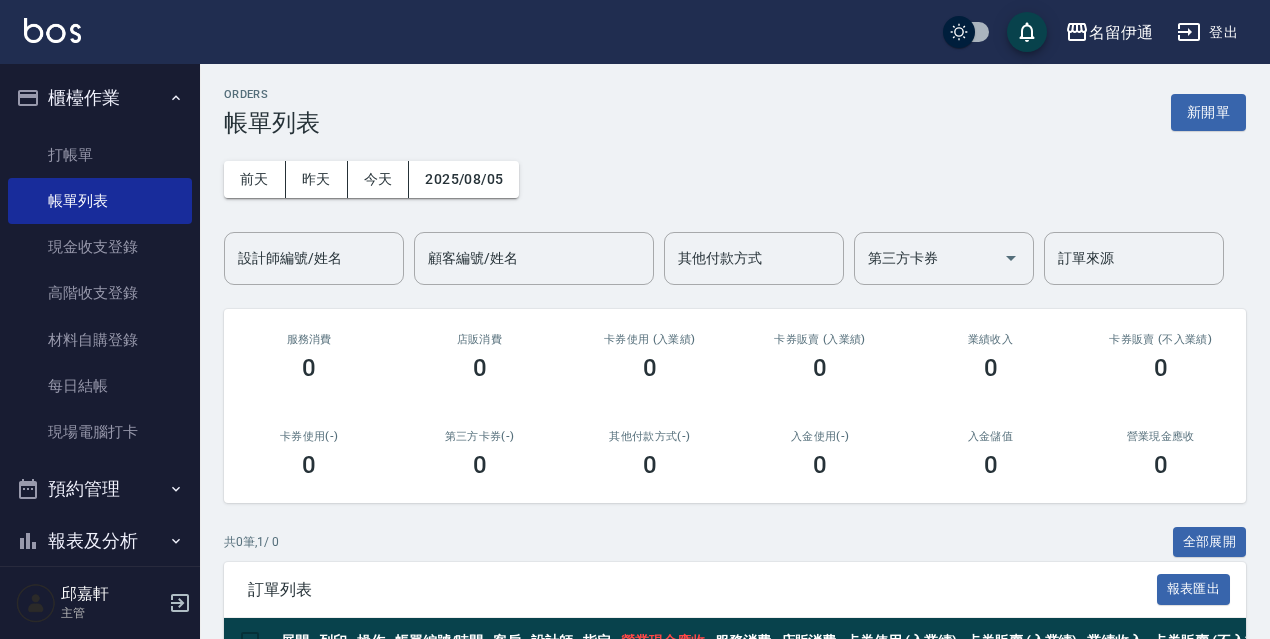 scroll, scrollTop: 100, scrollLeft: 0, axis: vertical 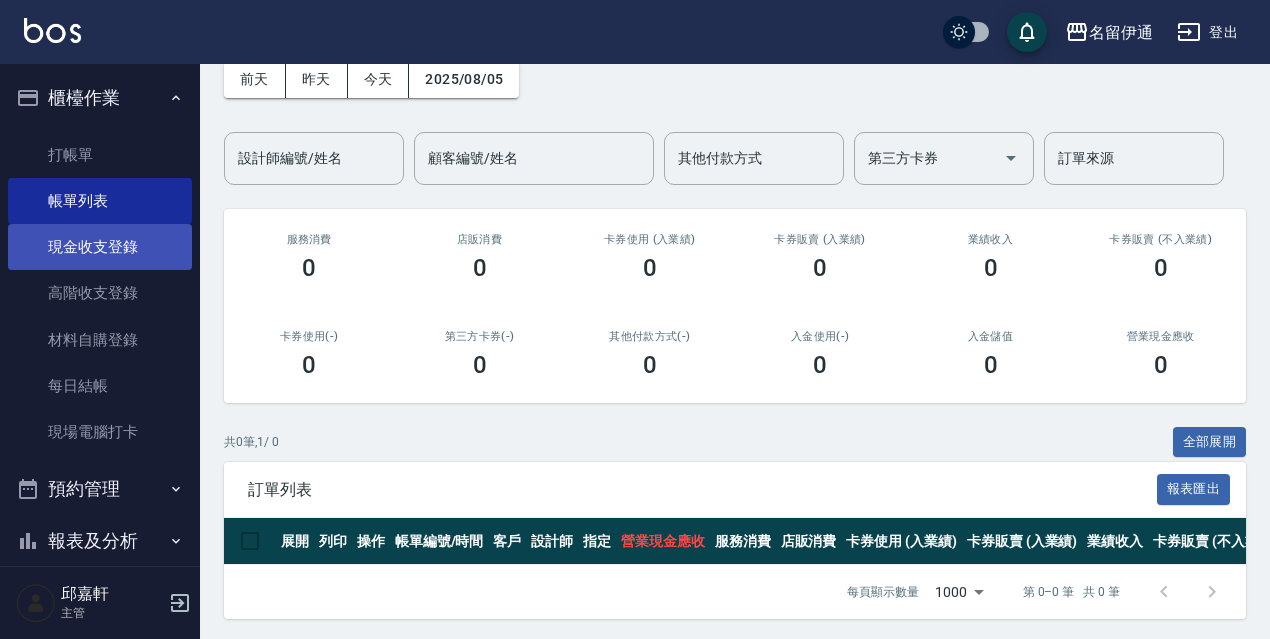 click on "現金收支登錄" at bounding box center [100, 247] 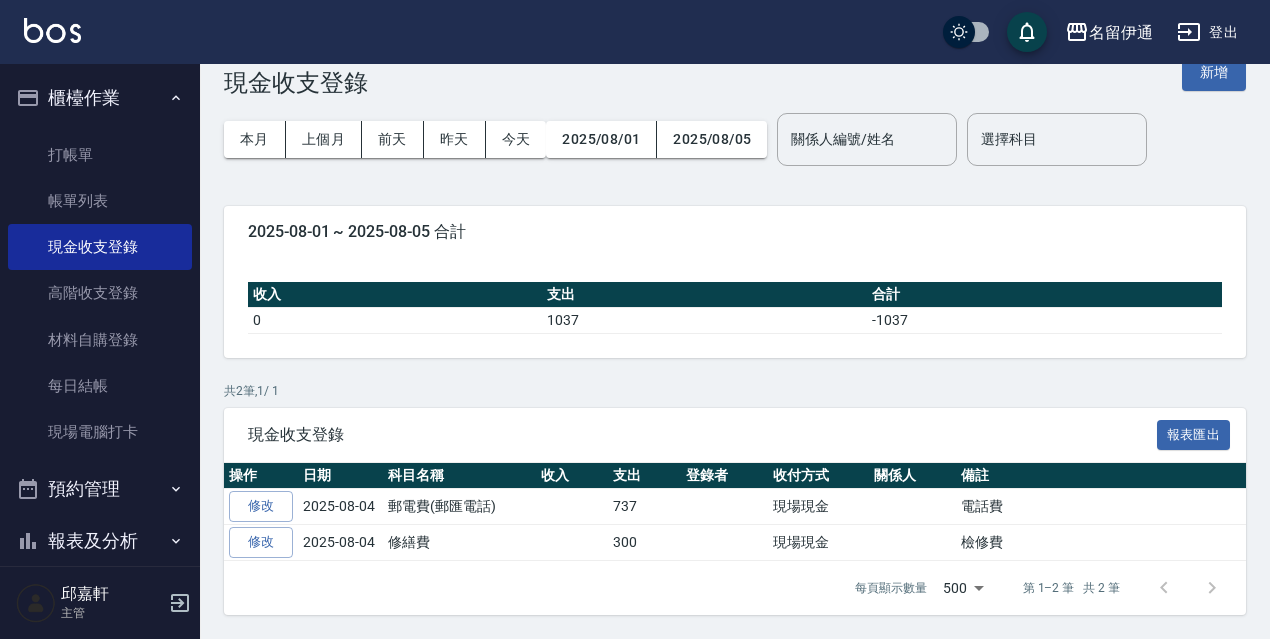 scroll, scrollTop: 0, scrollLeft: 0, axis: both 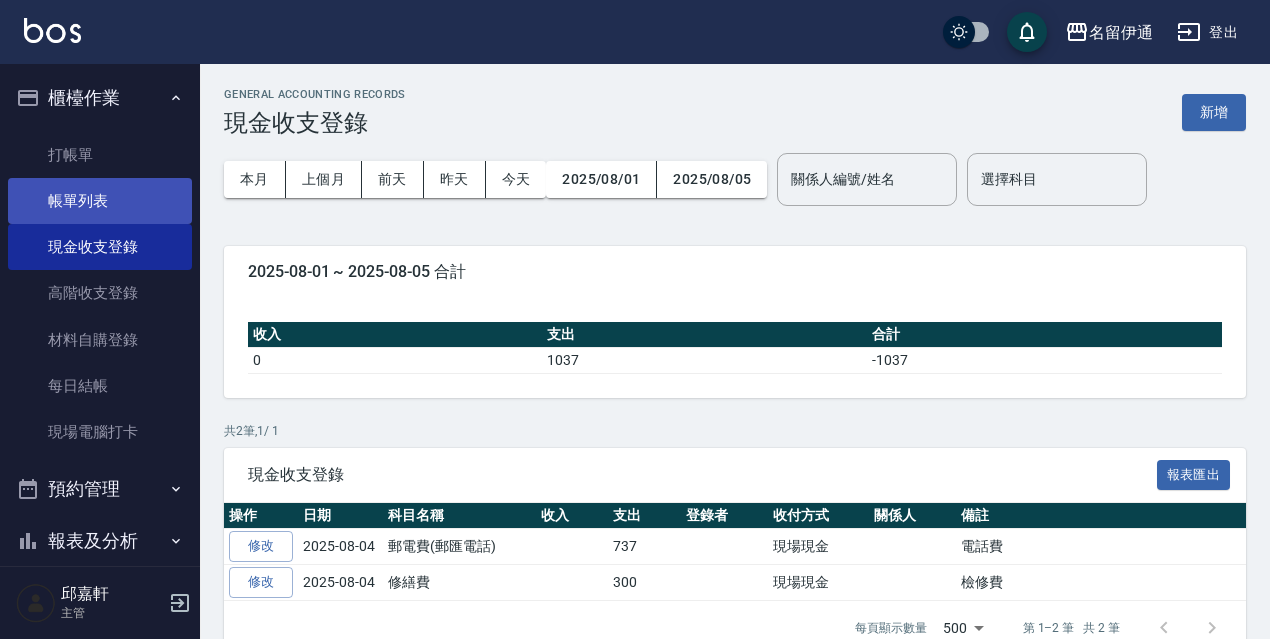 click on "帳單列表" at bounding box center [100, 201] 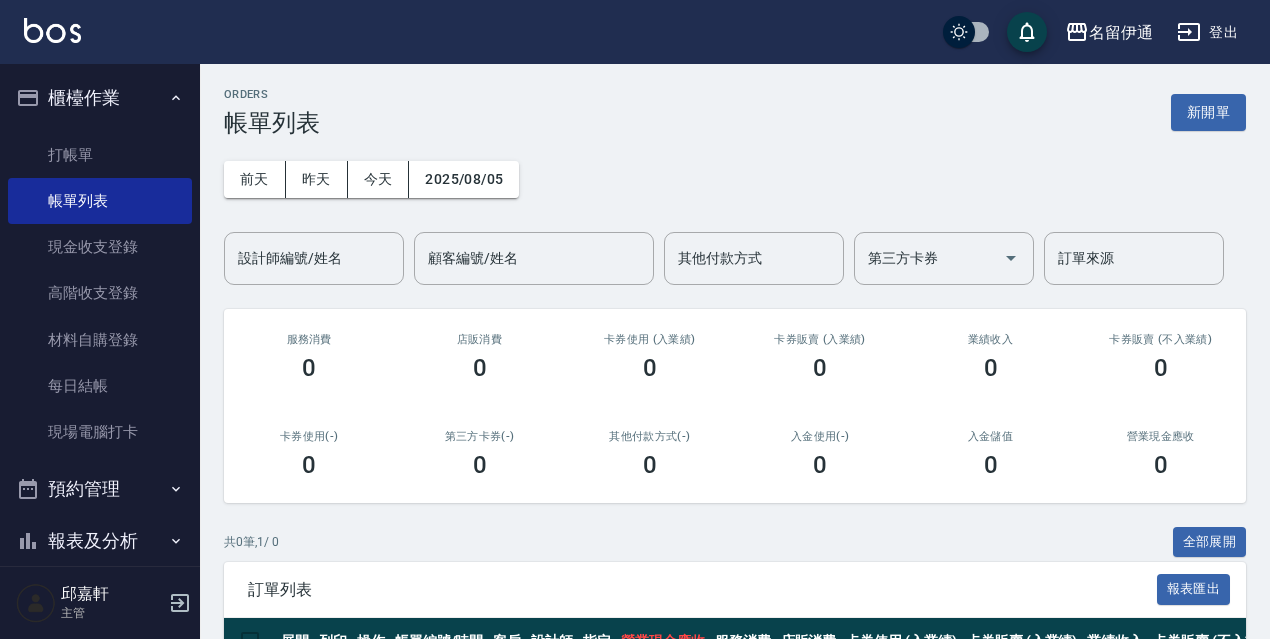 drag, startPoint x: 1279, startPoint y: 2, endPoint x: 804, endPoint y: 132, distance: 492.46826 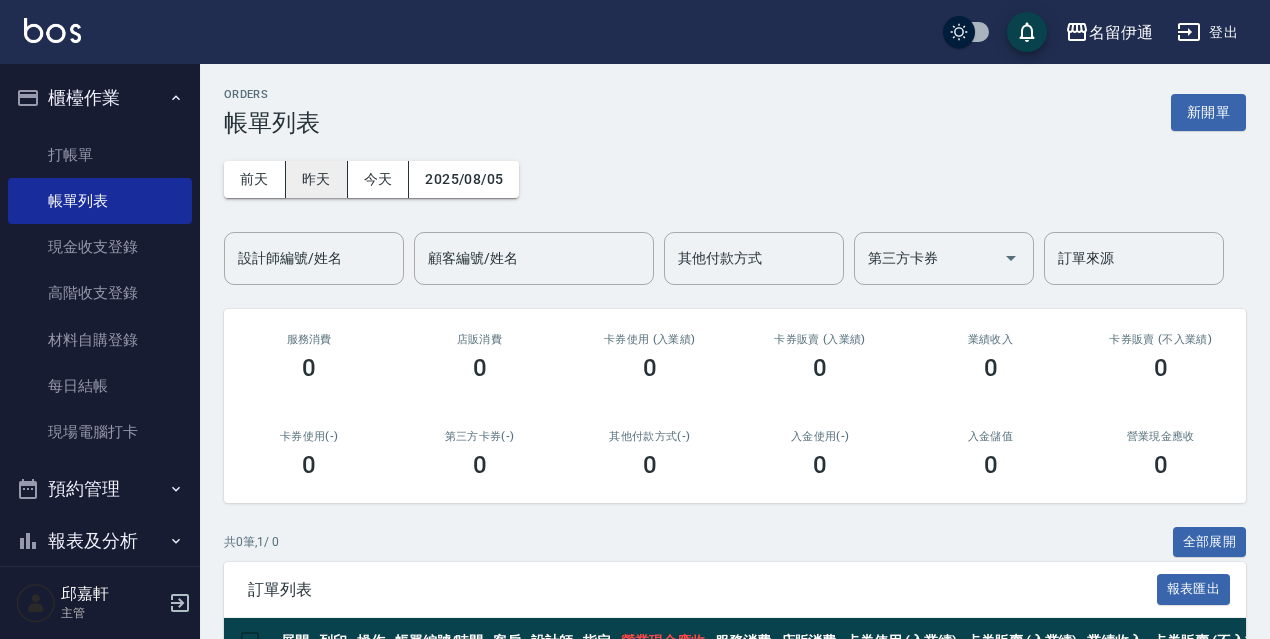 click on "昨天" at bounding box center (317, 179) 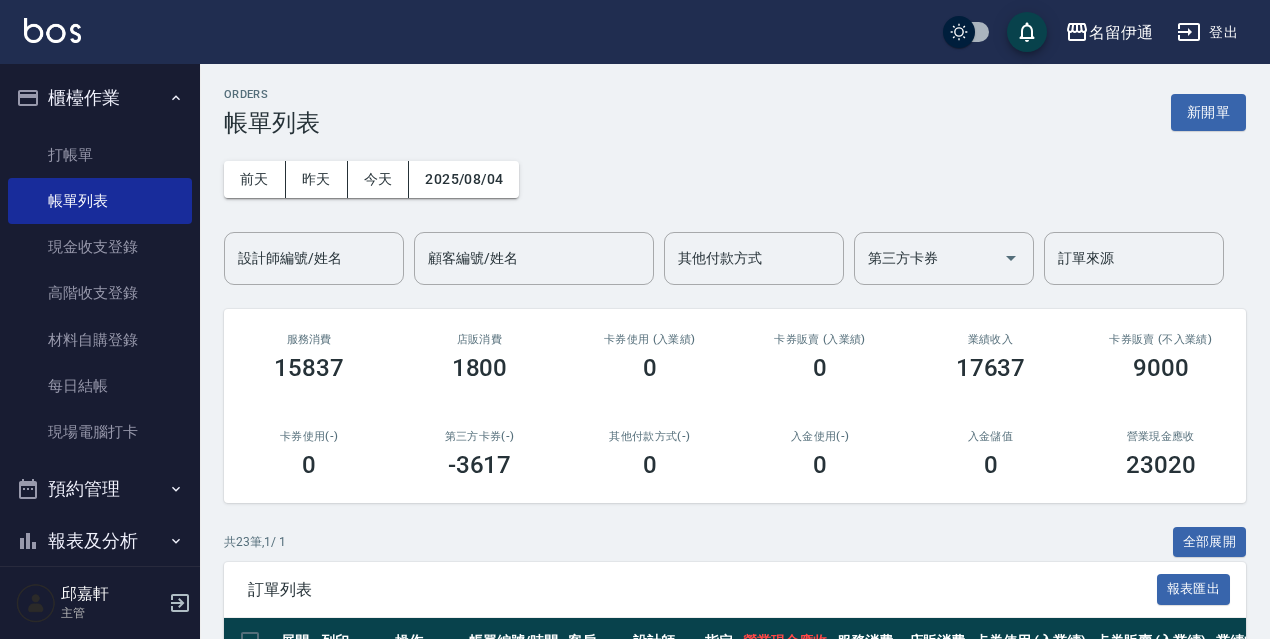 scroll, scrollTop: 100, scrollLeft: 0, axis: vertical 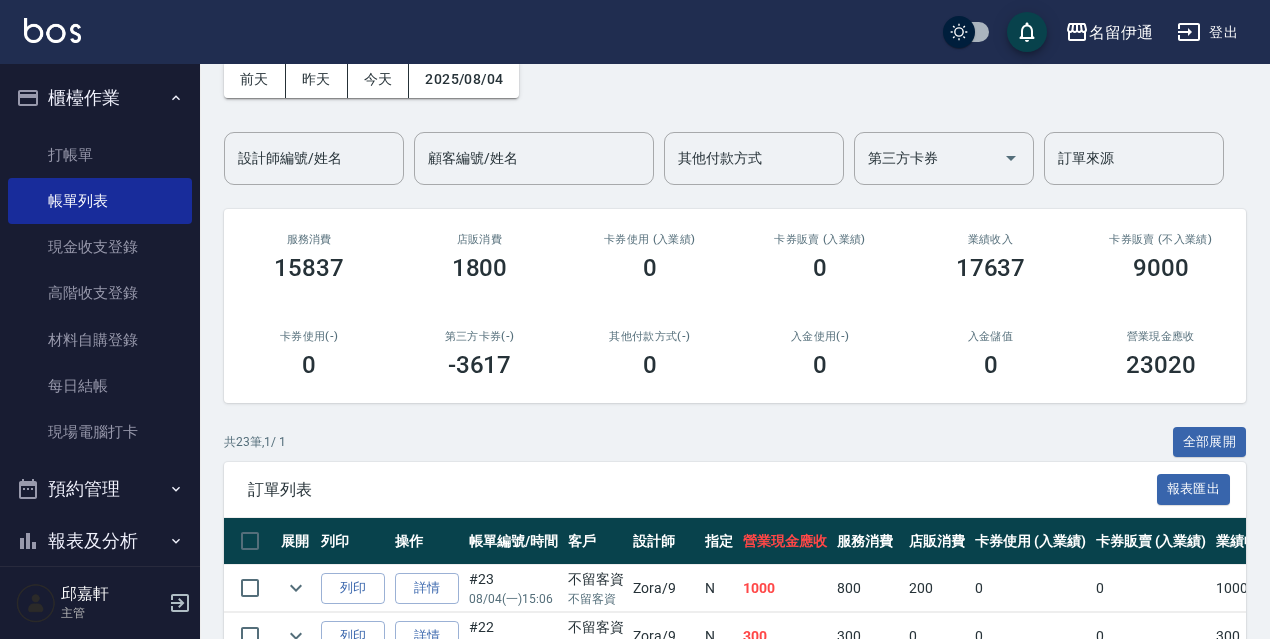 click on "ORDERS 帳單列表 新開單 前天 昨天 今天 2025/08/04 設計師編號/姓名 設計師編號/姓名 顧客編號/姓名 顧客編號/姓名 其他付款方式 其他付款方式 第三方卡券 第三方卡券 訂單來源 訂單來源 服務消費 15837 店販消費 1800 卡券使用 (入業績) 0 卡券販賣 (入業績) 0 業績收入 17637 卡券販賣 (不入業績) 9000 卡券使用(-) 0 第三方卡券(-) -3617 其他付款方式(-) 0 入金使用(-) 0 入金儲值 0 營業現金應收 23020 共  23  筆,  1  /   1 全部展開 訂單列表 報表匯出 展開 列印 操作 帳單編號/時間 客戶 設計師 指定 營業現金應收 服務消費 店販消費 卡券使用 (入業績) 卡券販賣 (入業績) 業績收入 卡券販賣 (不入業績) 卡券使用(-) 第三方卡券(-) 其他付款方式(-) 入金使用(-) 備註 訂單來源 列印 詳情 #23 08/04 (一) 15:06 不留客資 不留客資 Zora /9 N 1000 800 200 0 0 1000 0 0 0 0 0 列印 詳情 #22 08/04 (一) 15:06 不留客資 /9" at bounding box center [735, 855] 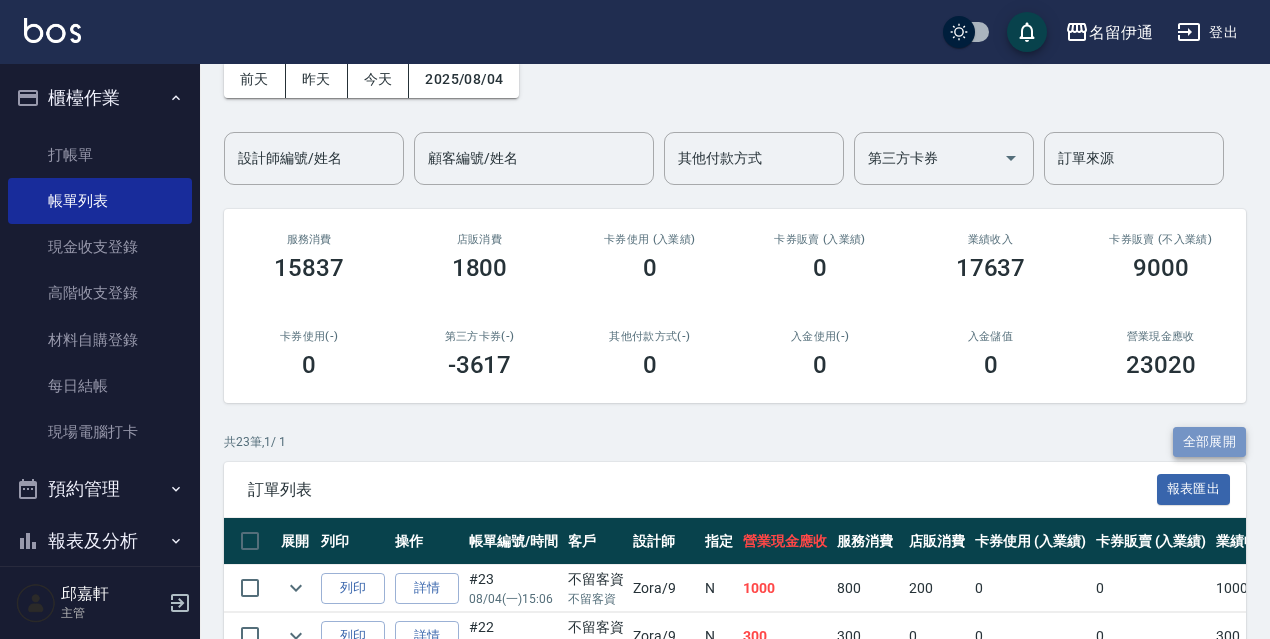 click on "全部展開" at bounding box center (1210, 442) 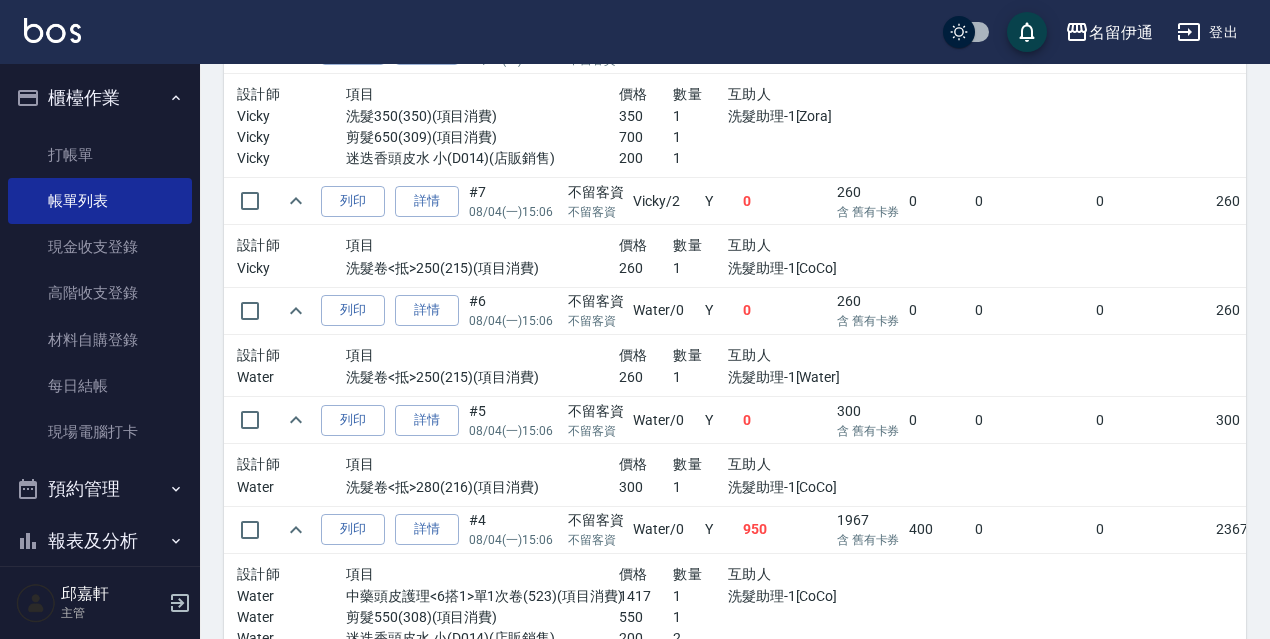 scroll, scrollTop: 3100, scrollLeft: 0, axis: vertical 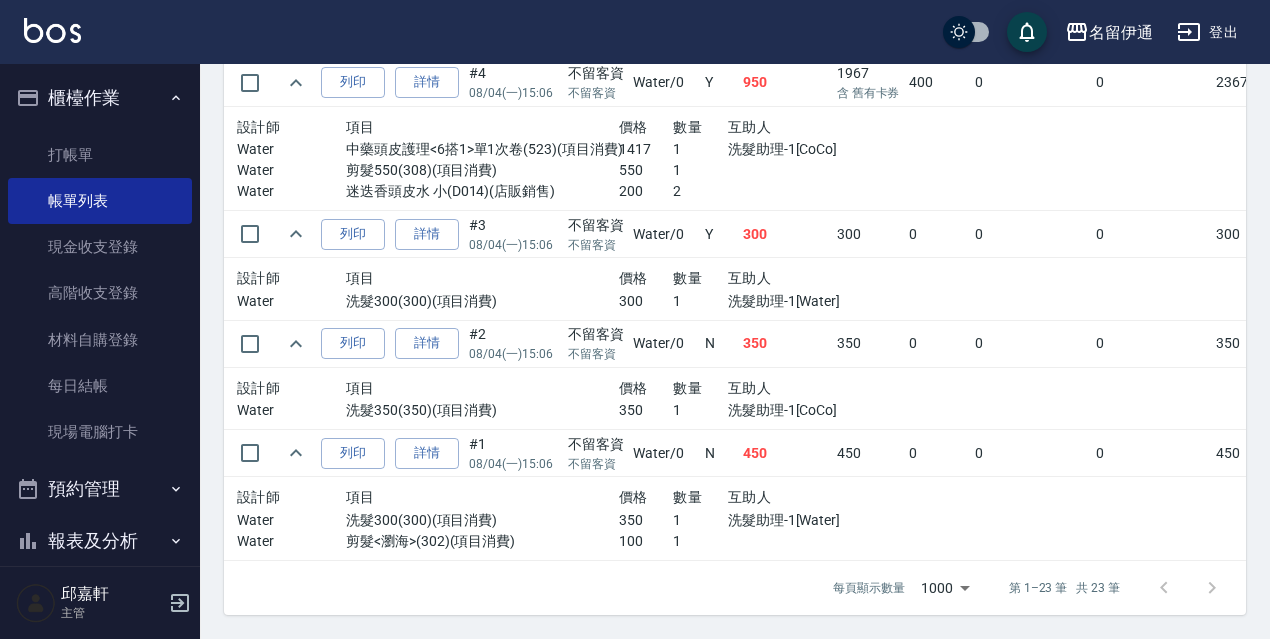 click on "0" at bounding box center (1030, 453) 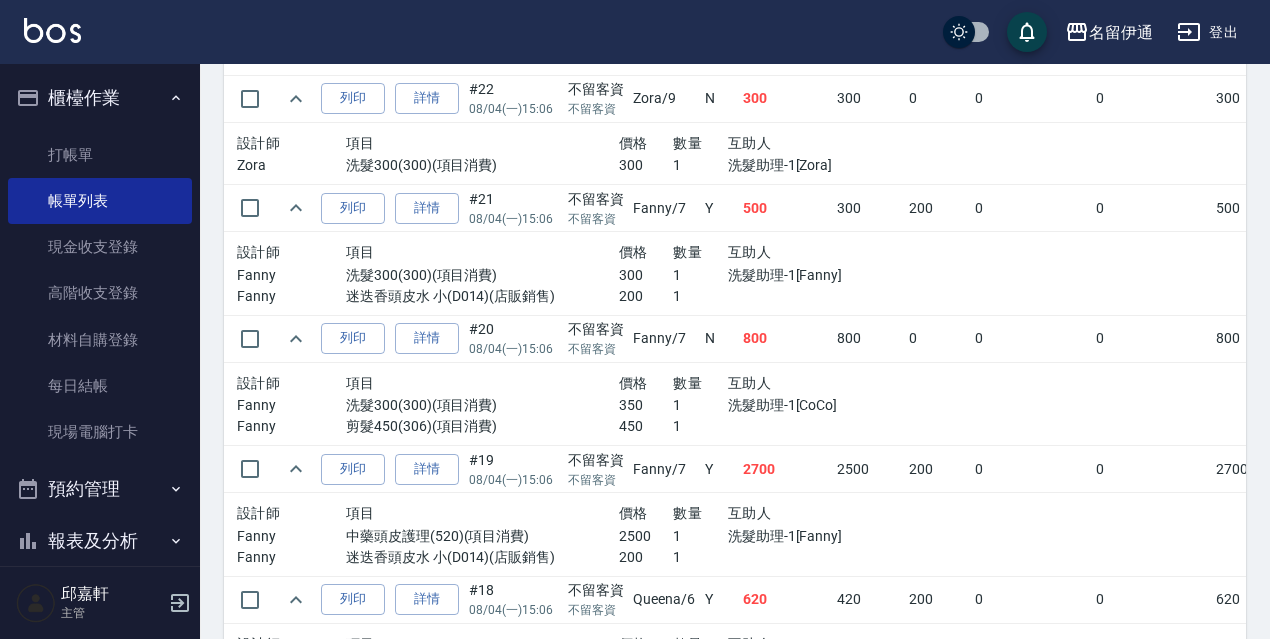 scroll, scrollTop: 620, scrollLeft: 0, axis: vertical 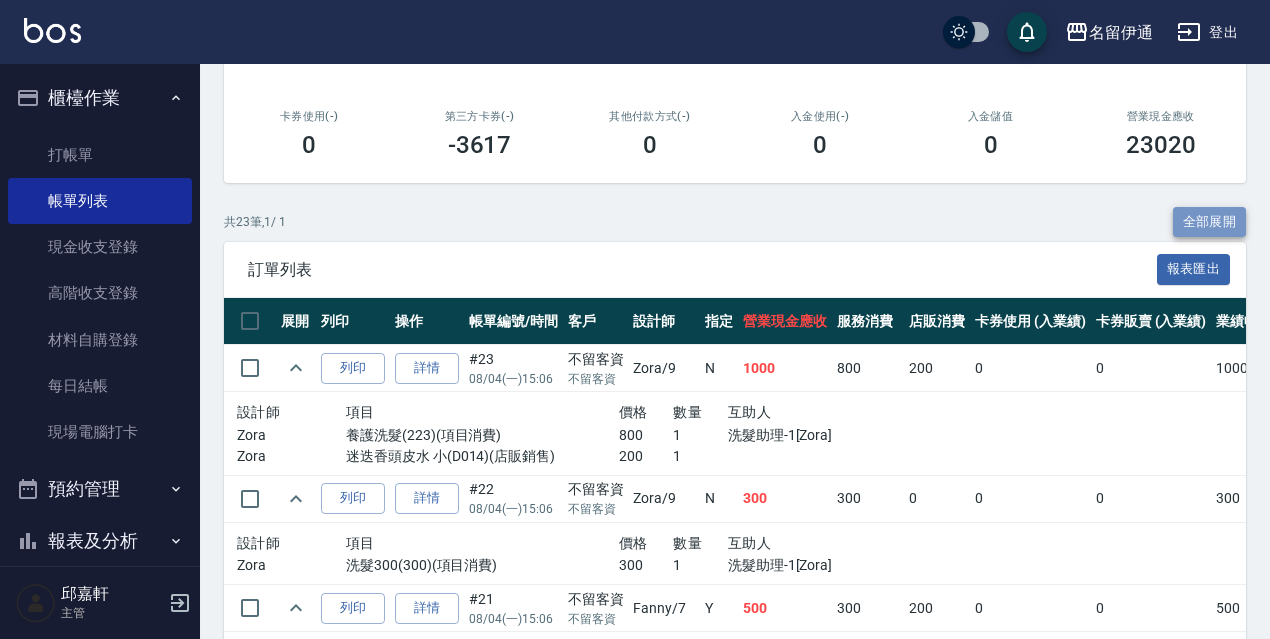 click on "全部展開" at bounding box center (1210, 222) 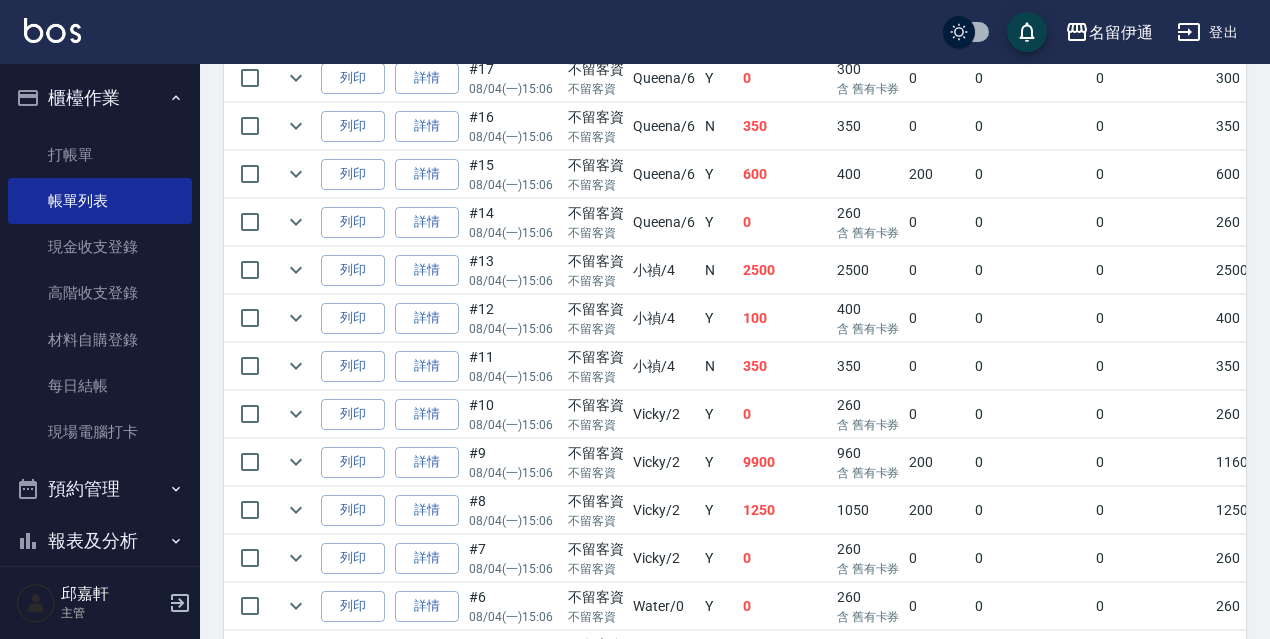 scroll, scrollTop: 1223, scrollLeft: 0, axis: vertical 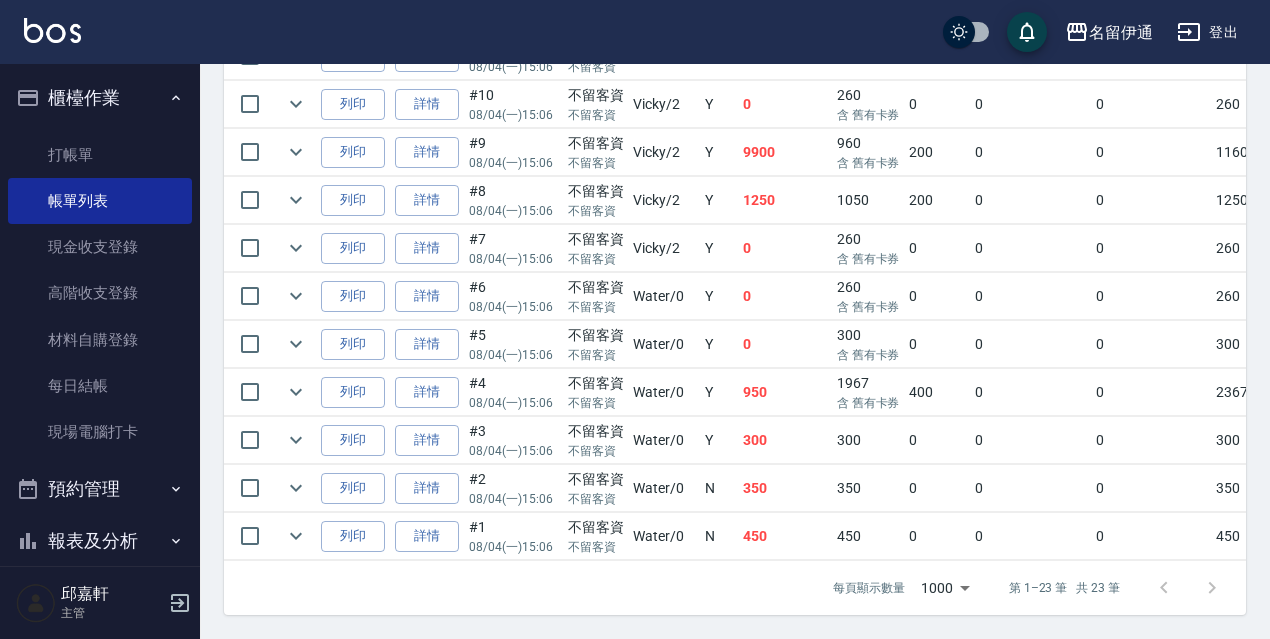 click on "0" at bounding box center [1030, 344] 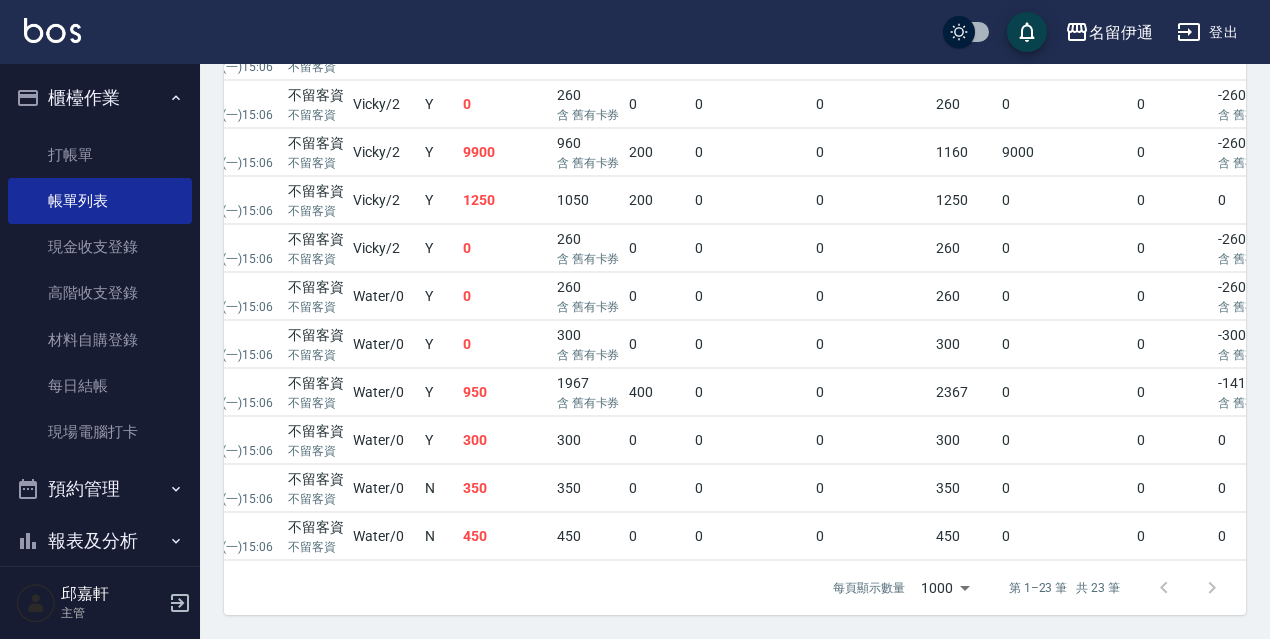 scroll, scrollTop: 0, scrollLeft: 240, axis: horizontal 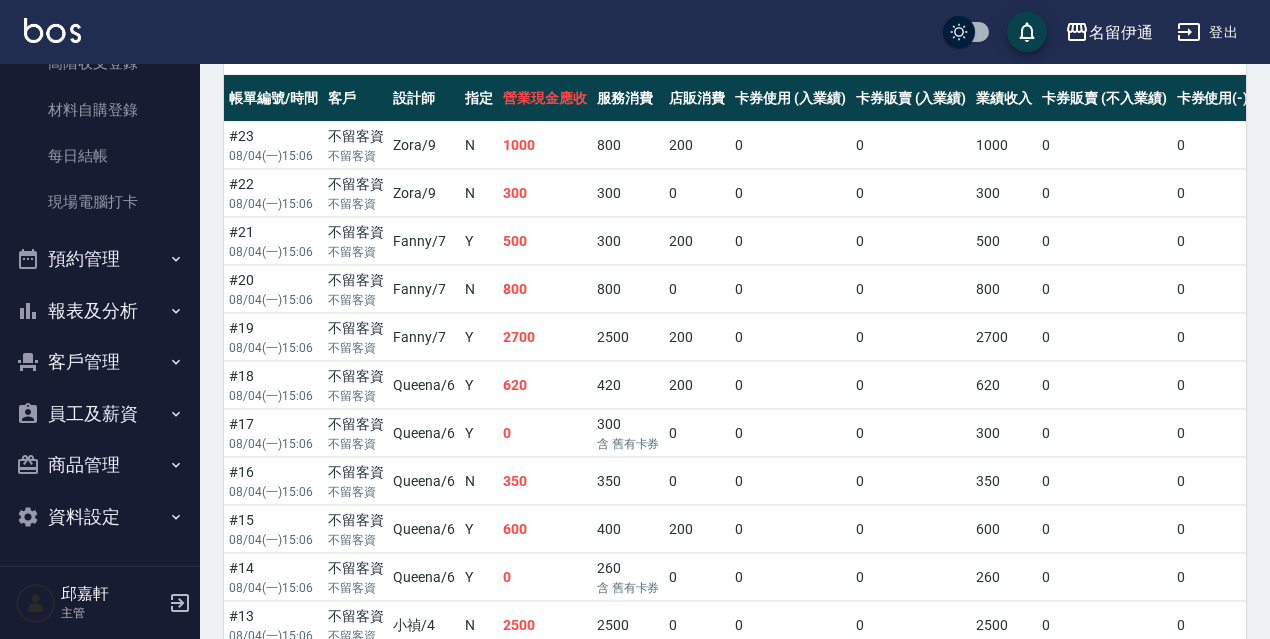 click on "報表及分析" at bounding box center [100, 311] 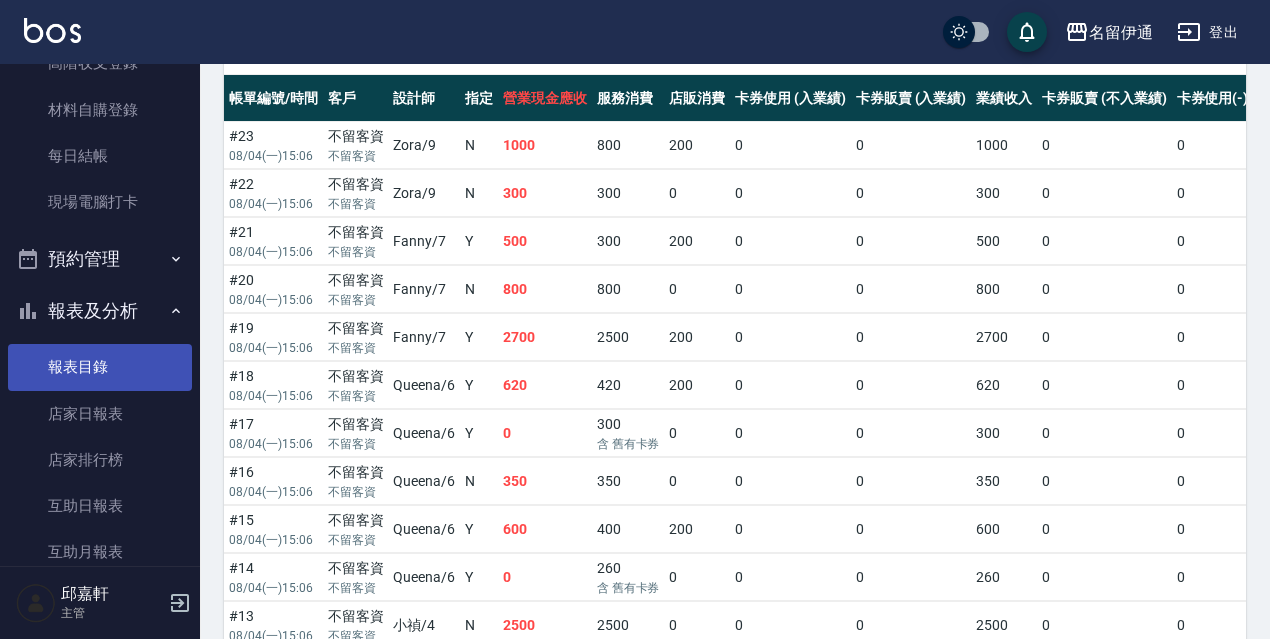 scroll, scrollTop: 330, scrollLeft: 0, axis: vertical 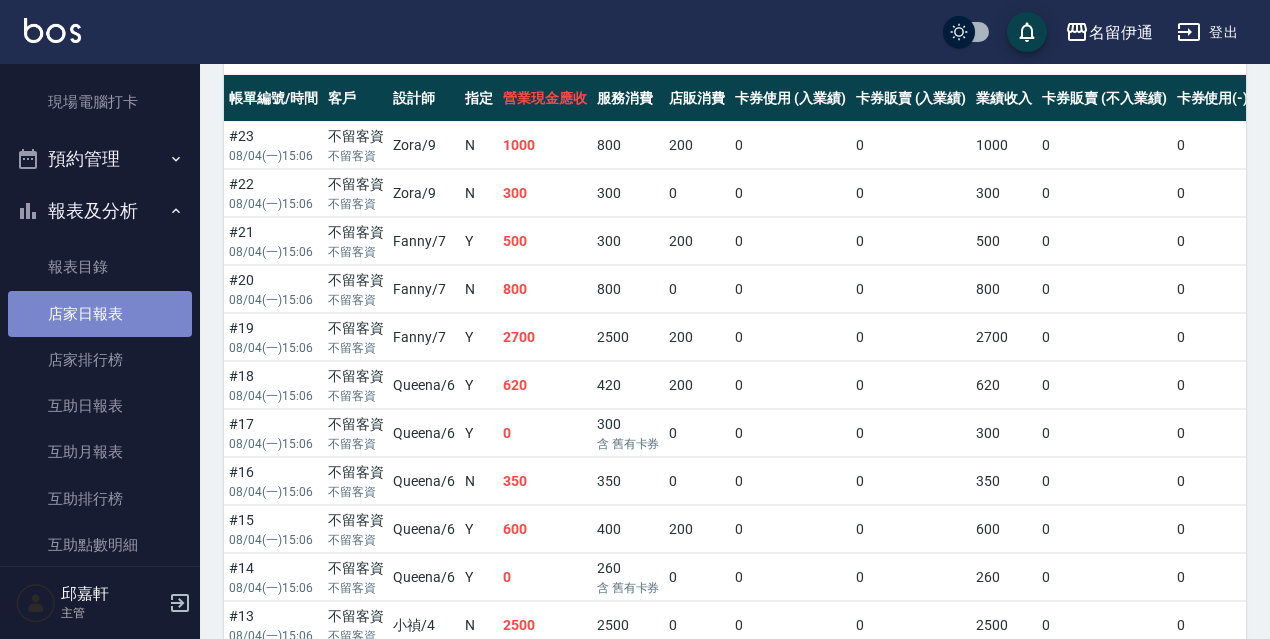 click on "店家日報表" at bounding box center [100, 314] 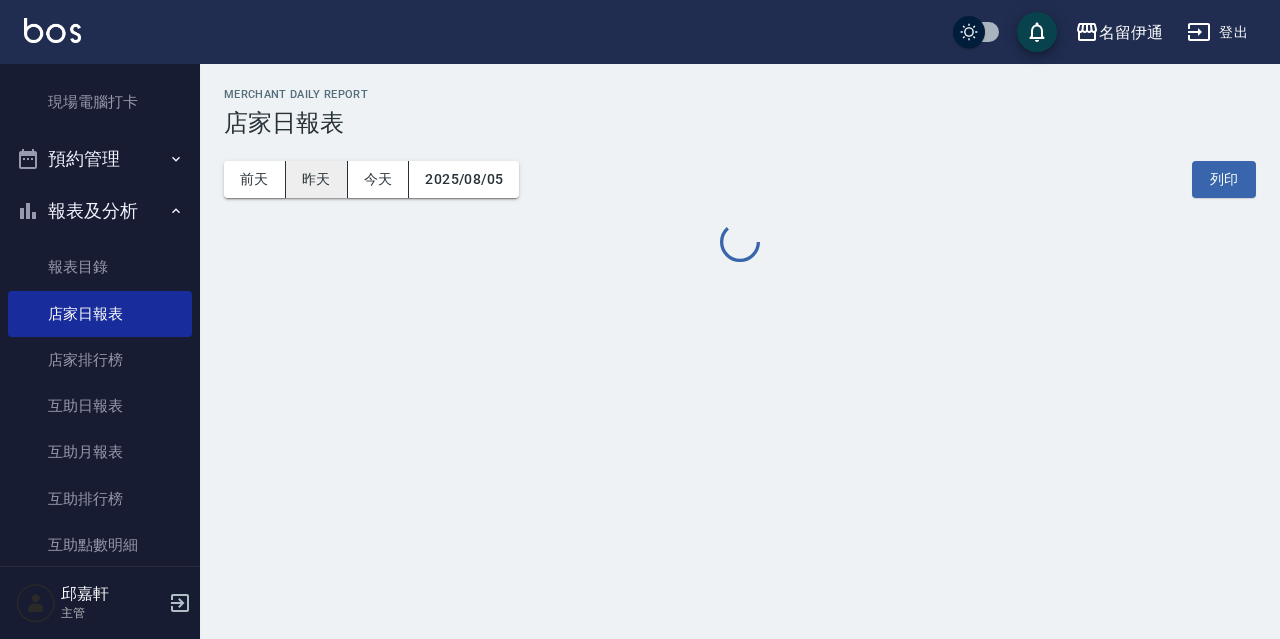 click on "昨天" at bounding box center (317, 179) 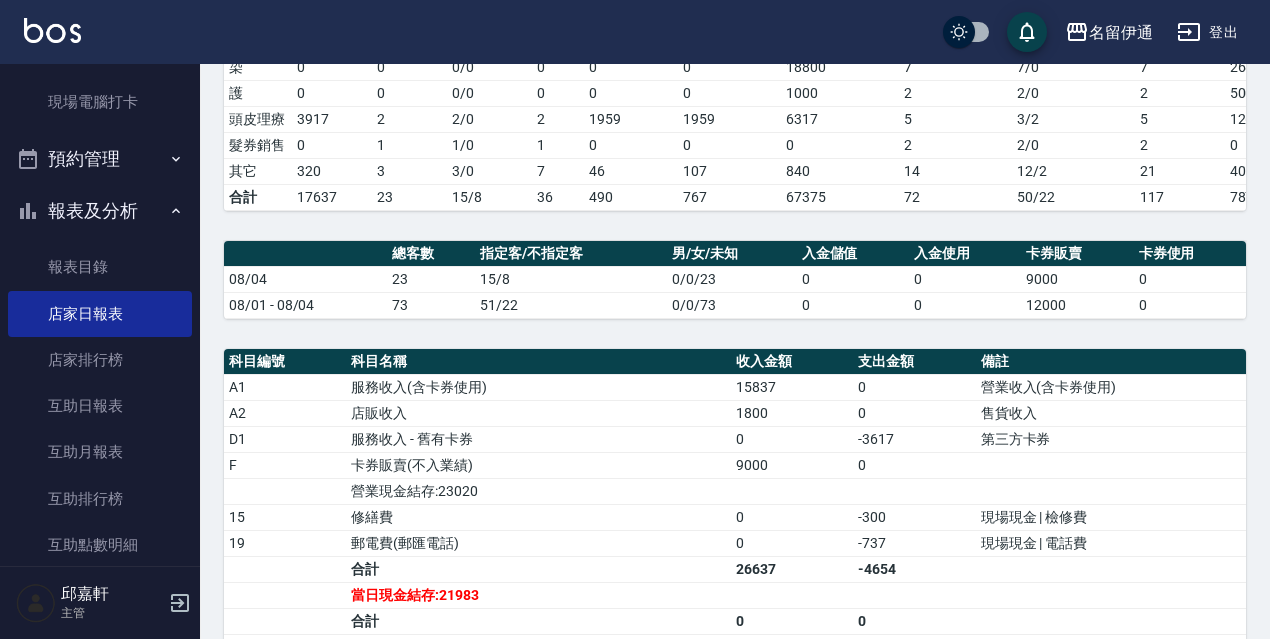 scroll, scrollTop: 500, scrollLeft: 0, axis: vertical 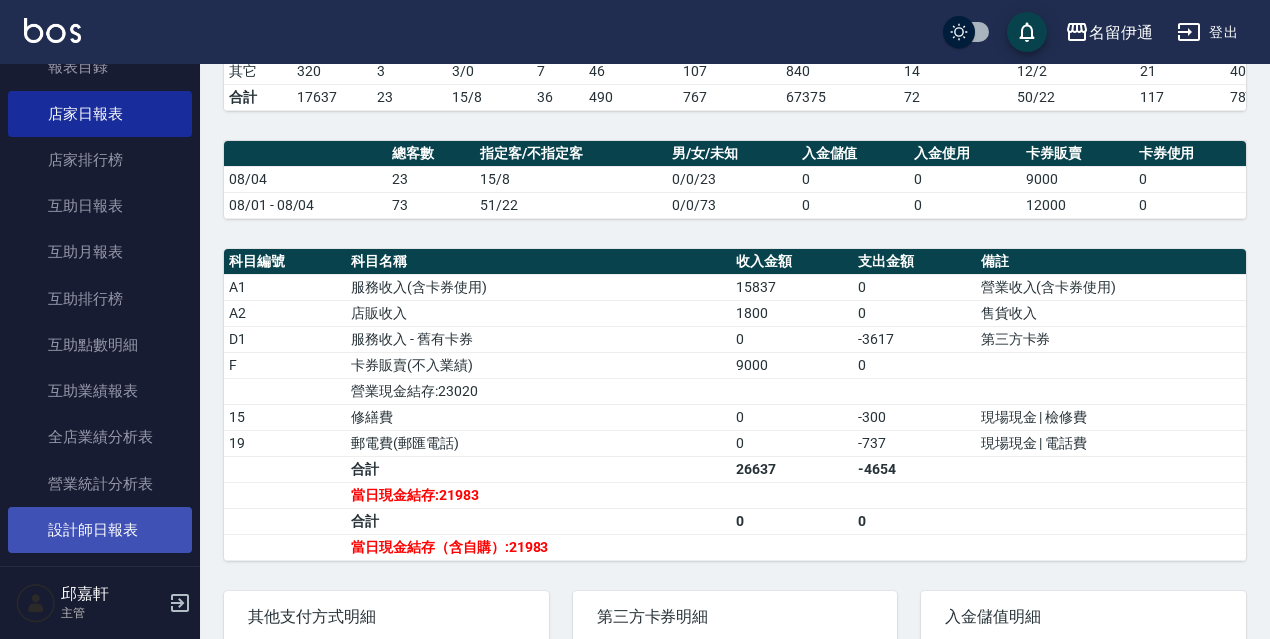 click on "設計師日報表" at bounding box center [100, 530] 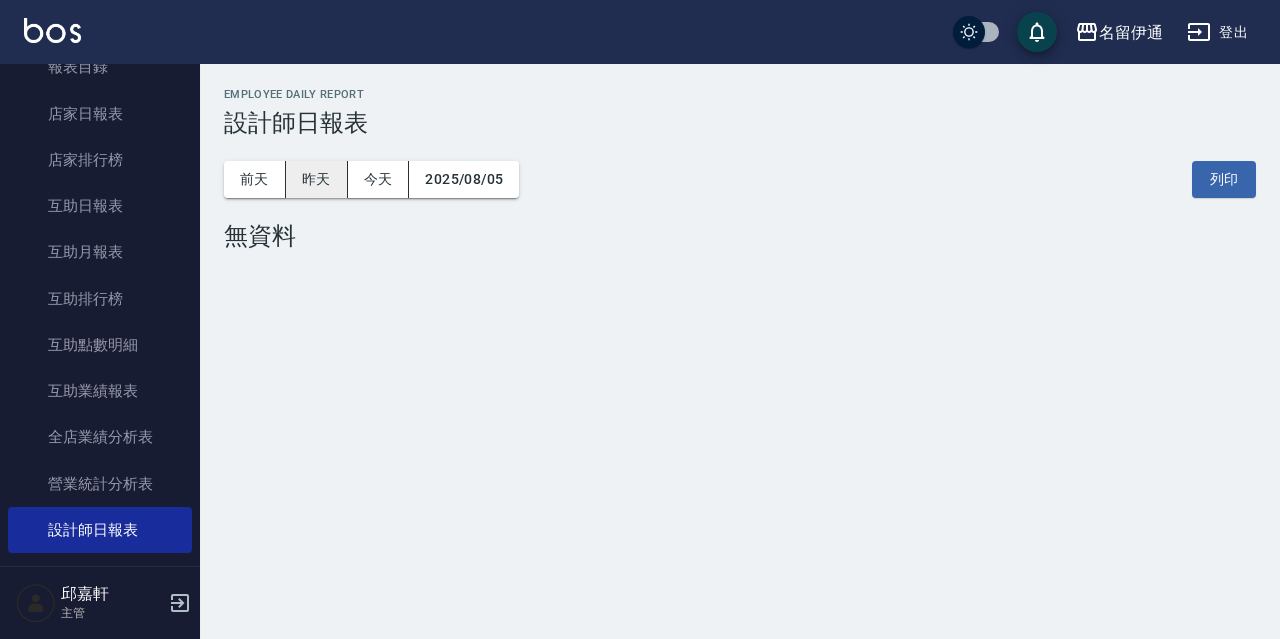 click on "昨天" at bounding box center [317, 179] 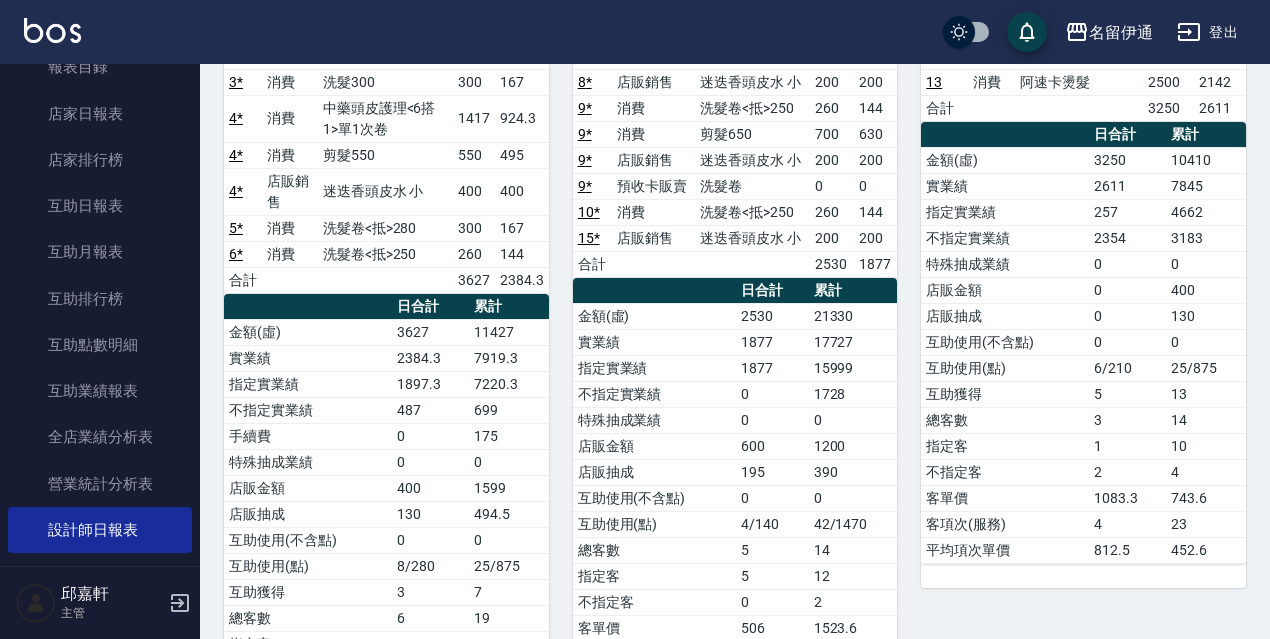 scroll, scrollTop: 29, scrollLeft: 0, axis: vertical 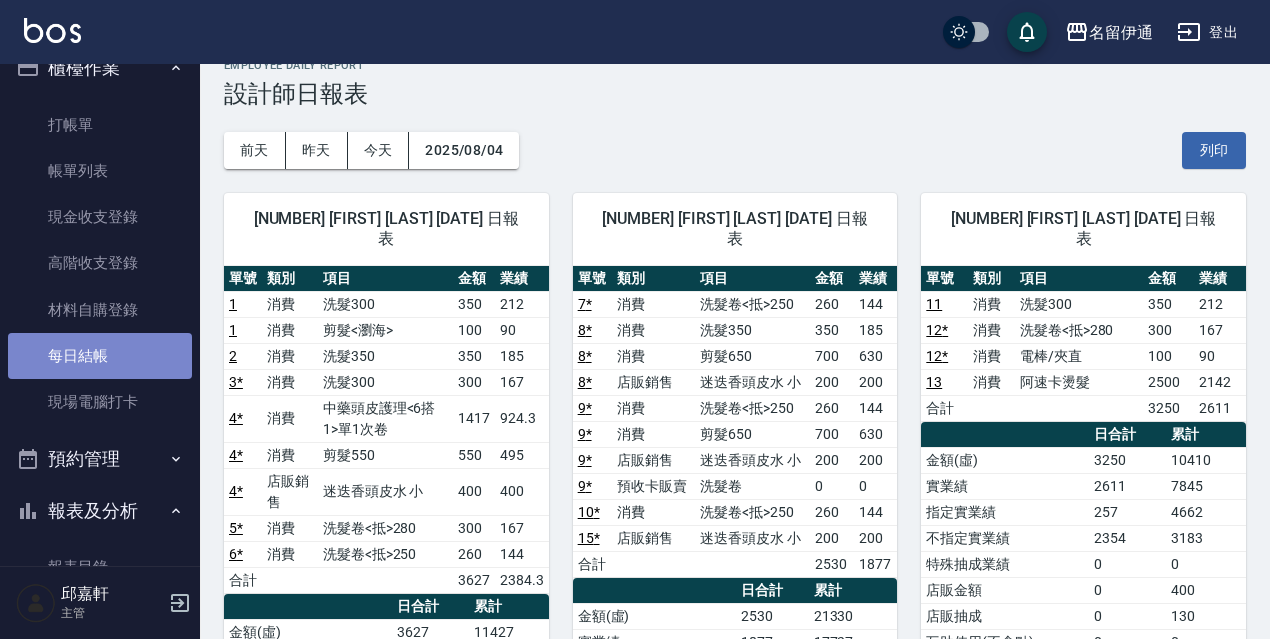 click on "每日結帳" at bounding box center (100, 356) 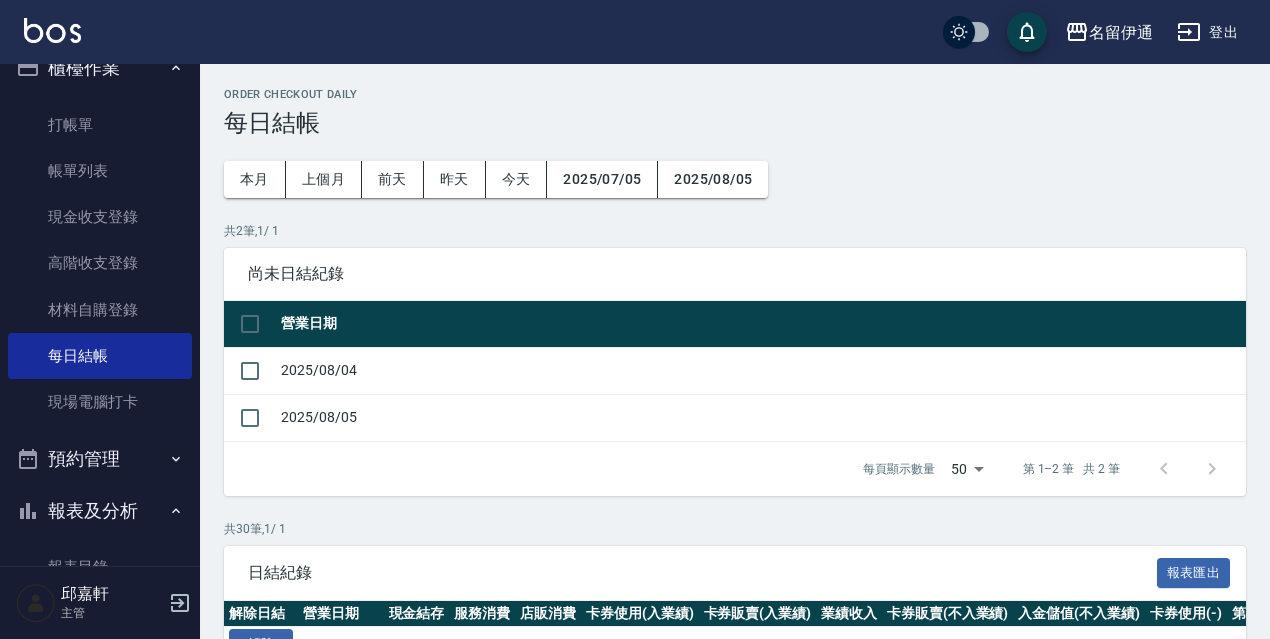 click at bounding box center (250, 370) 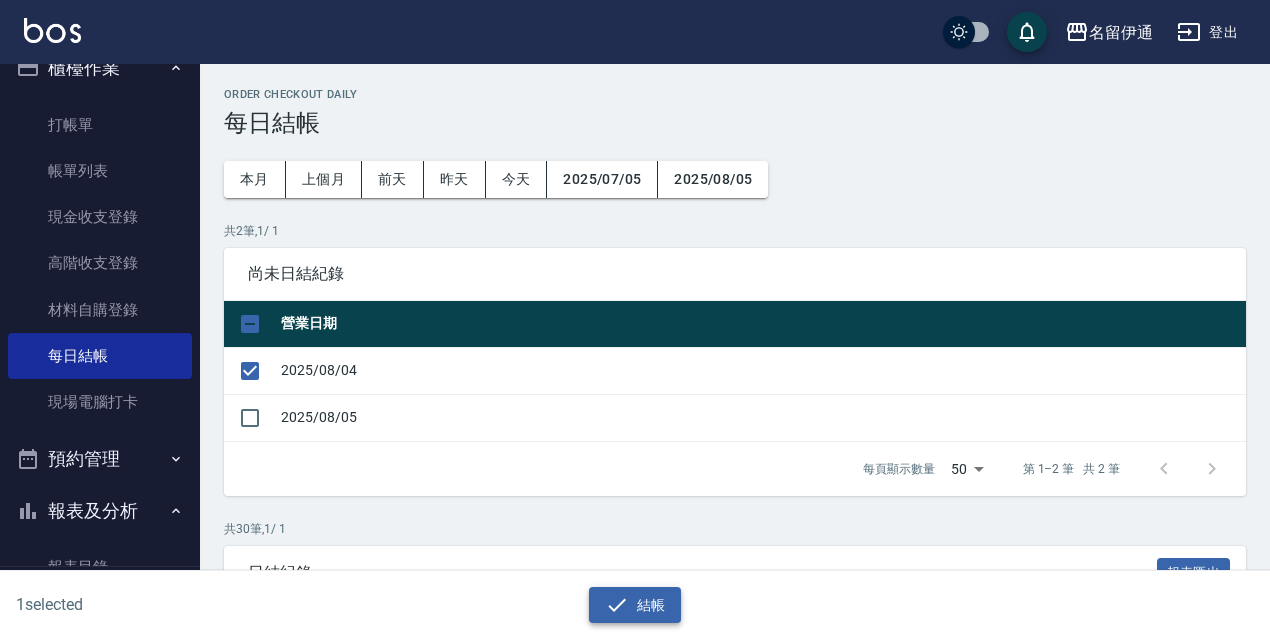 click on "結帳" at bounding box center [635, 605] 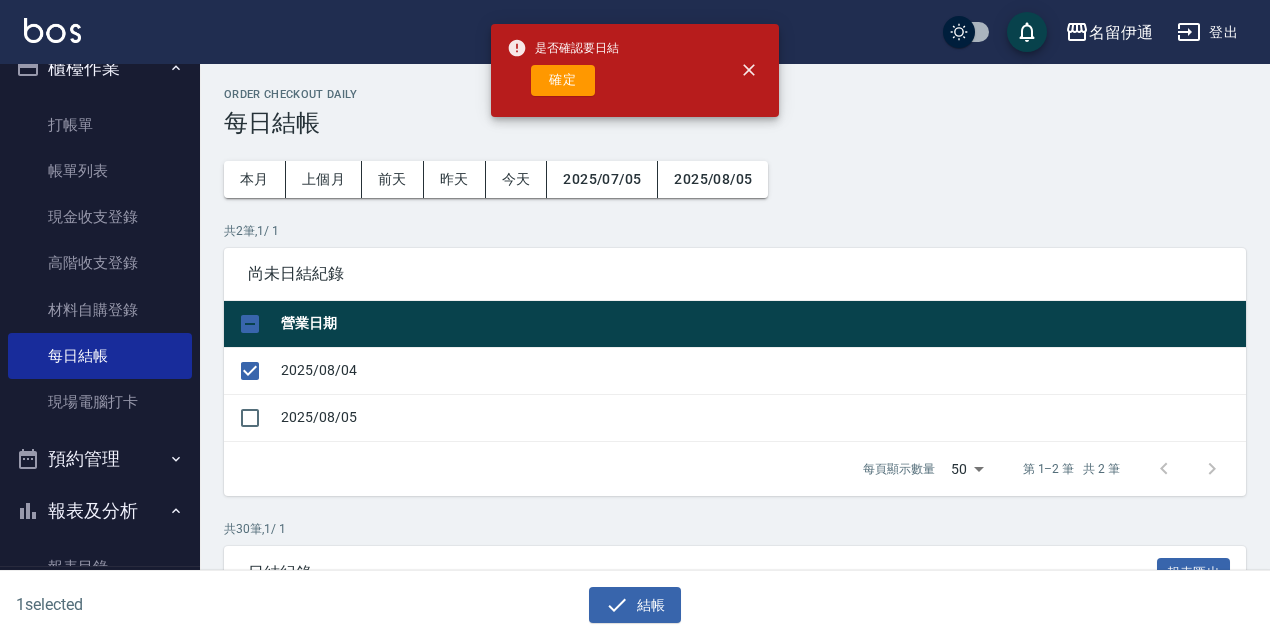 click on "是否確認要日結" at bounding box center (563, 48) 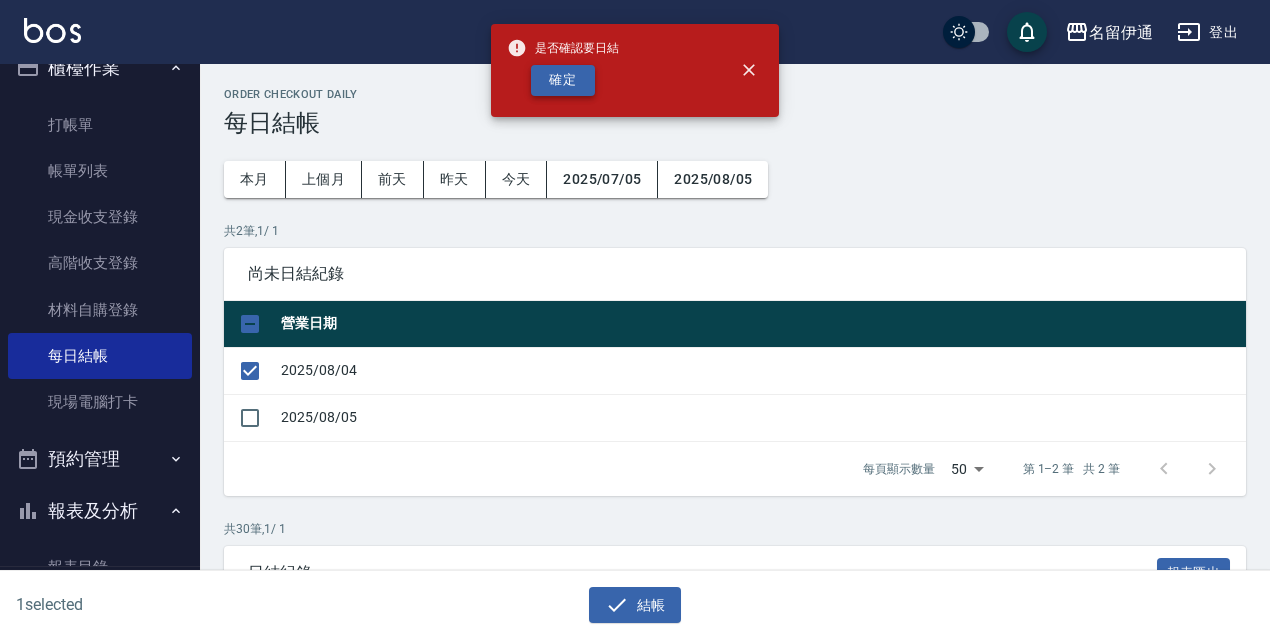 drag, startPoint x: 586, startPoint y: 90, endPoint x: 595, endPoint y: 110, distance: 21.931713 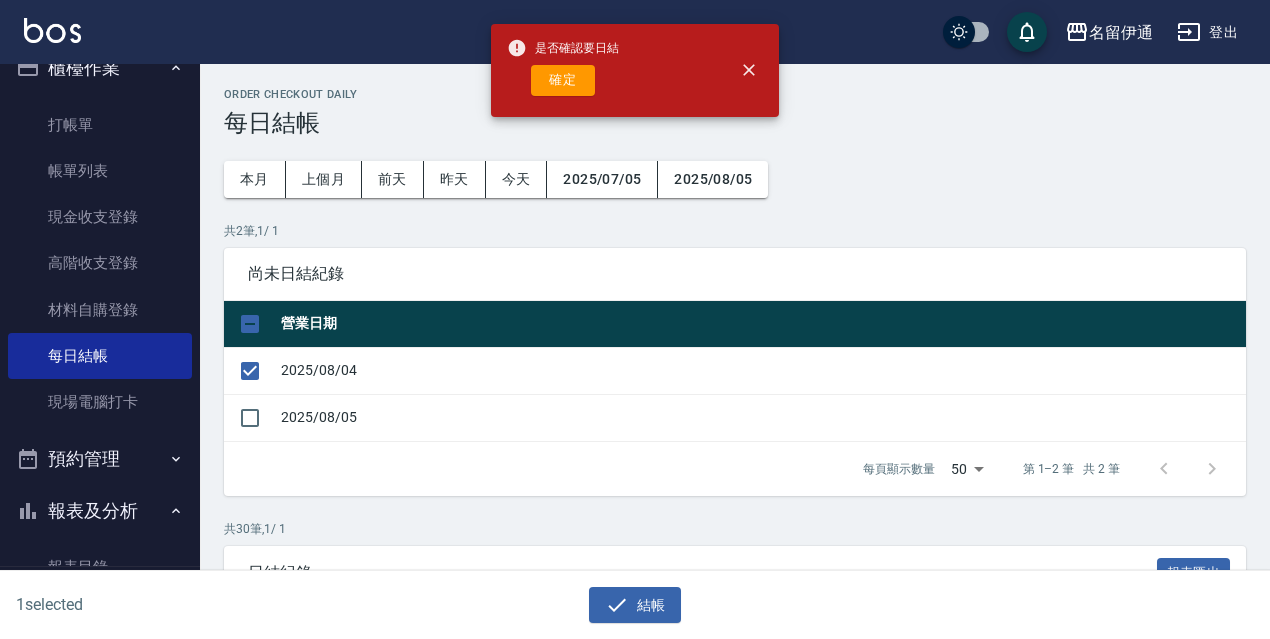 click on "是否確認要日結 確定" at bounding box center (563, 70) 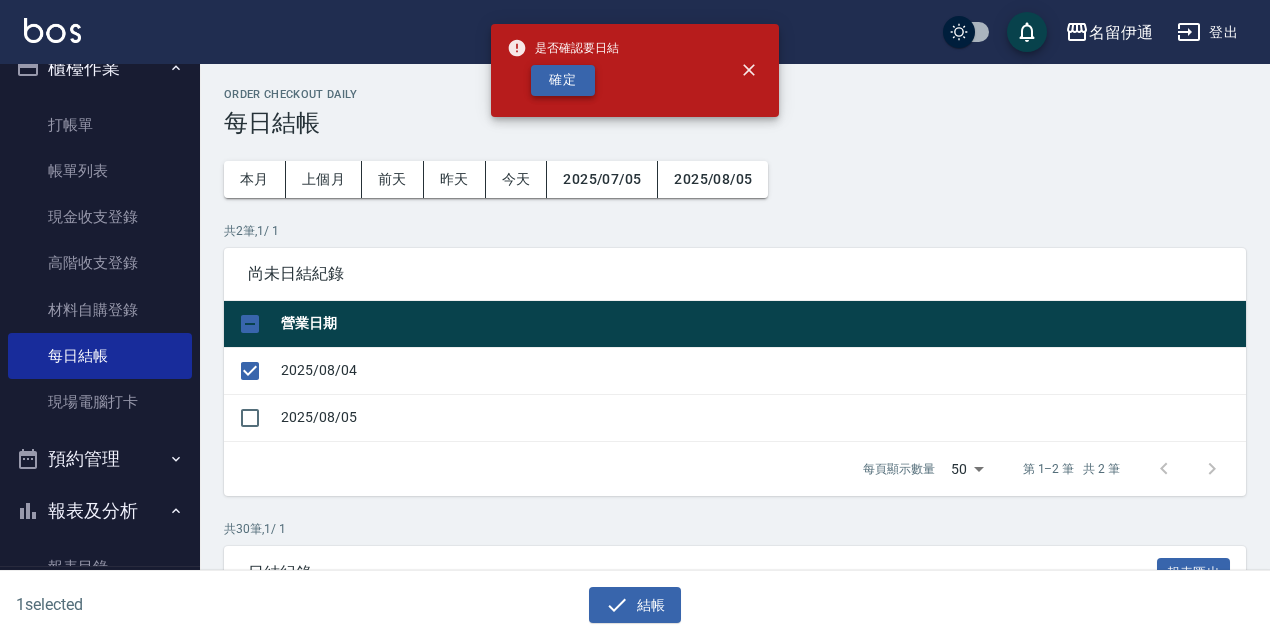 click on "確定" at bounding box center (563, 80) 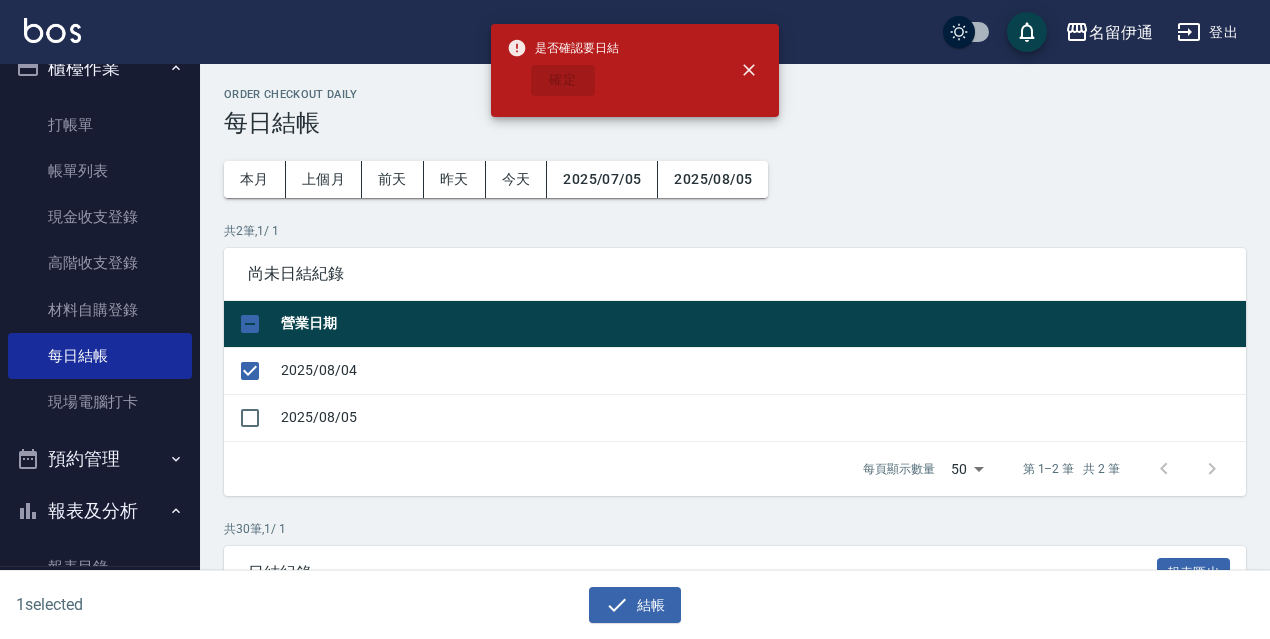 click on "確定" at bounding box center (563, 80) 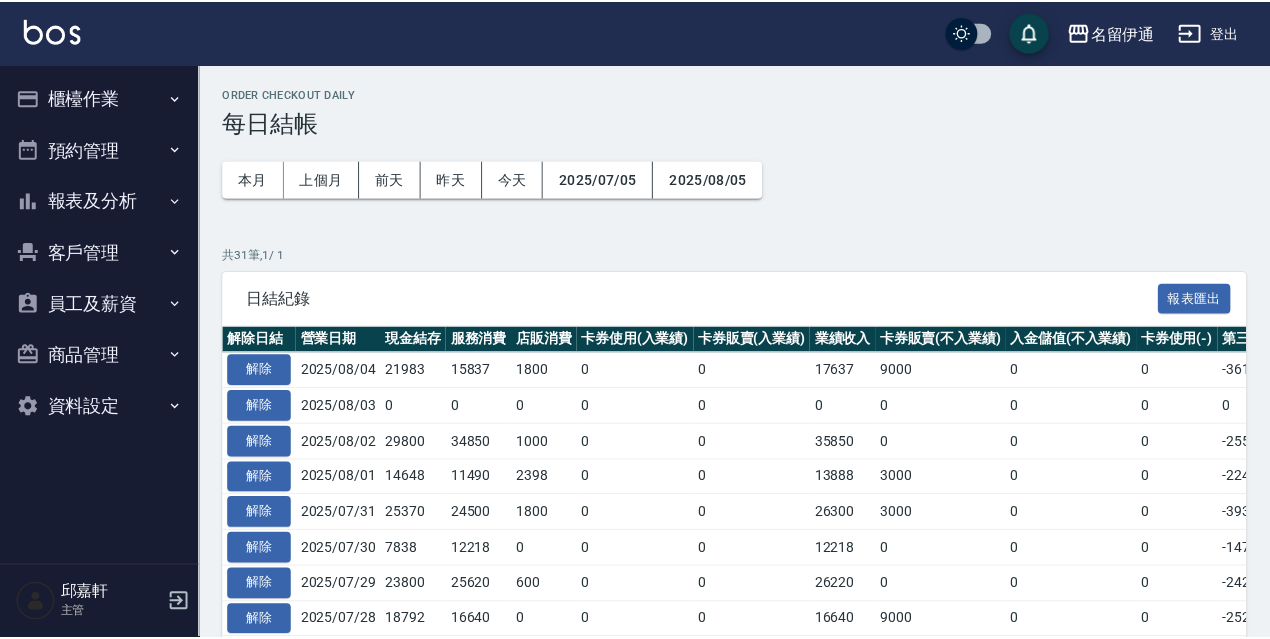 scroll, scrollTop: 0, scrollLeft: 0, axis: both 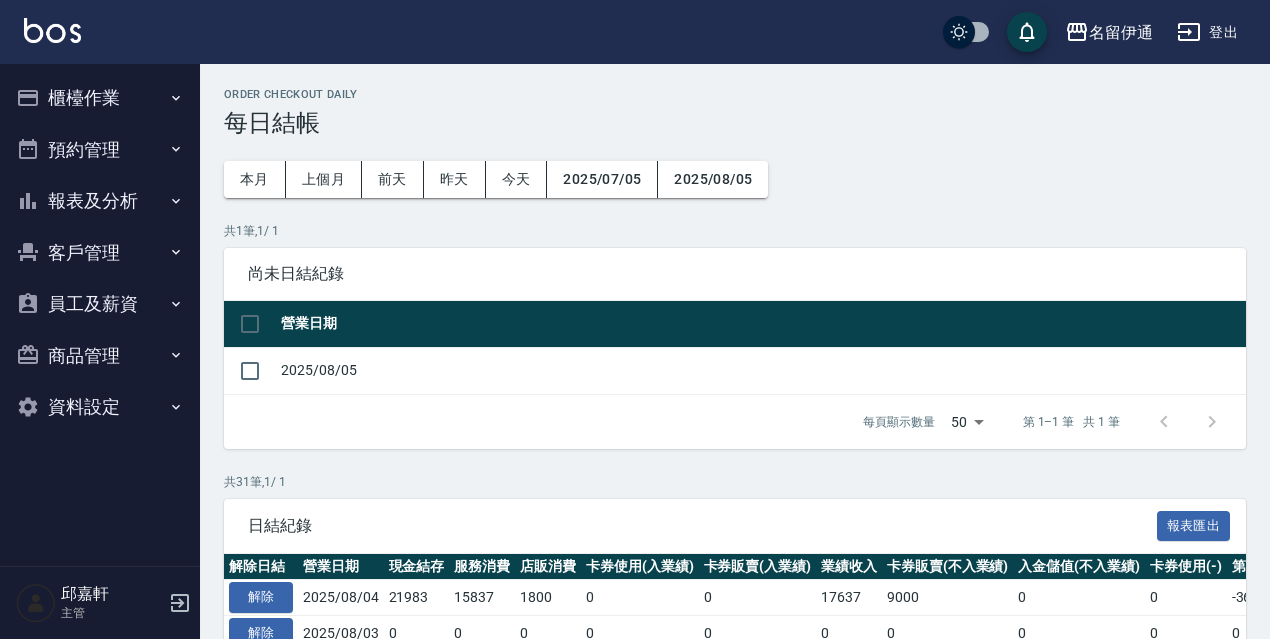 click on "員工及薪資" at bounding box center [100, 304] 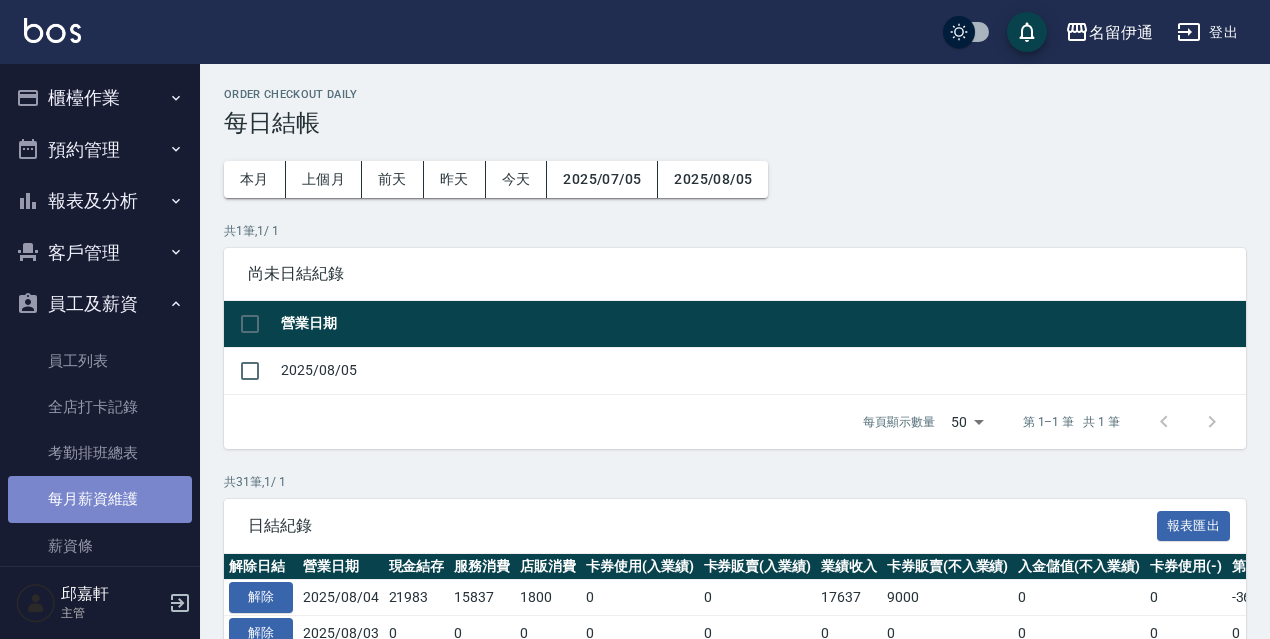 click on "每月薪資維護" at bounding box center [100, 499] 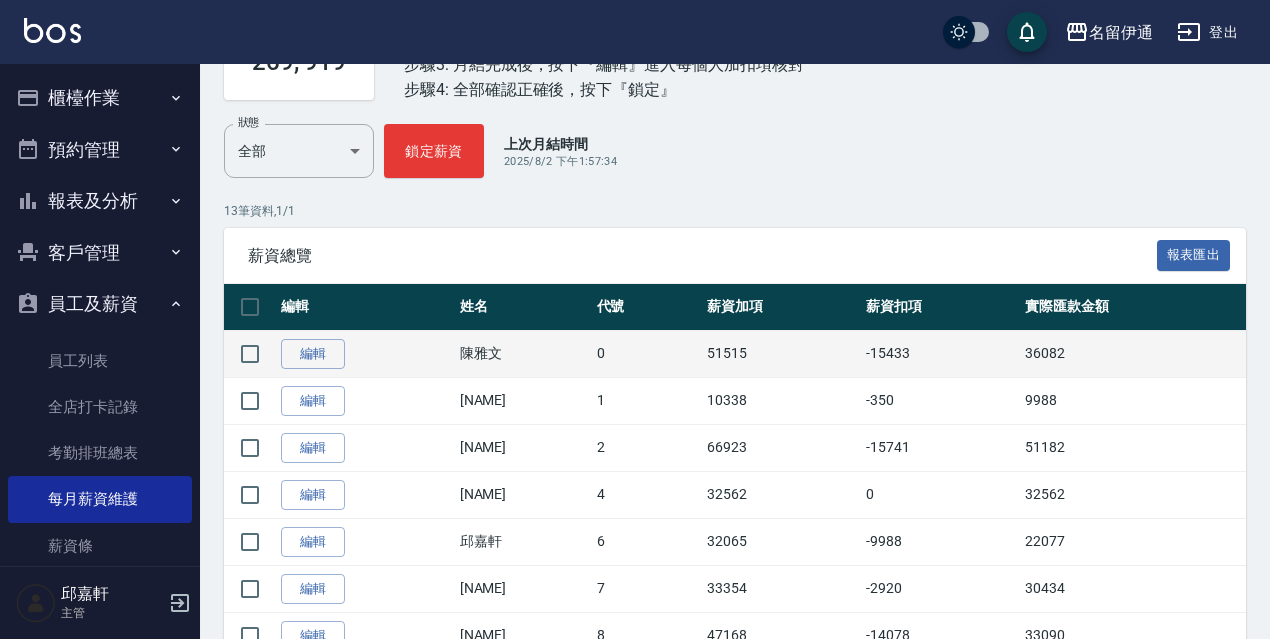 scroll, scrollTop: 300, scrollLeft: 0, axis: vertical 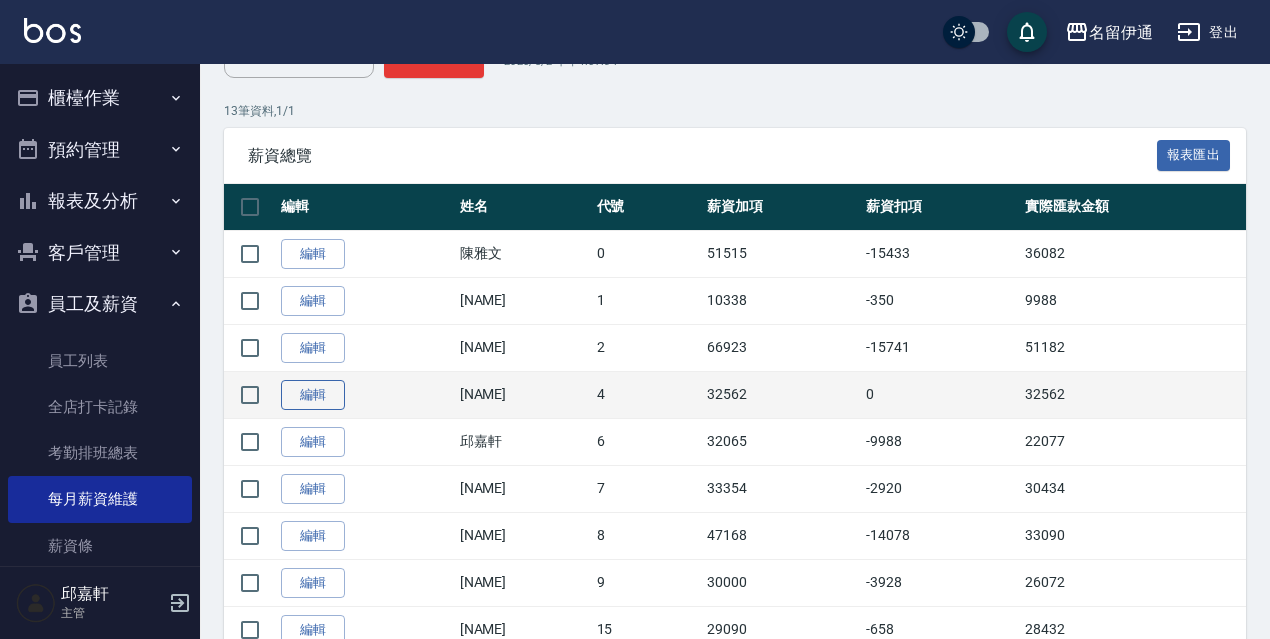 click on "編輯" at bounding box center (313, 395) 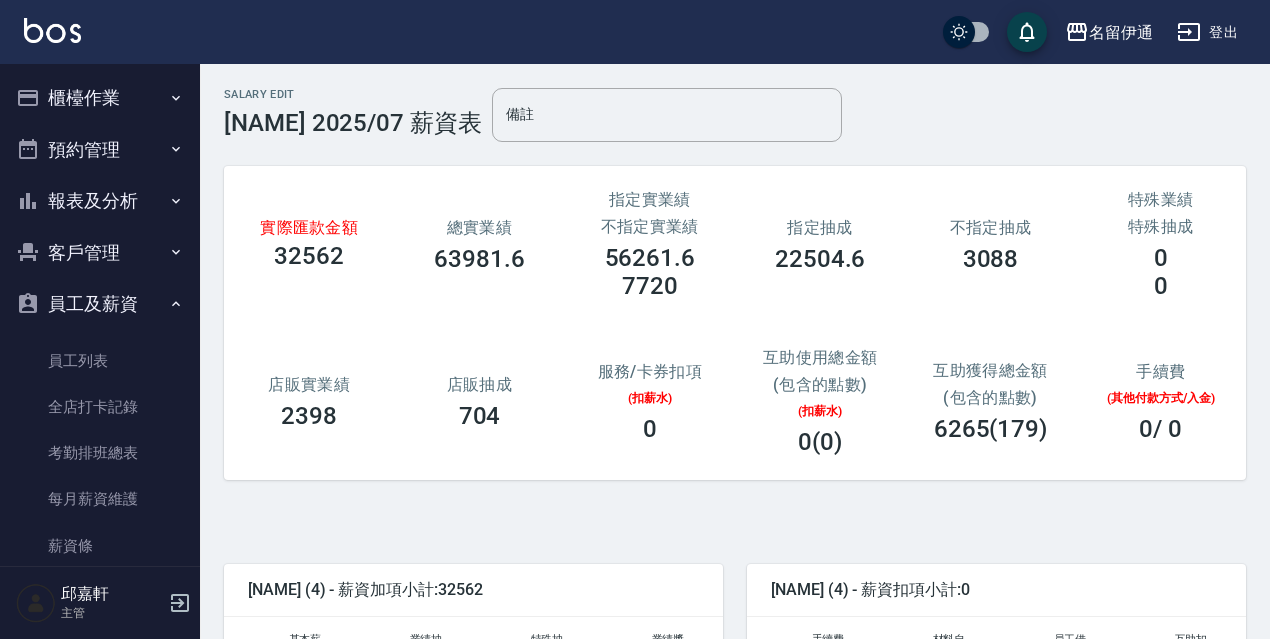 scroll, scrollTop: 200, scrollLeft: 0, axis: vertical 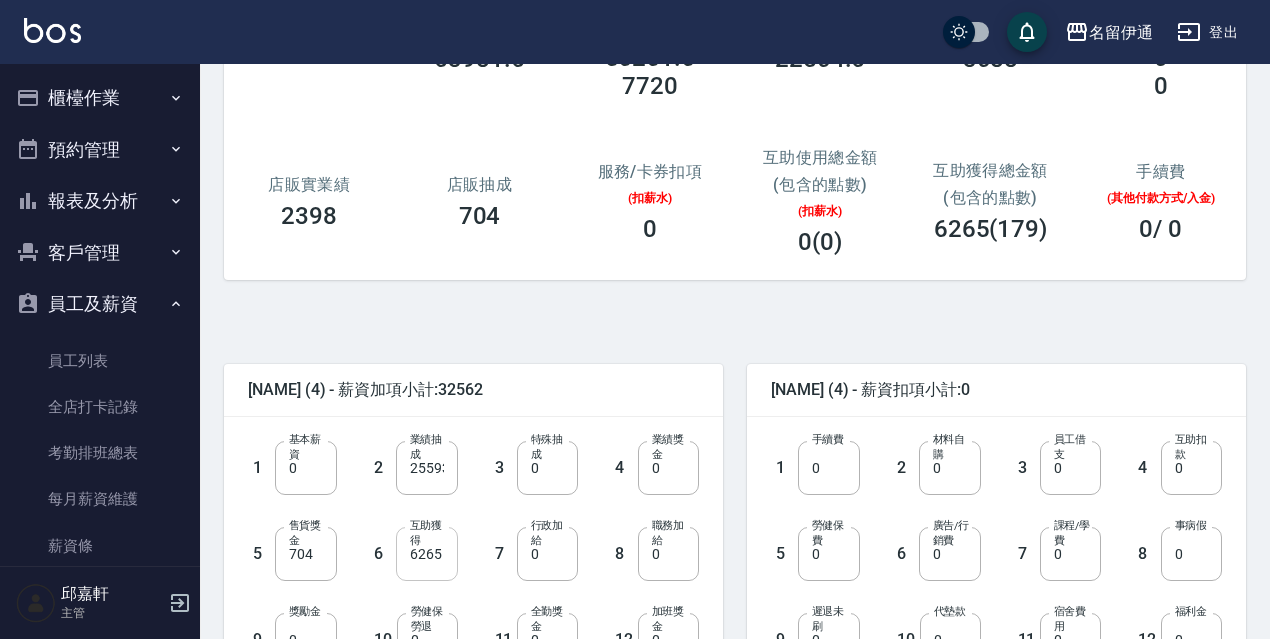 click on "6265" at bounding box center [426, 554] 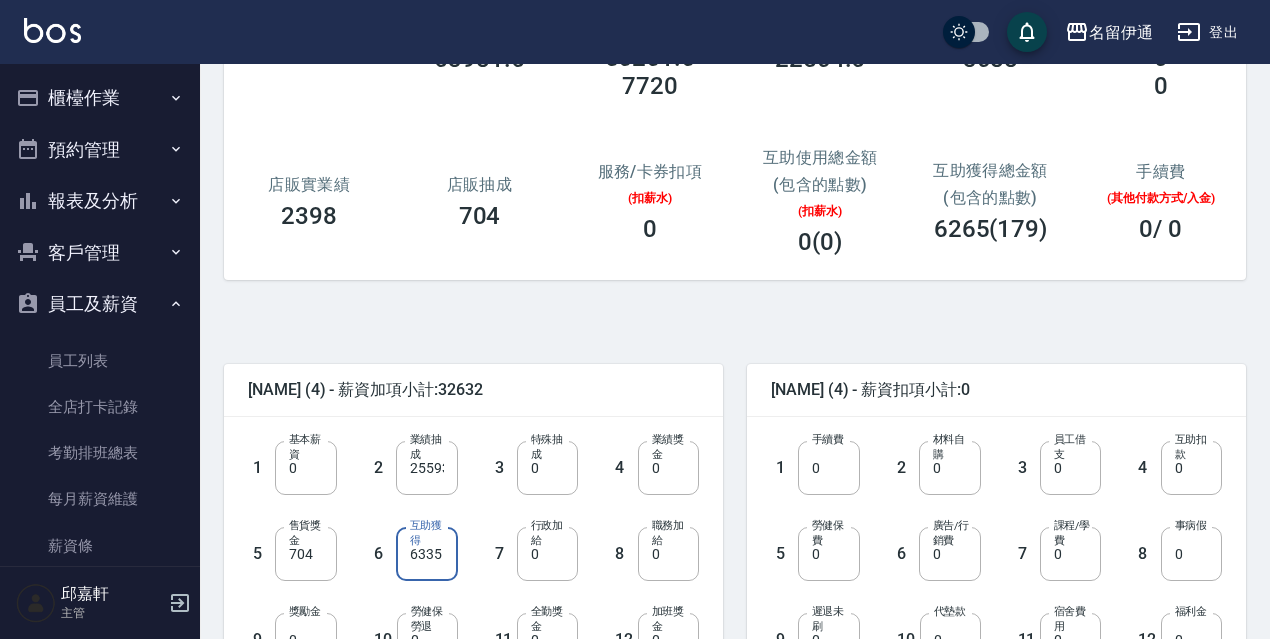scroll, scrollTop: 400, scrollLeft: 0, axis: vertical 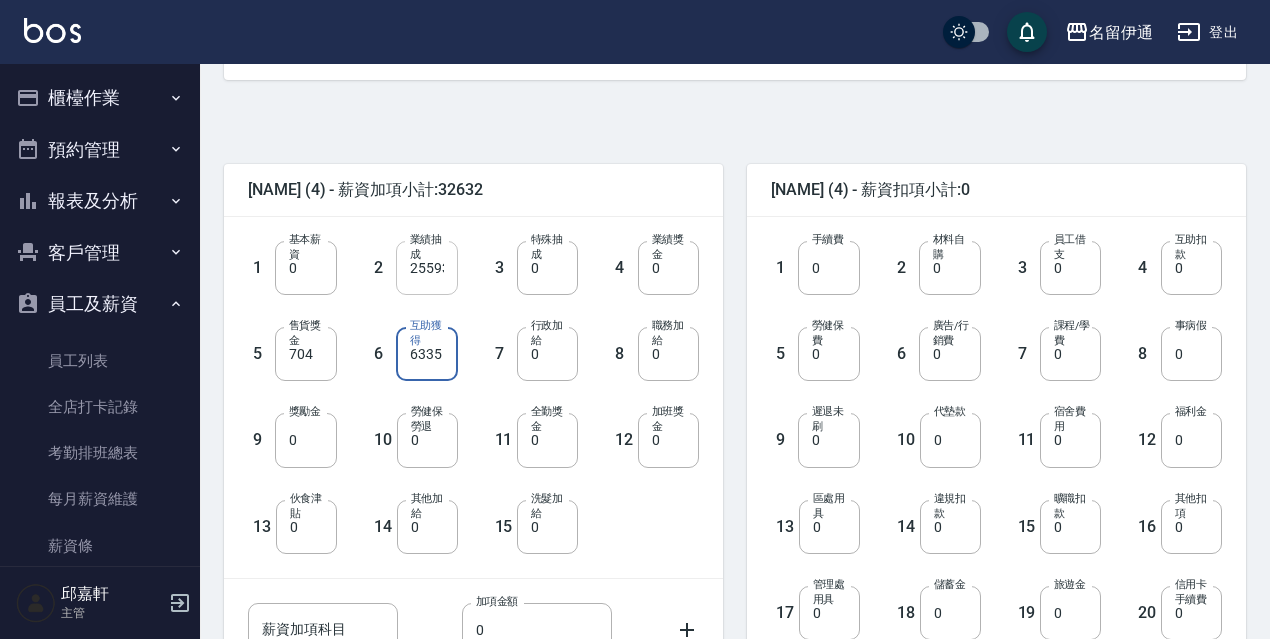 type on "6335" 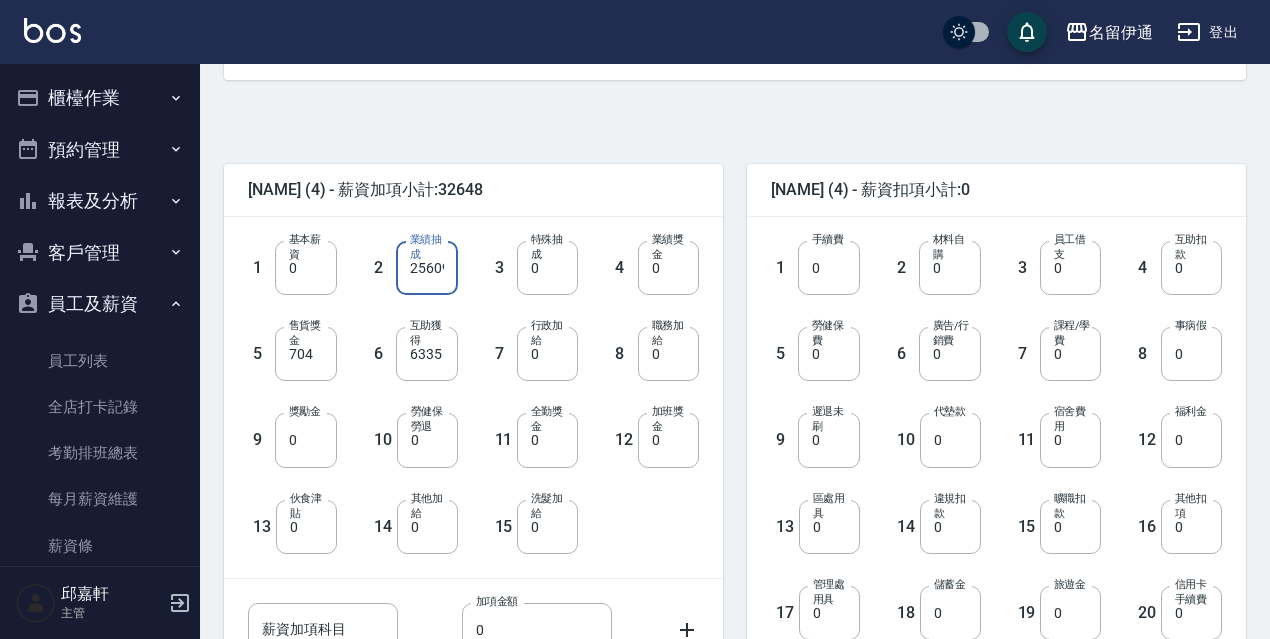 scroll, scrollTop: 0, scrollLeft: 7, axis: horizontal 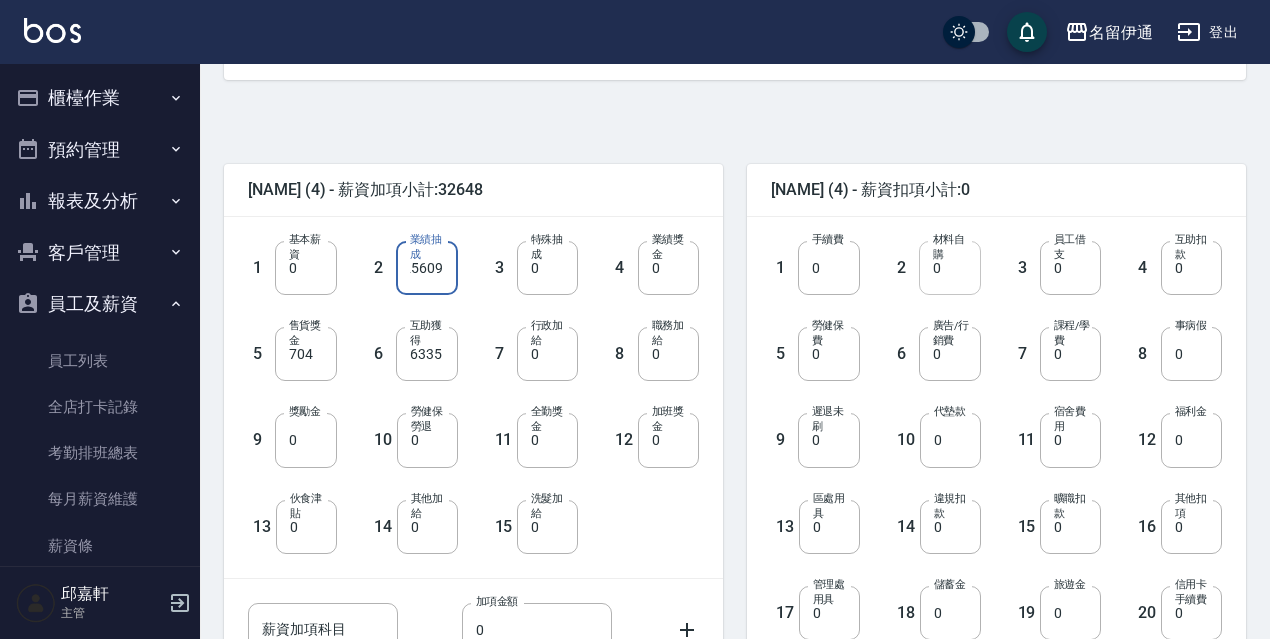 type on "25609" 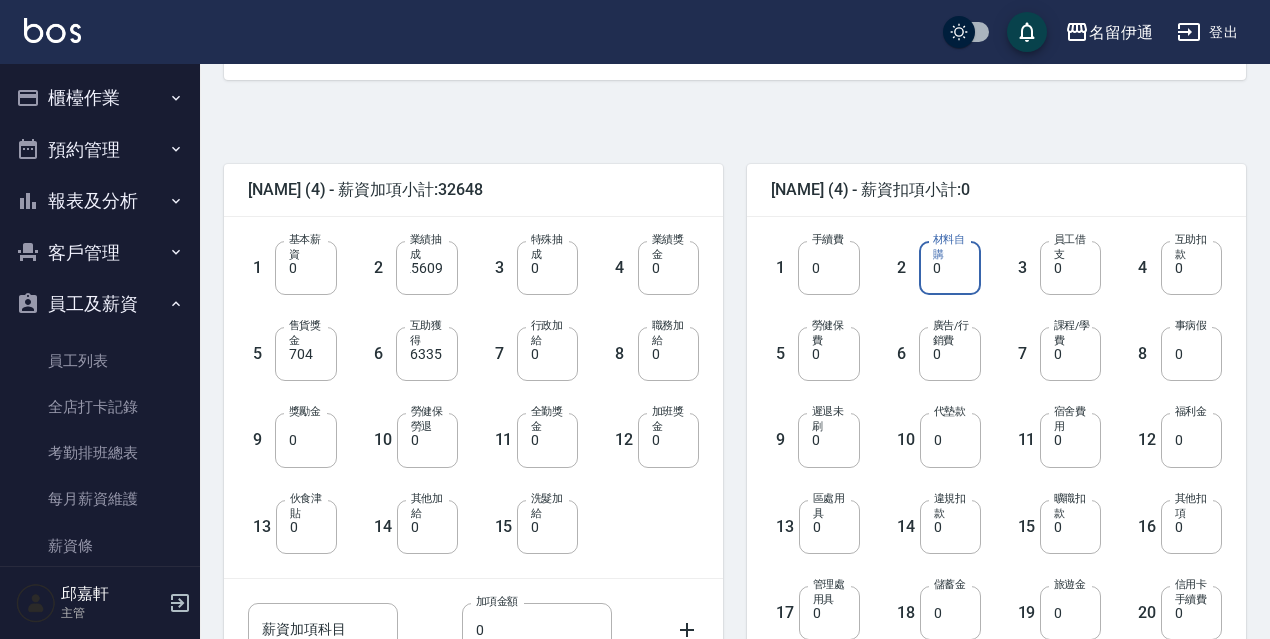 click on "0" at bounding box center [949, 268] 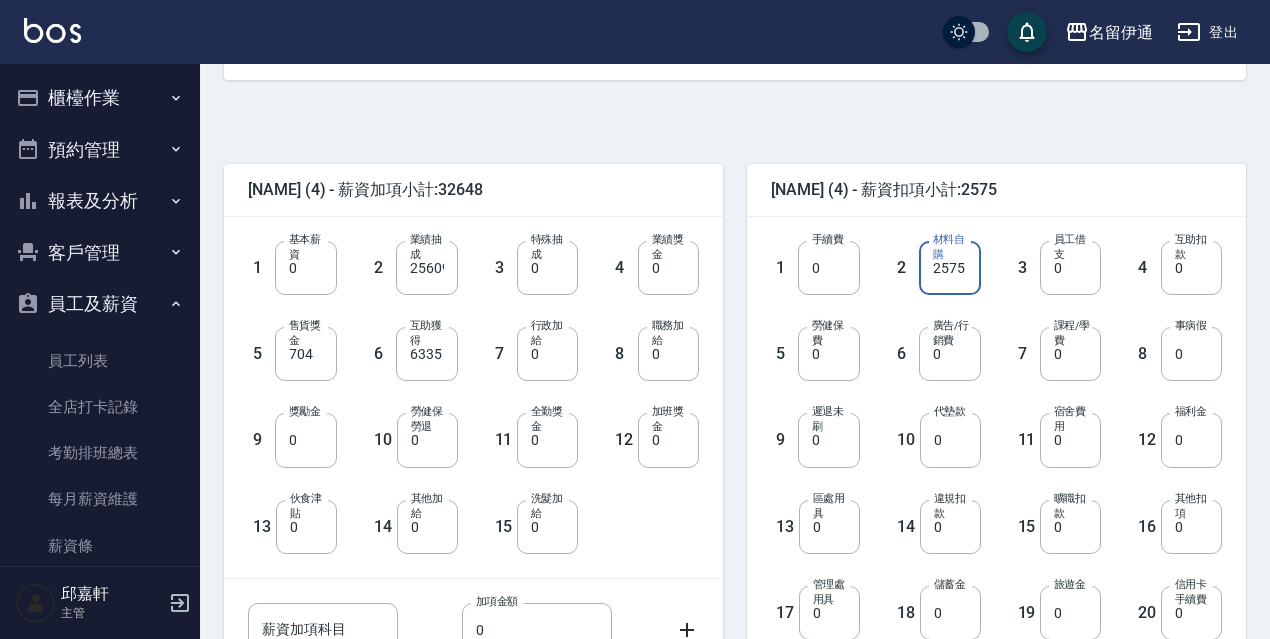 type on "2575" 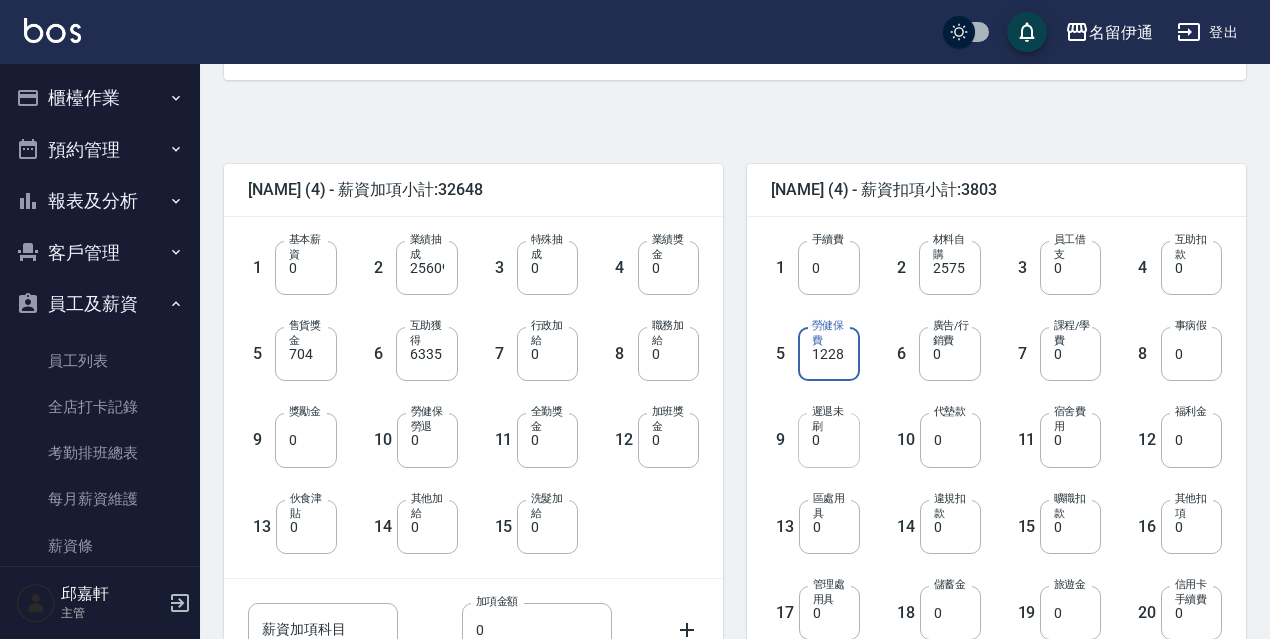 type on "1228" 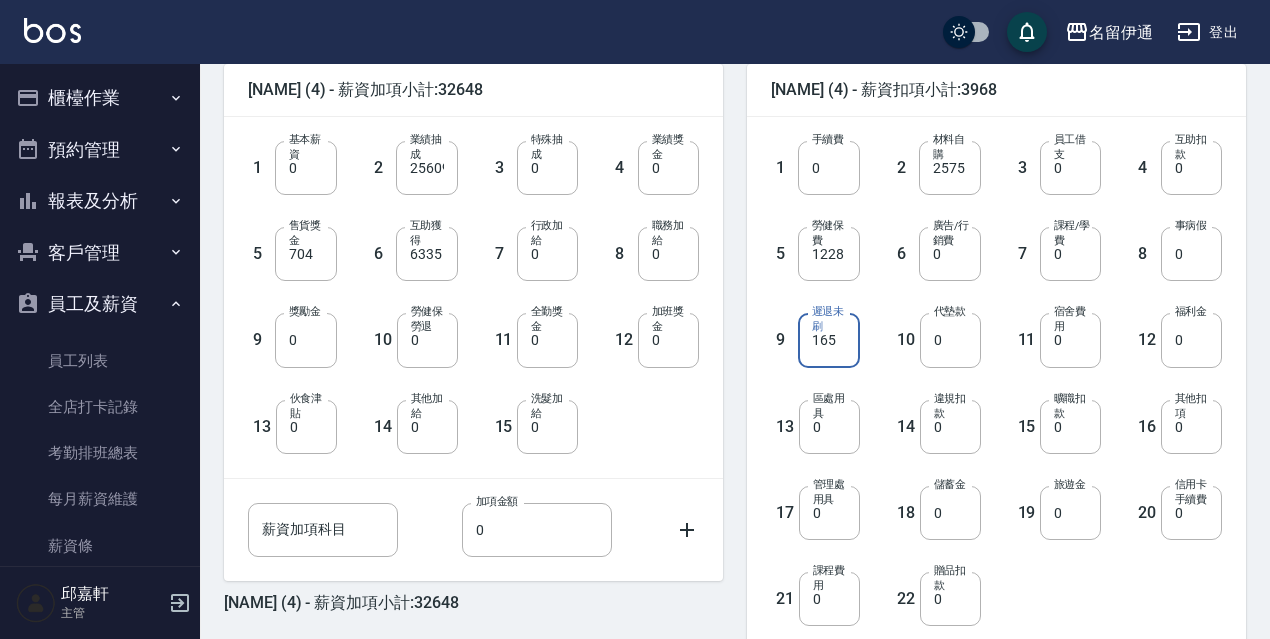 scroll, scrollTop: 747, scrollLeft: 0, axis: vertical 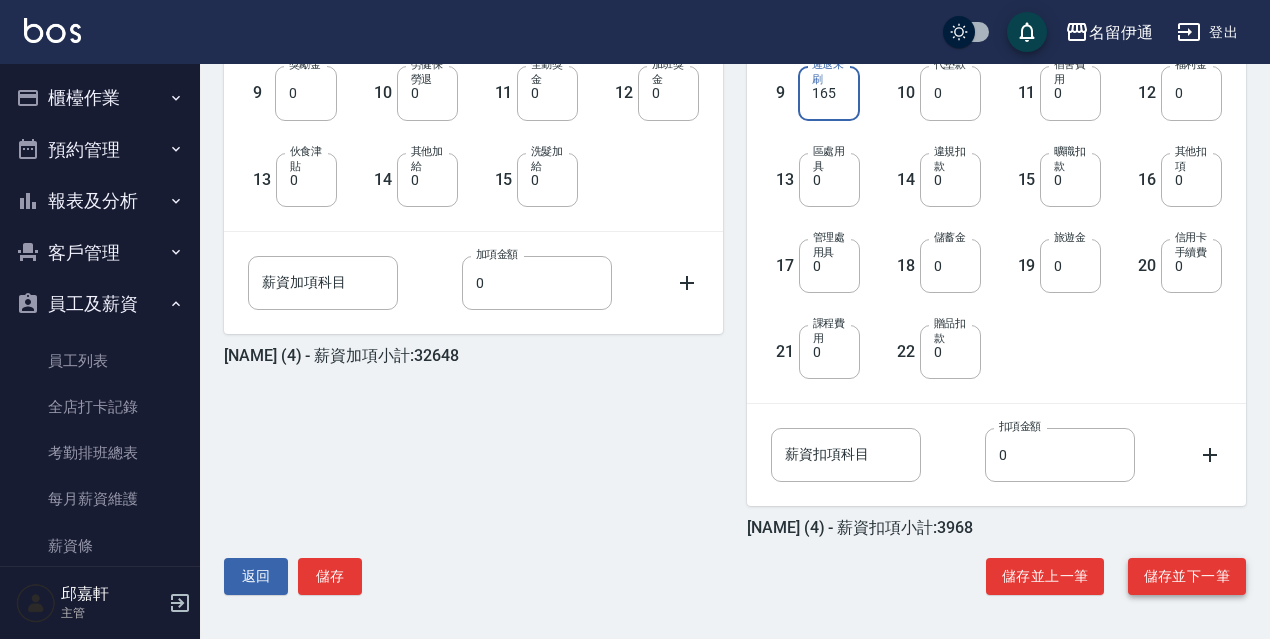 type on "165" 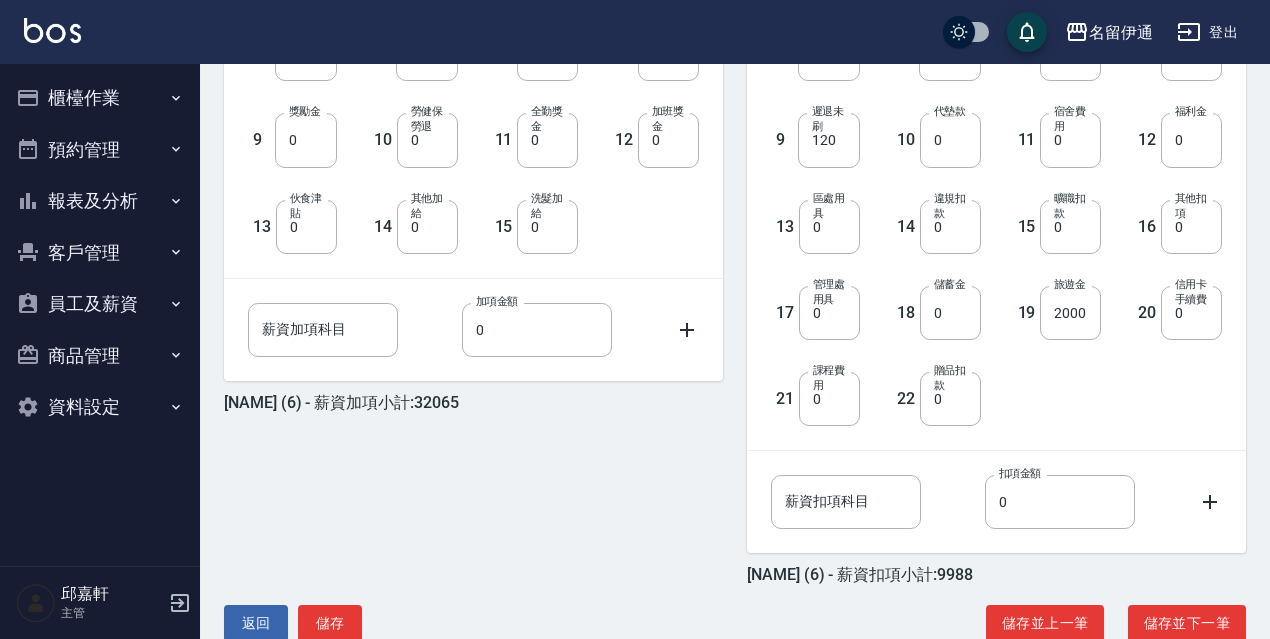 scroll, scrollTop: 747, scrollLeft: 0, axis: vertical 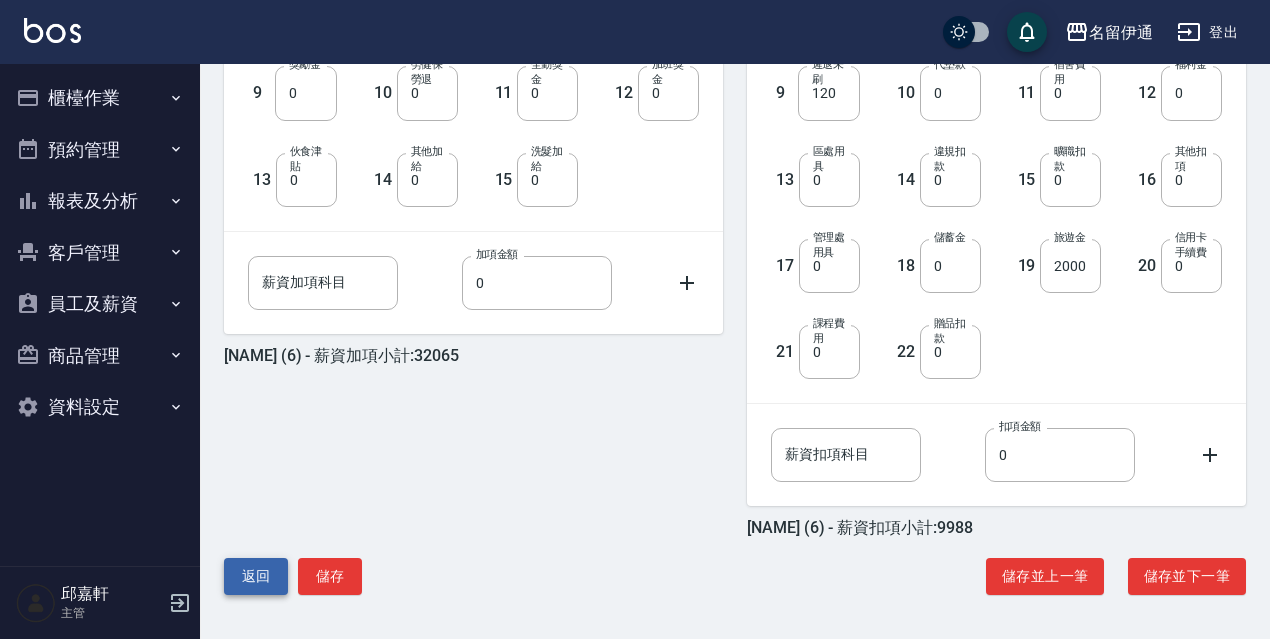 click on "返回" at bounding box center [256, 576] 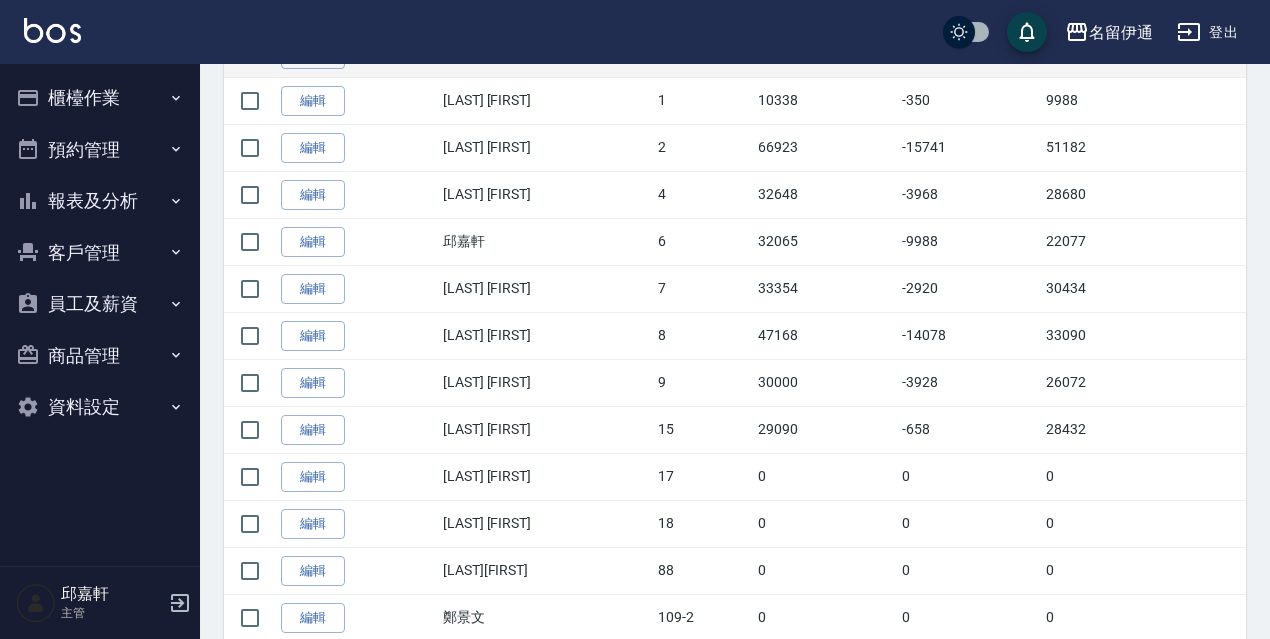 scroll, scrollTop: 567, scrollLeft: 0, axis: vertical 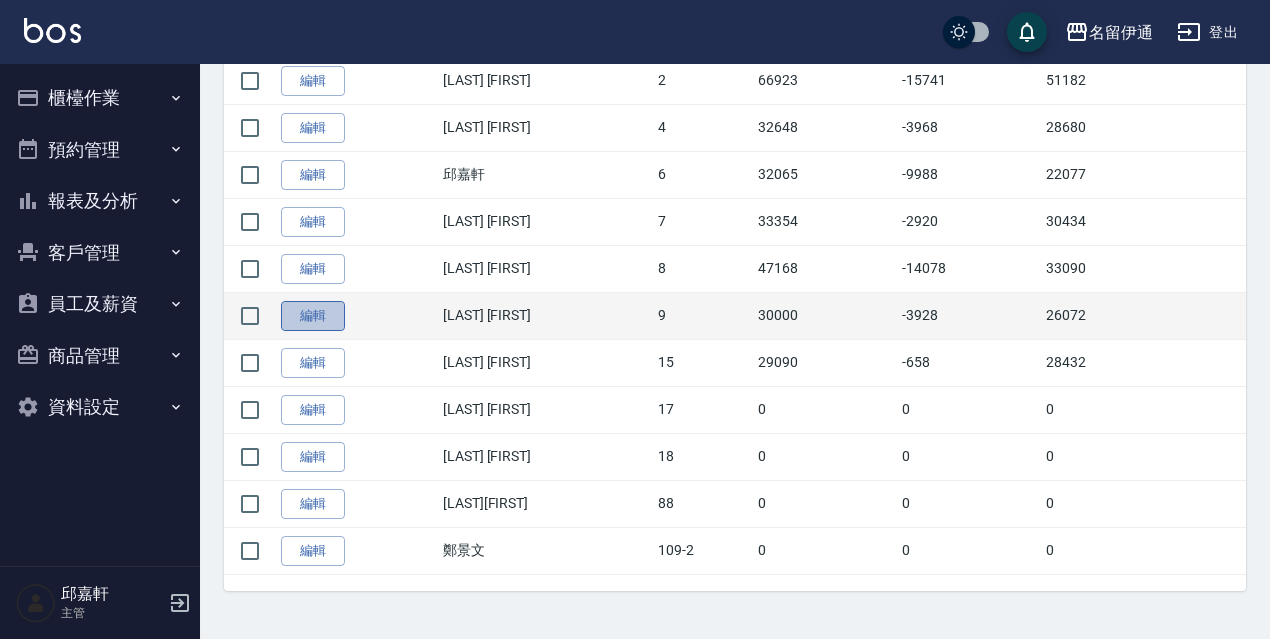 click on "編輯" at bounding box center [313, 316] 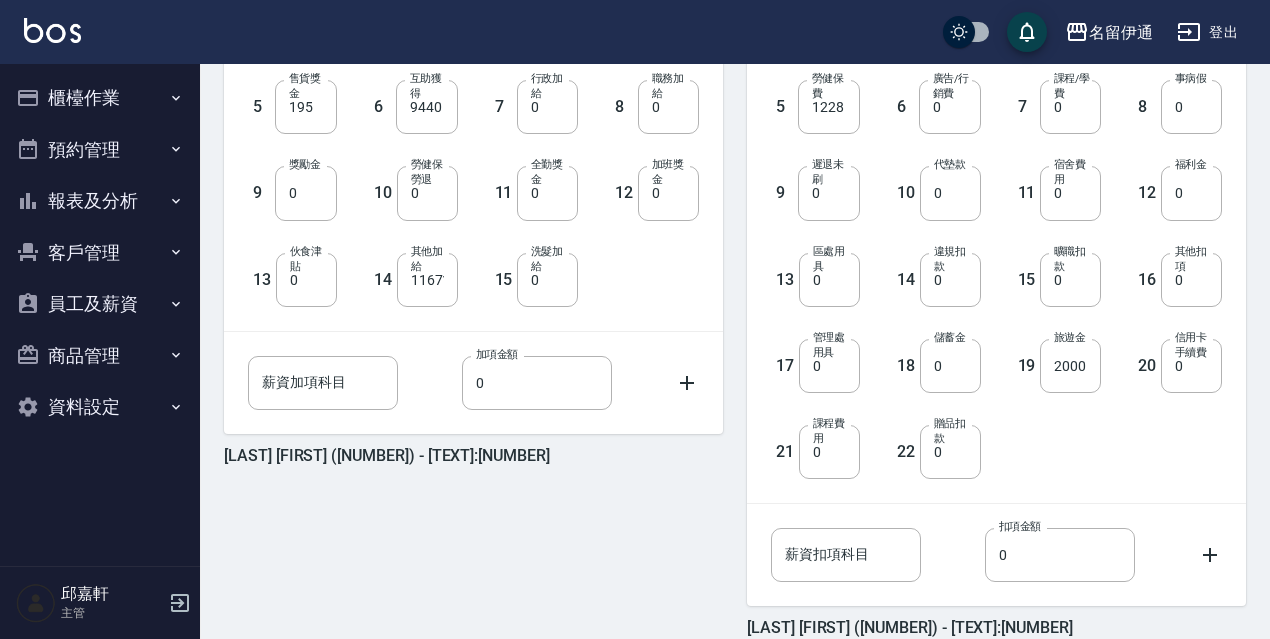 scroll, scrollTop: 747, scrollLeft: 0, axis: vertical 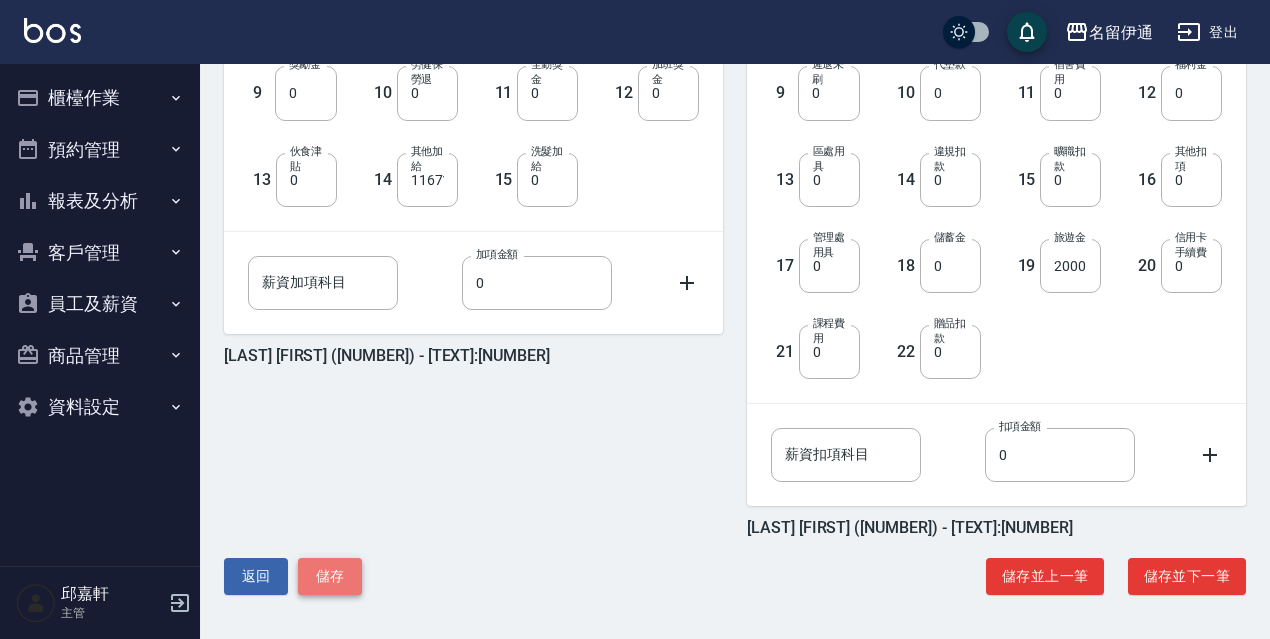 click on "儲存" at bounding box center (330, 576) 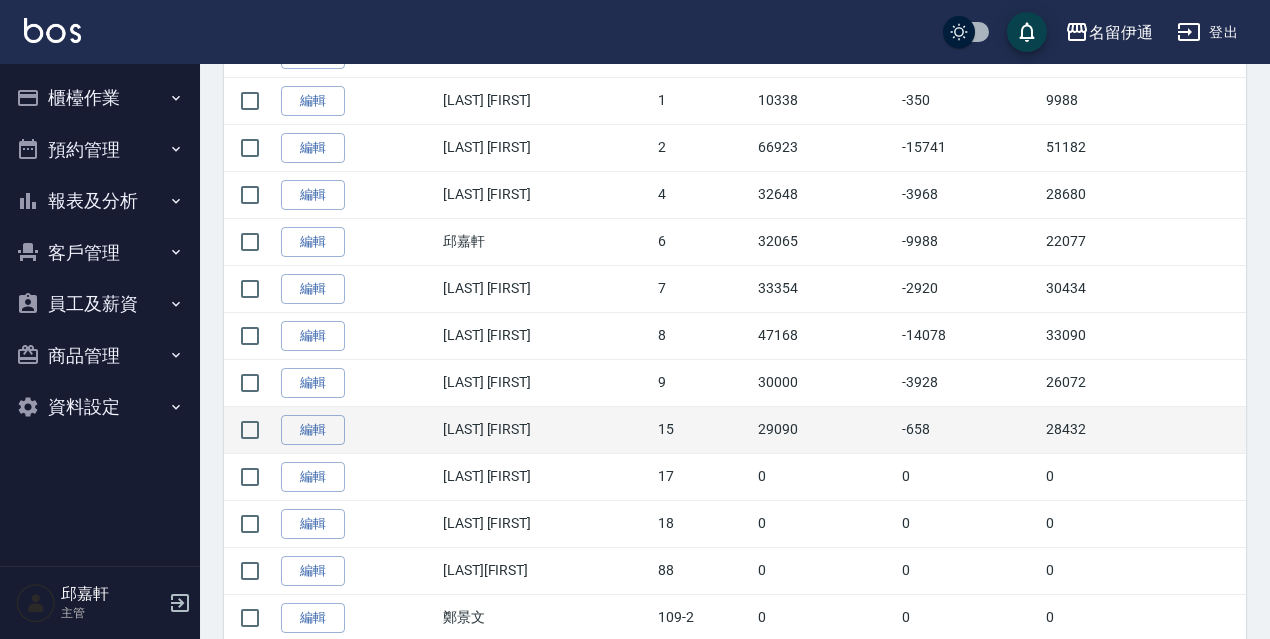 scroll, scrollTop: 100, scrollLeft: 0, axis: vertical 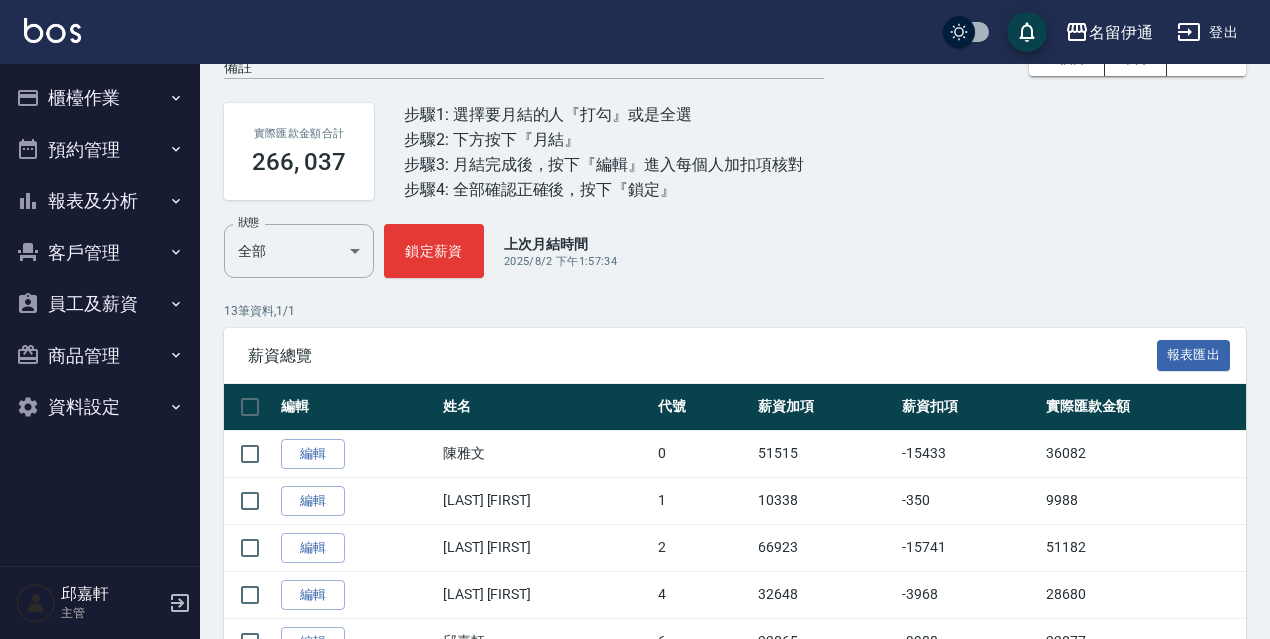 click on "報表及分析" at bounding box center (100, 201) 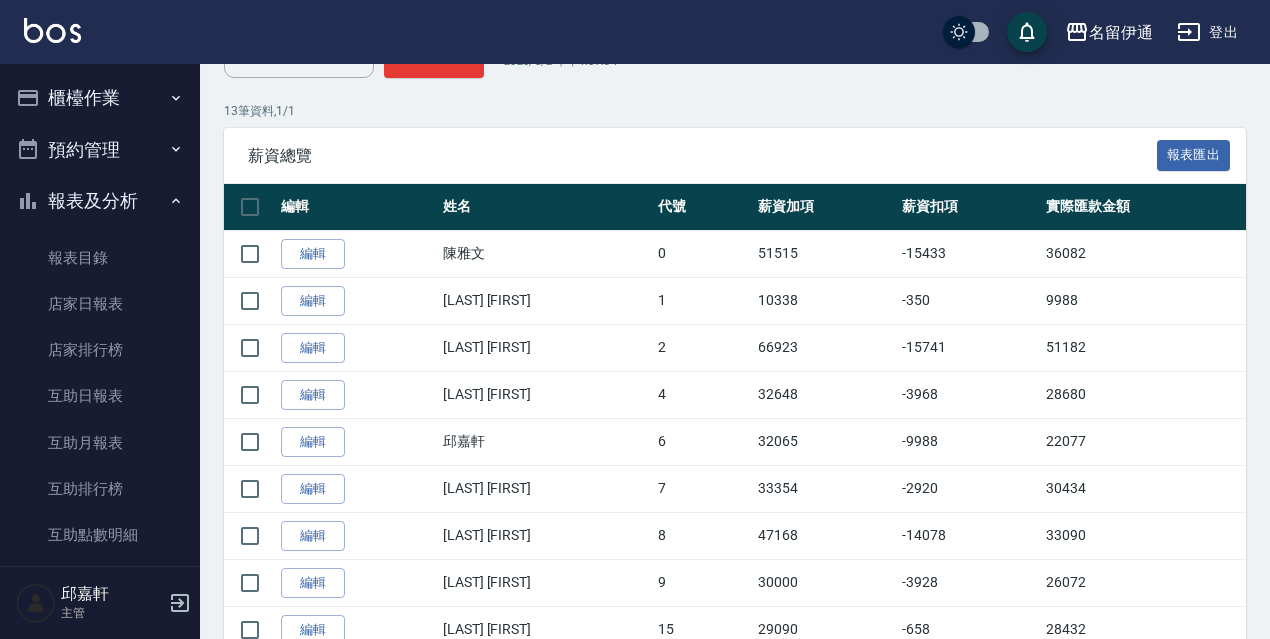 scroll, scrollTop: 500, scrollLeft: 0, axis: vertical 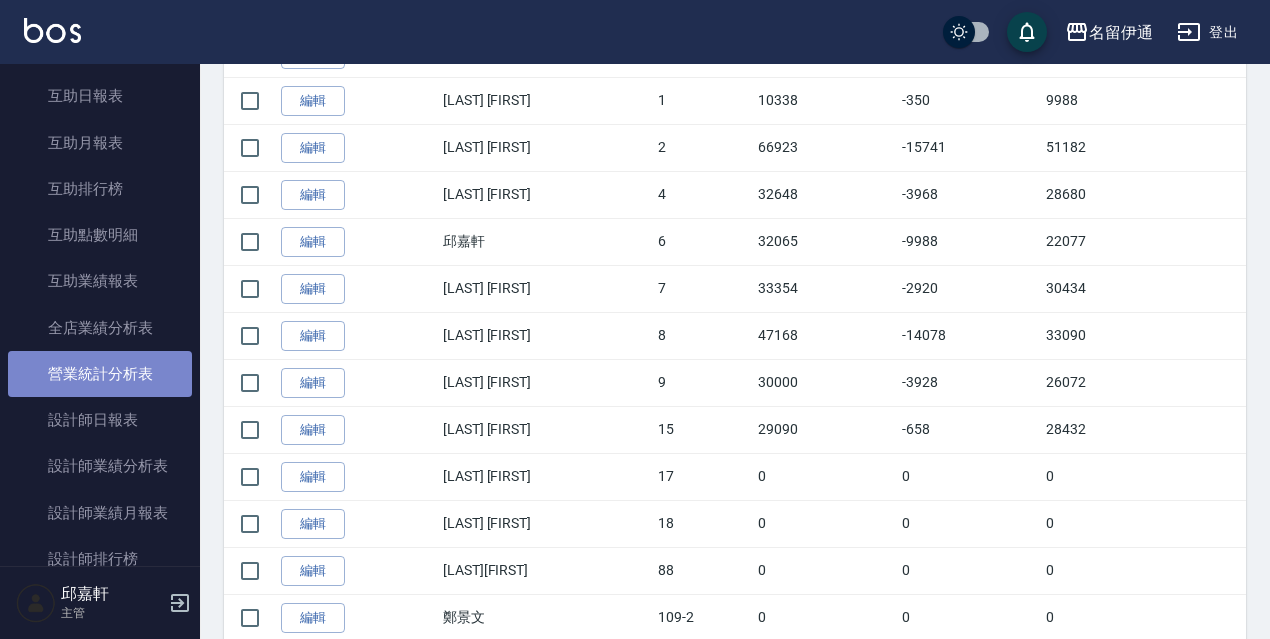 click on "營業統計分析表" at bounding box center (100, 374) 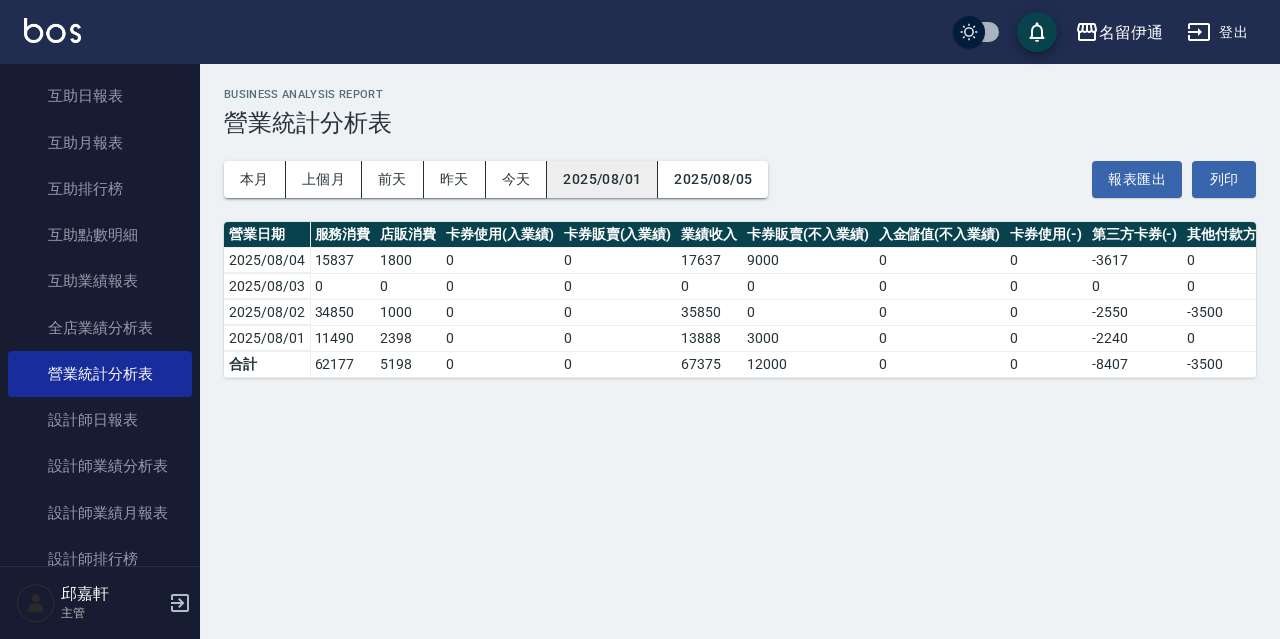 click on "2025/08/01" at bounding box center (602, 179) 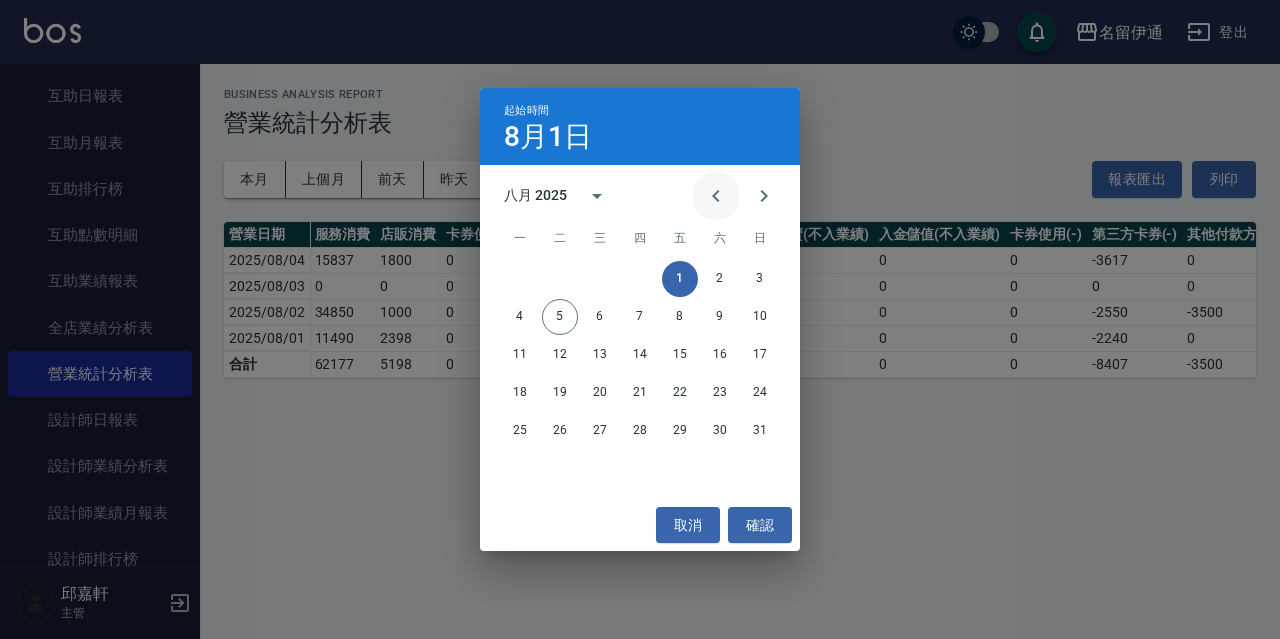 click at bounding box center [716, 196] 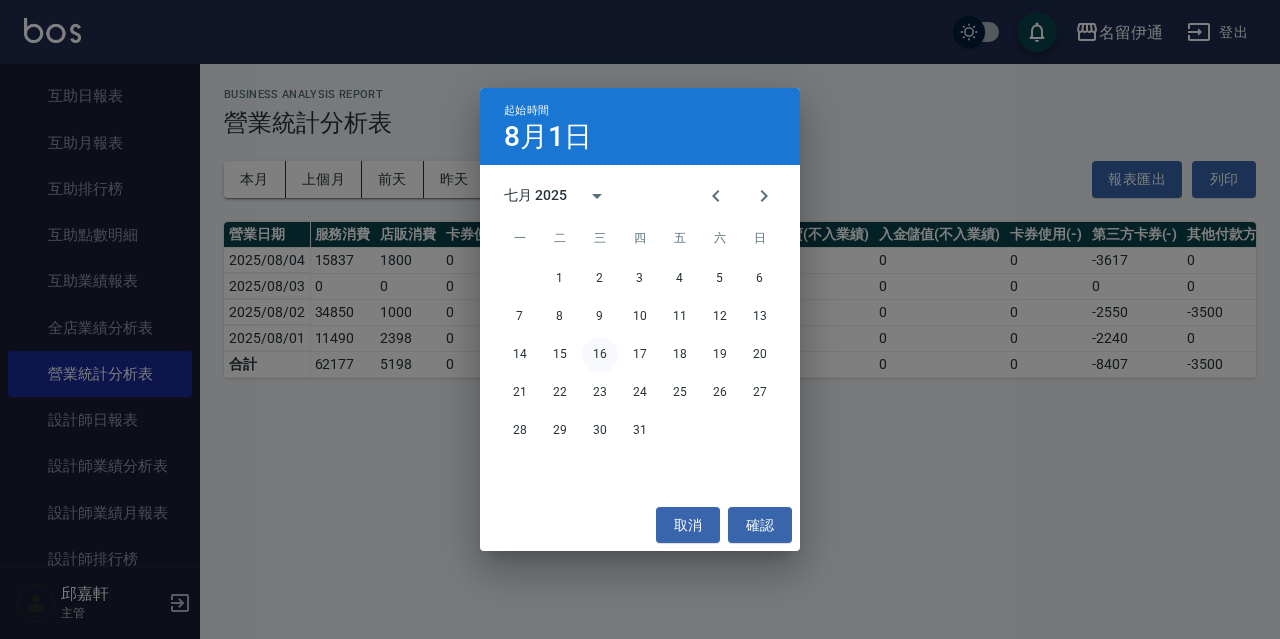 click on "16" at bounding box center [600, 355] 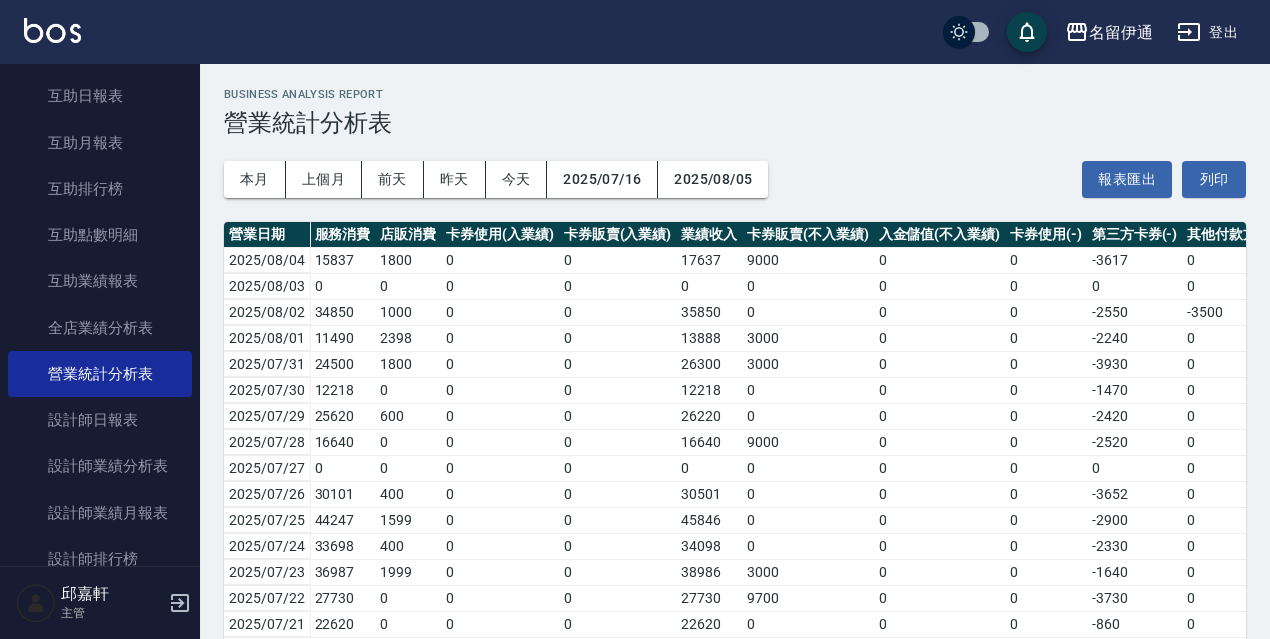 scroll, scrollTop: 194, scrollLeft: 0, axis: vertical 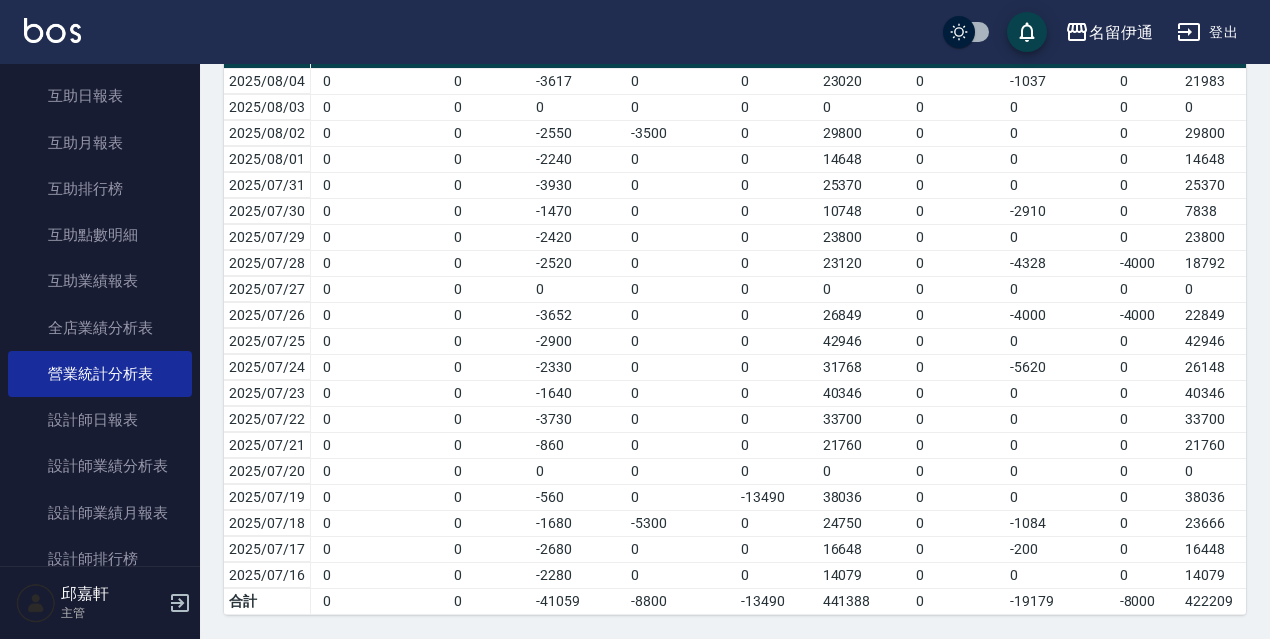click on "0" at bounding box center [1148, 497] 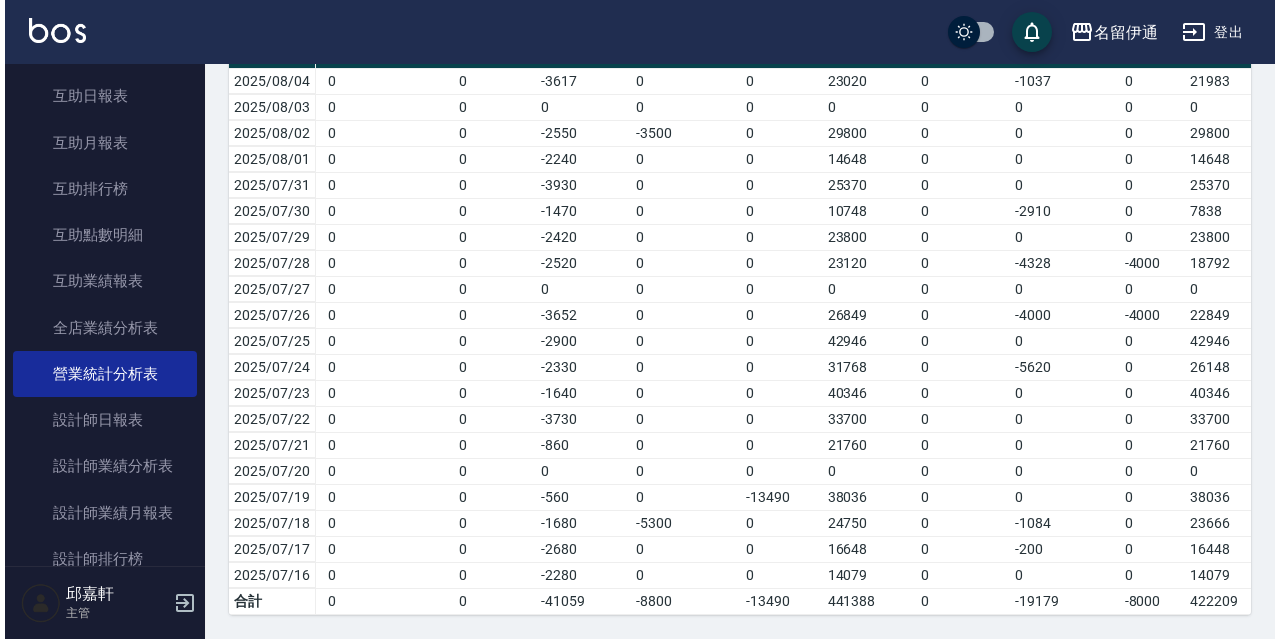 scroll, scrollTop: 0, scrollLeft: 0, axis: both 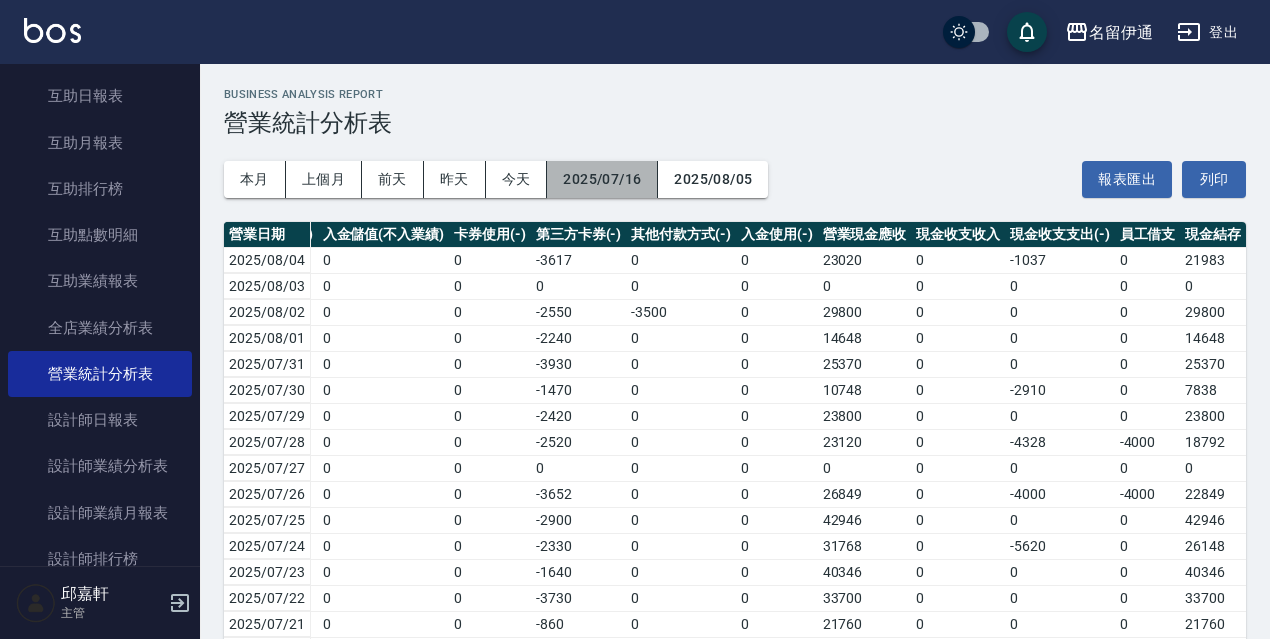 click on "2025/07/16" at bounding box center (602, 179) 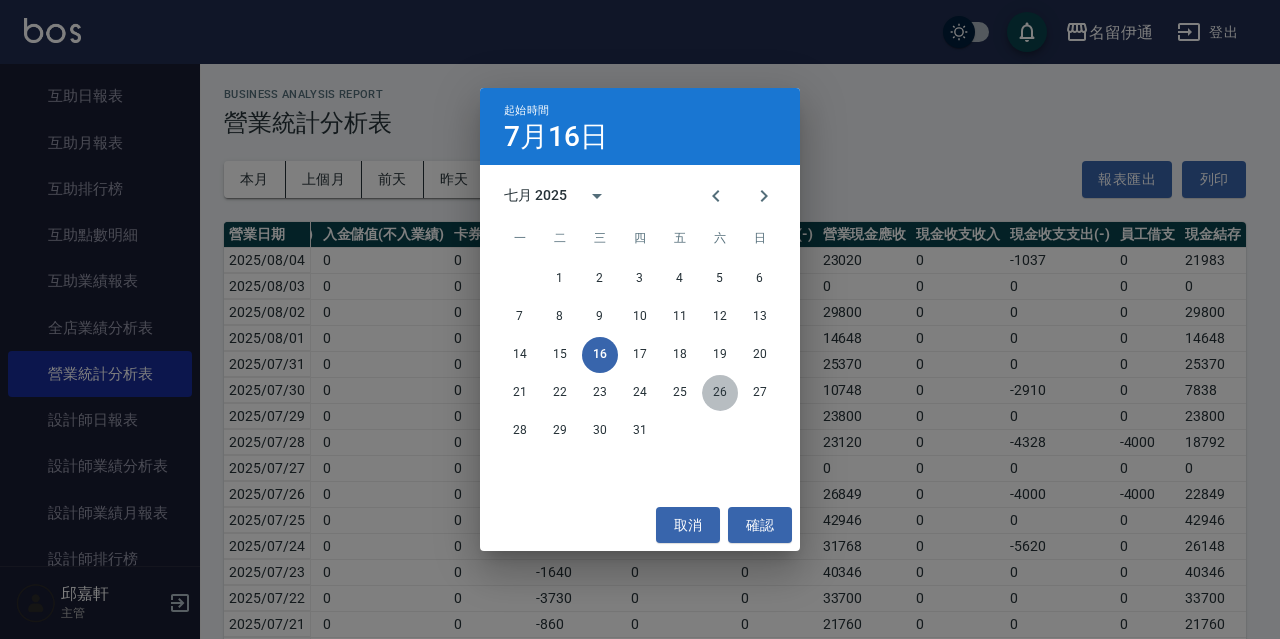 click on "26" at bounding box center [720, 393] 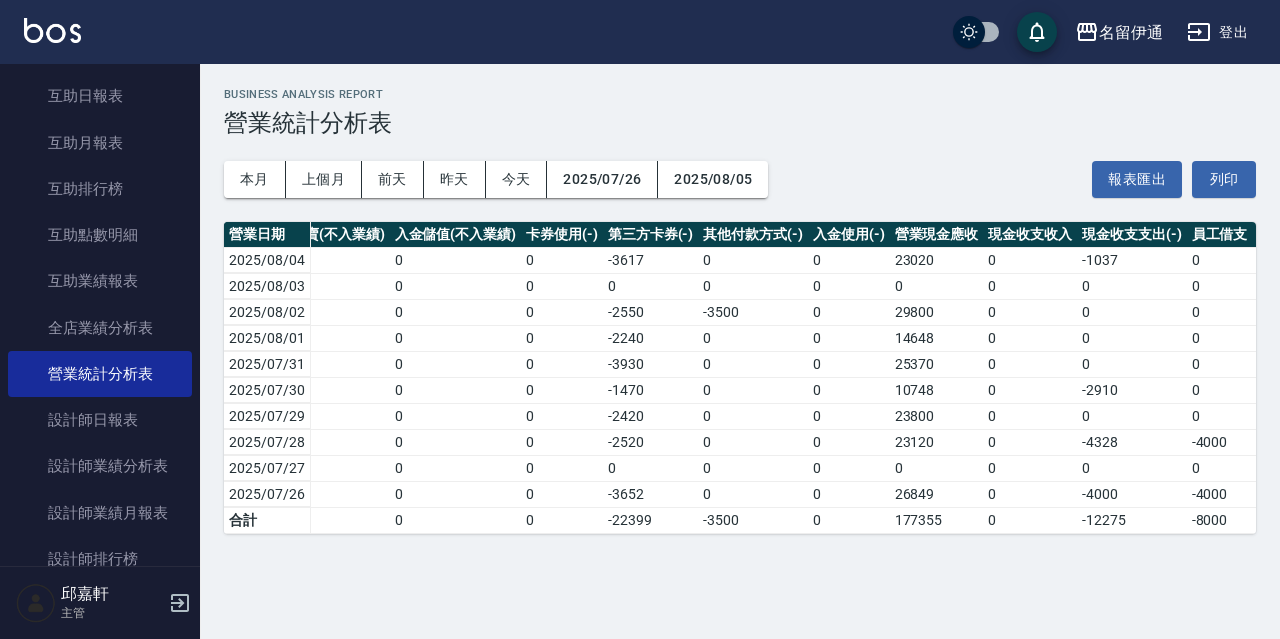 scroll, scrollTop: 0, scrollLeft: 546, axis: horizontal 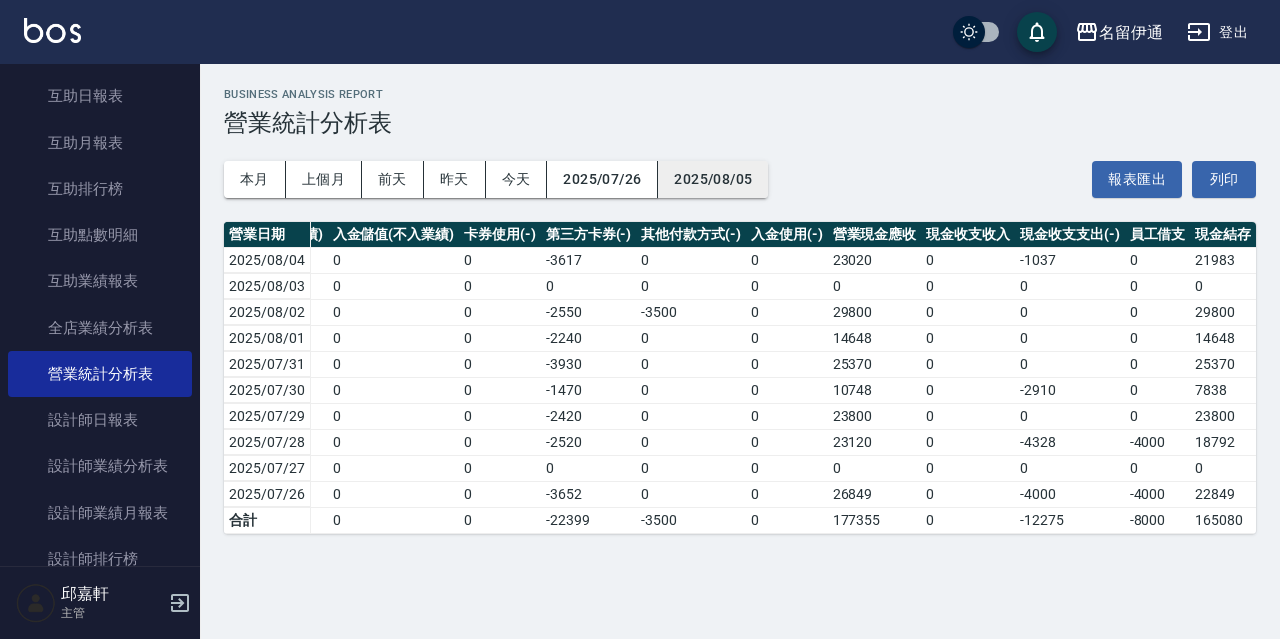 click on "2025/08/05" at bounding box center (713, 179) 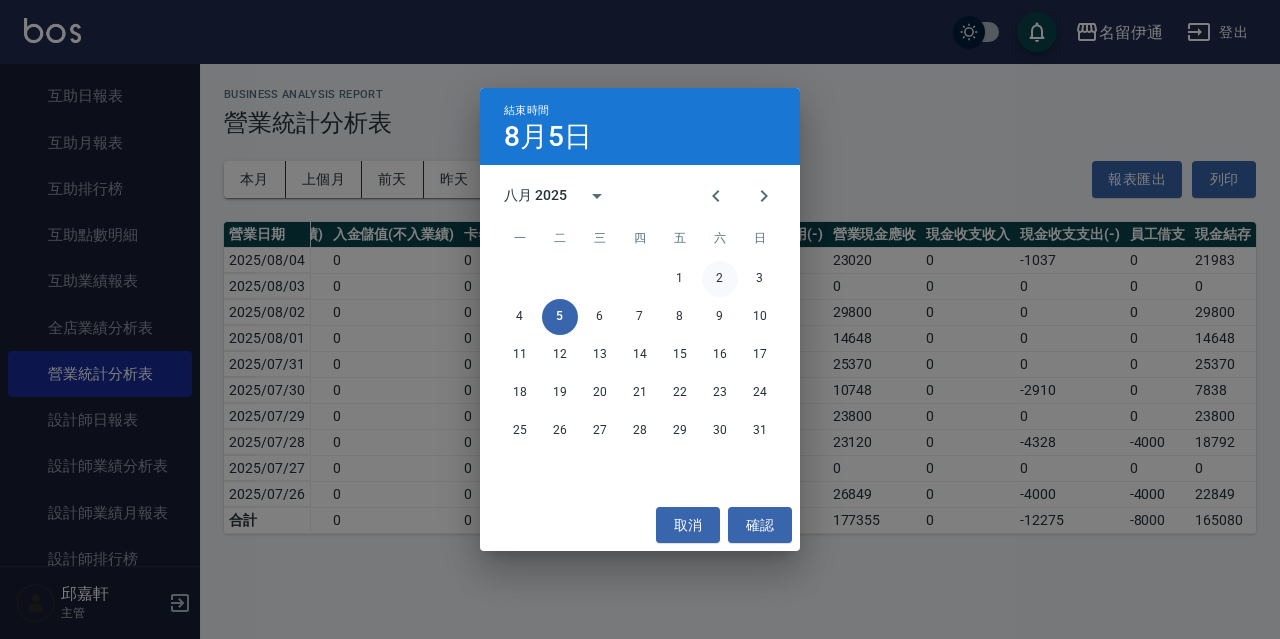 click on "2" at bounding box center (720, 279) 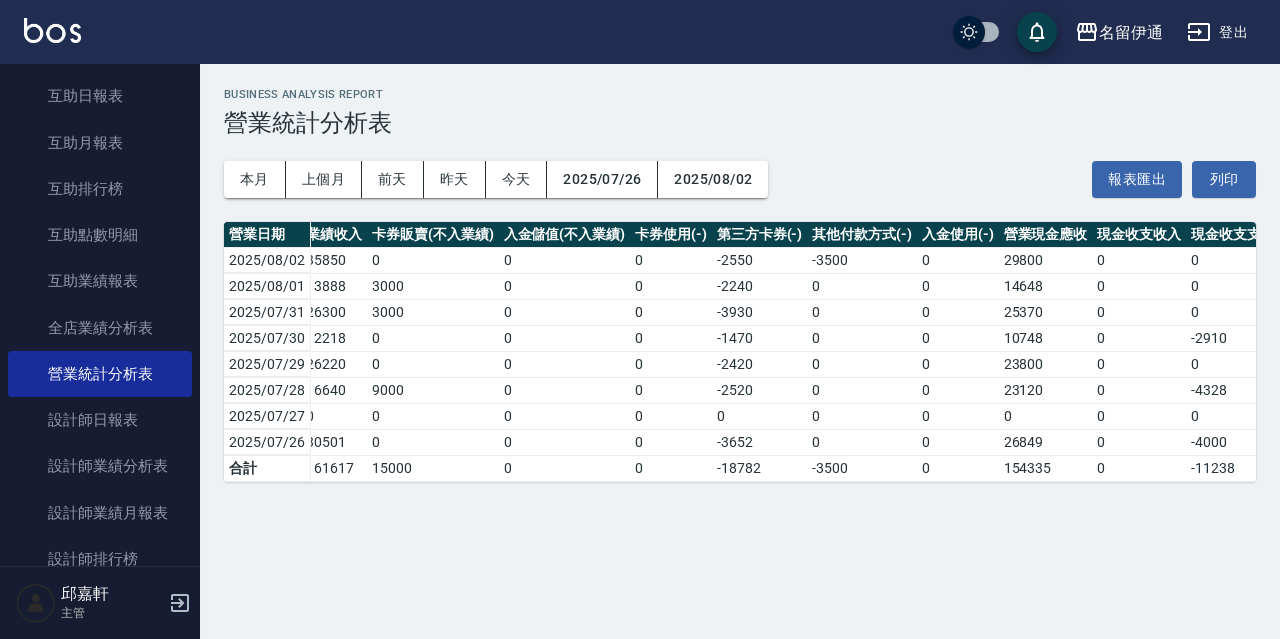 scroll, scrollTop: 0, scrollLeft: 546, axis: horizontal 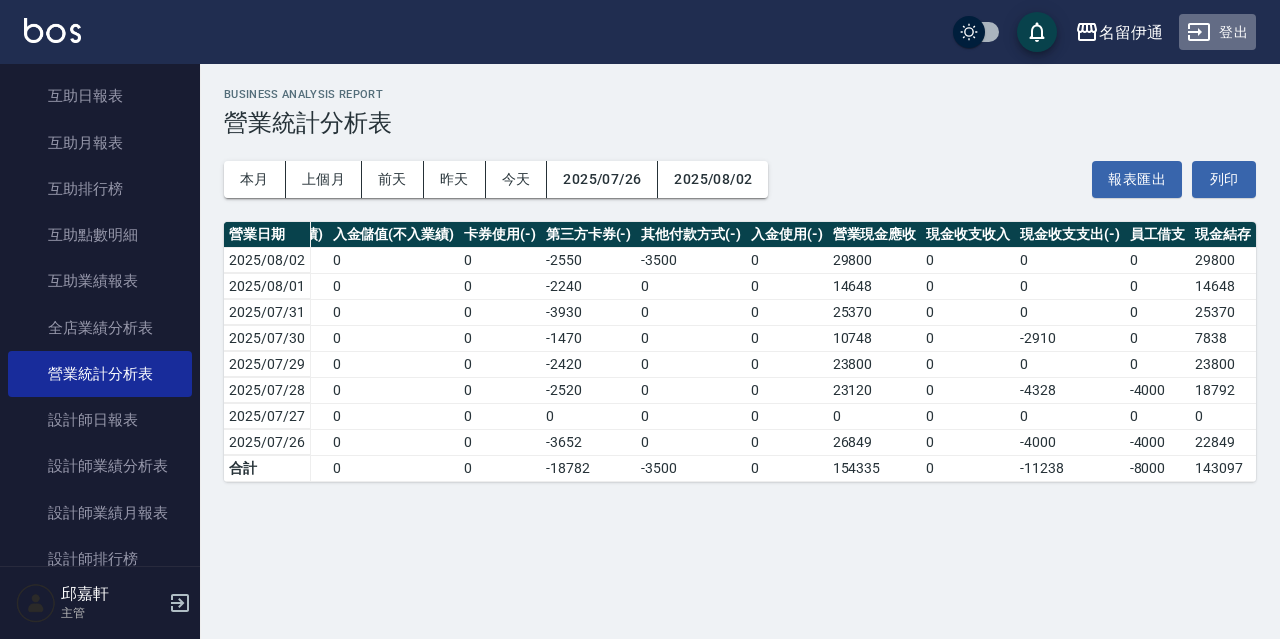 click on "登出" at bounding box center [1217, 32] 